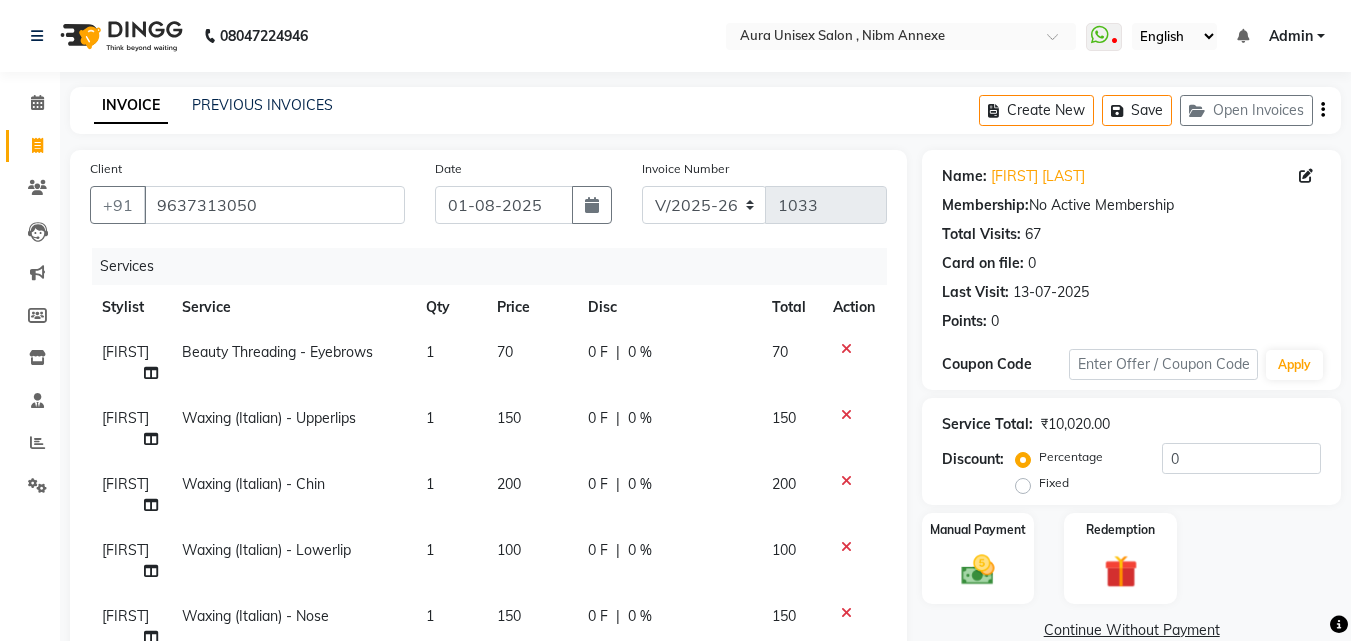 select on "823" 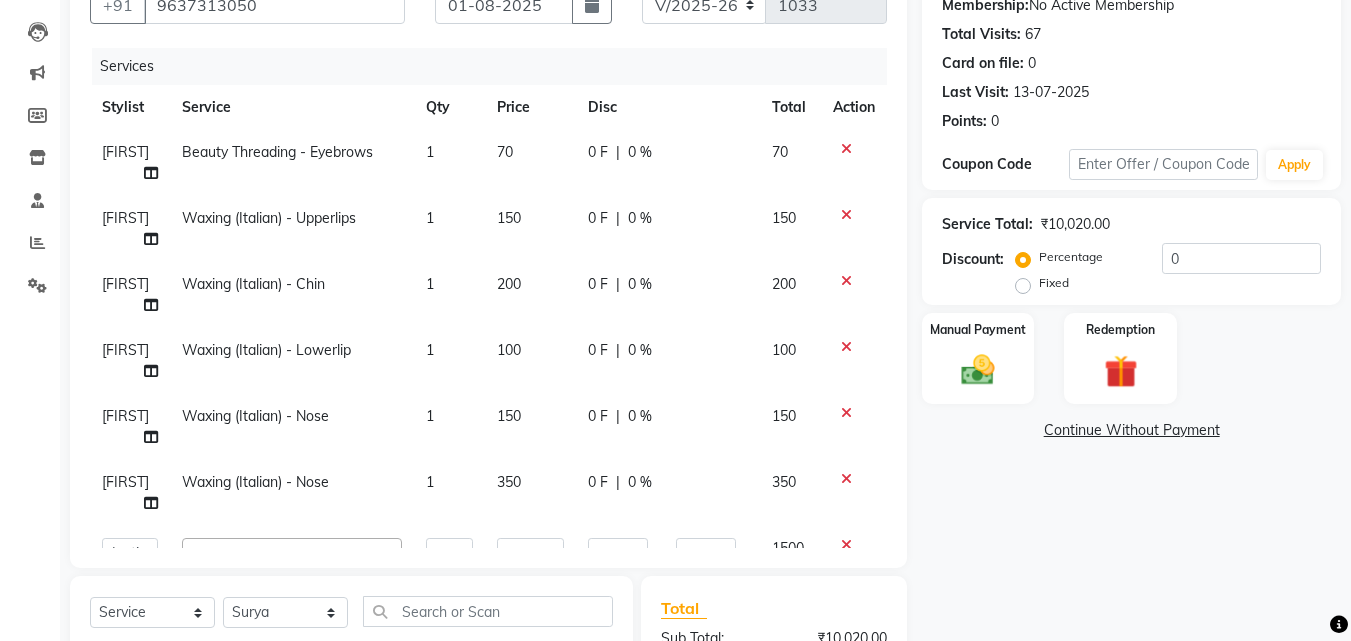 scroll, scrollTop: 0, scrollLeft: 0, axis: both 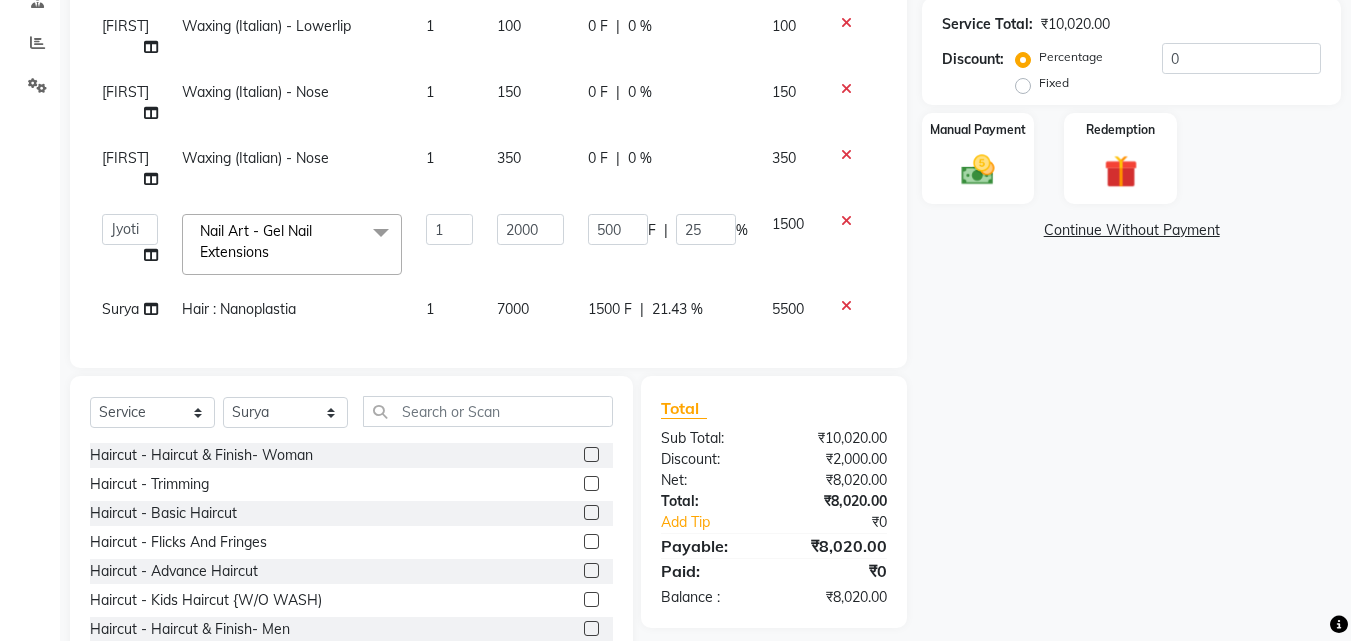 click 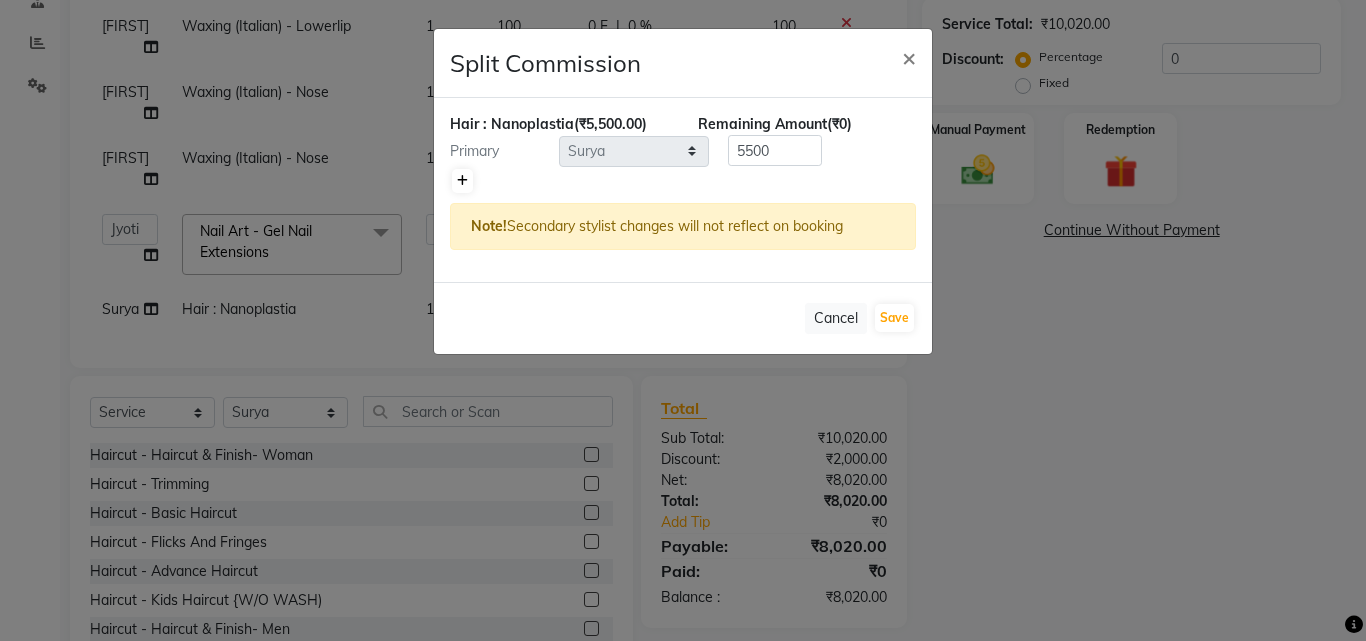 click 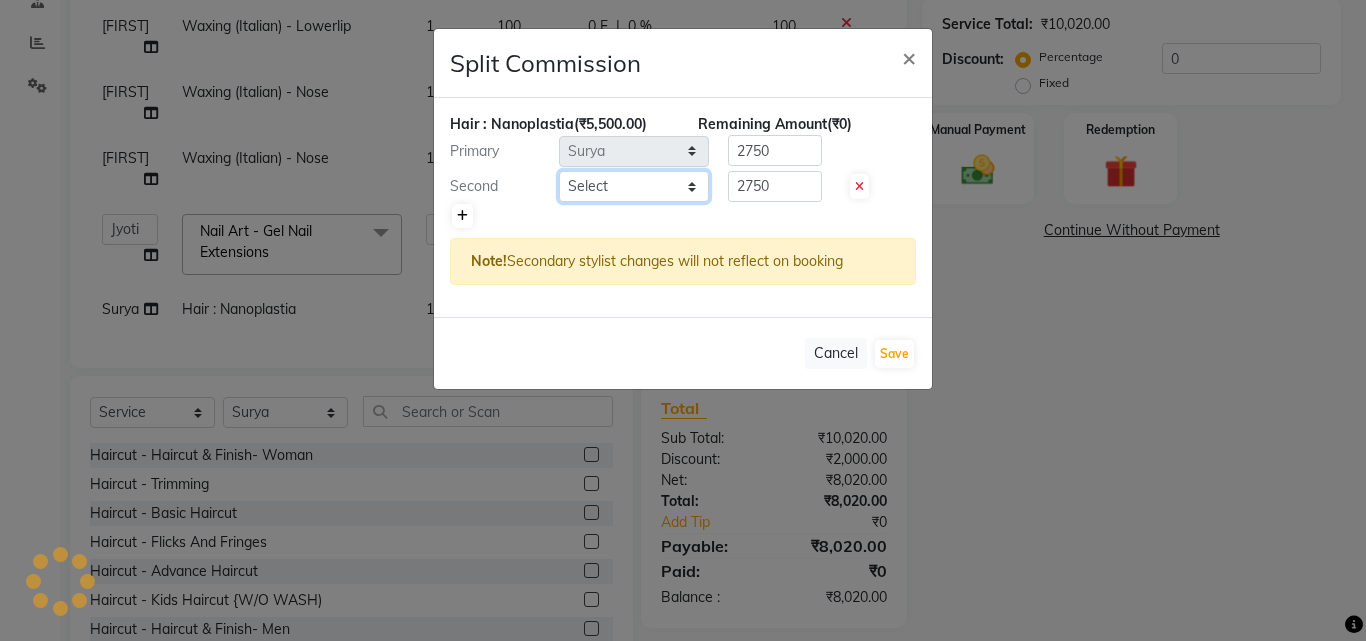 click on "Select  [FIRST]   [FIRST]   [FIRST]   [FIRST]" 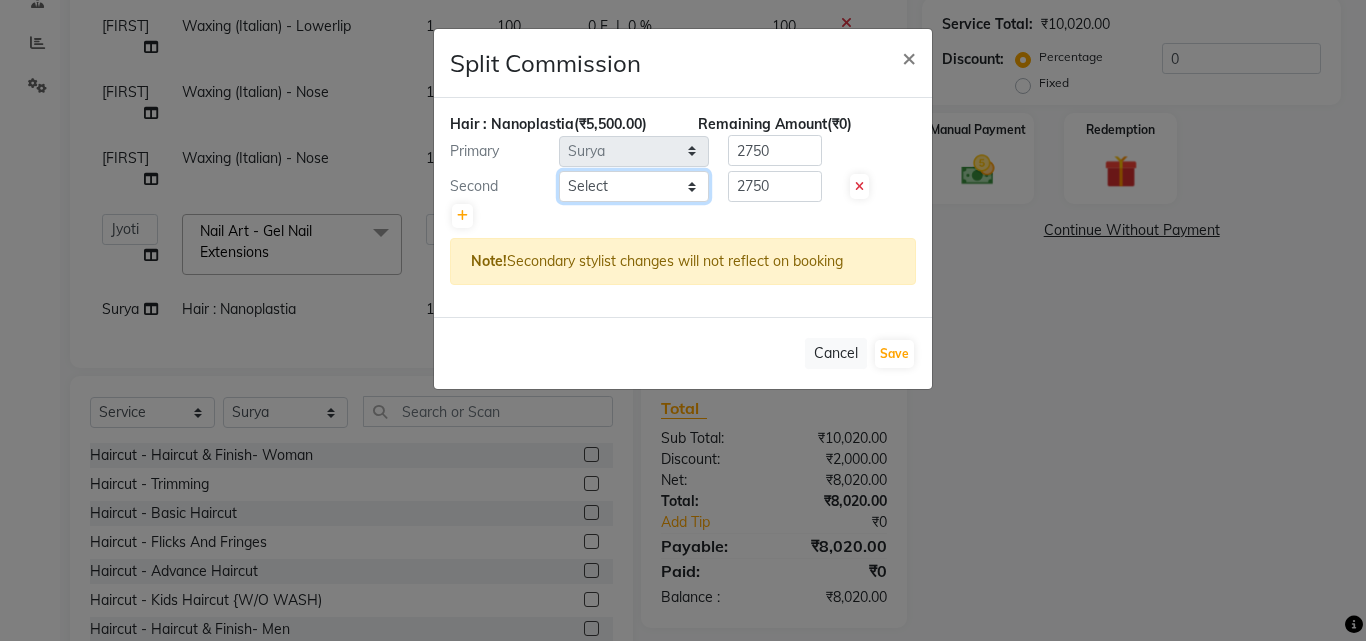 select on "69183" 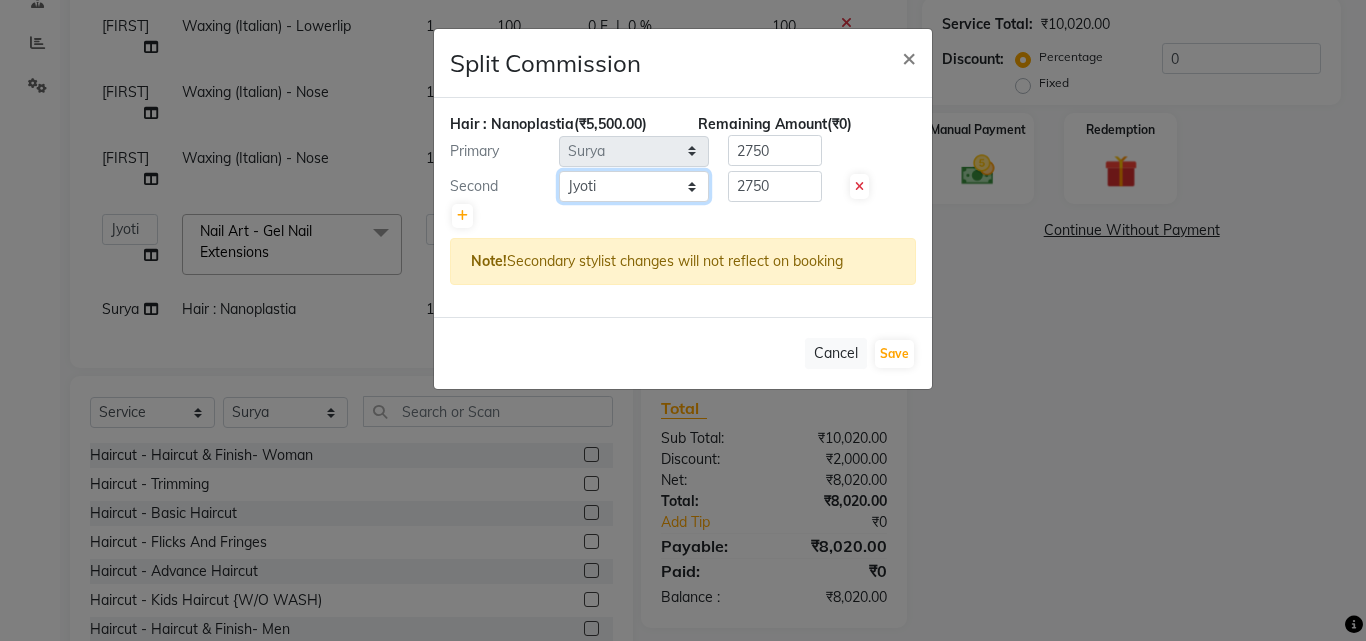 click on "Select  [FIRST]   [FIRST]   [FIRST]   [FIRST]" 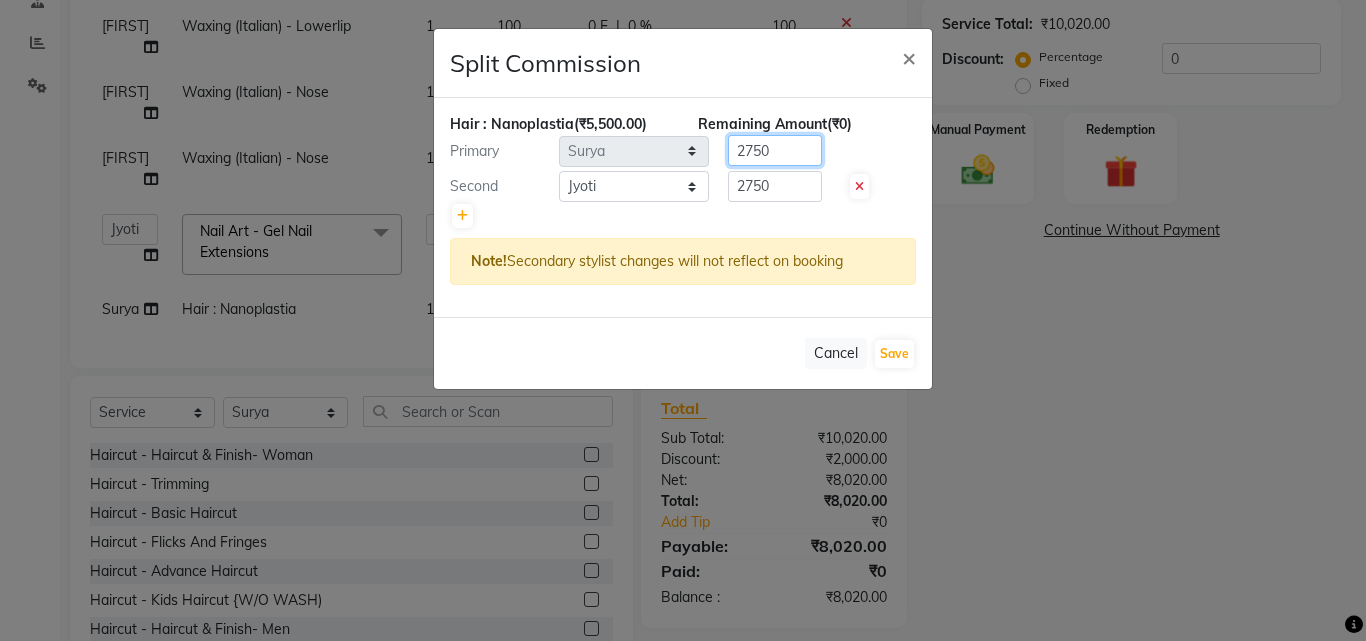 click on "2750" 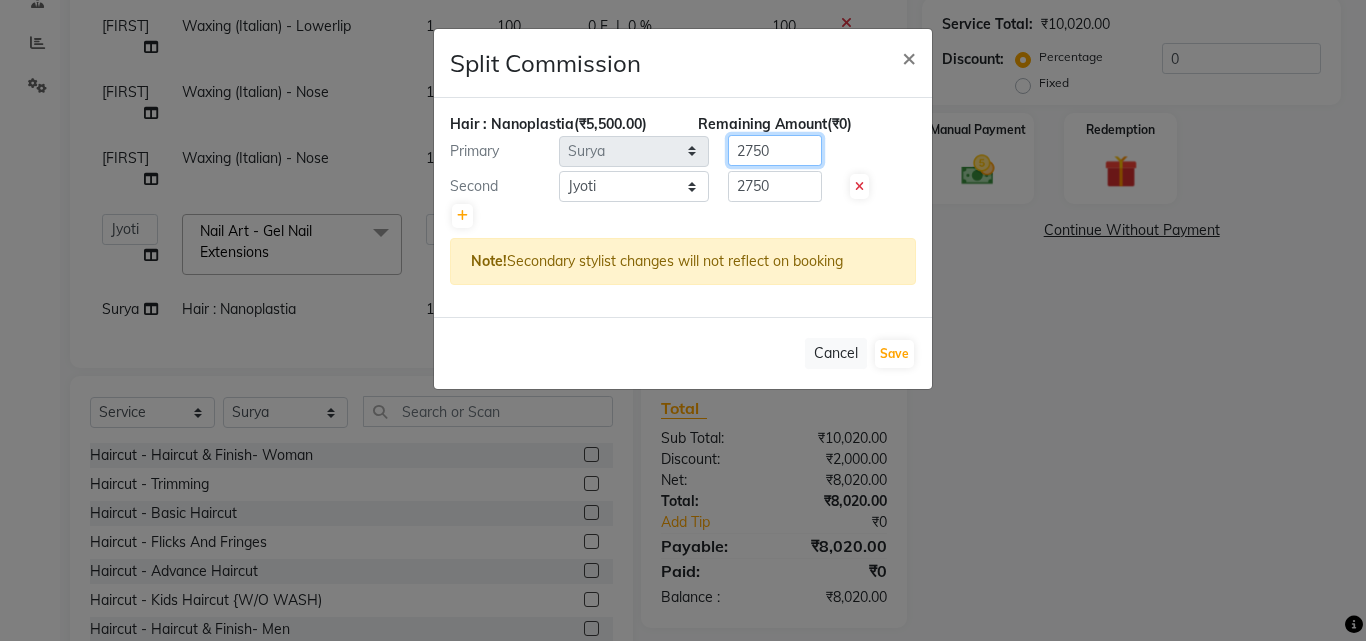 click on "2750" 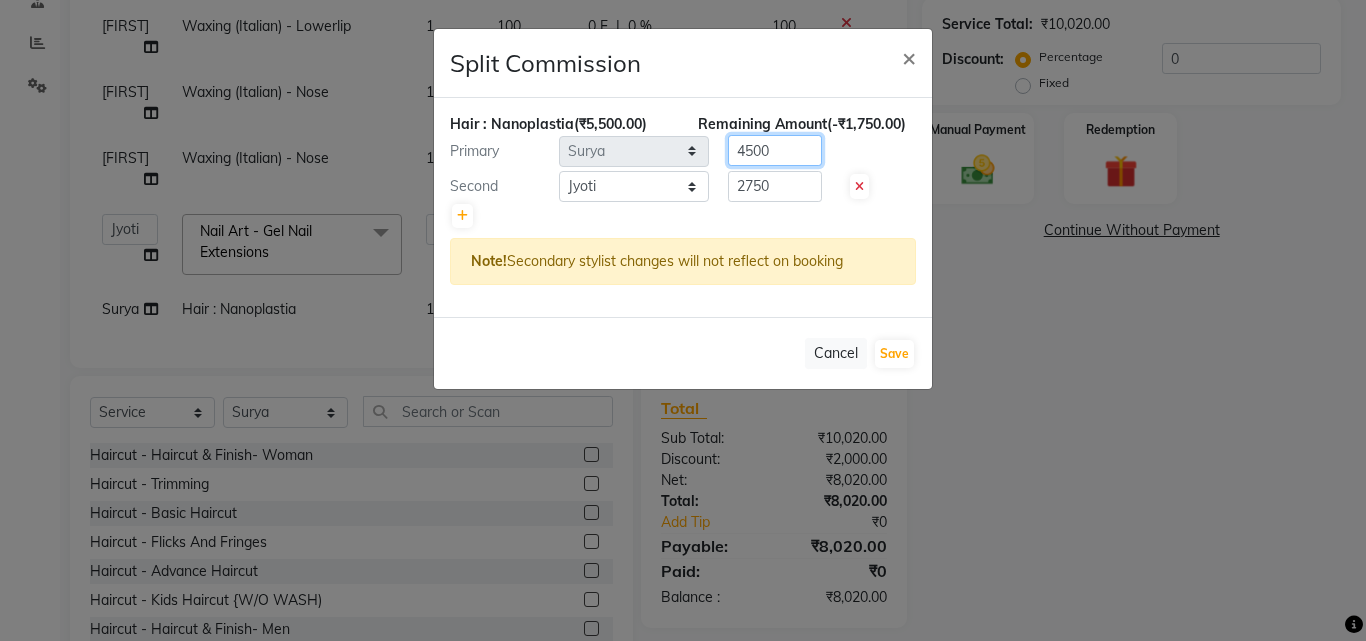type on "4500" 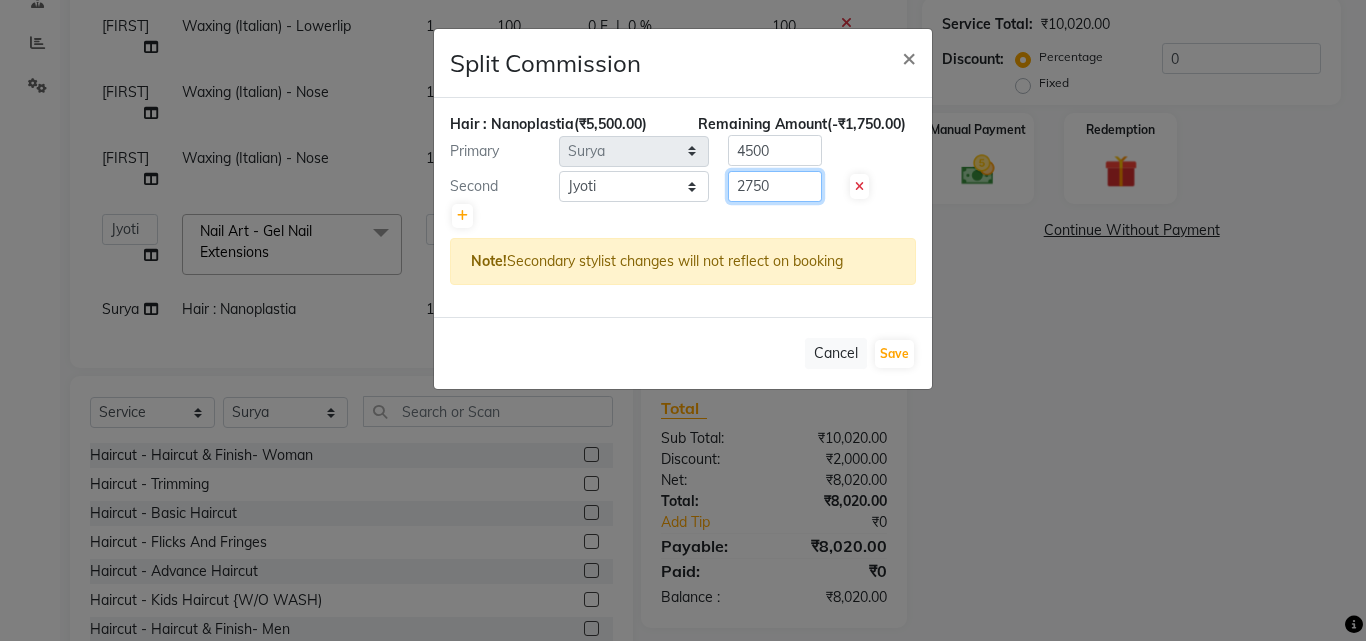 click on "2750" 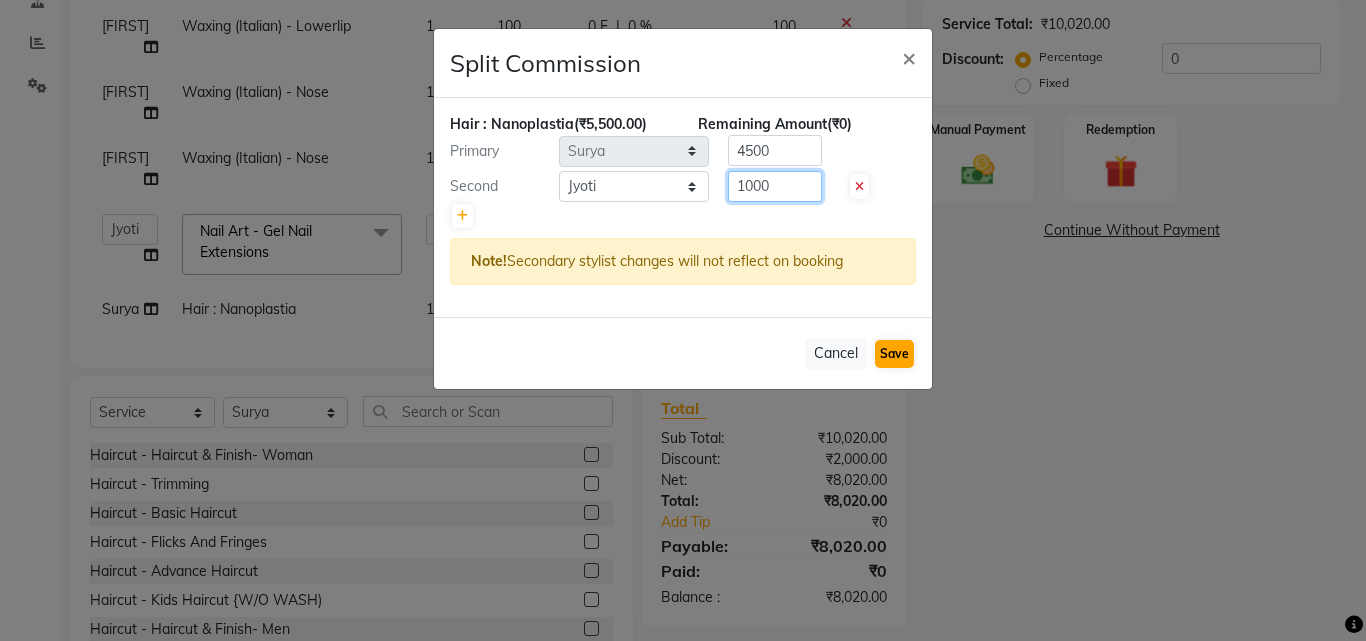 type on "1000" 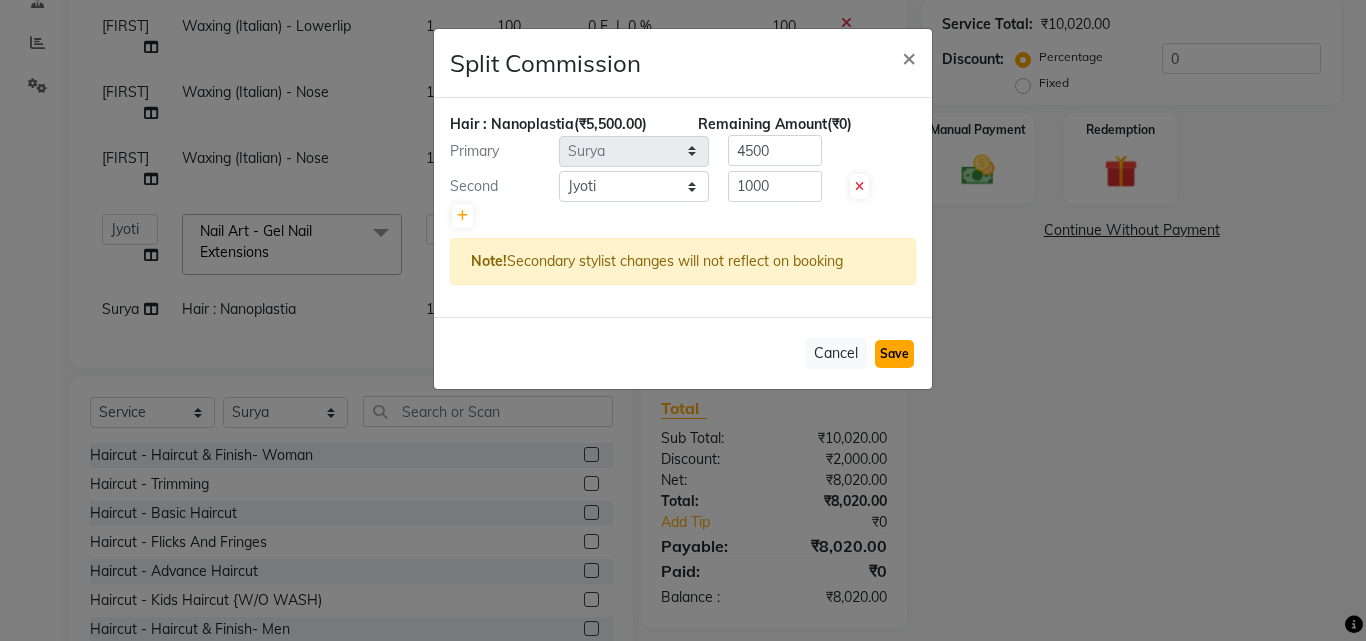 click on "Save" 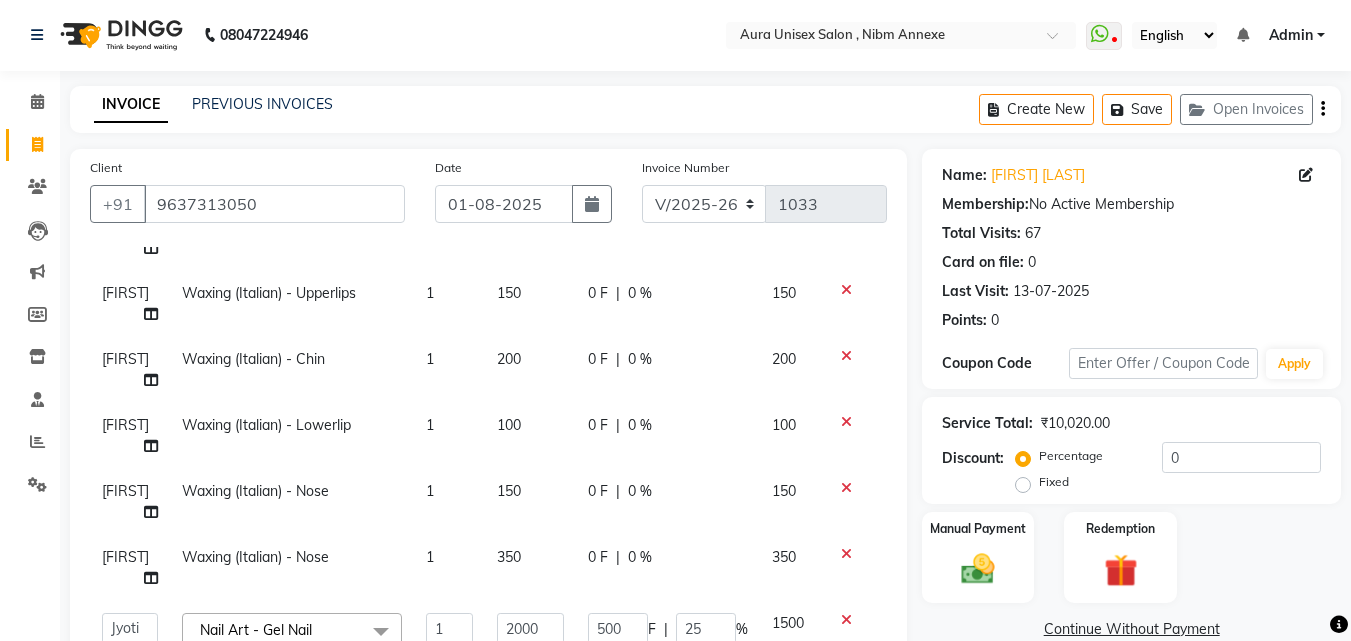 scroll, scrollTop: 0, scrollLeft: 0, axis: both 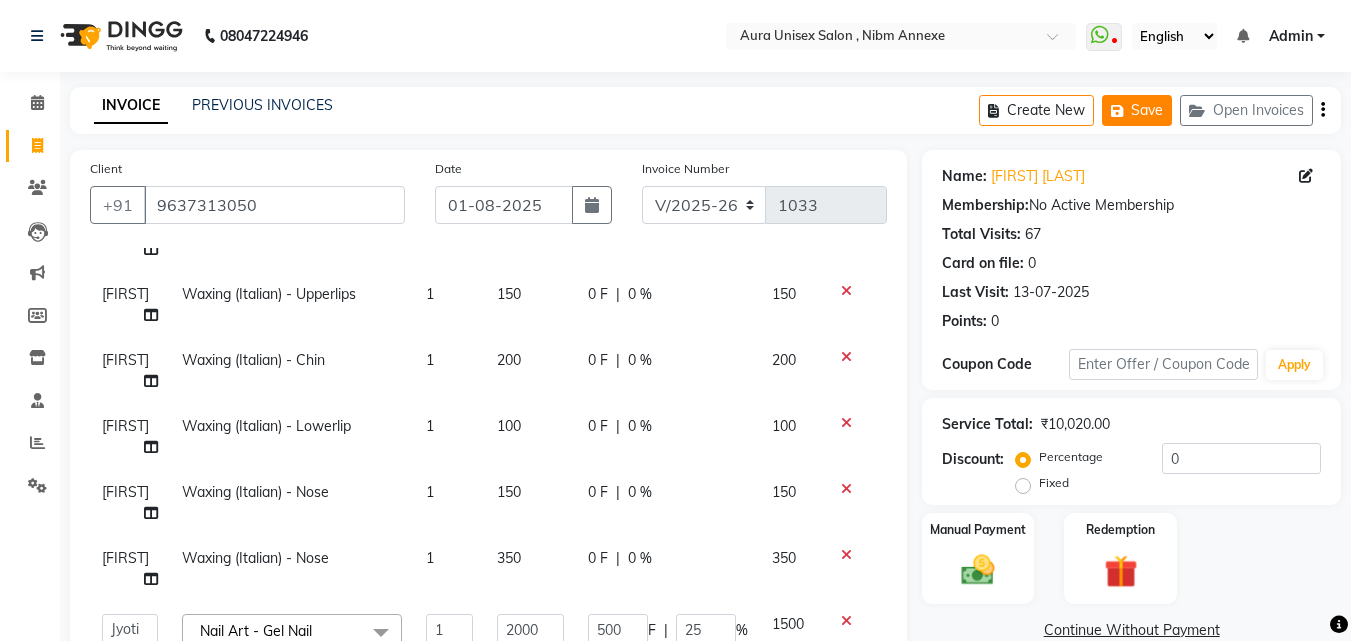 click on "Save" 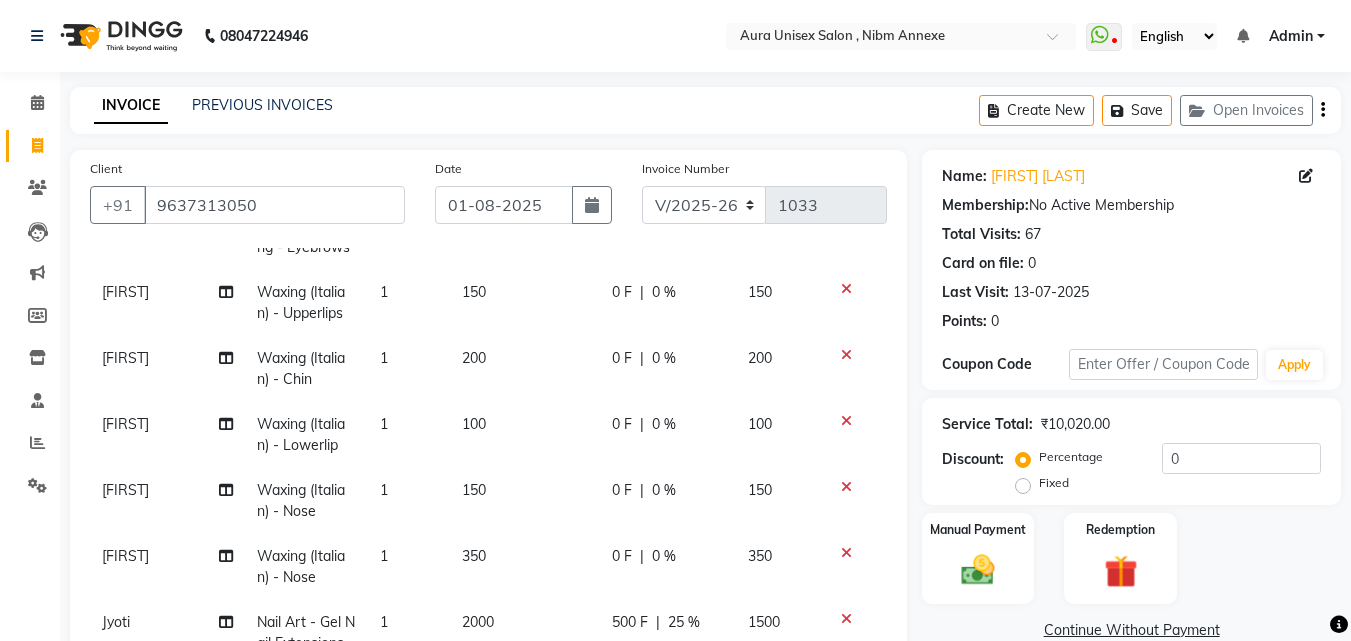 scroll, scrollTop: 183, scrollLeft: 0, axis: vertical 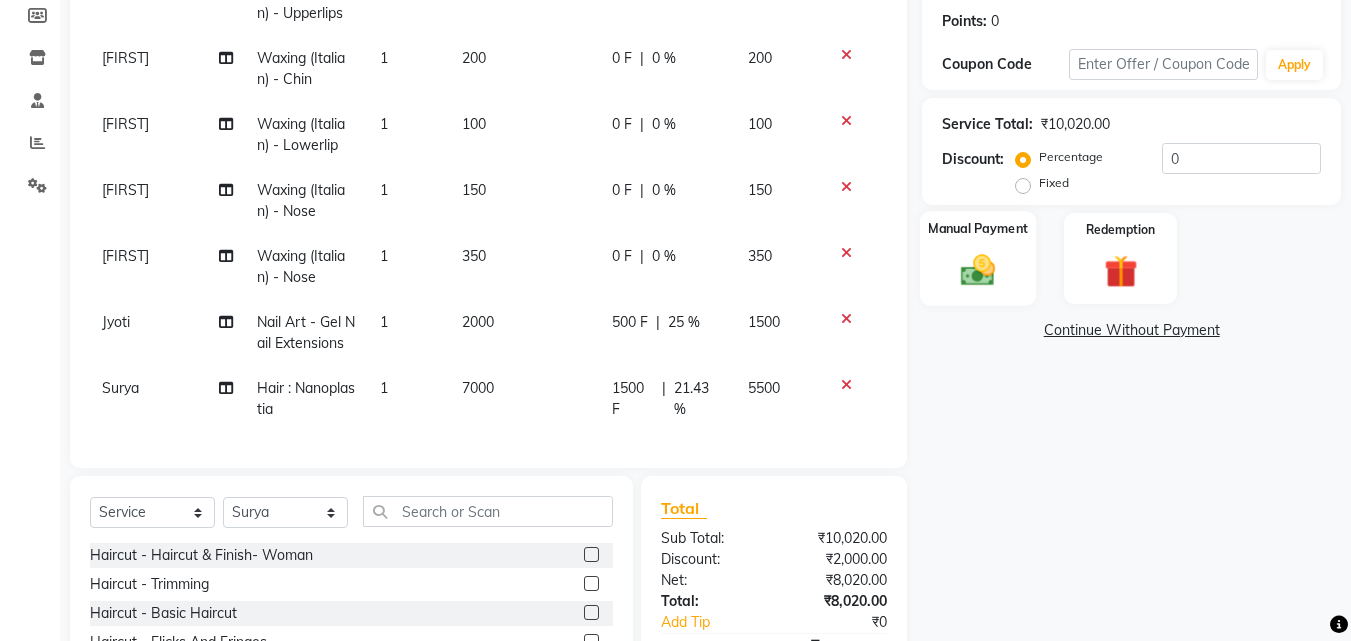 click 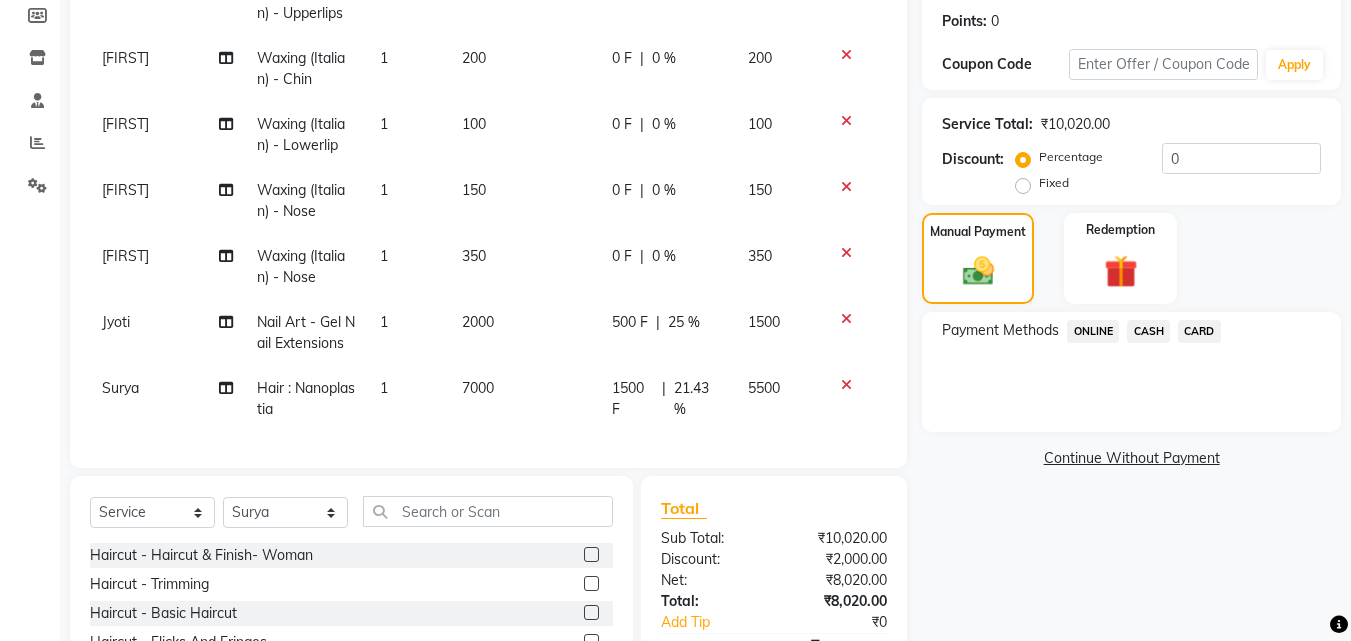 click on "CARD" 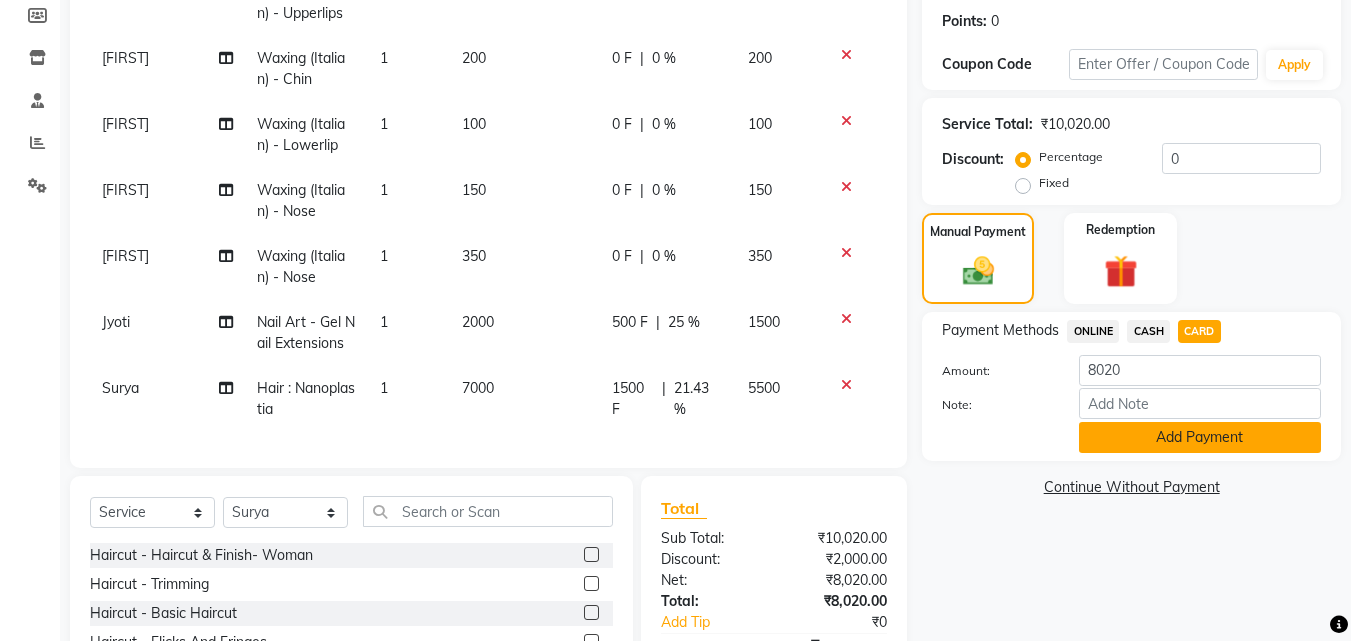 click on "Add Payment" 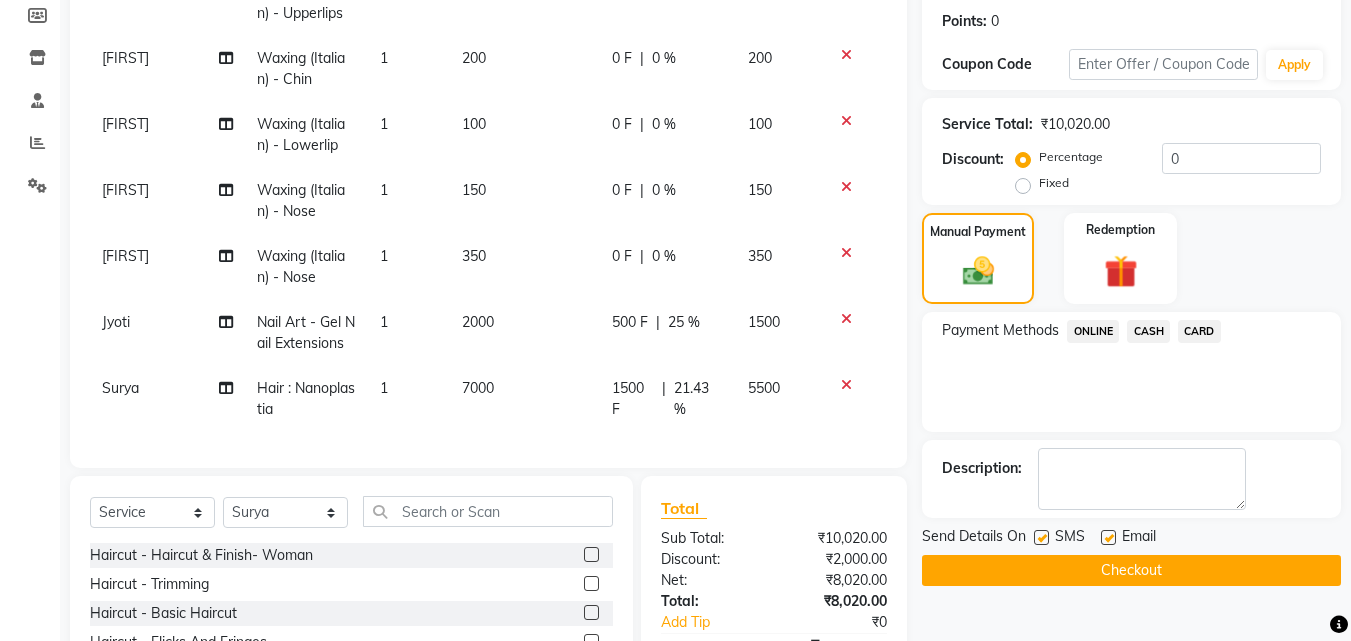 click 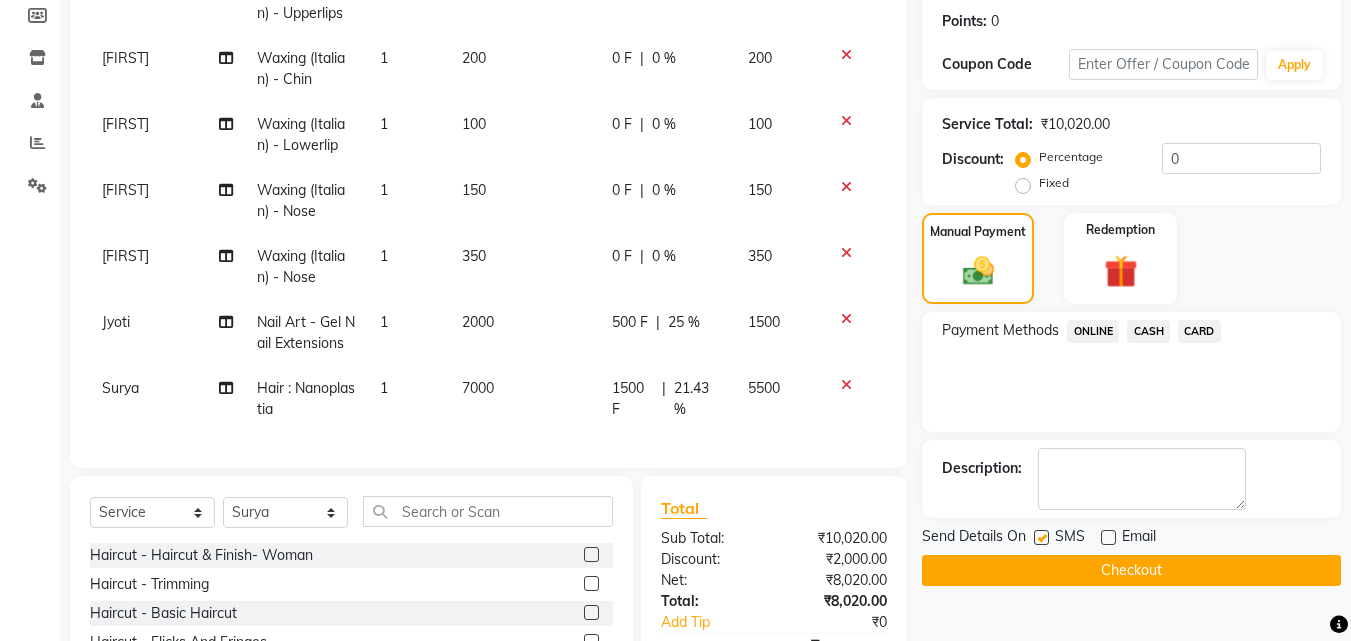 click on "Checkout" 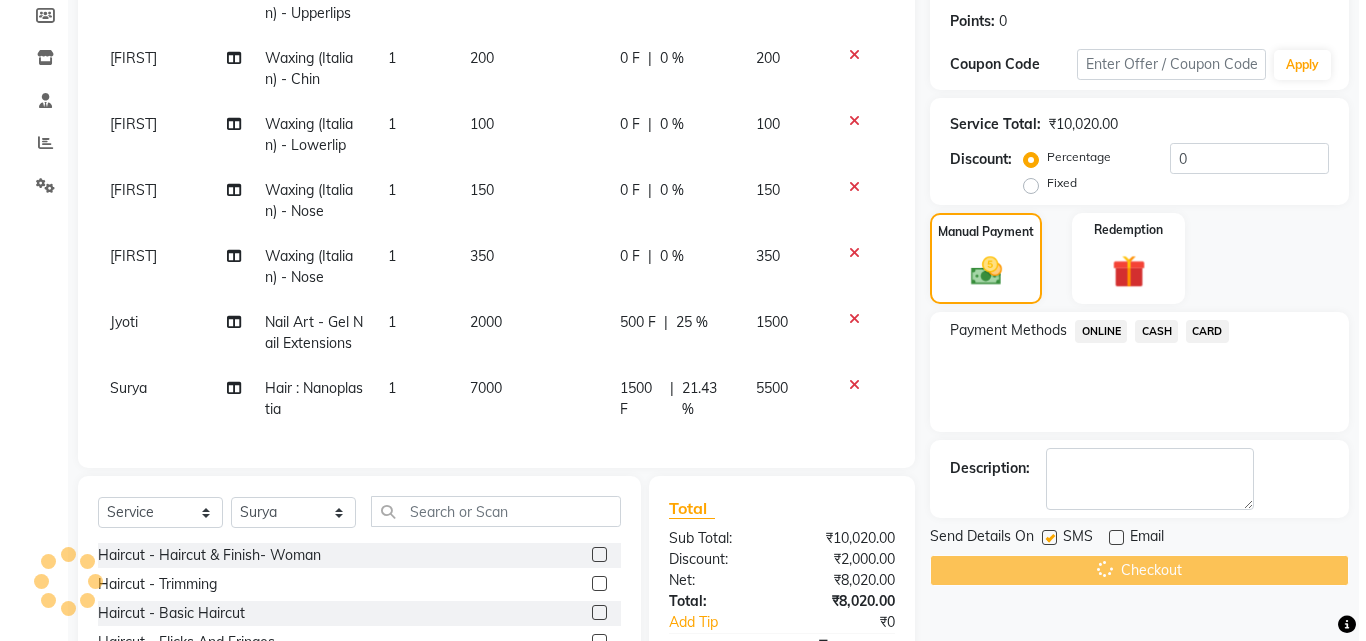 scroll, scrollTop: 0, scrollLeft: 0, axis: both 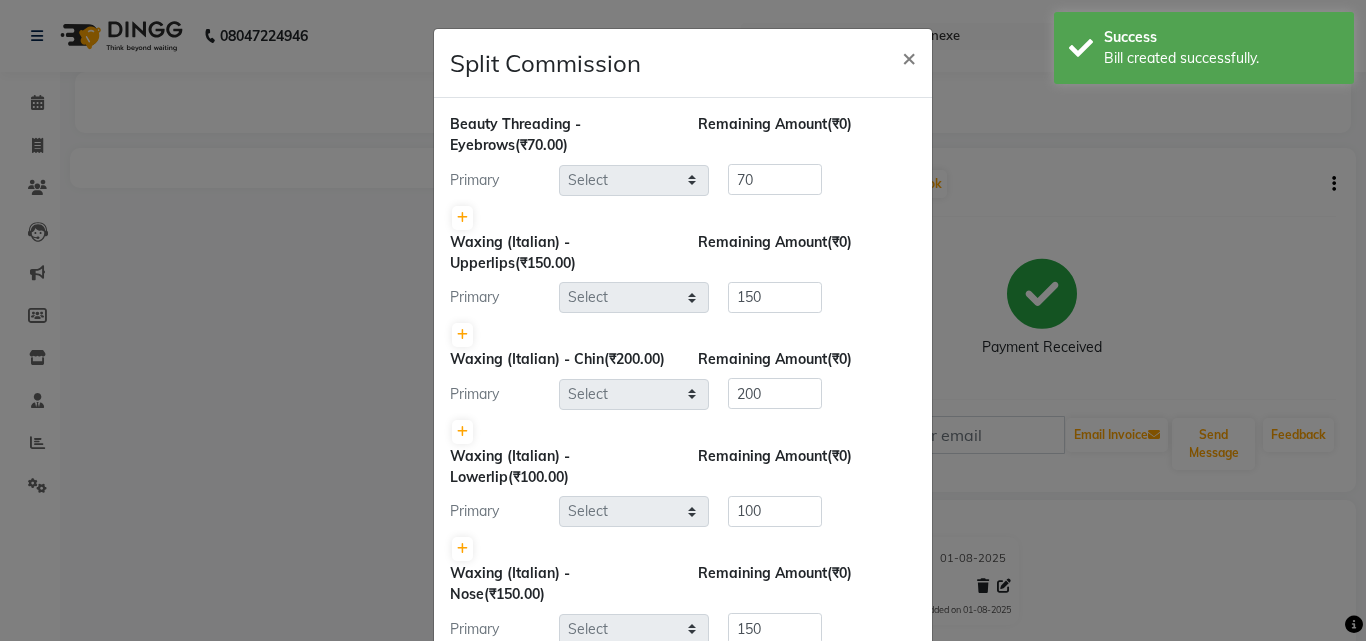 select on "69638" 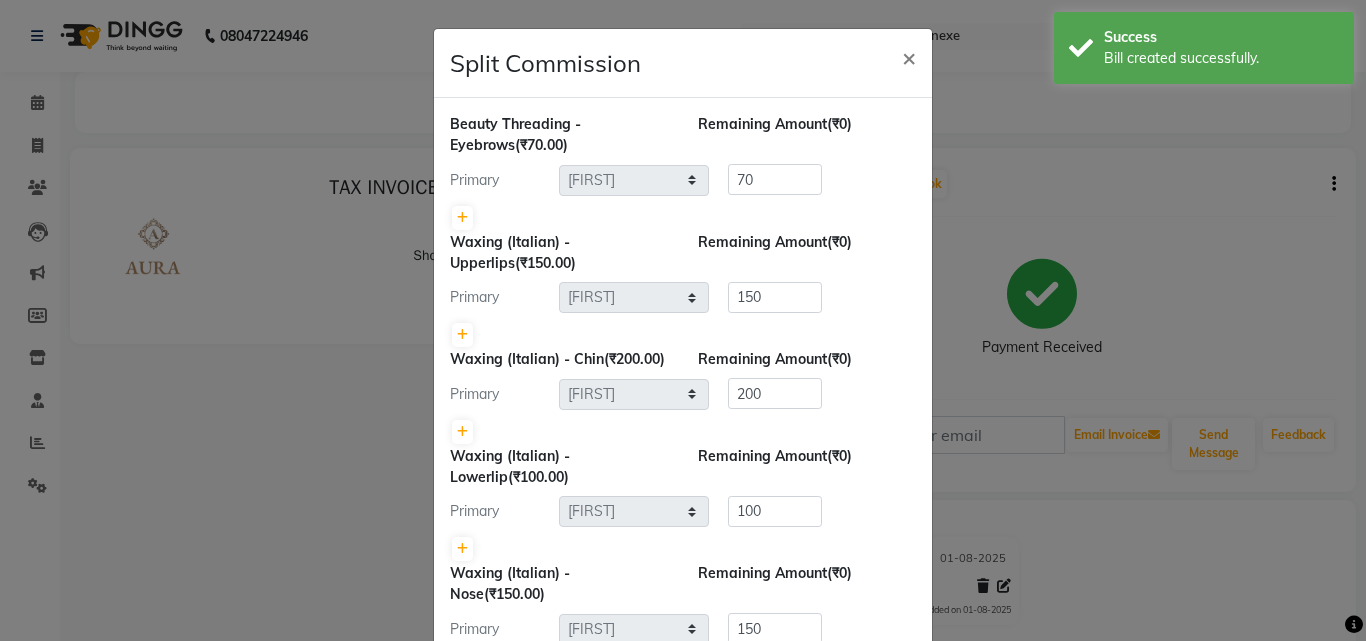 scroll, scrollTop: 0, scrollLeft: 0, axis: both 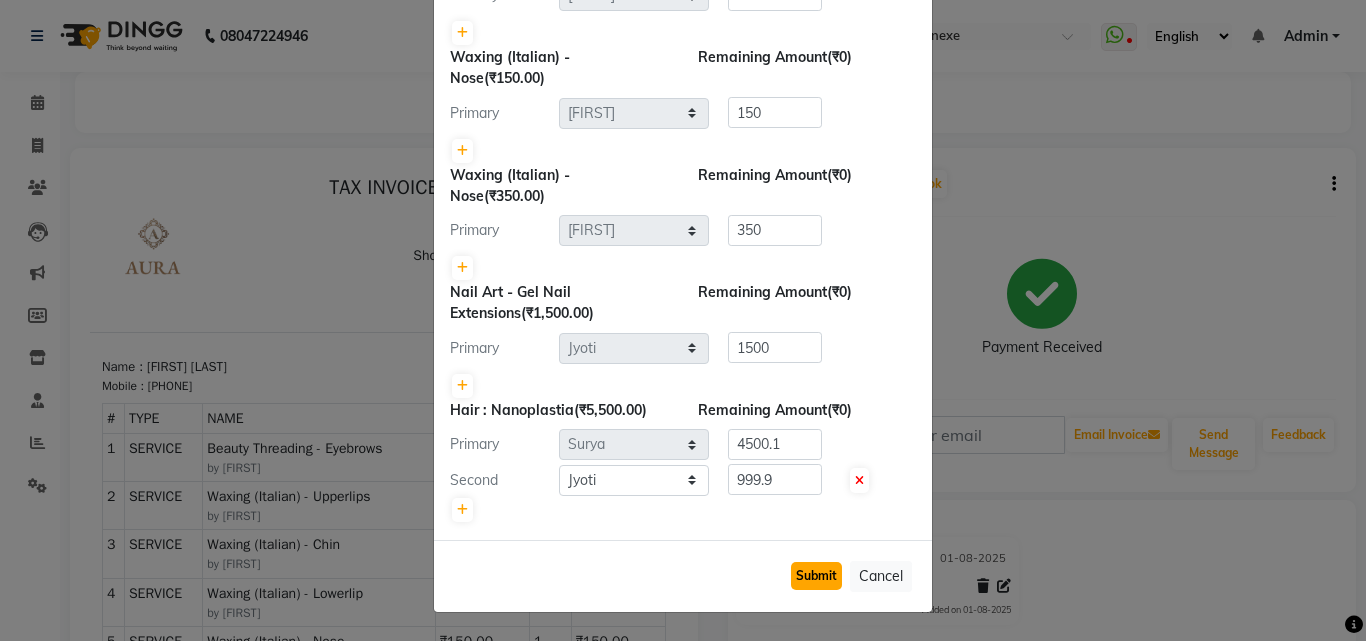 click on "Submit" 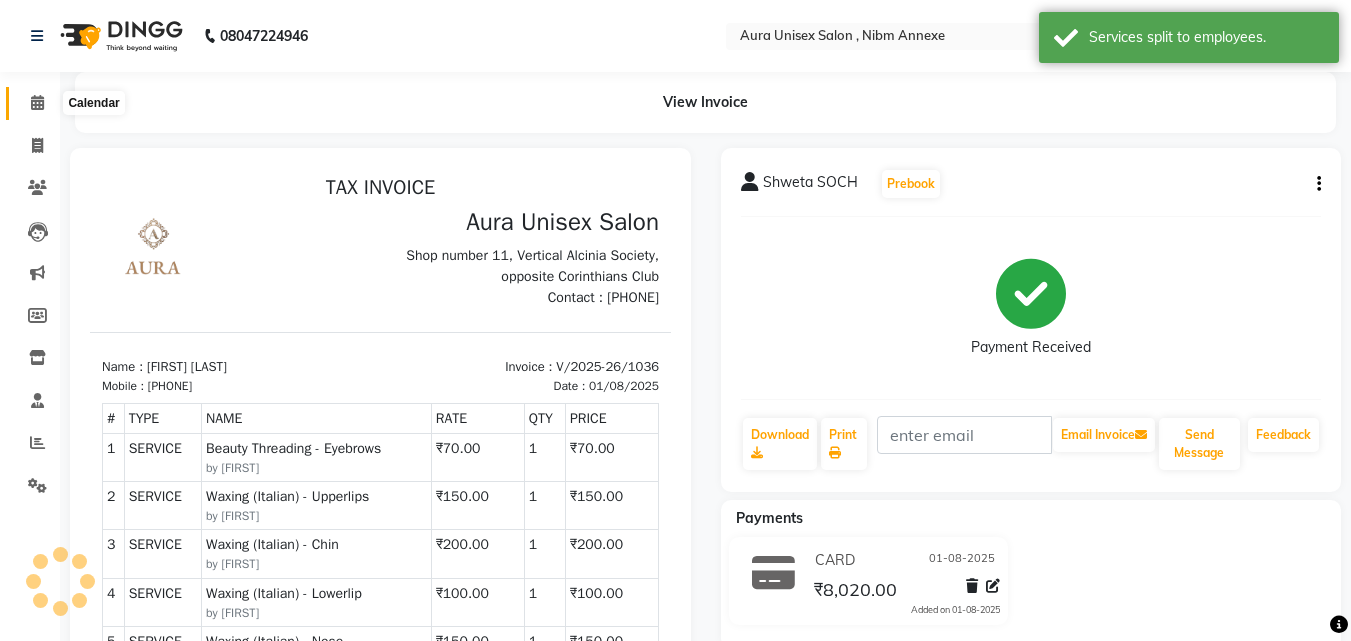 click 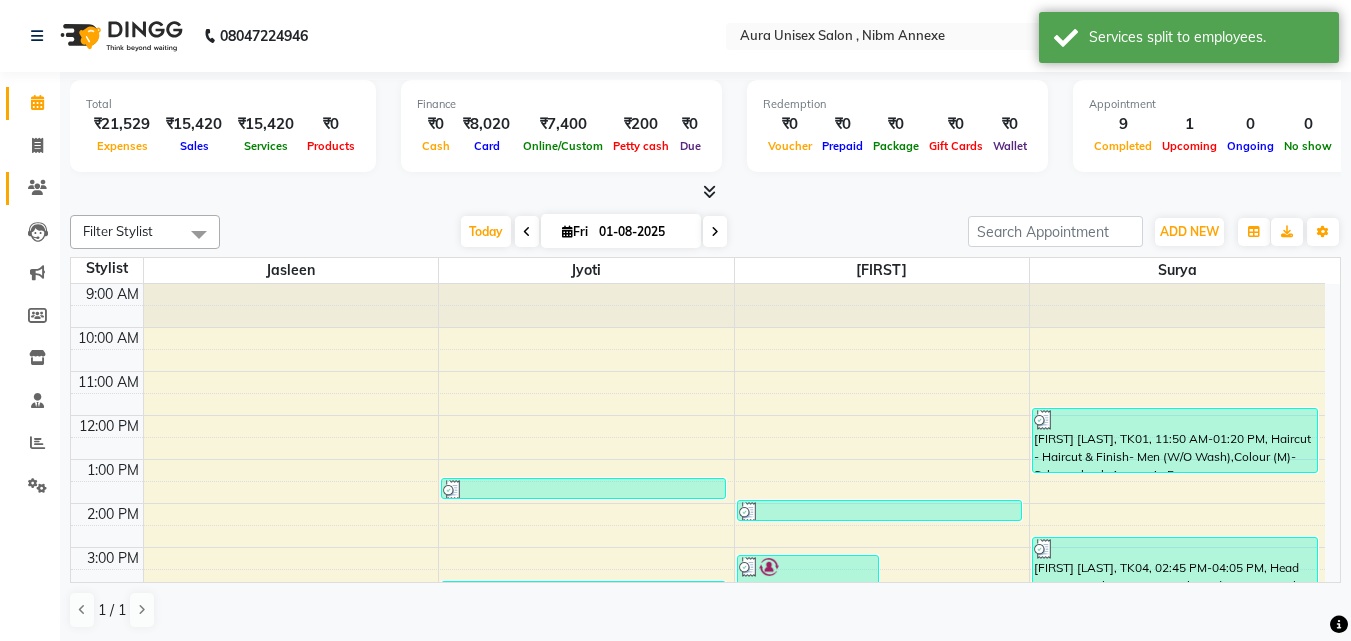 click on "Clients" 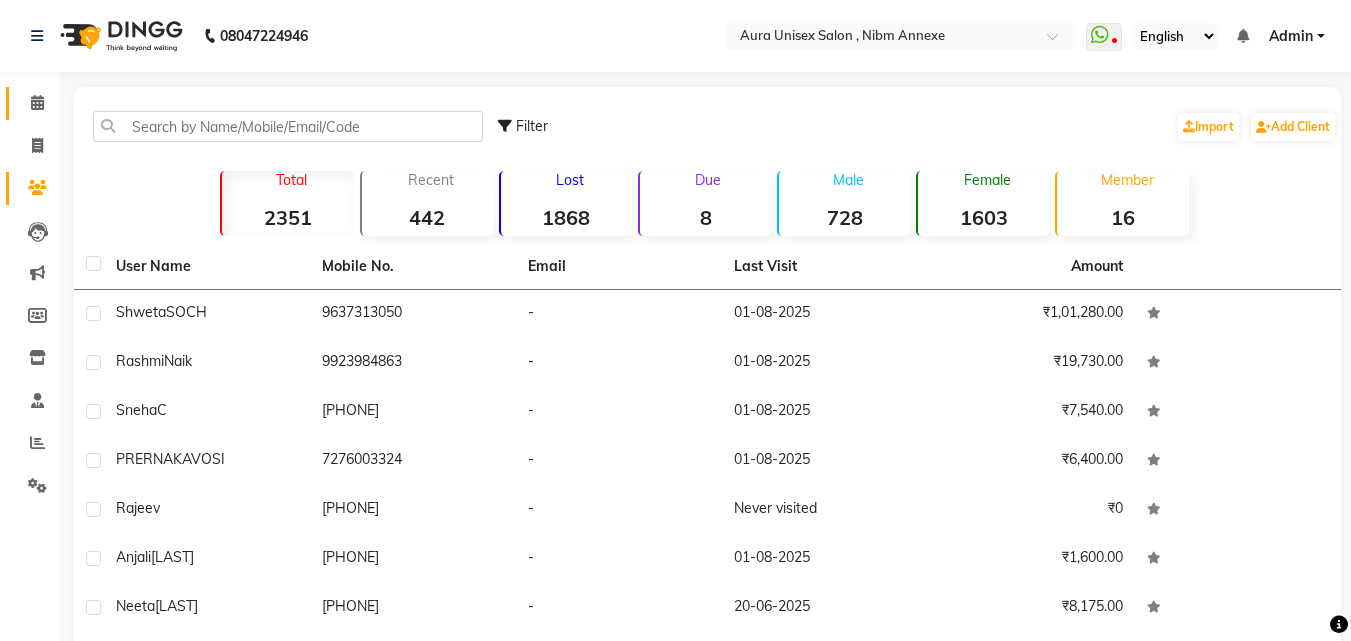 click on "Calendar" 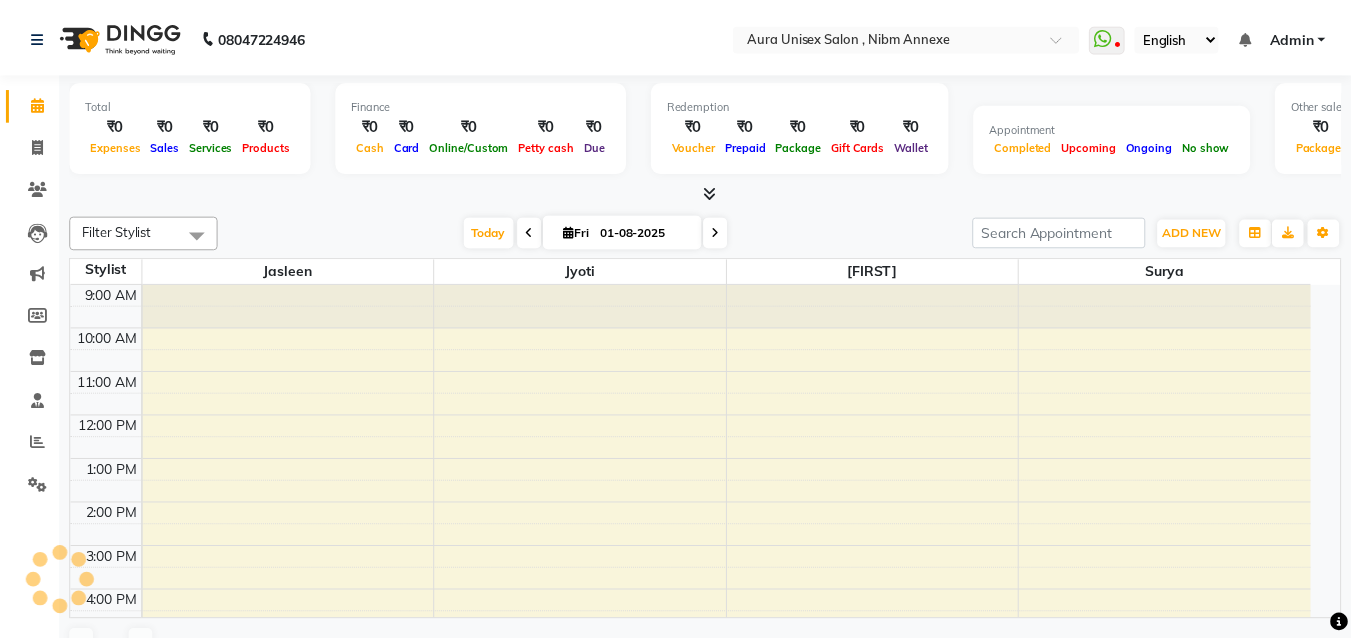 scroll, scrollTop: 235, scrollLeft: 0, axis: vertical 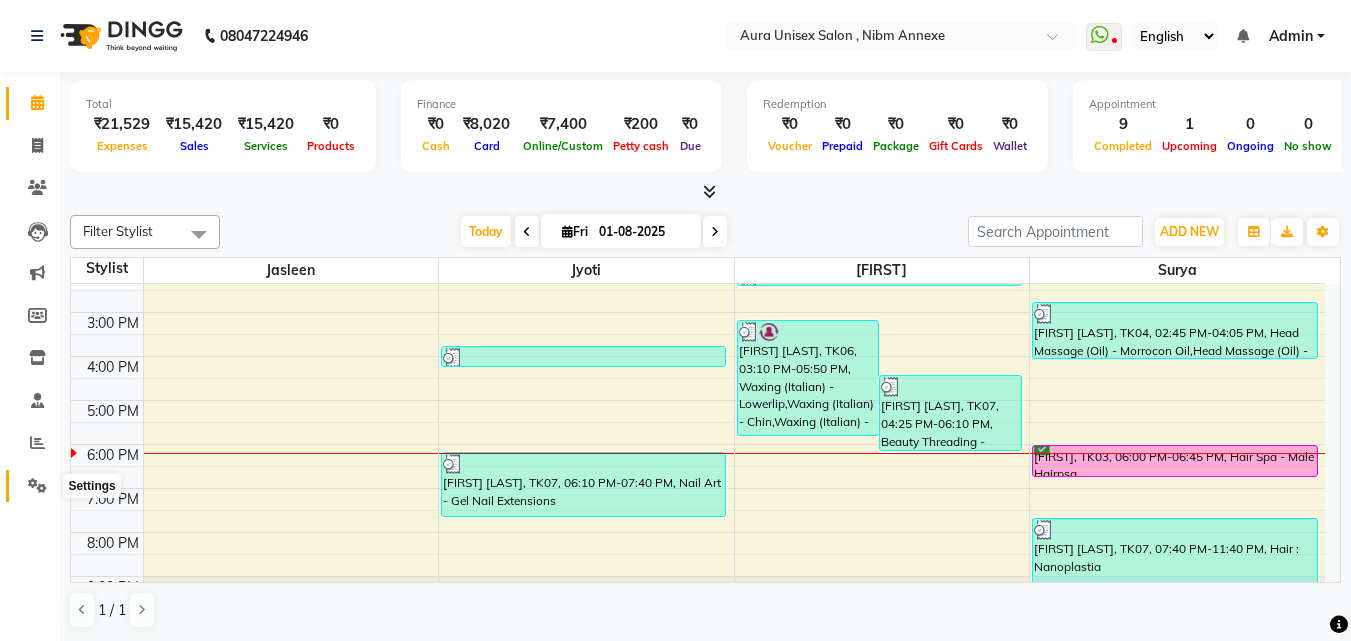 click 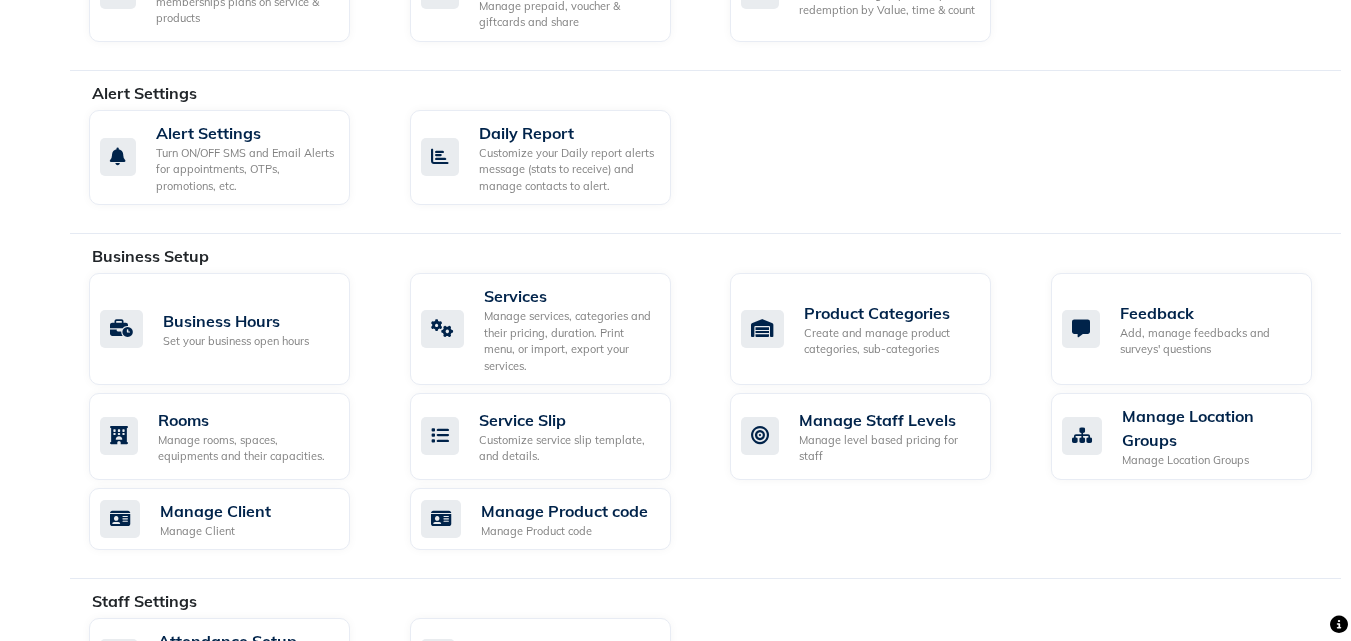 scroll, scrollTop: 551, scrollLeft: 0, axis: vertical 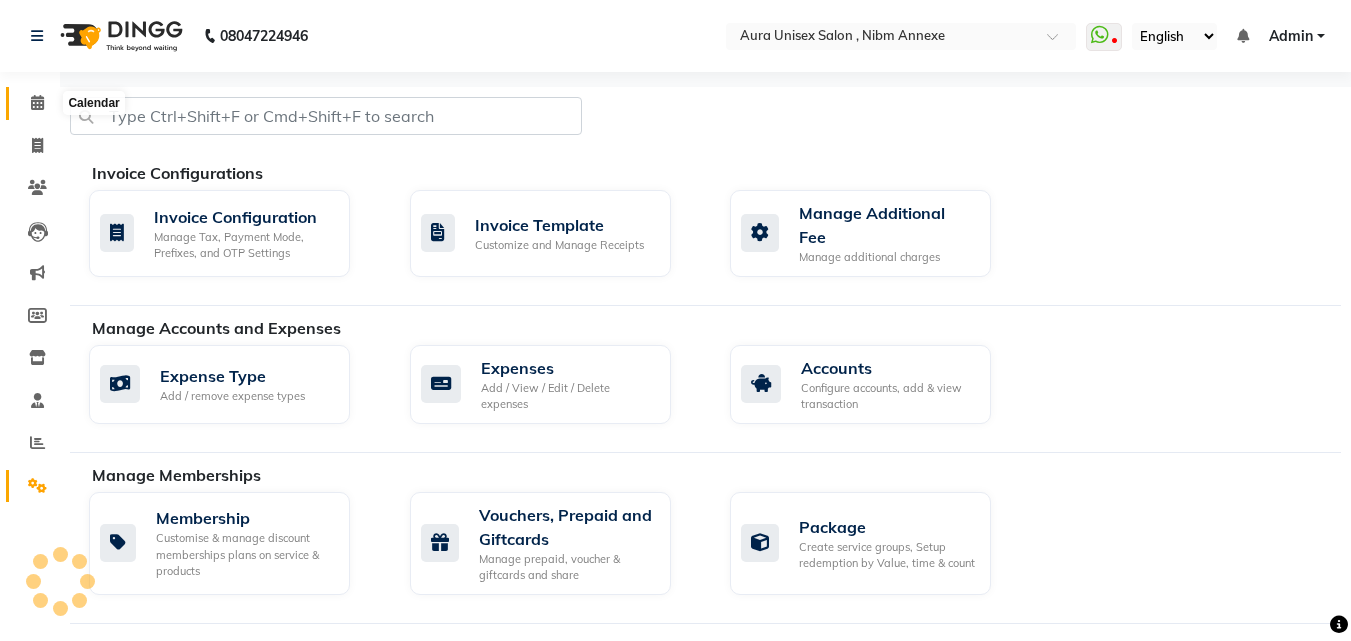click 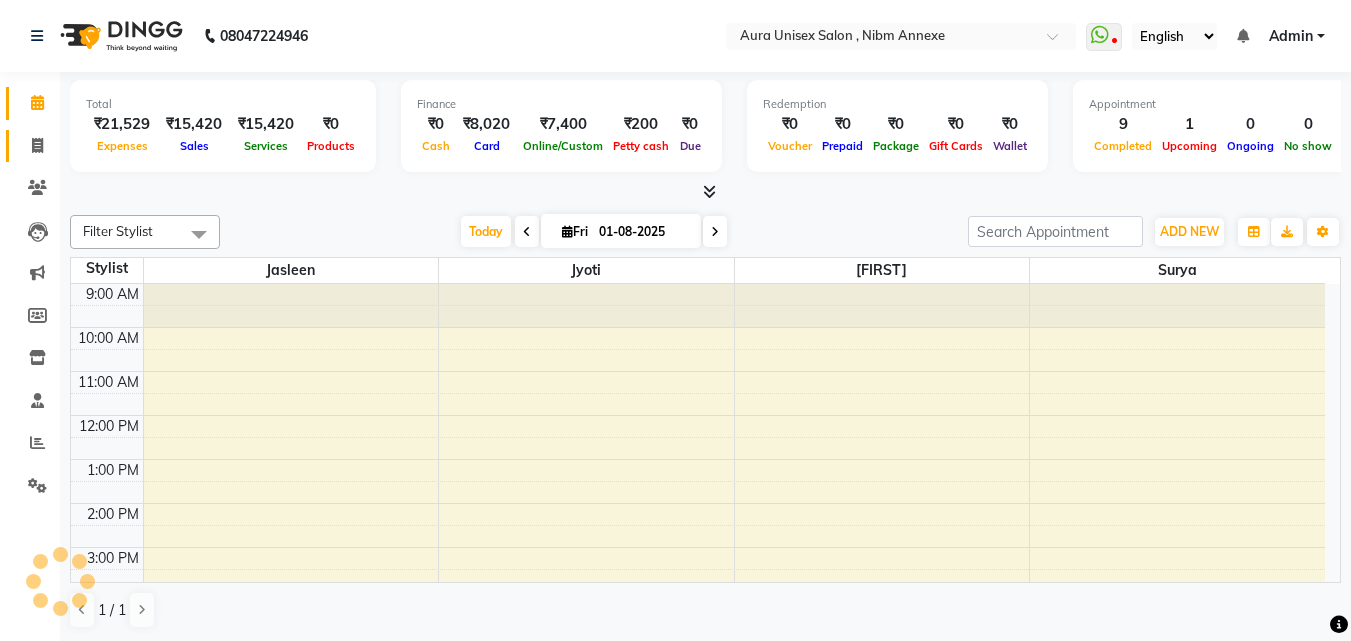 scroll, scrollTop: 0, scrollLeft: 0, axis: both 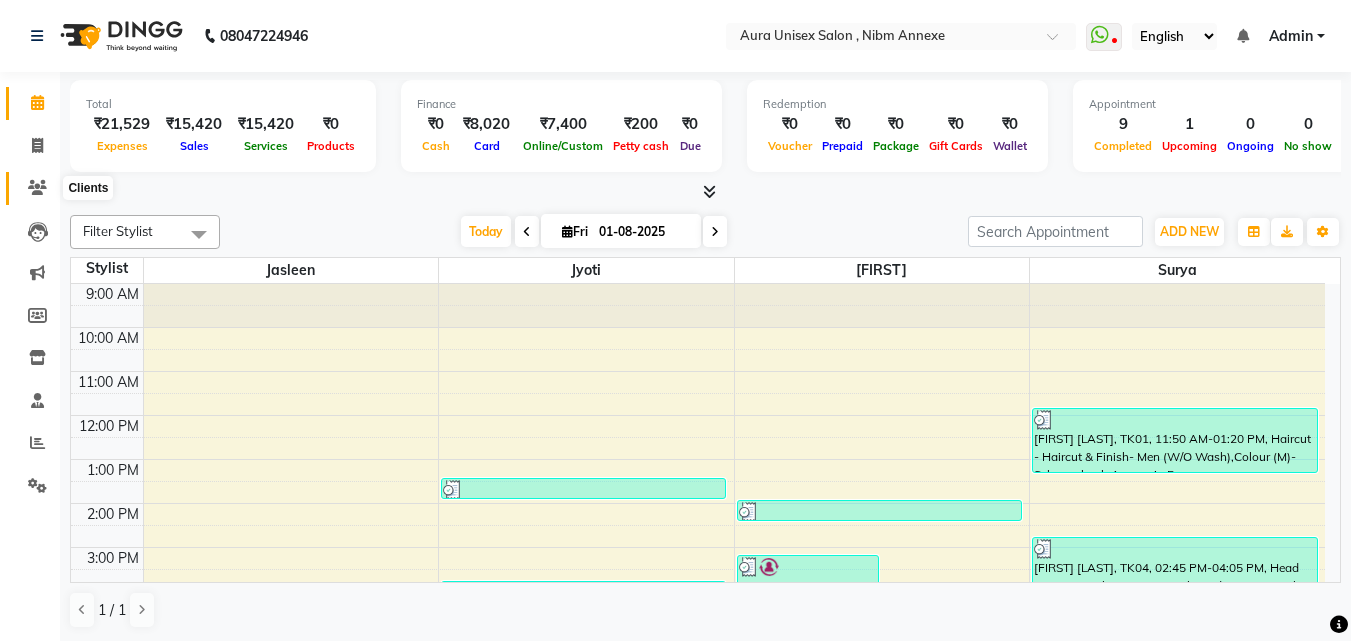 click 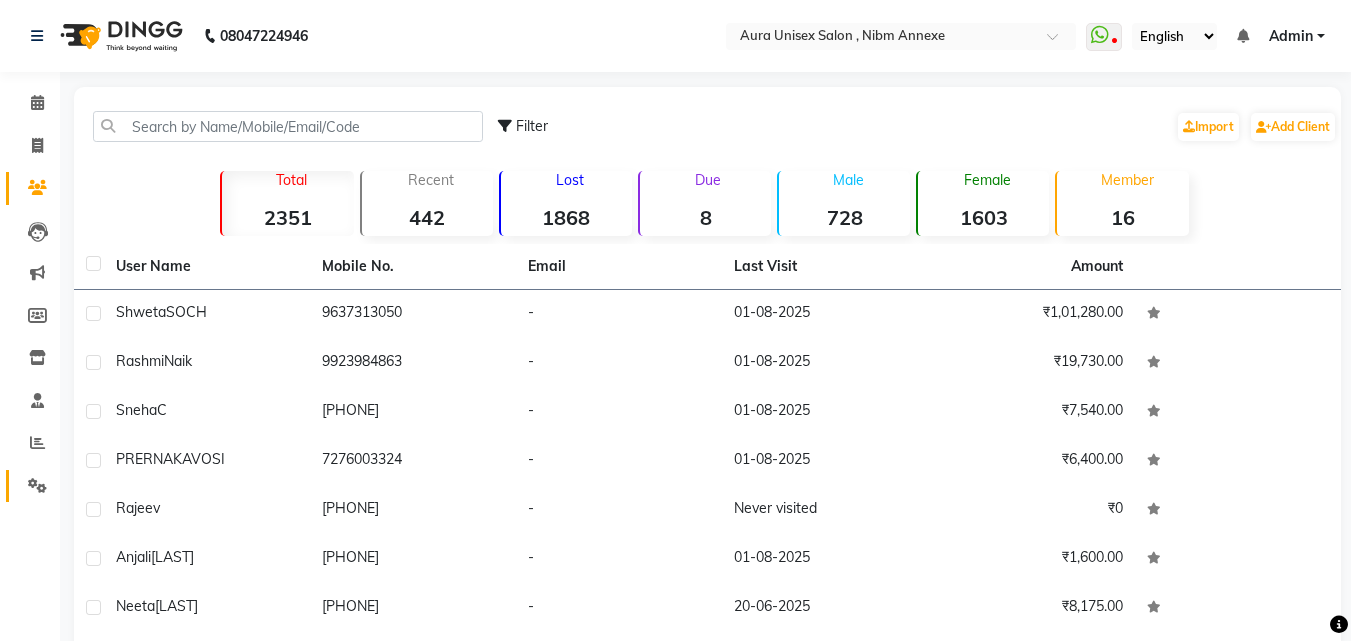 click on "Settings" 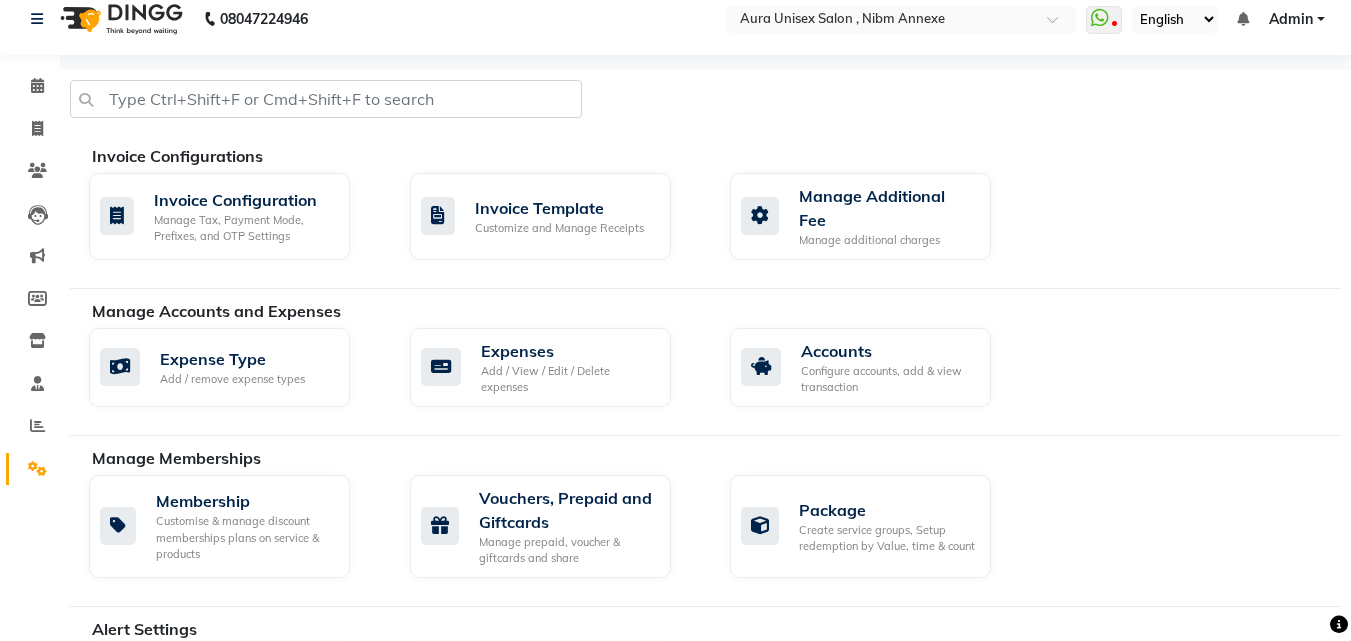 scroll, scrollTop: 0, scrollLeft: 0, axis: both 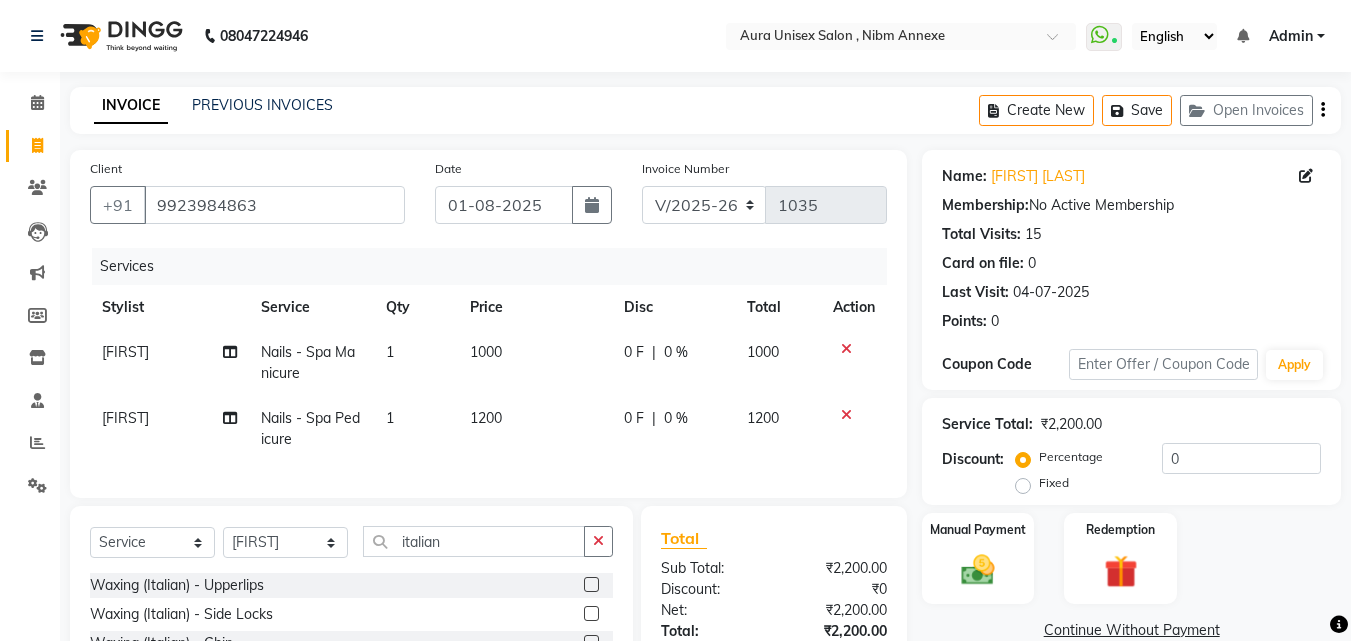 select on "823" 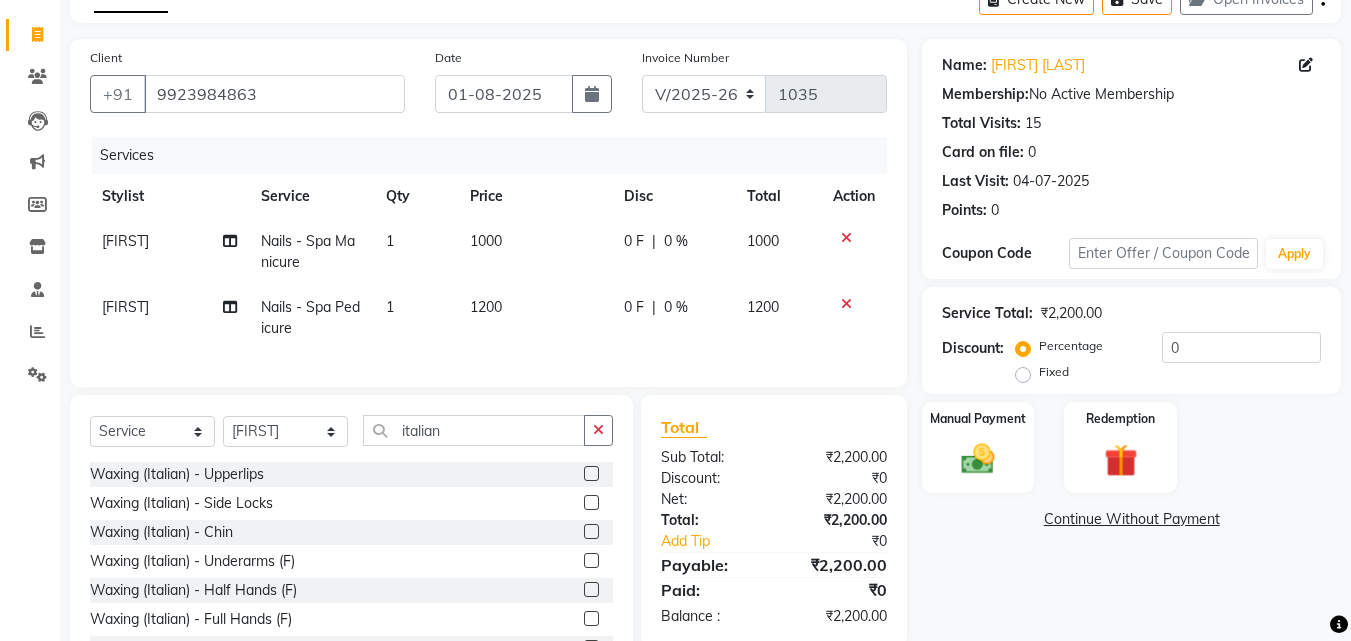 scroll, scrollTop: 12, scrollLeft: 0, axis: vertical 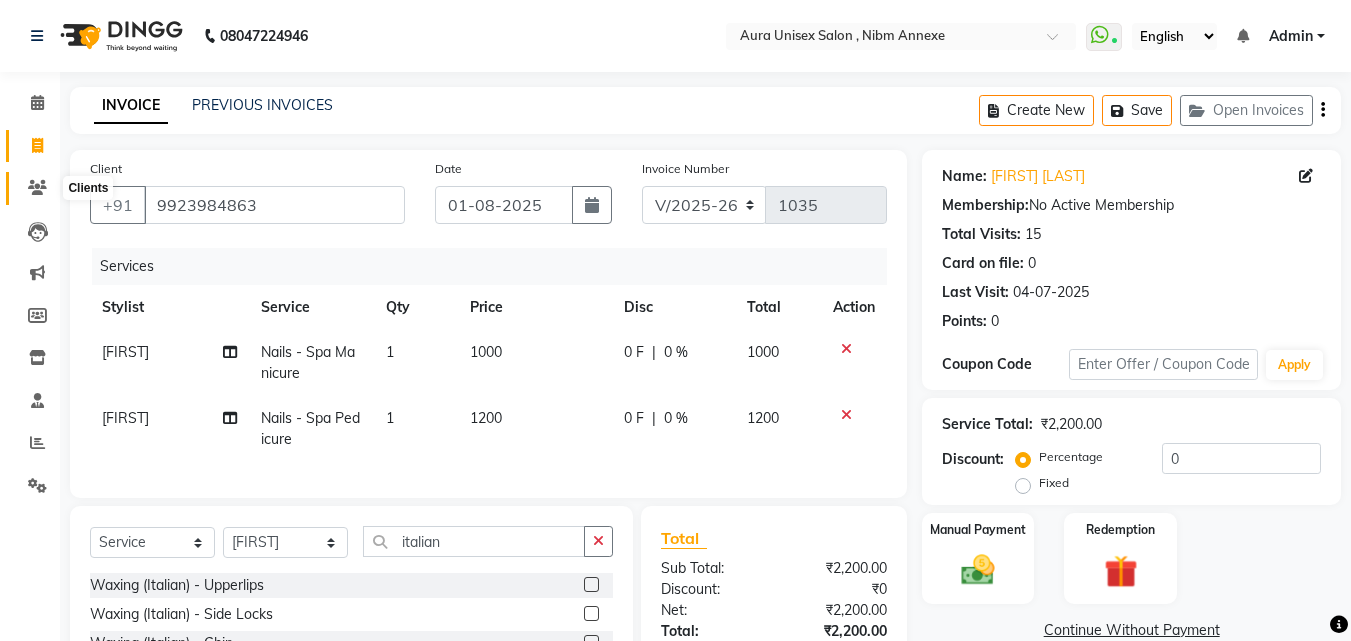 click 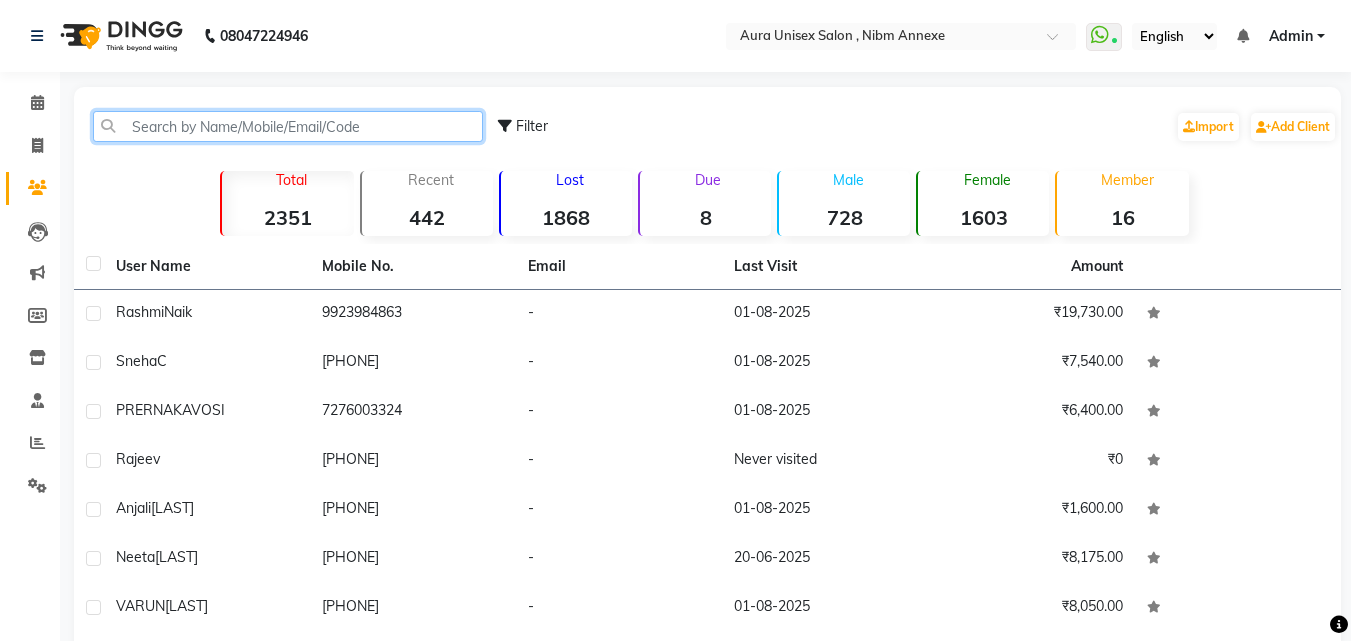 click 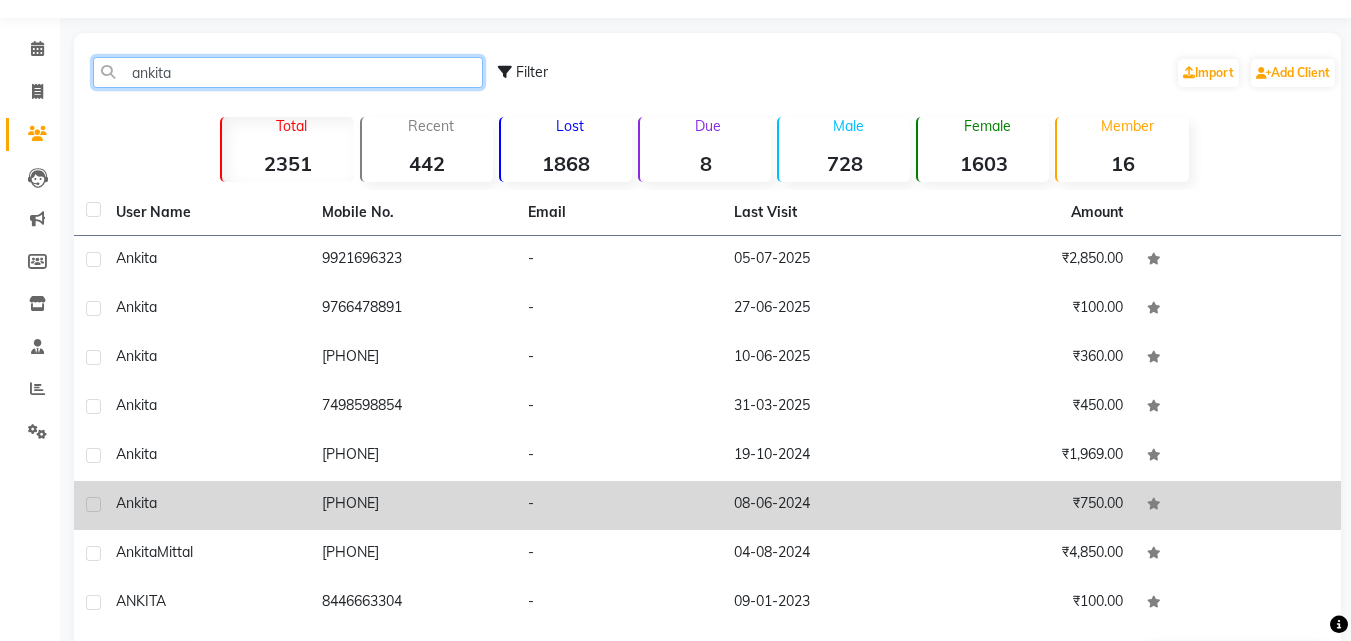 scroll, scrollTop: 100, scrollLeft: 0, axis: vertical 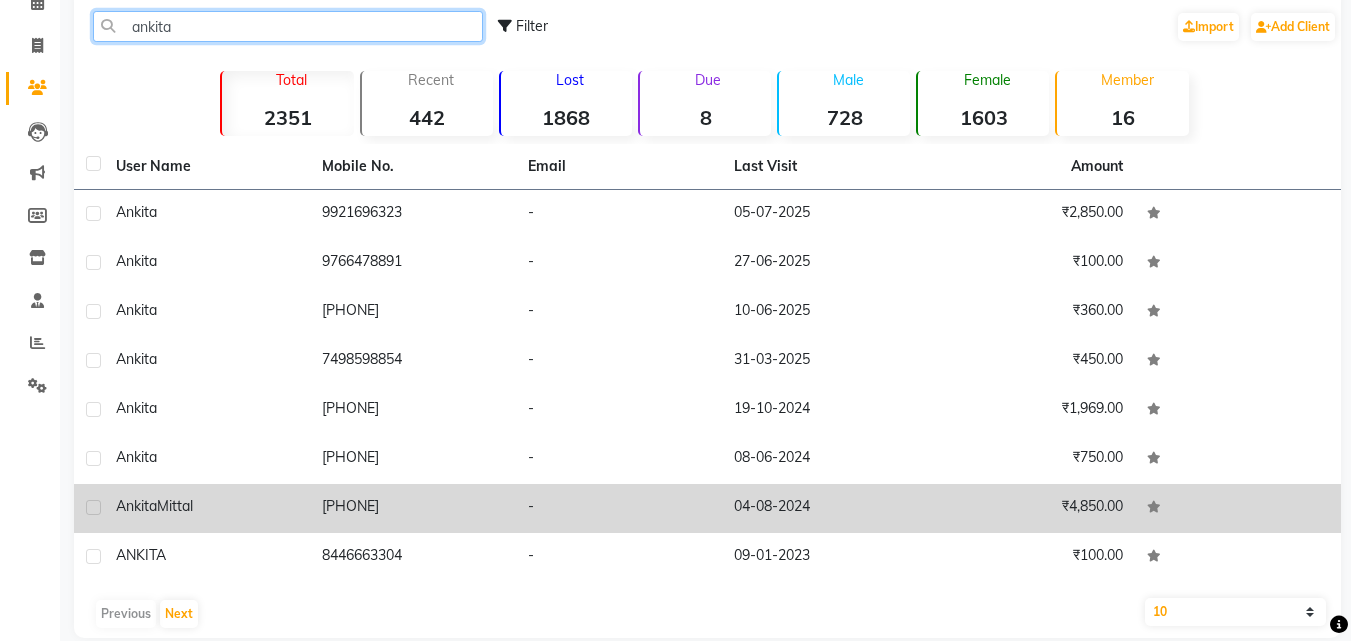 type on "ankita" 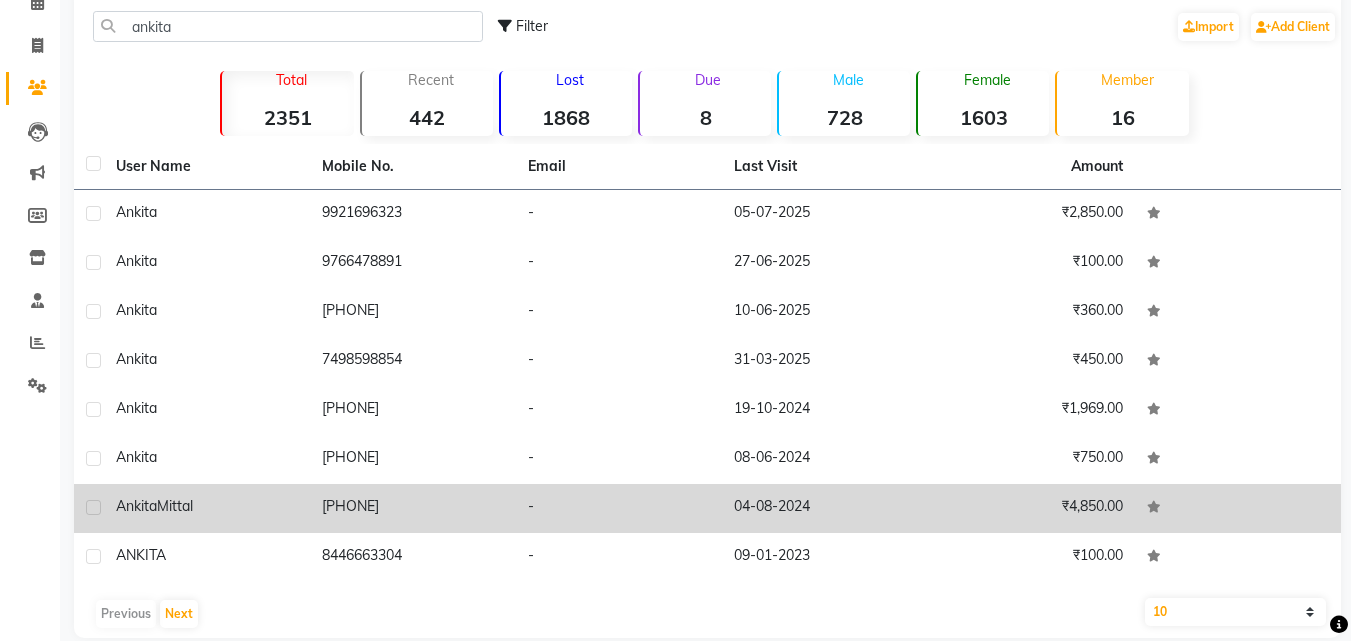 click on "7028030569" 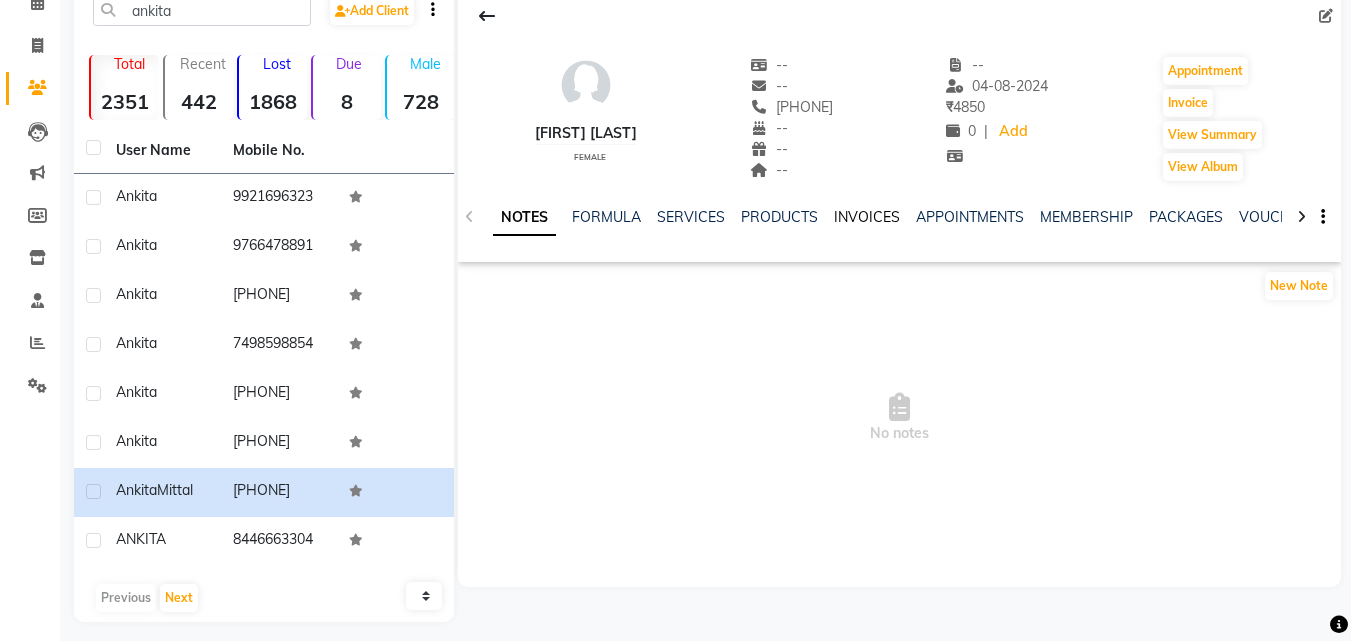 click on "INVOICES" 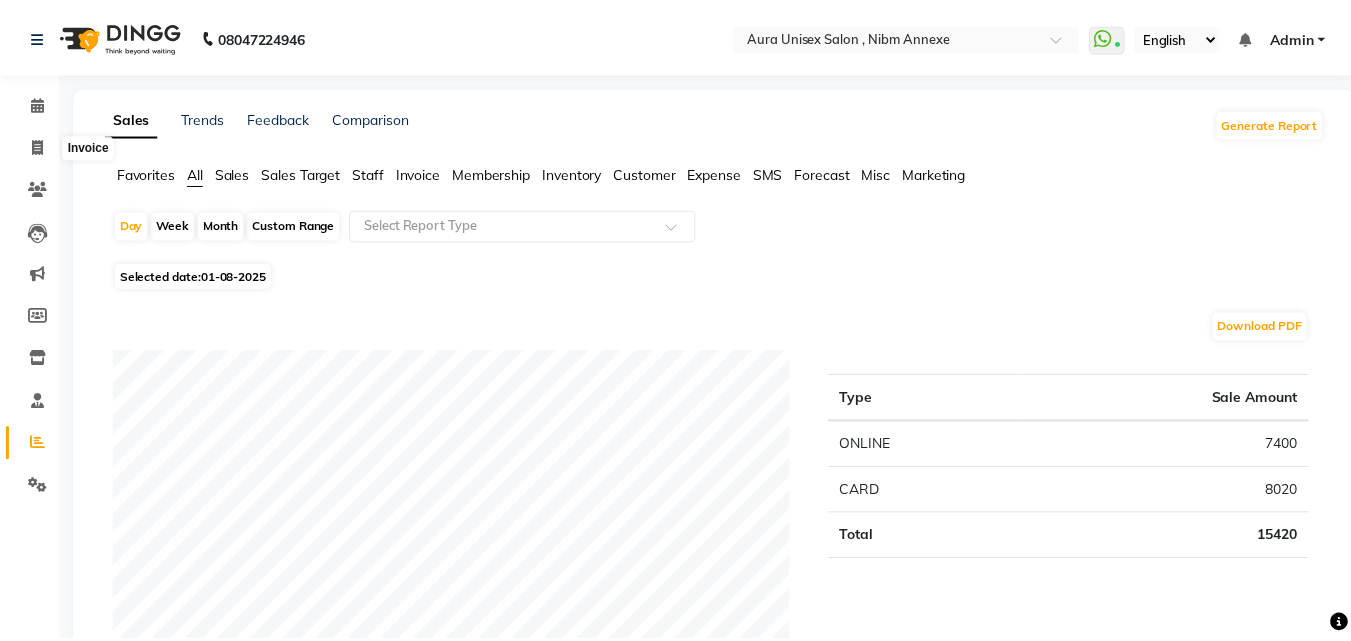 scroll, scrollTop: 0, scrollLeft: 0, axis: both 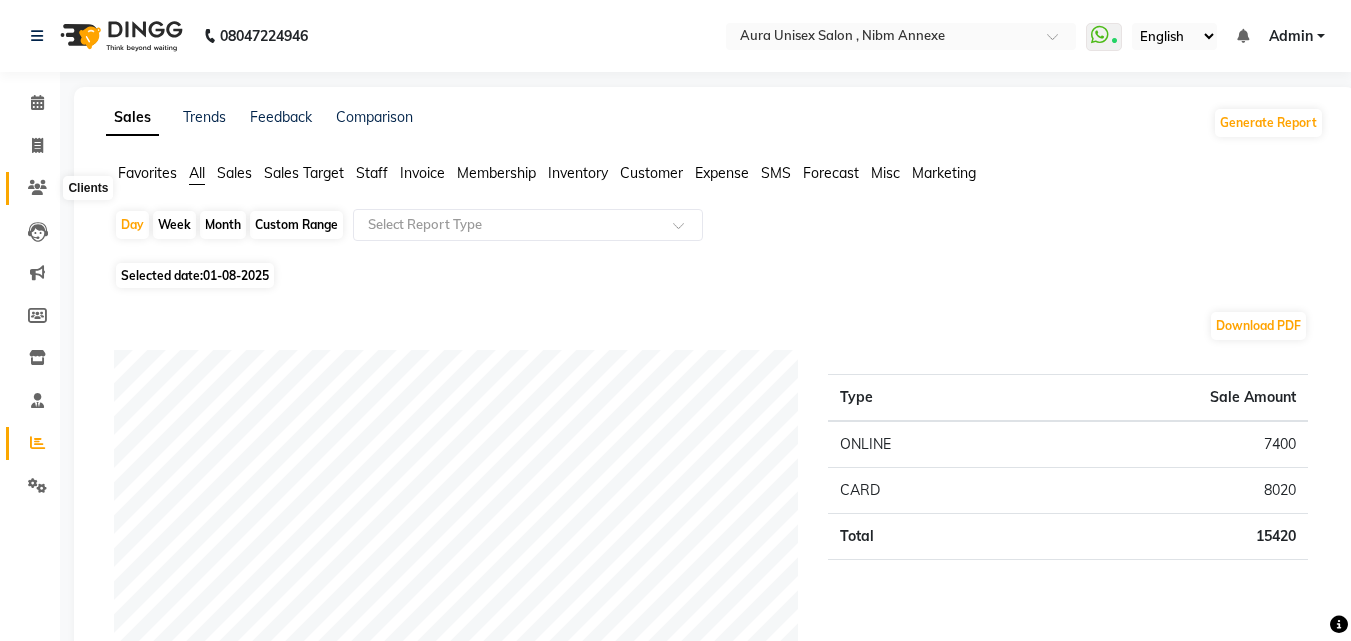 click 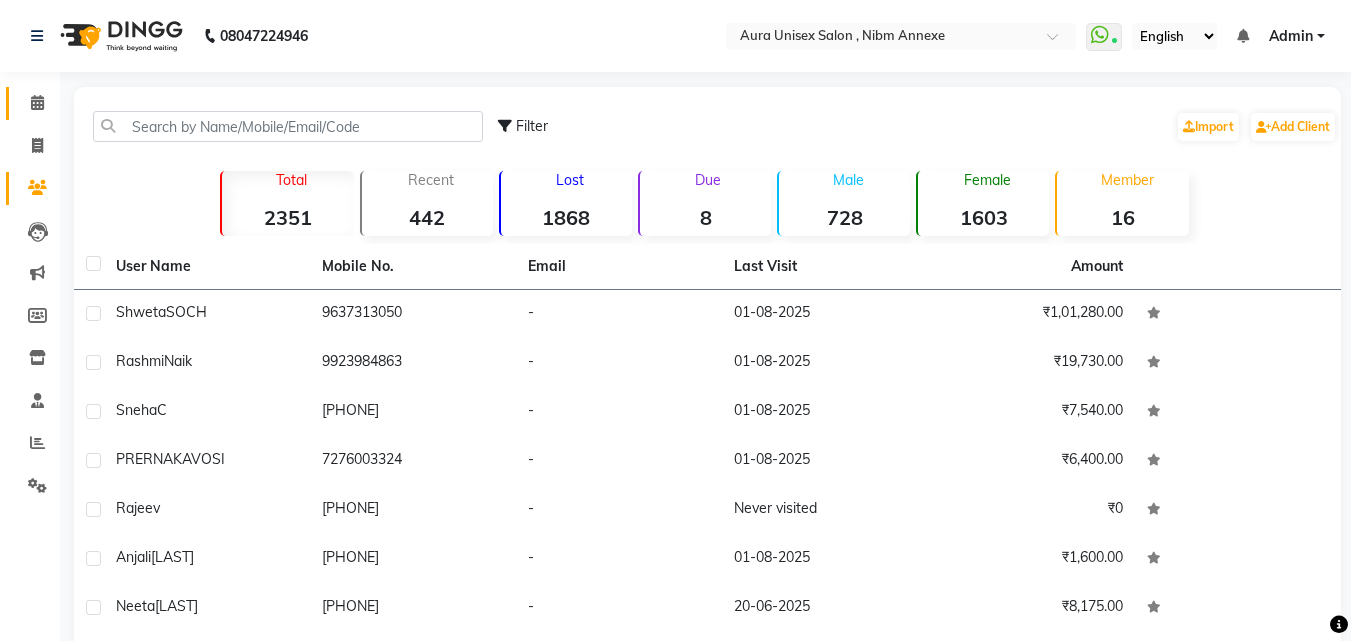 click on "Calendar" 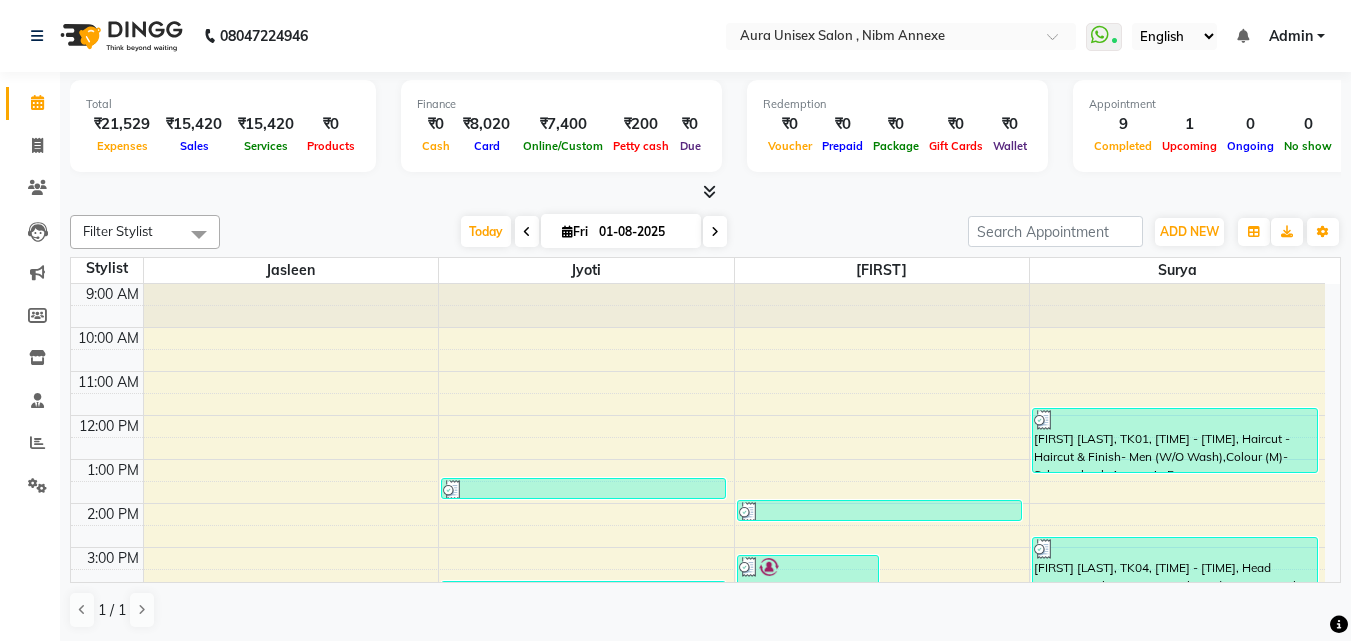 scroll, scrollTop: 0, scrollLeft: 0, axis: both 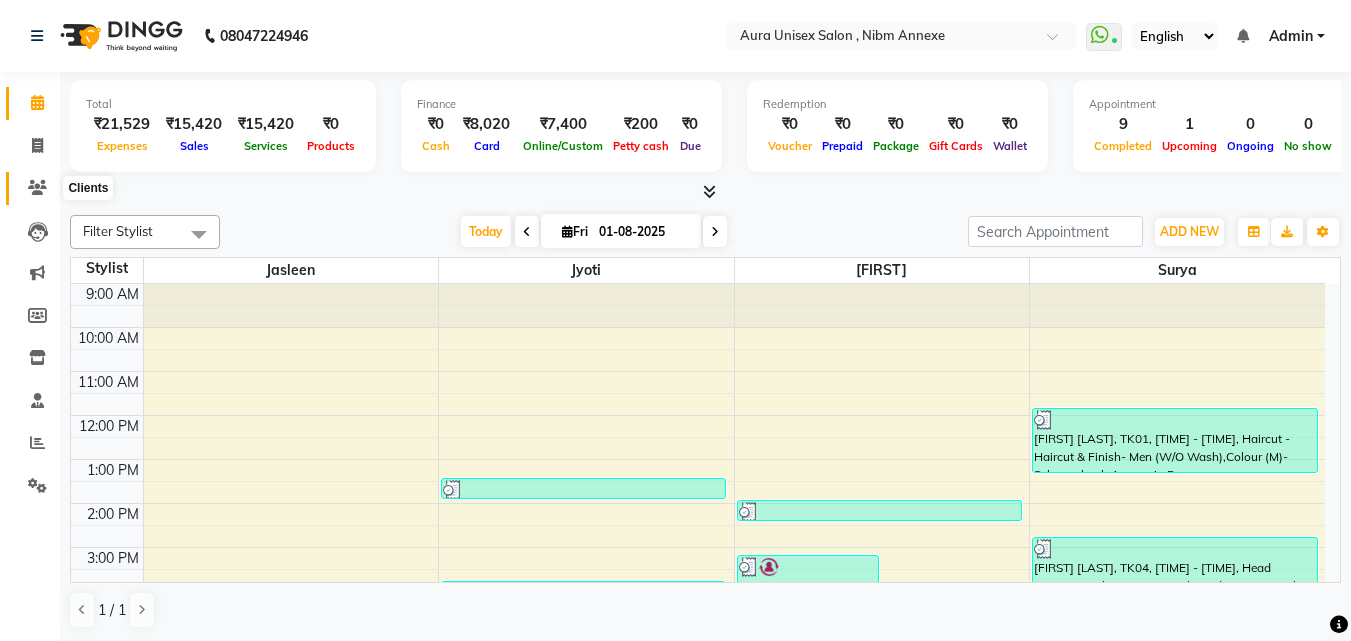 click 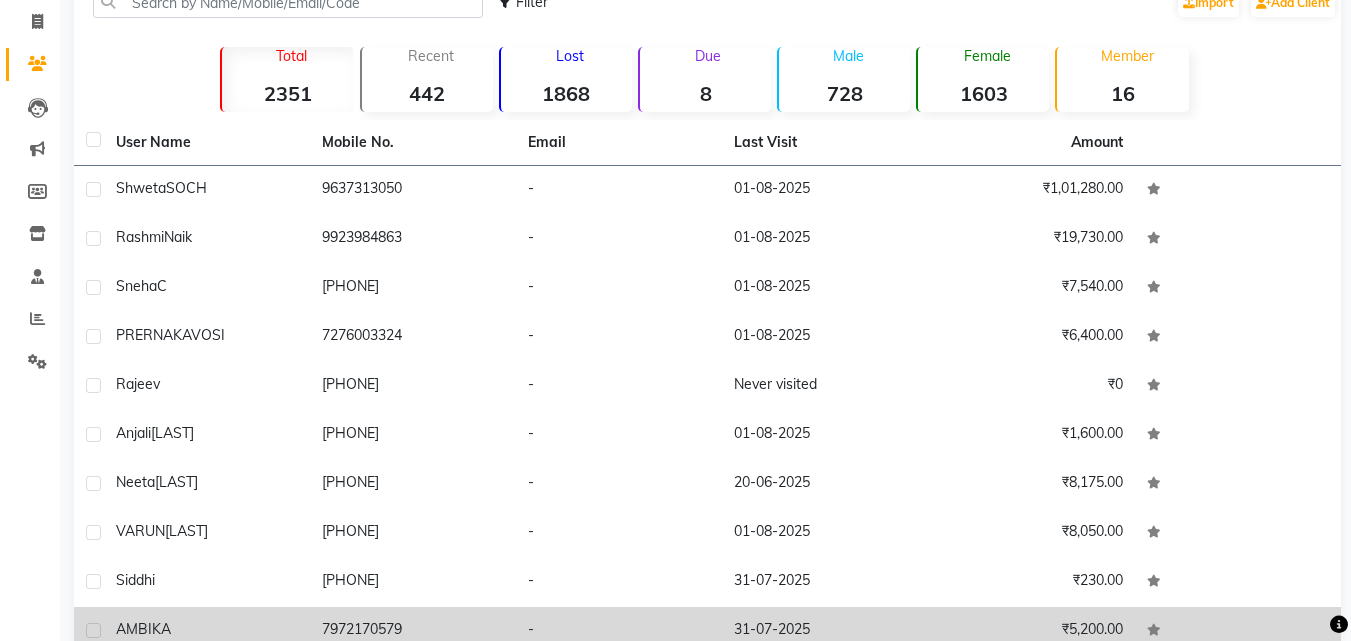 scroll, scrollTop: 0, scrollLeft: 0, axis: both 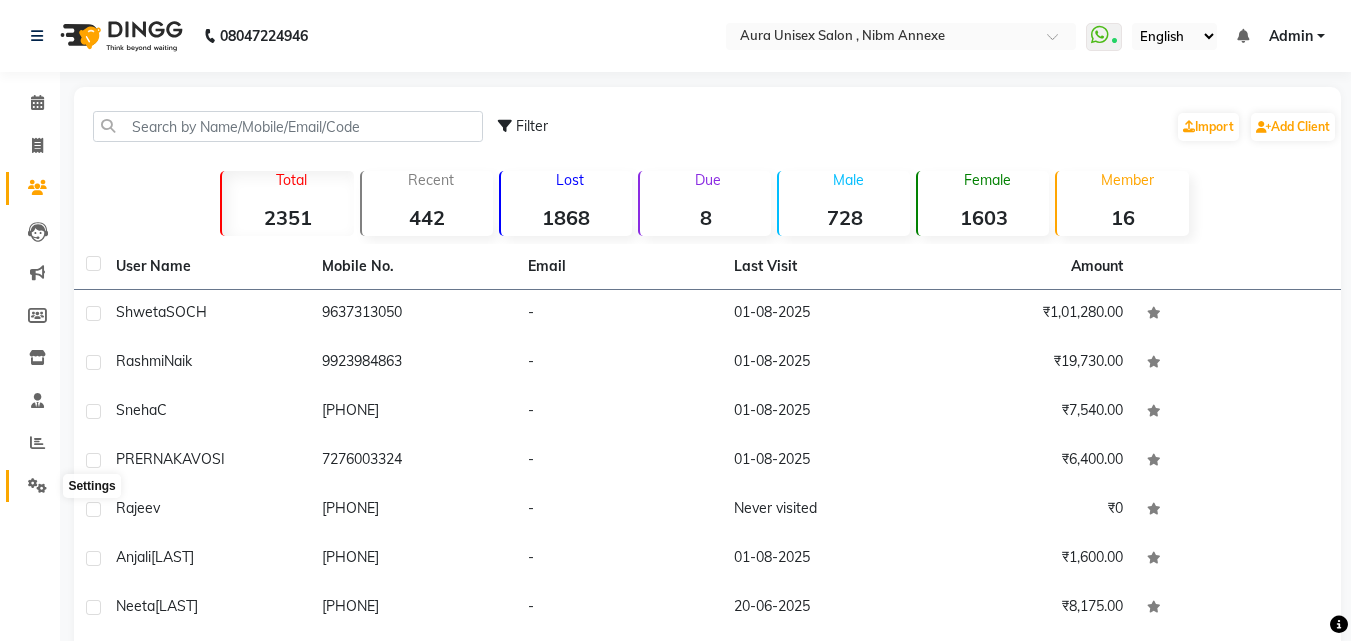 click 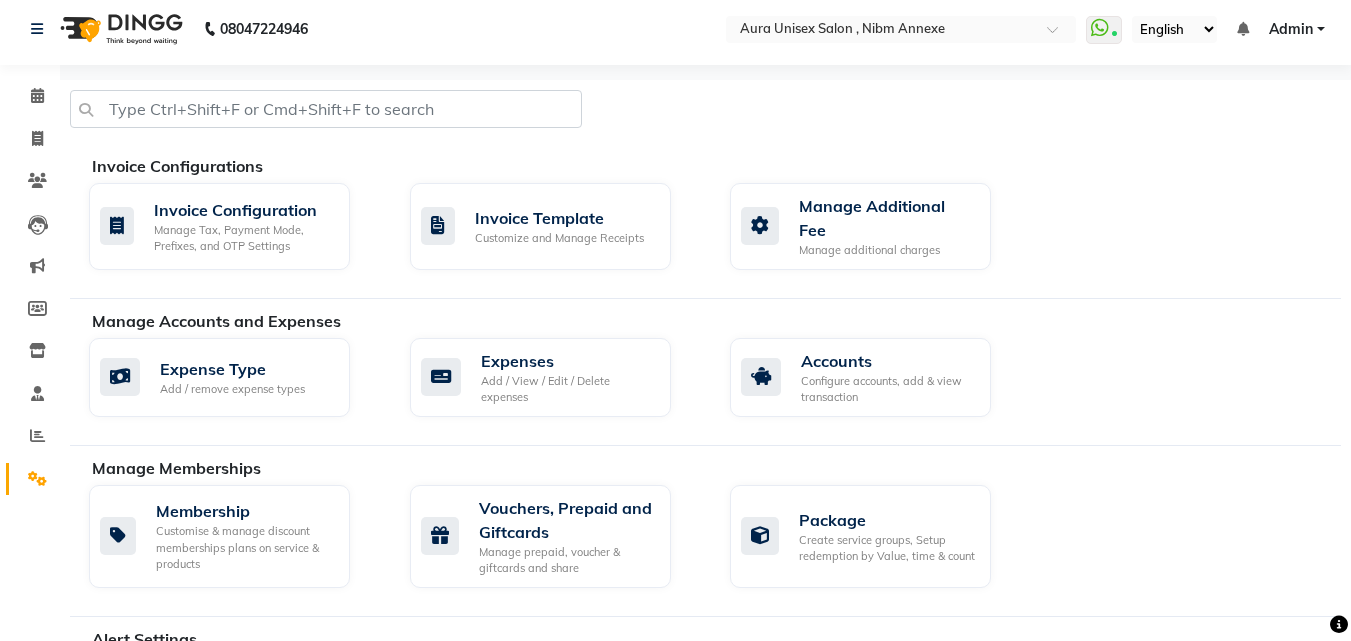 scroll, scrollTop: 0, scrollLeft: 0, axis: both 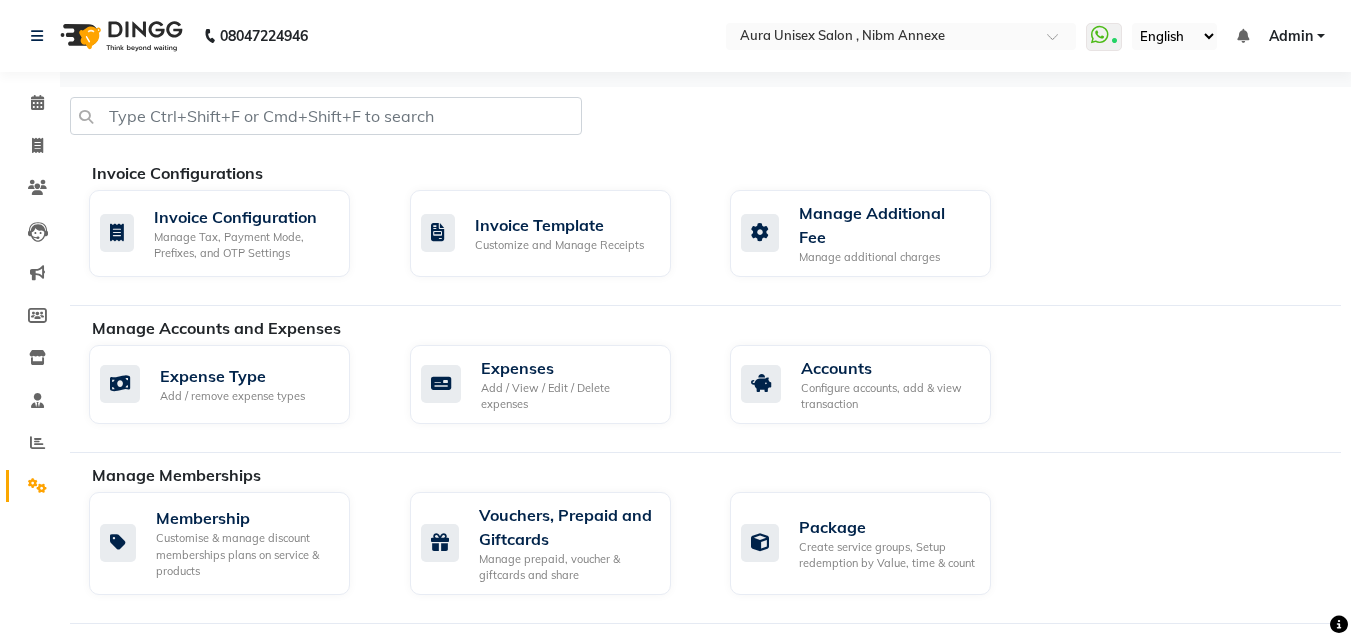 click on "Calendar" 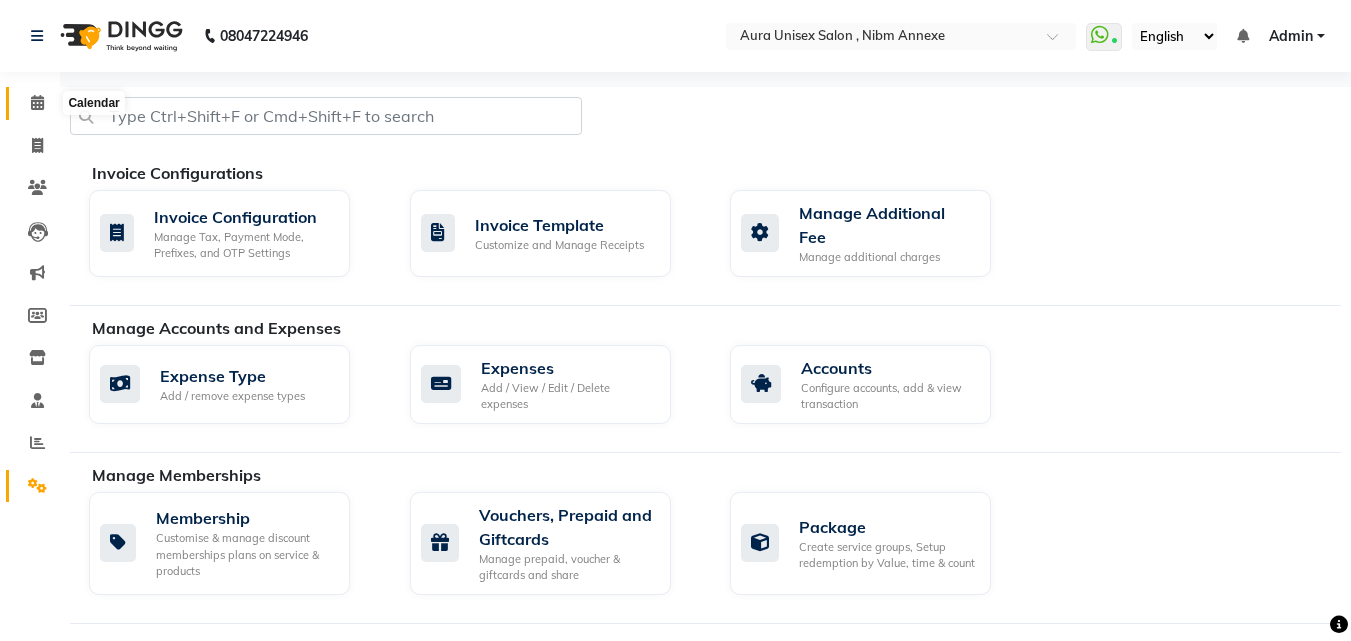 click 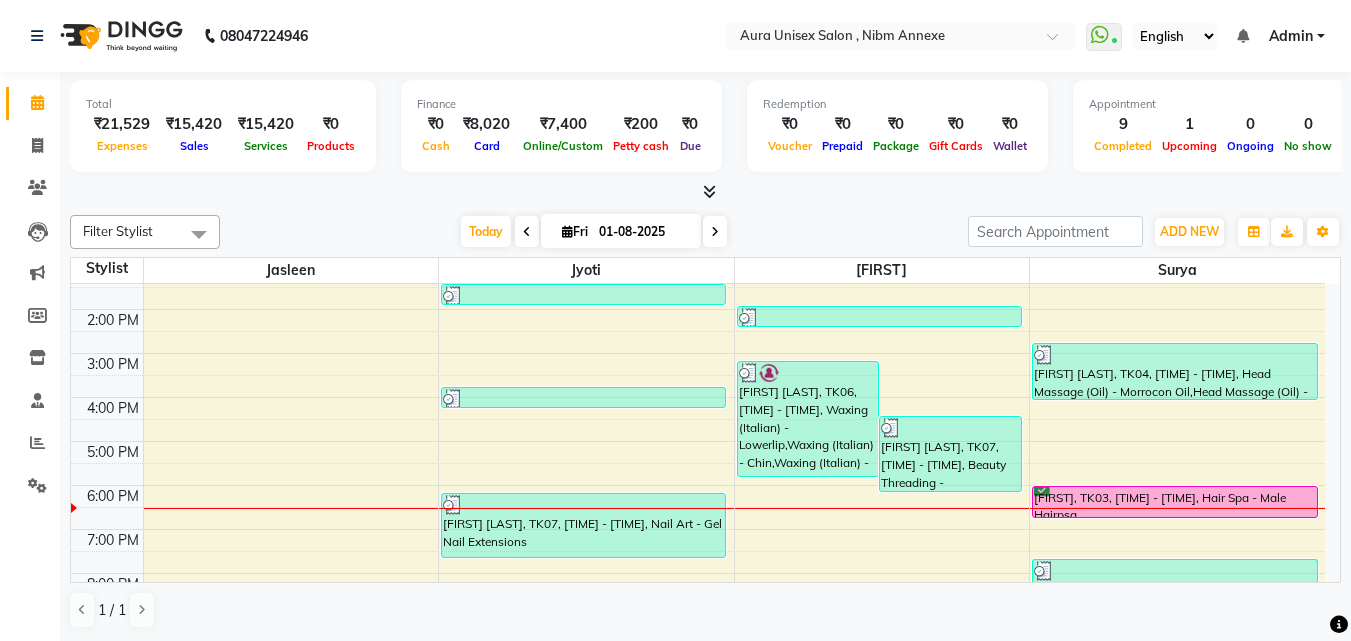 scroll, scrollTop: 272, scrollLeft: 0, axis: vertical 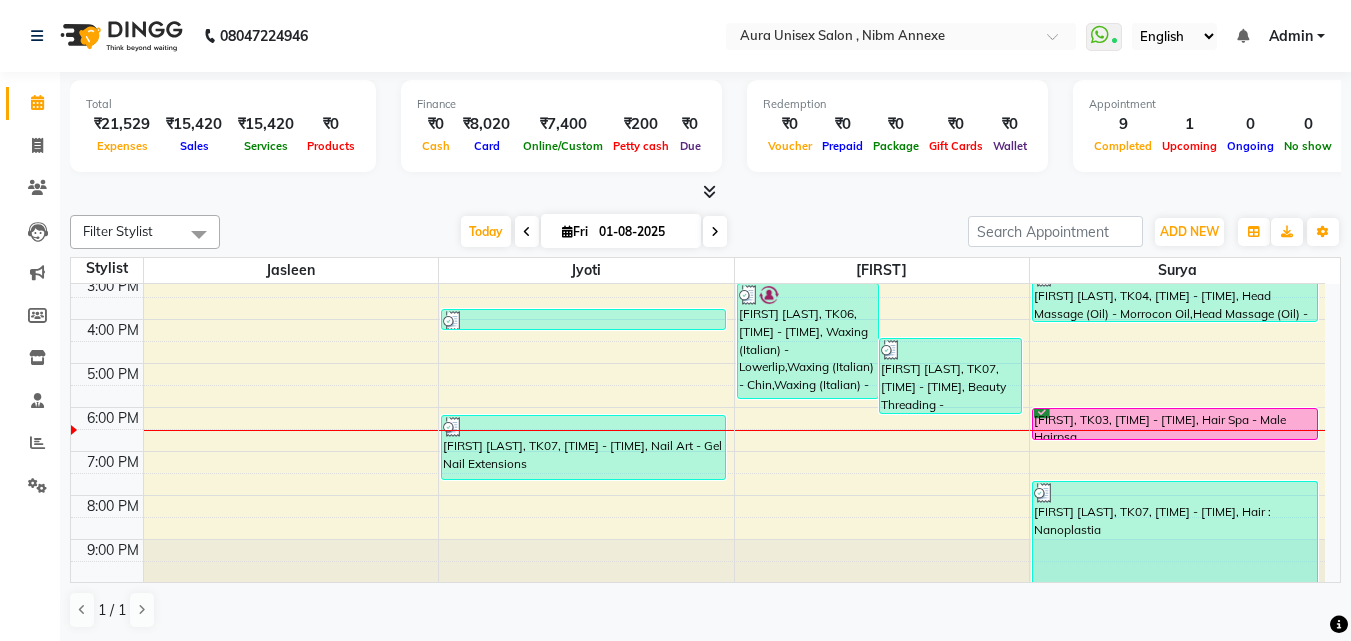 click on "9:00 AM 10:00 AM 11:00 AM 12:00 PM 1:00 PM 2:00 PM 3:00 PM 4:00 PM 5:00 PM 6:00 PM 7:00 PM 8:00 PM 9:00 PM     Anjali Mallik, TK02, 01:25 PM-01:55 PM, Nails  - Regular Pedicure     Sneha C, TK05, 03:45 PM-04:15 PM, Beauty Threading  - Eyebrows,Beauty Threading  - Upperlips     Shweta SOCH, TK07, 06:10 PM-07:40 PM, Nail Art  - Gel Nail Extensions     Rashmi Naik, TK06, 03:10 PM-05:50 PM, Waxing (Italian) - Lowerlip,Waxing (Italian)  - Chin,Waxing (Italian)  - Side Locks,Nails  - Spa Manicure,Nails  - Spa Pedicure     Shweta SOCH, TK07, 04:25 PM-06:10 PM, Beauty Threading  - Eyebrows,Waxing (Italian)  - Upperlips,Waxing (Italian)  - Chin,Waxing (Italian) - Lowerlip,Waxing (Italian) - Nose,Waxing (Italian) - Nose     Anjali Mallik, TK02, 01:55 PM-02:25 PM, Nails  - Regular Pedicure     VARUN HINGANE, TK01, 11:50 AM-01:20 PM, Haircut  - Haircut & Finish- Men (W/O Wash),Colour (M)- Schwarzkoph Ammonia Free         Rajeev, TK03, 06:00 PM-06:45 PM, Hair Spa   - Male Hairpsa" at bounding box center [698, 297] 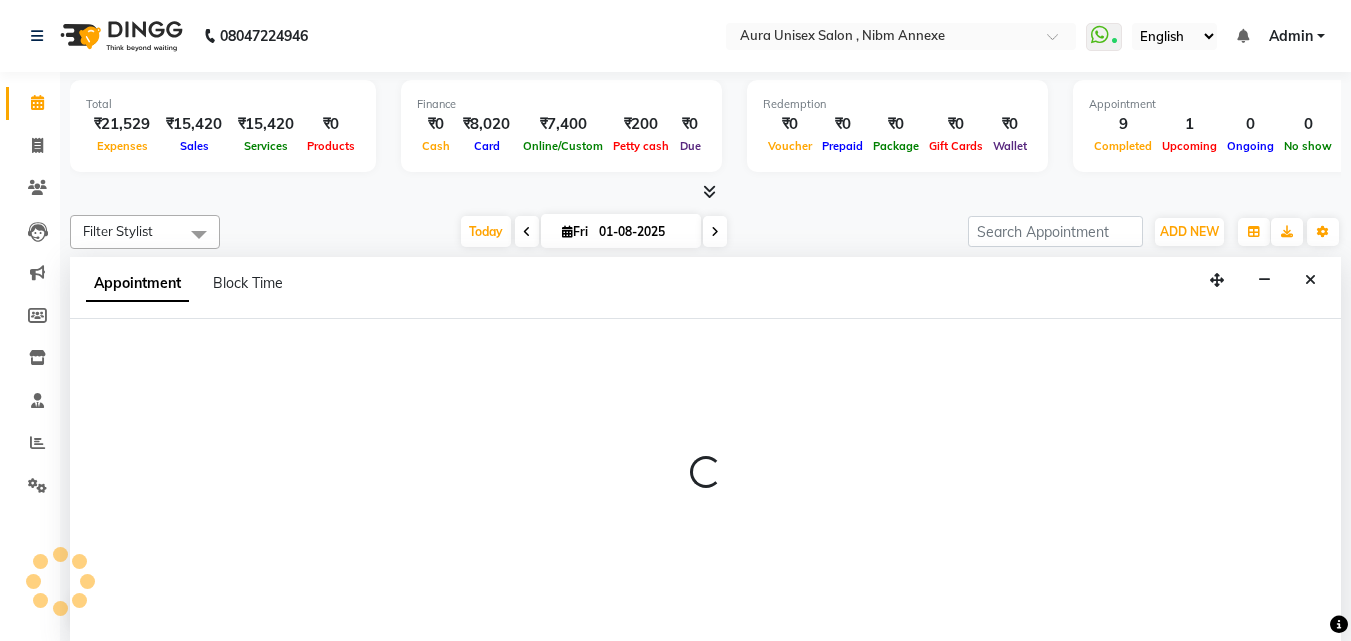 scroll, scrollTop: 1, scrollLeft: 0, axis: vertical 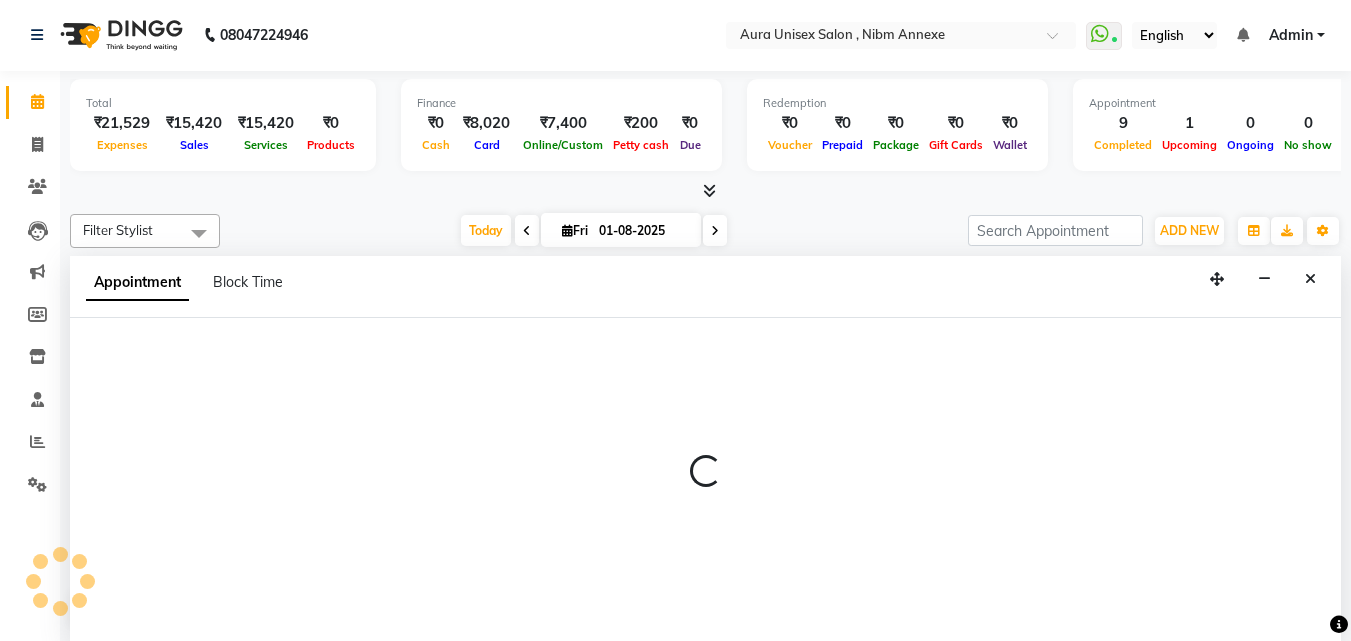 select on "83187" 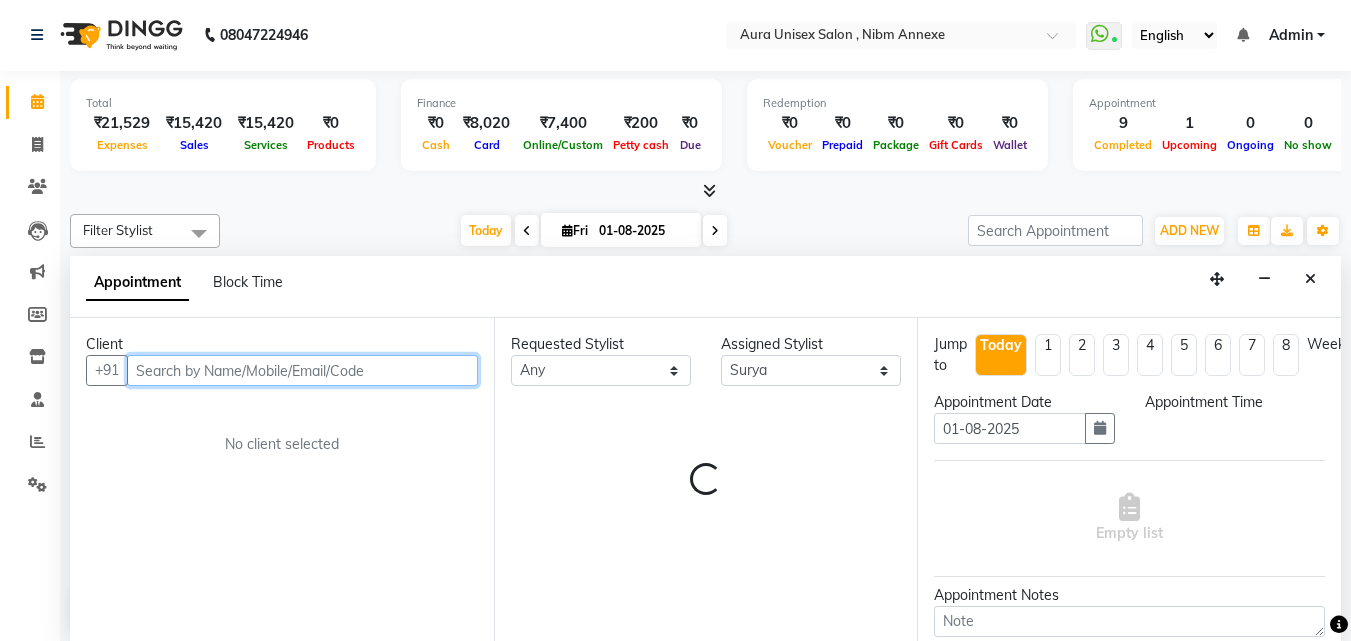 select on "1140" 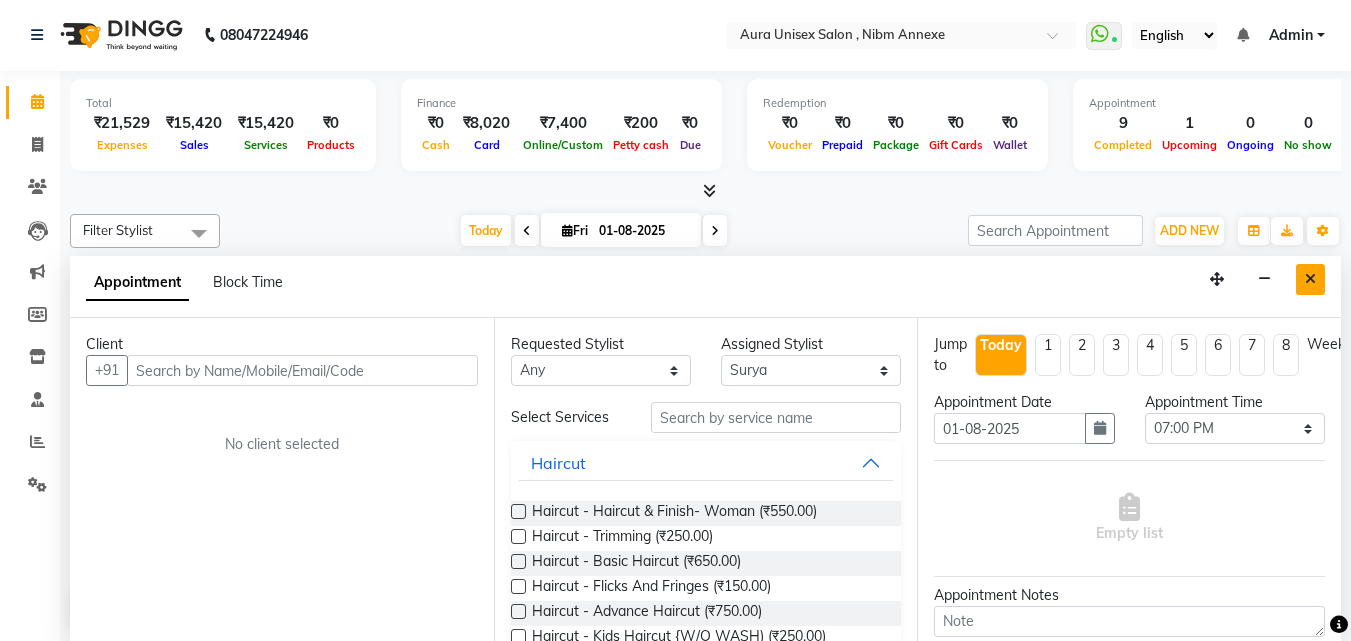 click at bounding box center (1310, 279) 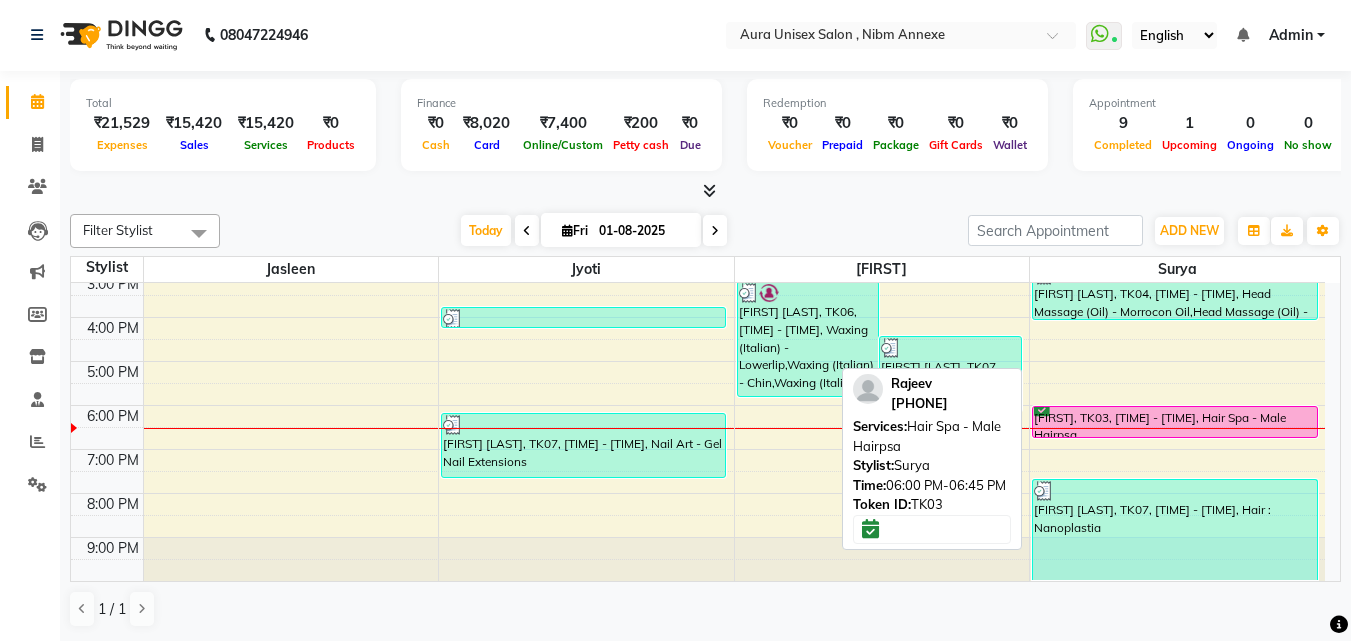 click on "[FIRST], TK03, 06:00 PM-06:45 PM, Hair Spa   - Male Hairpsa" at bounding box center (1175, 422) 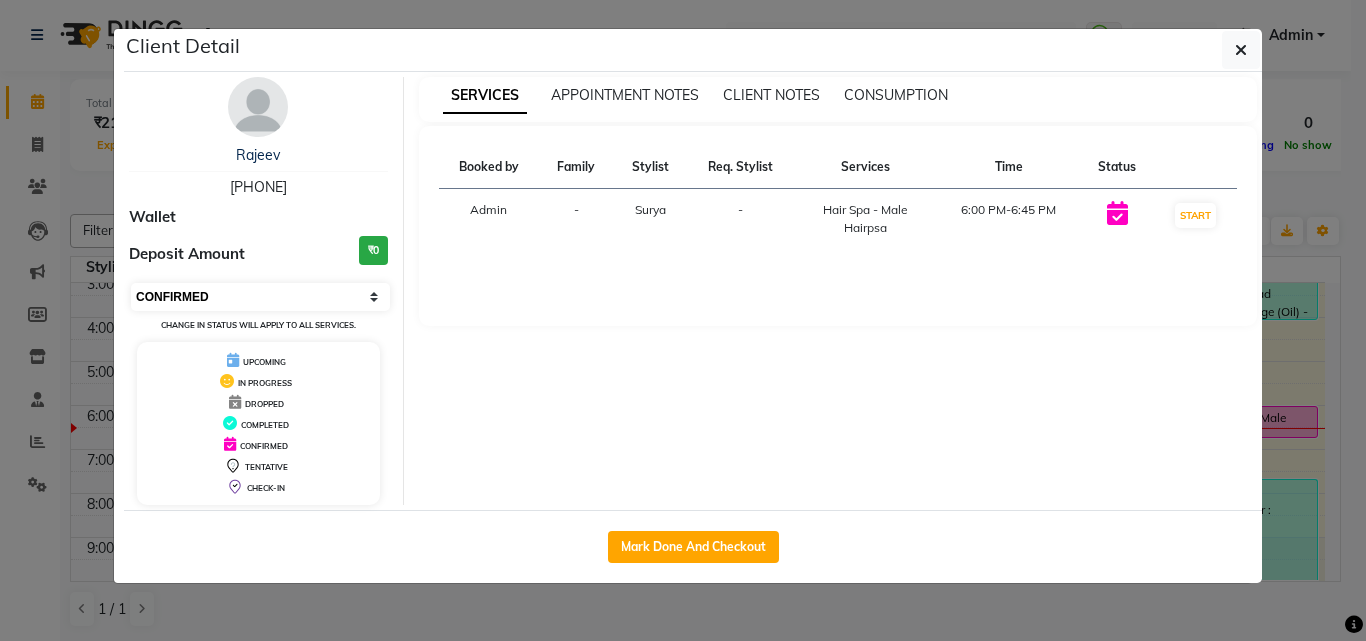 click on "Select IN SERVICE CONFIRMED TENTATIVE CHECK IN MARK DONE DROPPED UPCOMING" at bounding box center [260, 297] 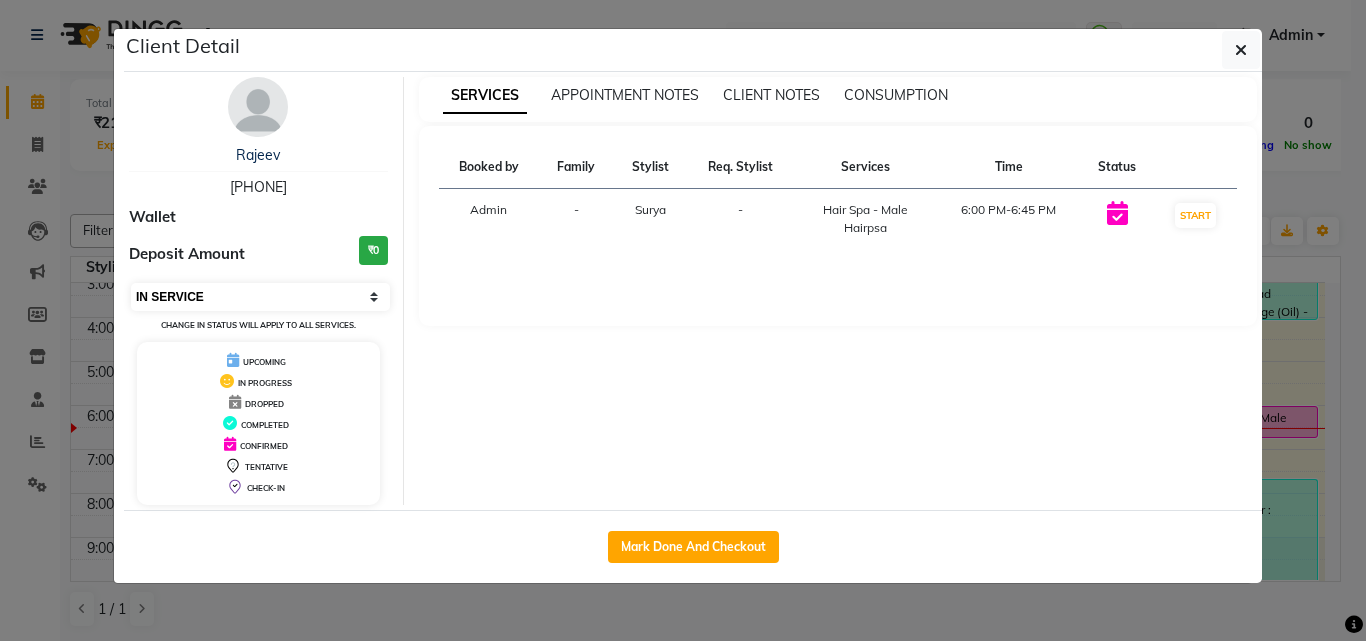click on "Select IN SERVICE CONFIRMED TENTATIVE CHECK IN MARK DONE DROPPED UPCOMING" at bounding box center [260, 297] 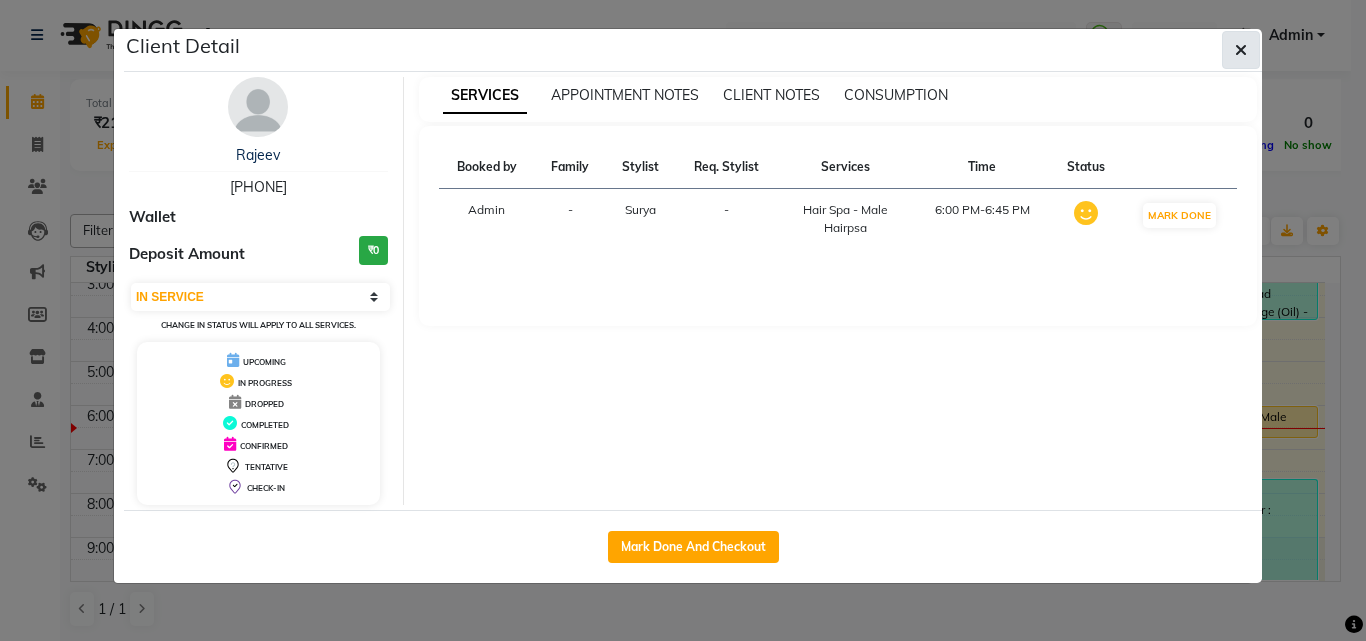 click 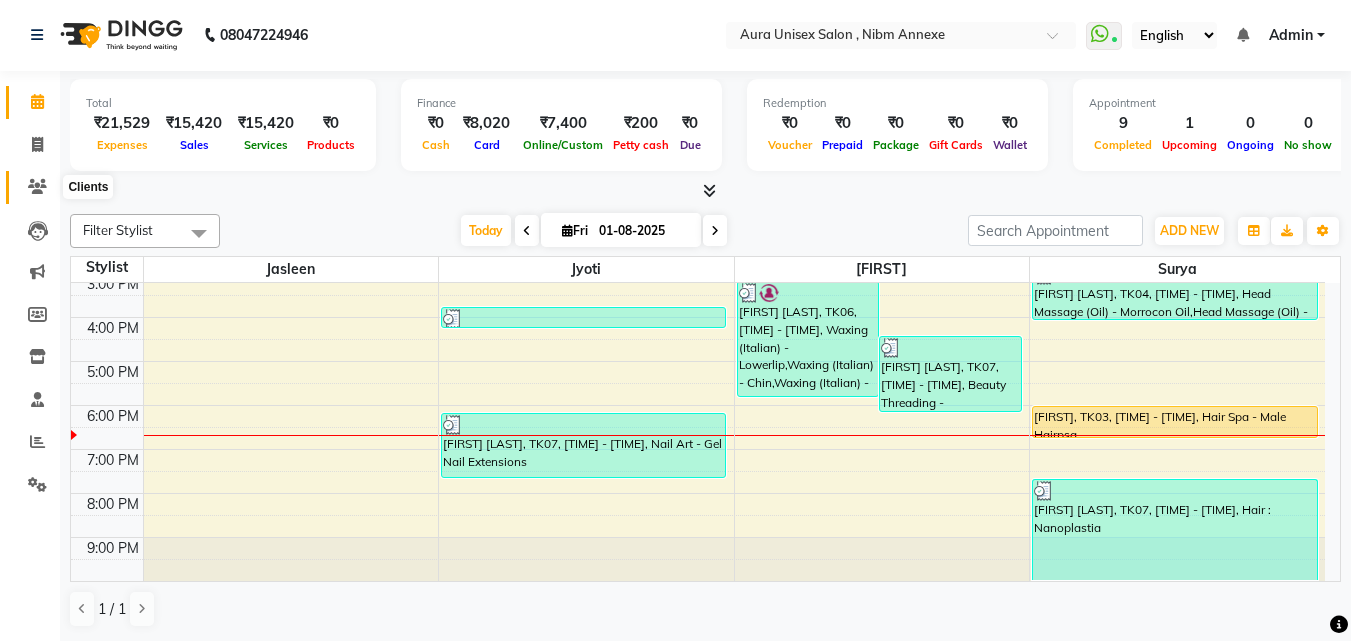 click 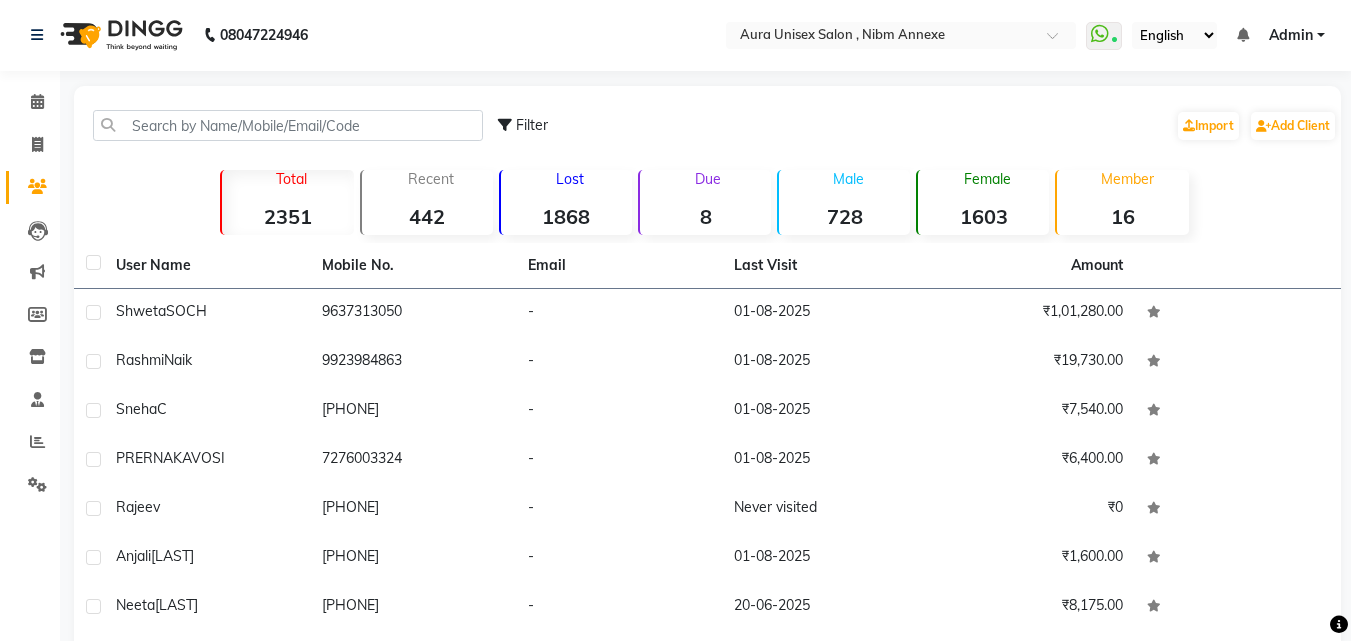 click on "08047224946 Select Location × Aura Unisex Salon , Nibm Annexe  WhatsApp Status  ✕ Status:  Connected Most Recent Message: 01-08-2025     06:11 PM Recent Service Activity: 01-08-2025     06:14 PM English ENGLISH Español العربية मराठी हिंदी ગુજરાતી தமிழ் 中文 Notifications nothing to show Admin Manage Profile Change Password Sign out  Version:3.15.11" 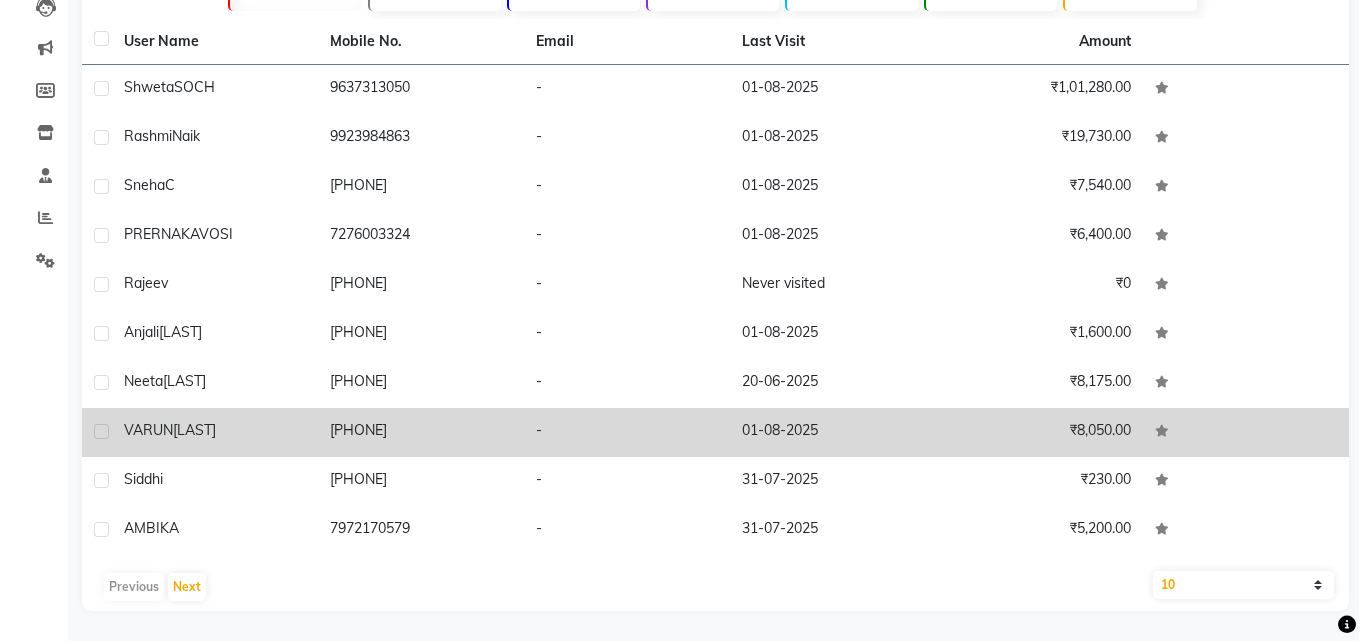 scroll, scrollTop: 0, scrollLeft: 0, axis: both 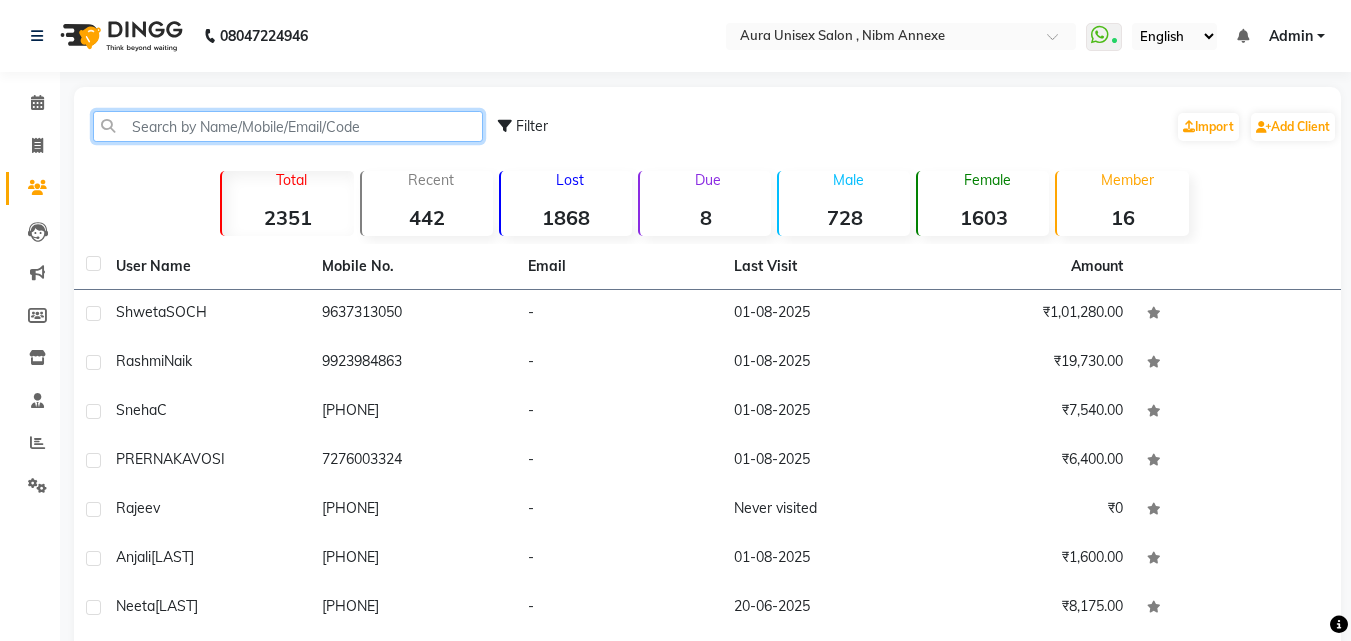 click 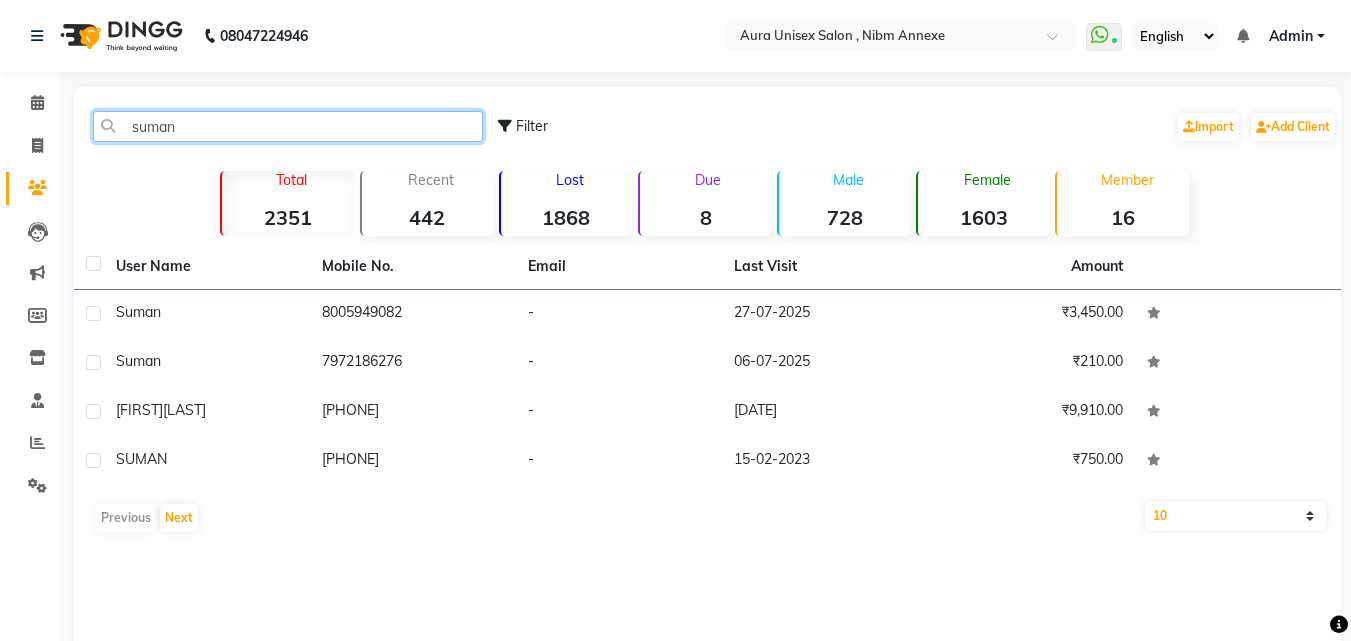 click on "suman" 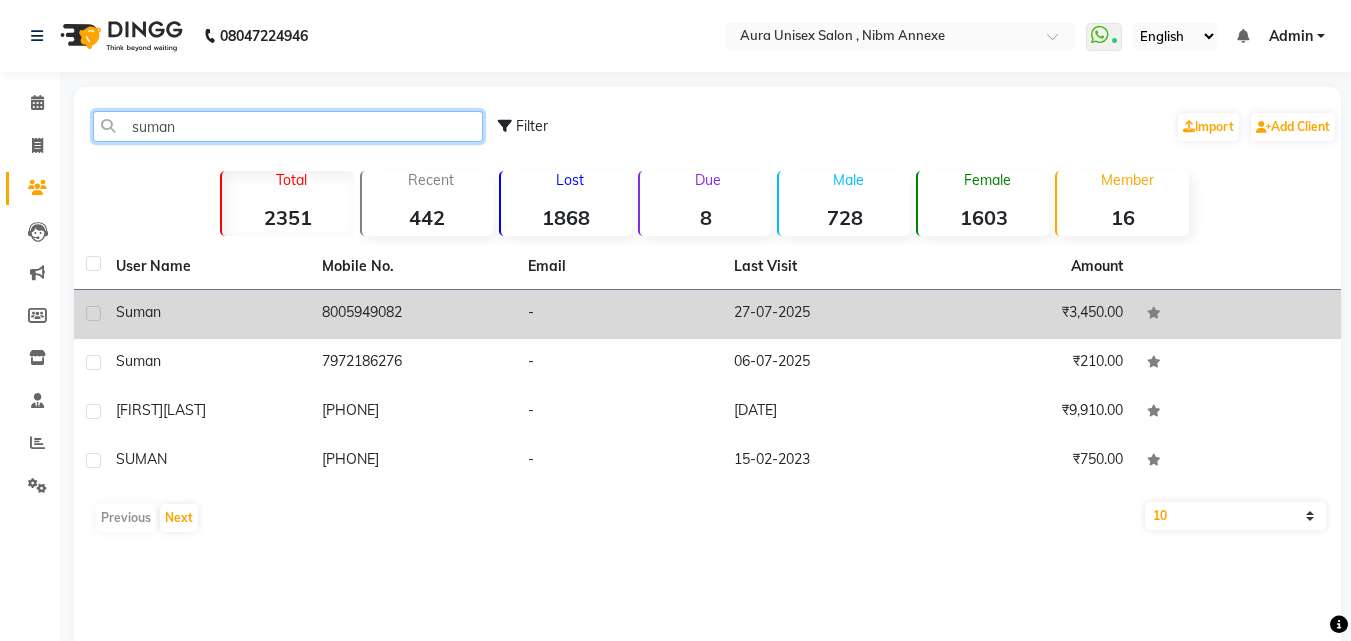 type on "suman" 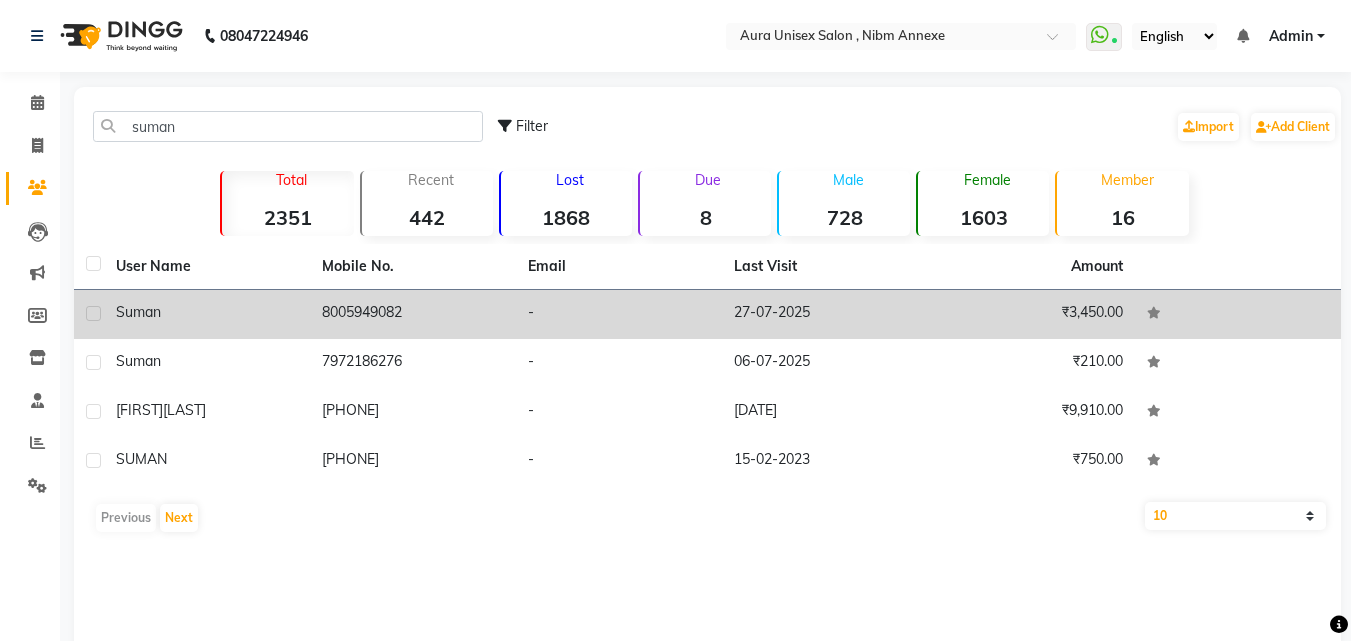 click on "8005949082" 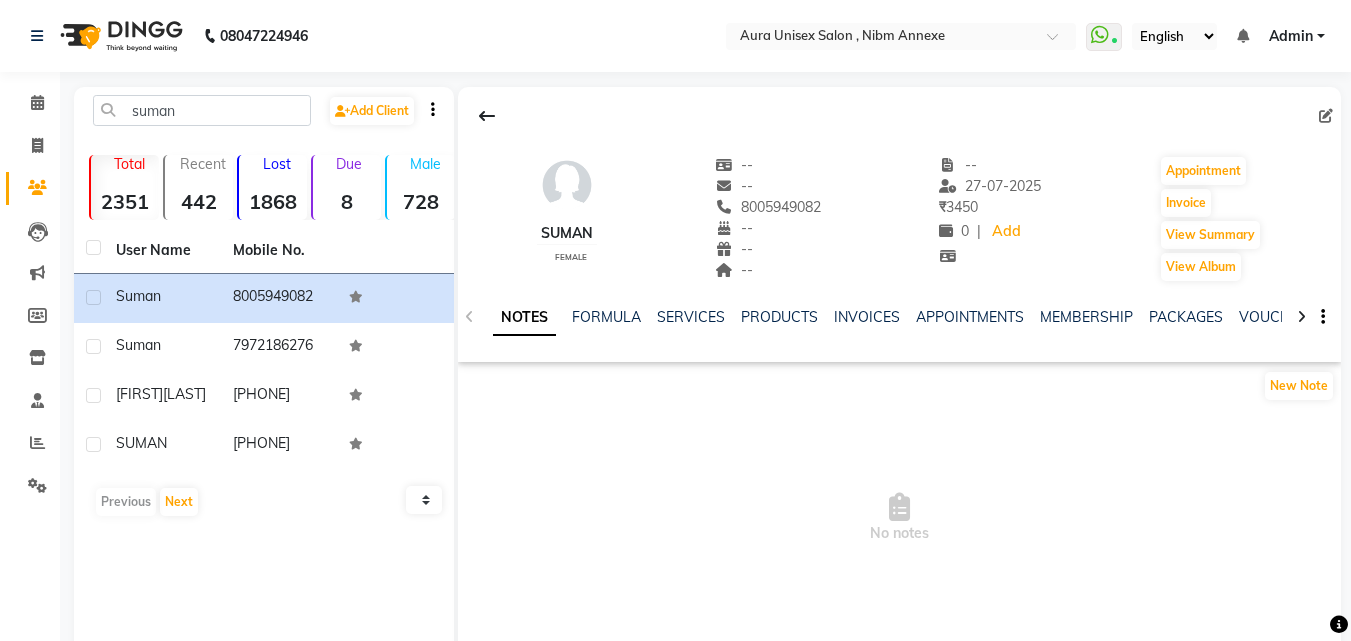 click on "NOTES FORMULA SERVICES PRODUCTS INVOICES APPOINTMENTS MEMBERSHIP PACKAGES VOUCHERS GIFTCARDS POINTS FORMS FAMILY CARDS WALLET" 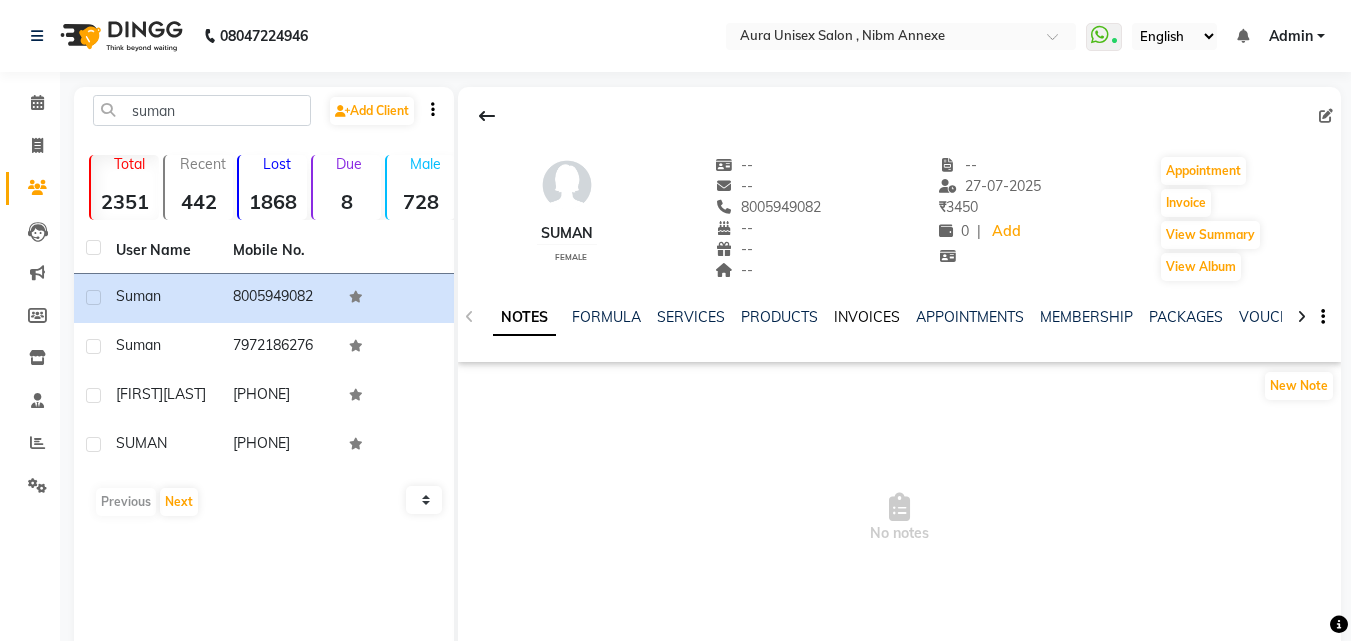 click on "INVOICES" 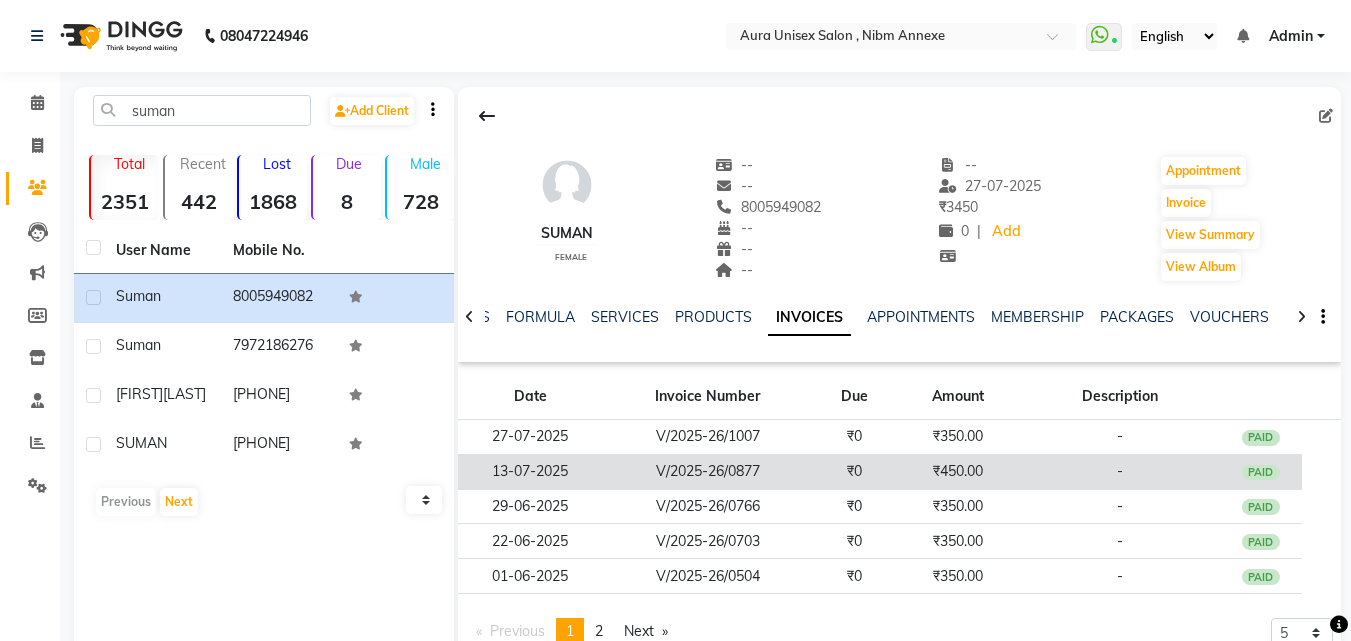 click on "₹0" 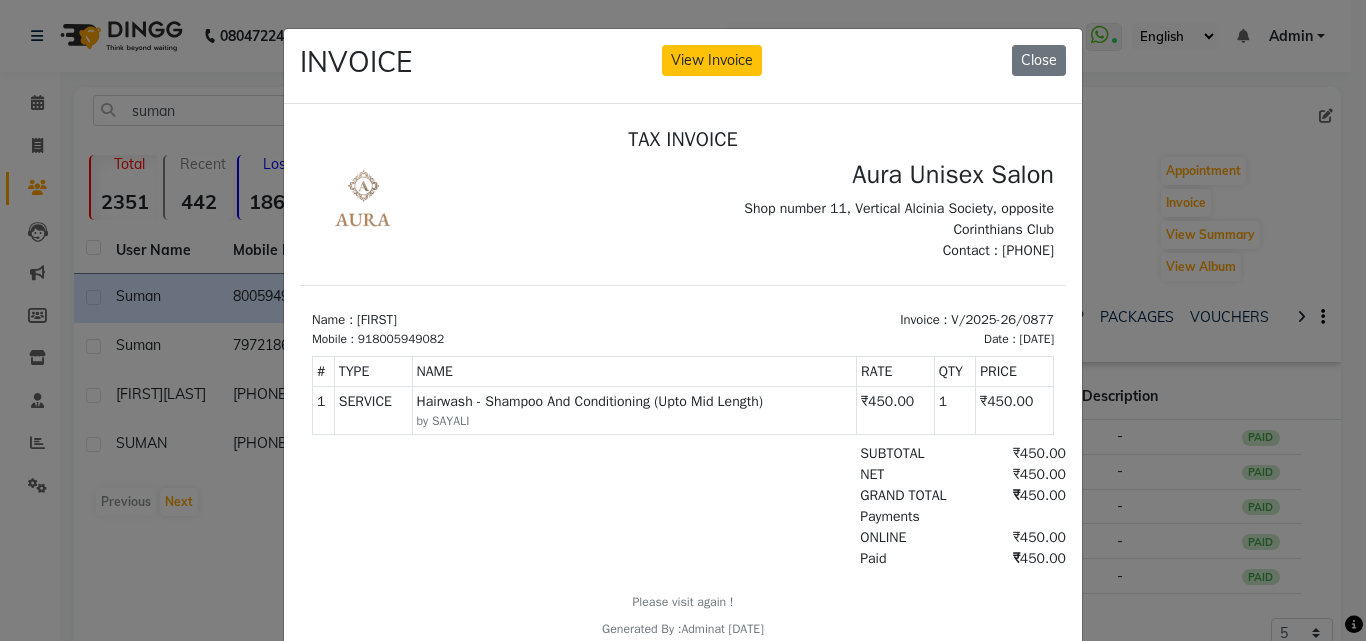 scroll, scrollTop: 0, scrollLeft: 0, axis: both 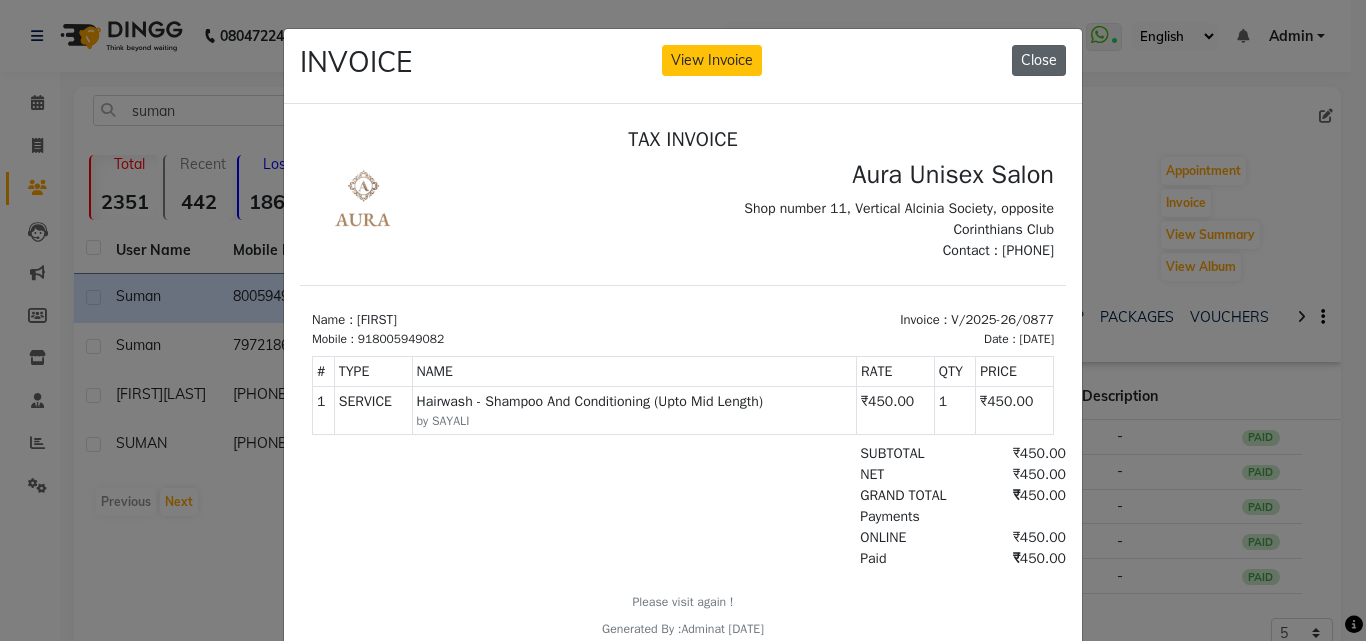 click on "Close" 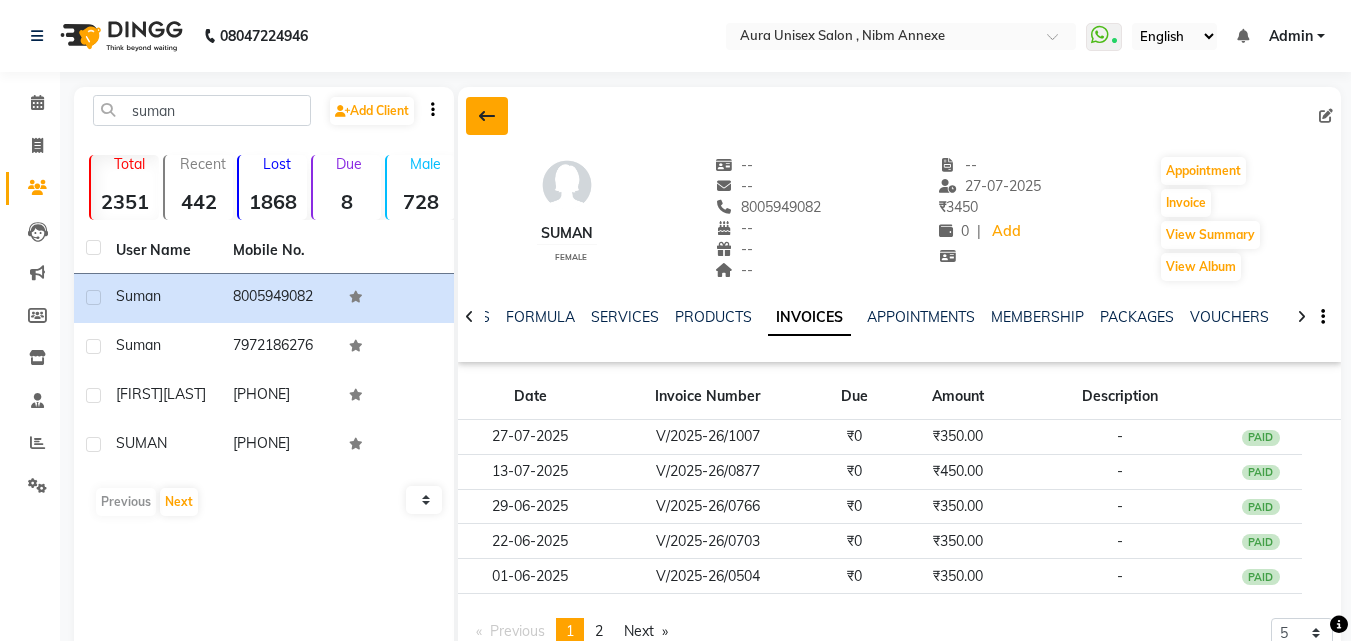 click 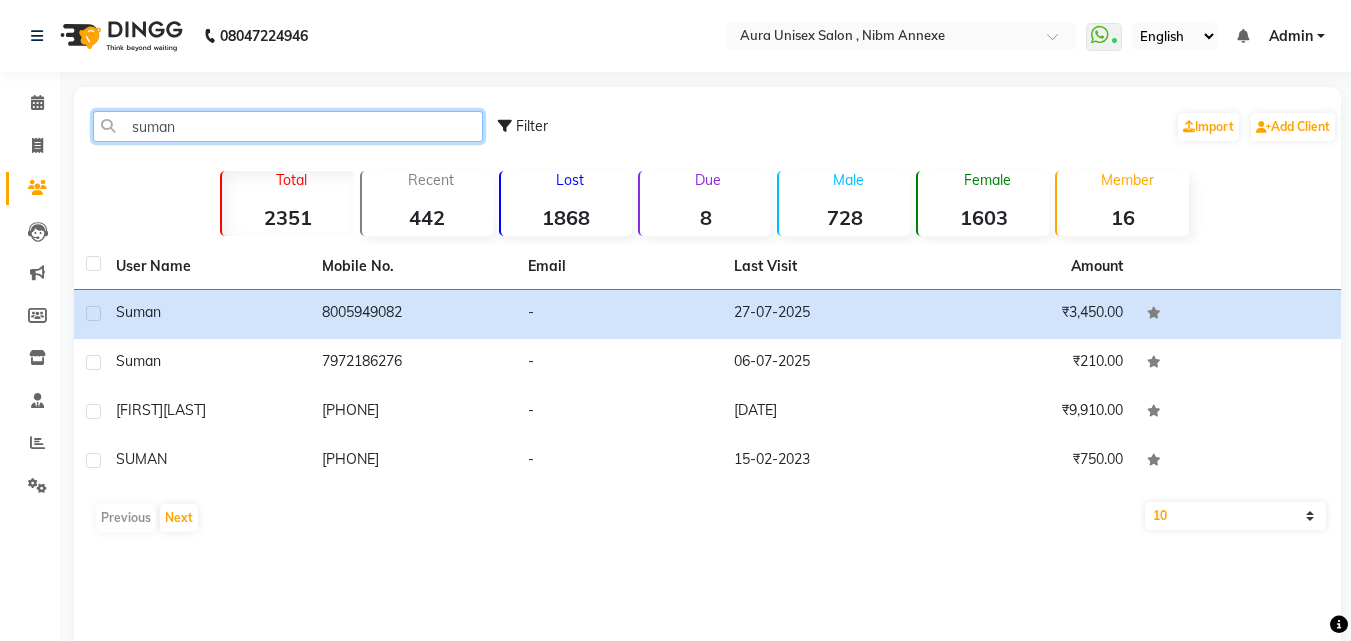 click on "suman" 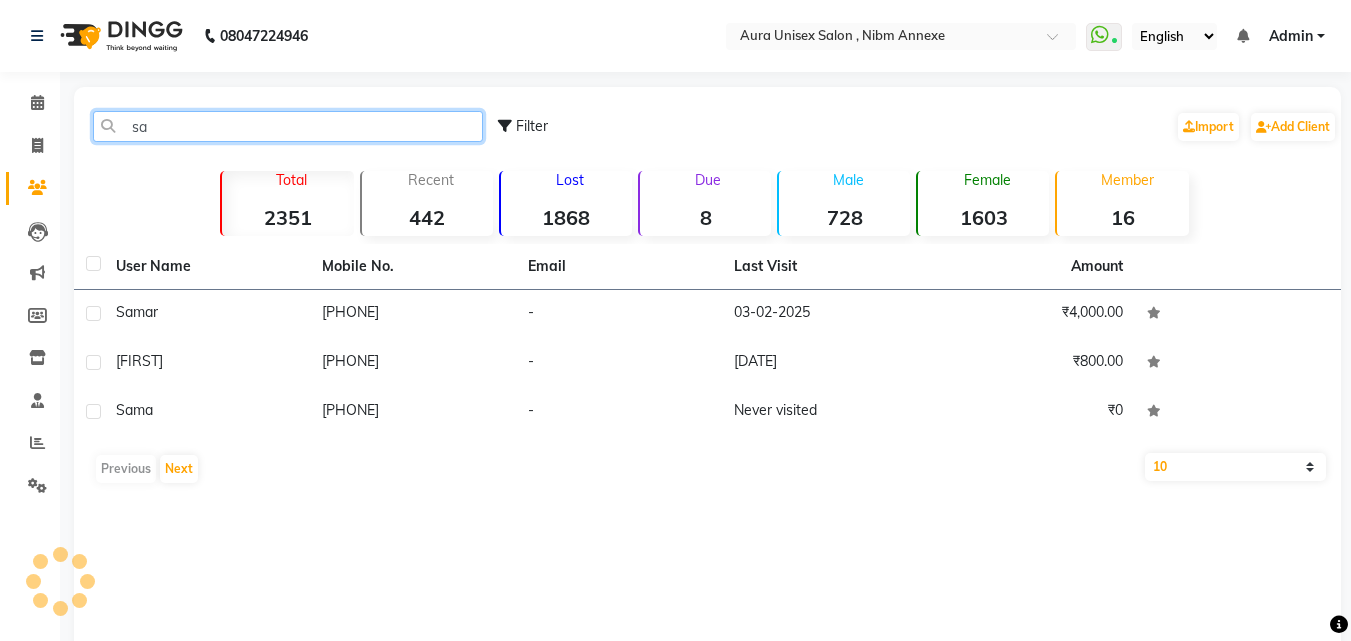 type on "s" 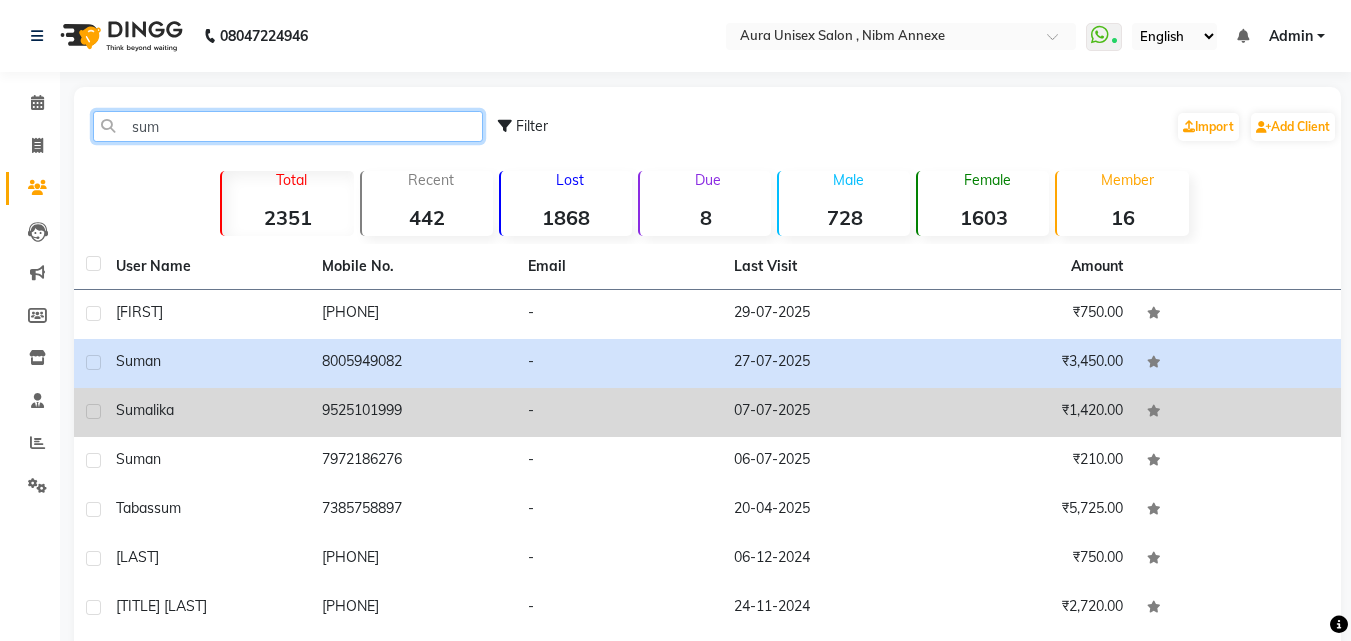 type on "sum" 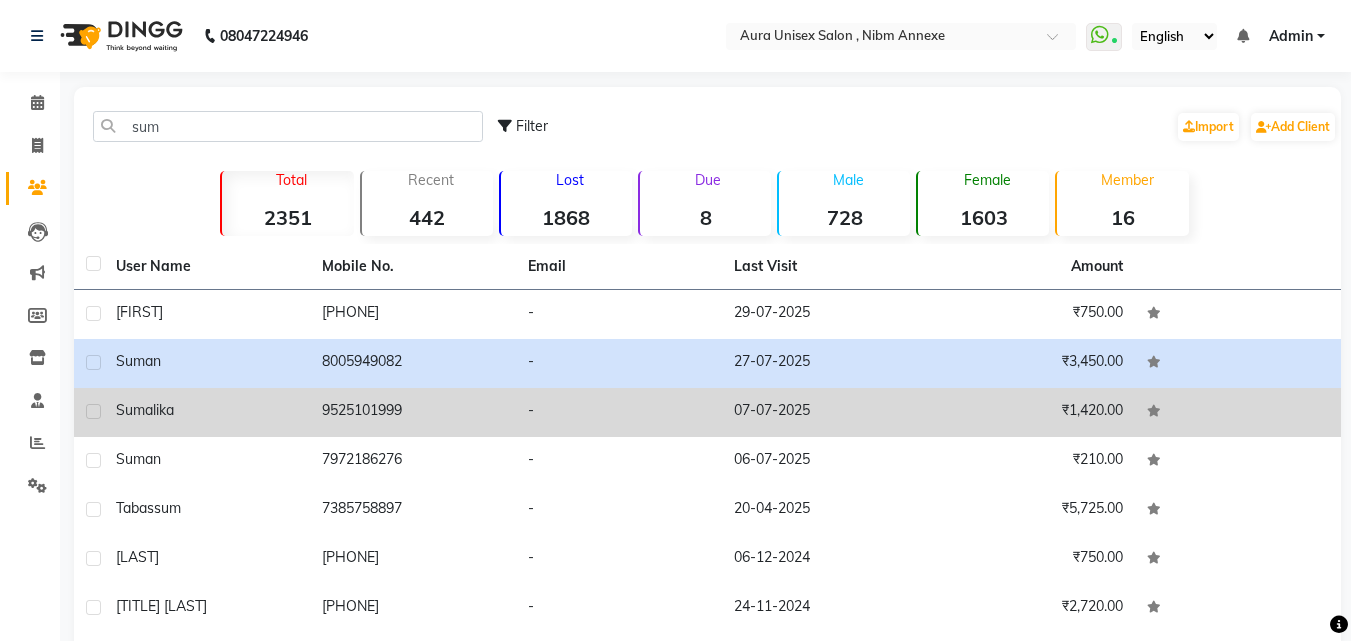 click on "₹1,420.00" 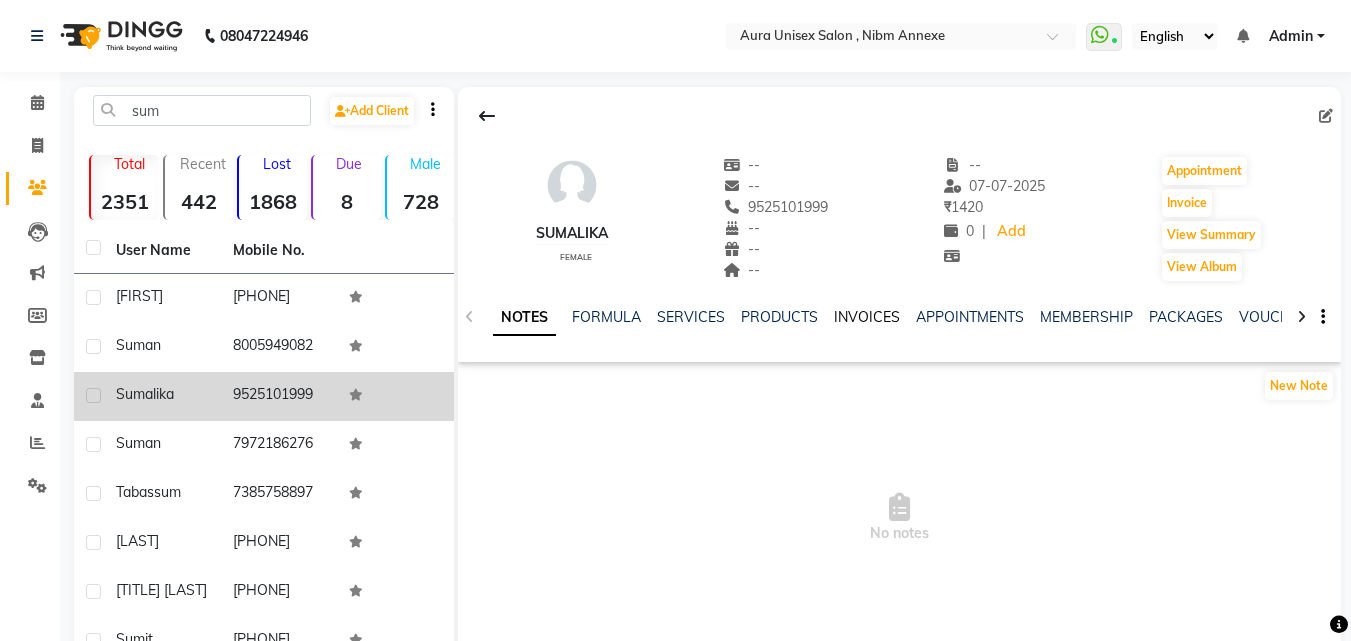click on "INVOICES" 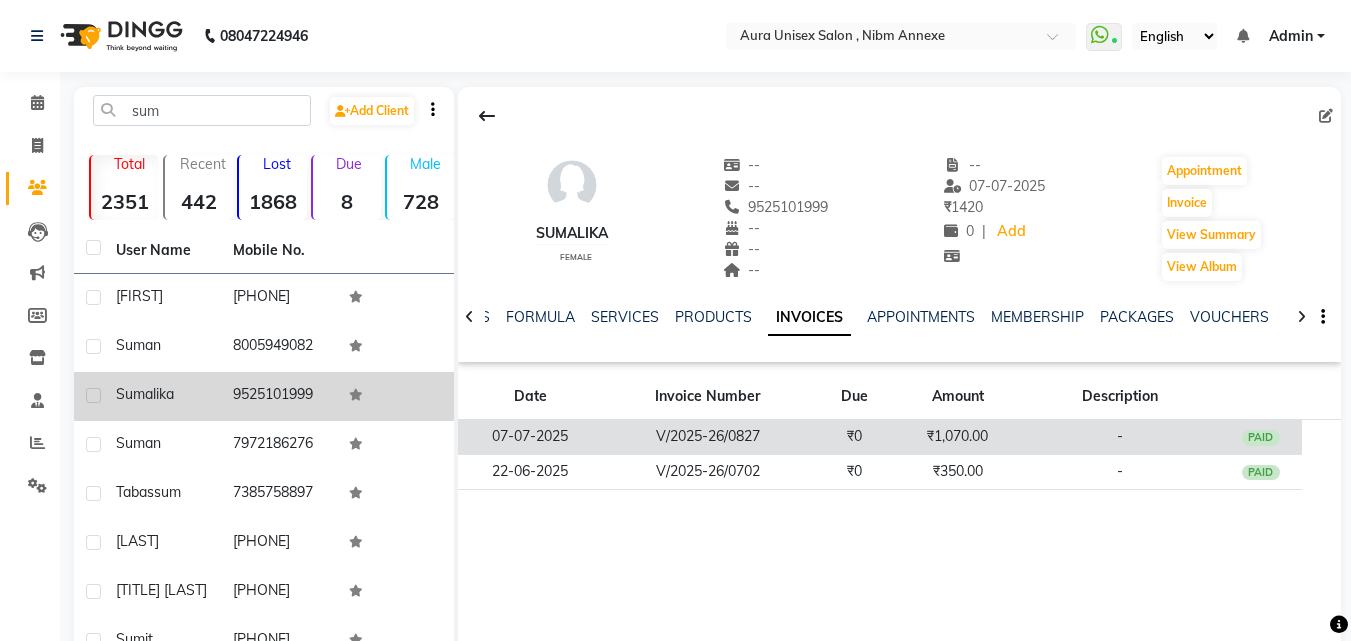 click on "₹0" 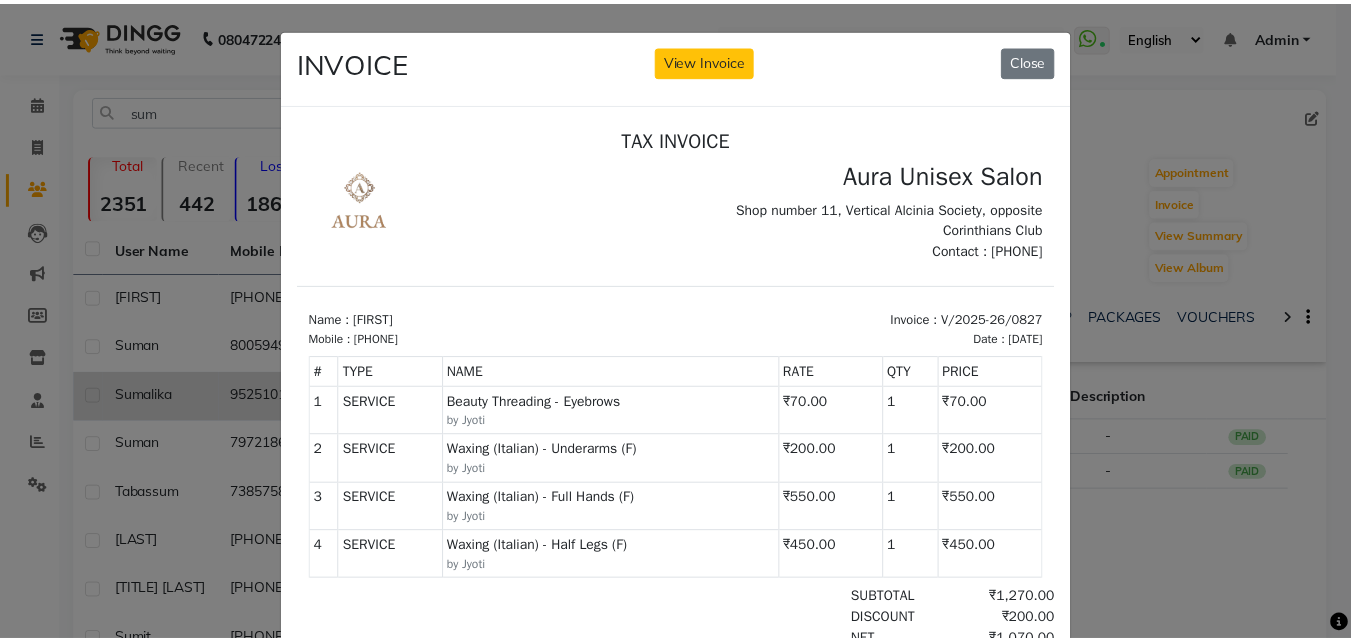 scroll, scrollTop: 0, scrollLeft: 0, axis: both 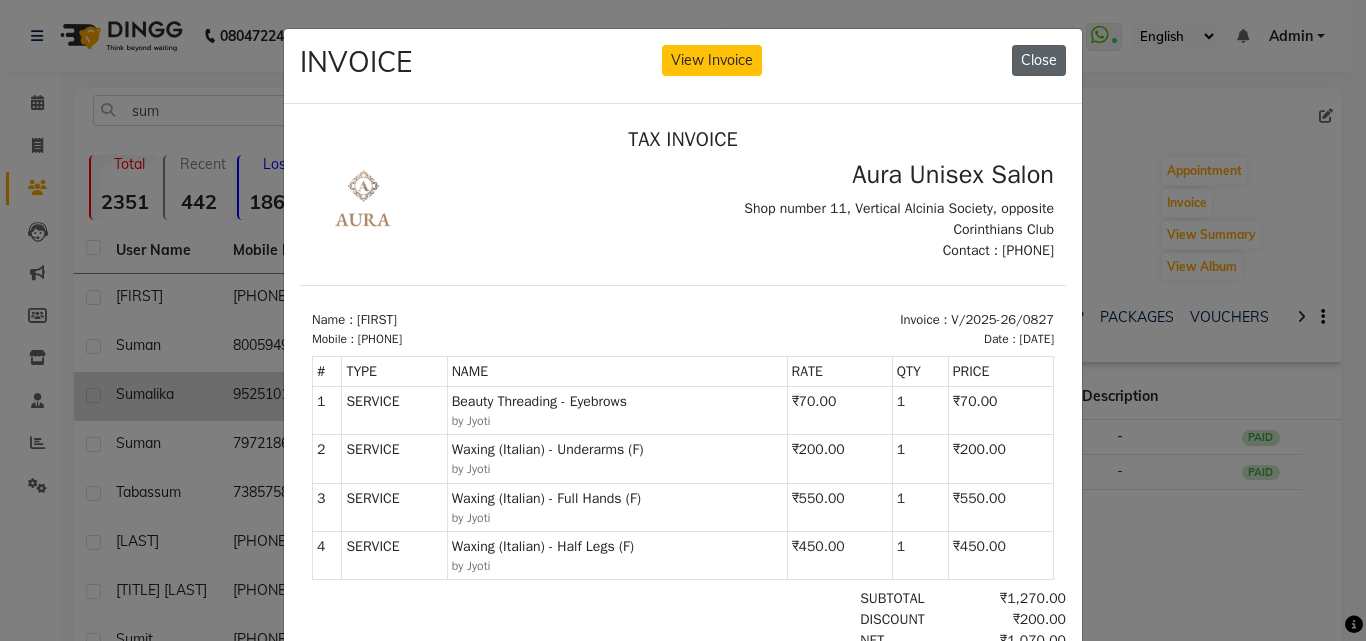 click on "Close" 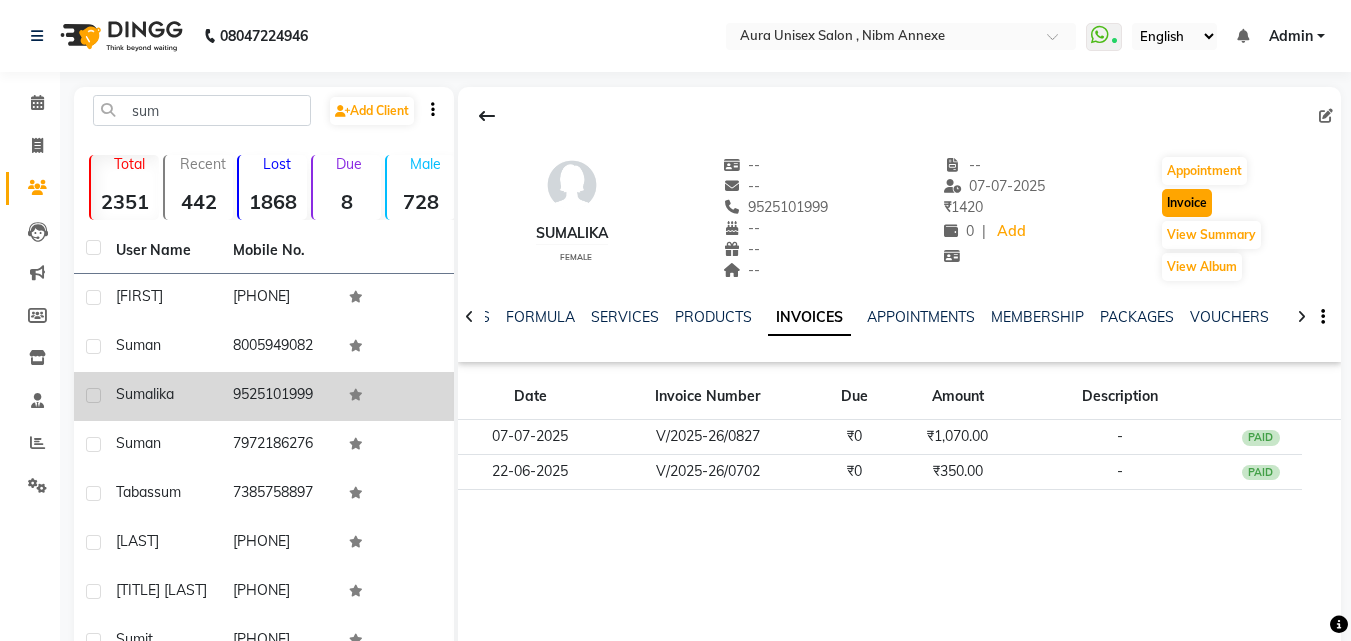 click on "Invoice" 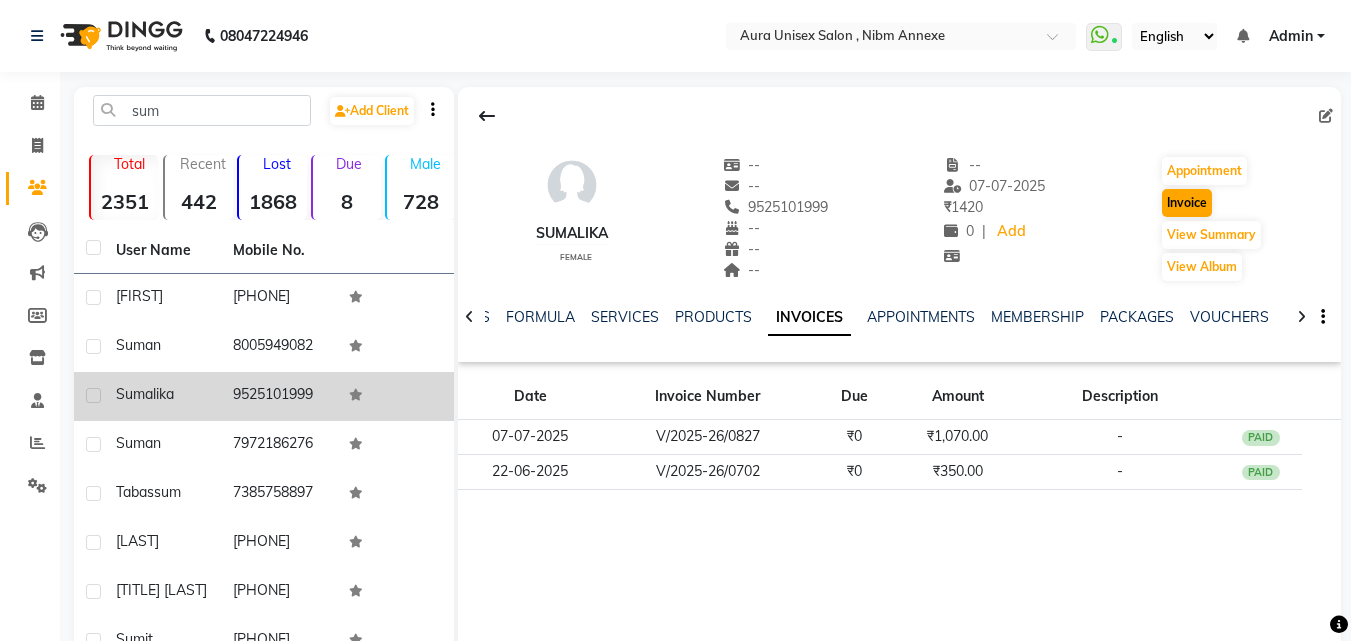select on "service" 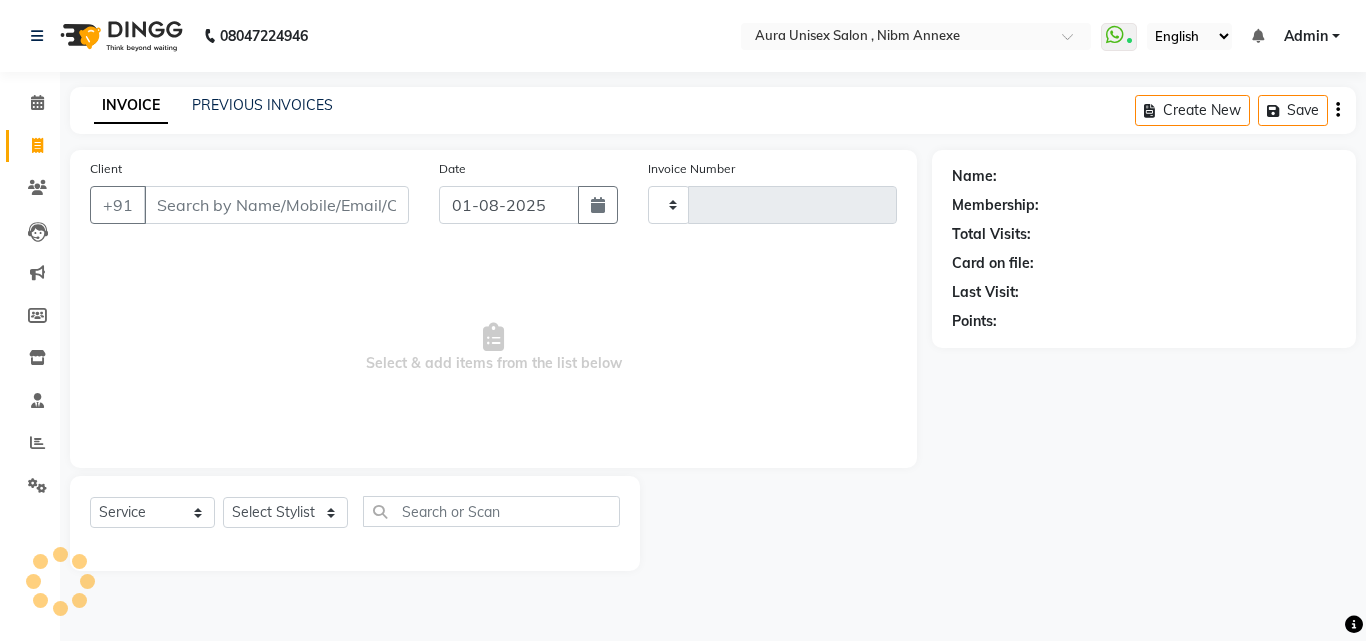 type on "1037" 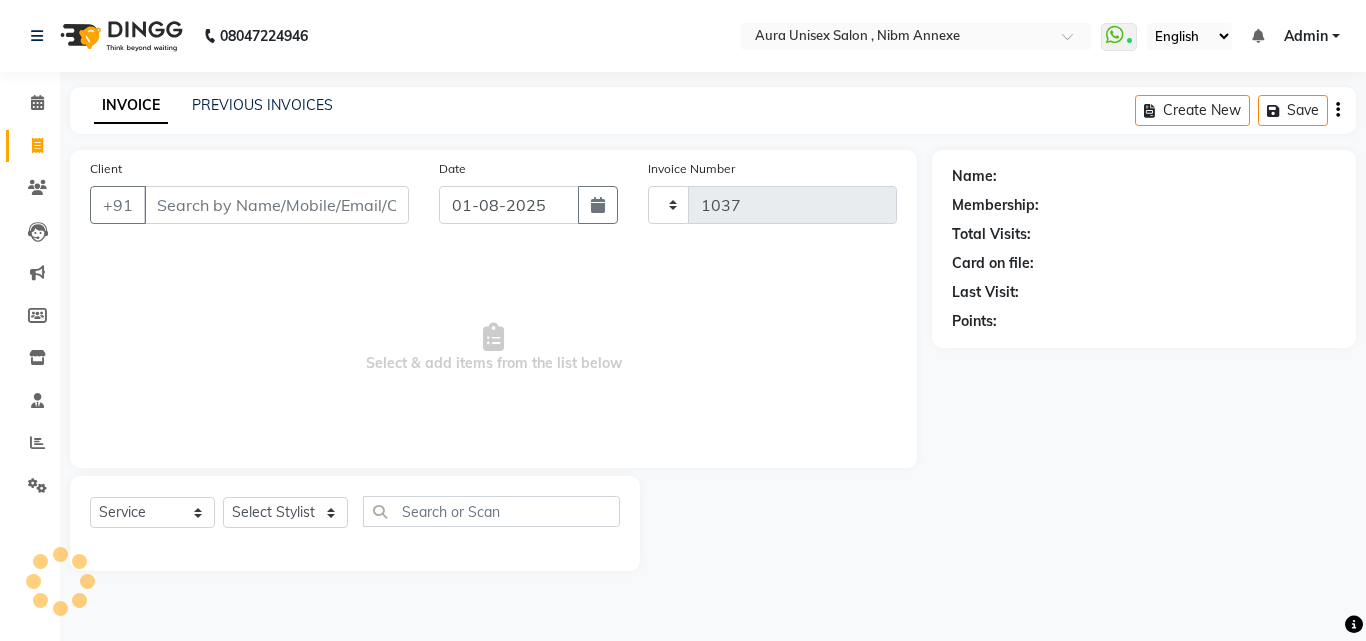select on "823" 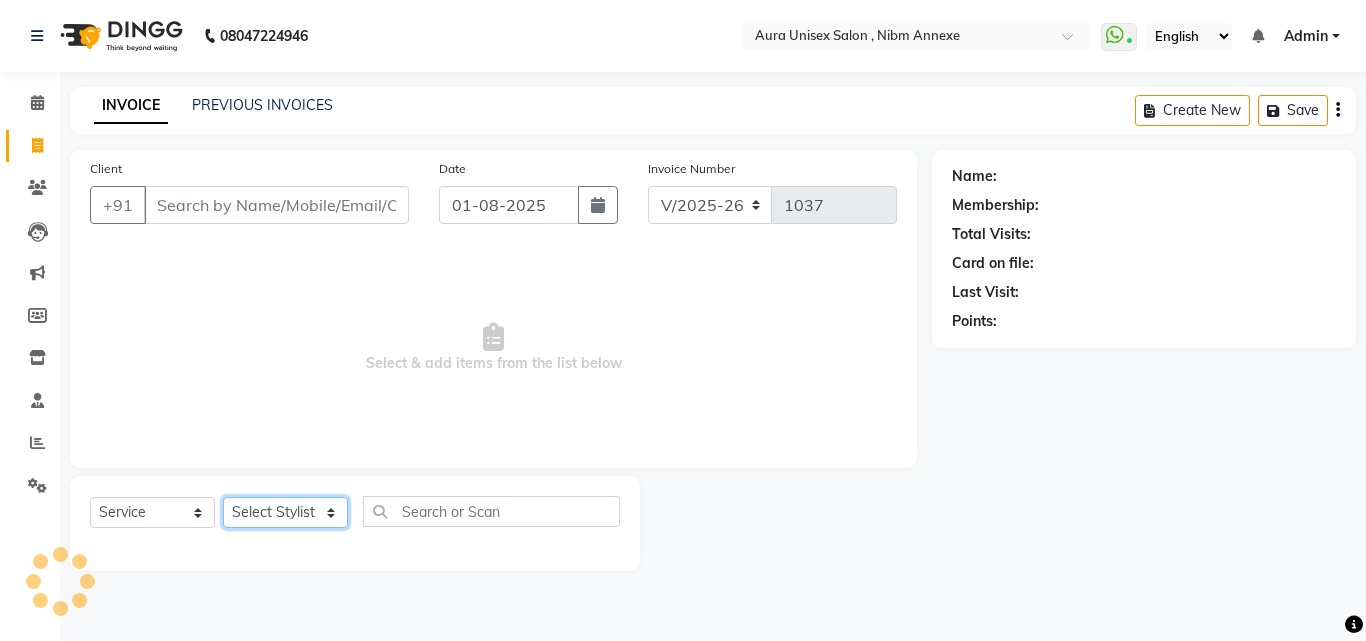 click on "Select Stylist" 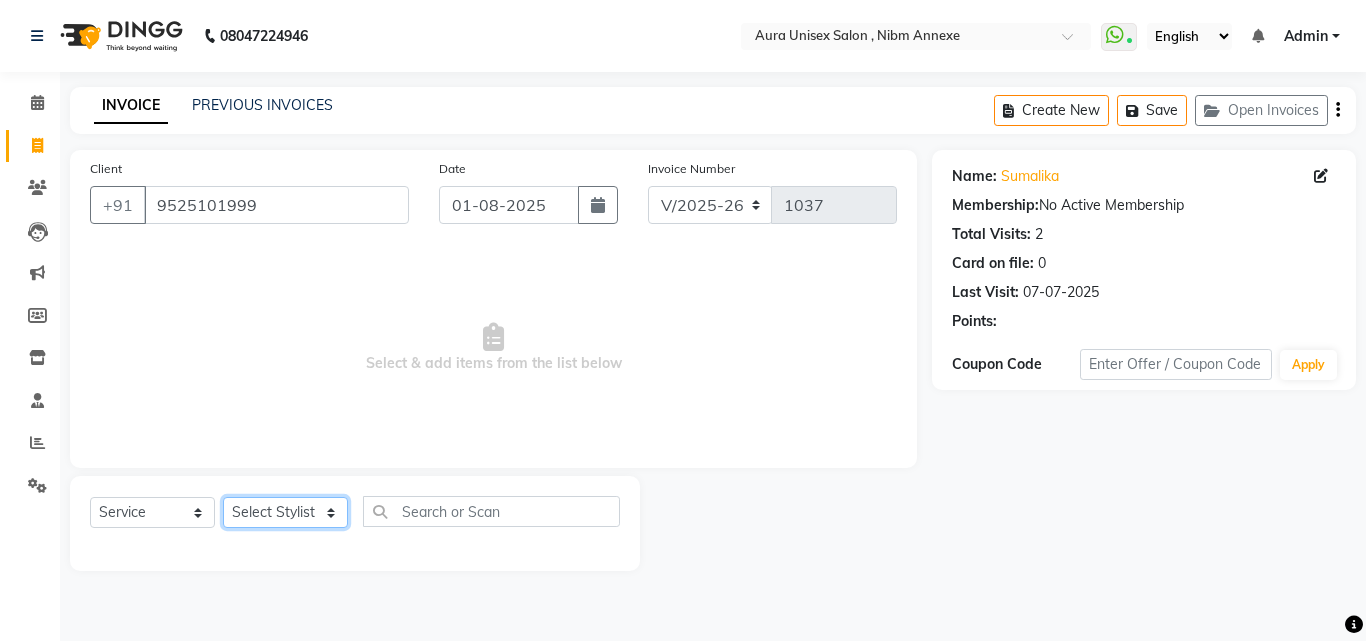 select on "69183" 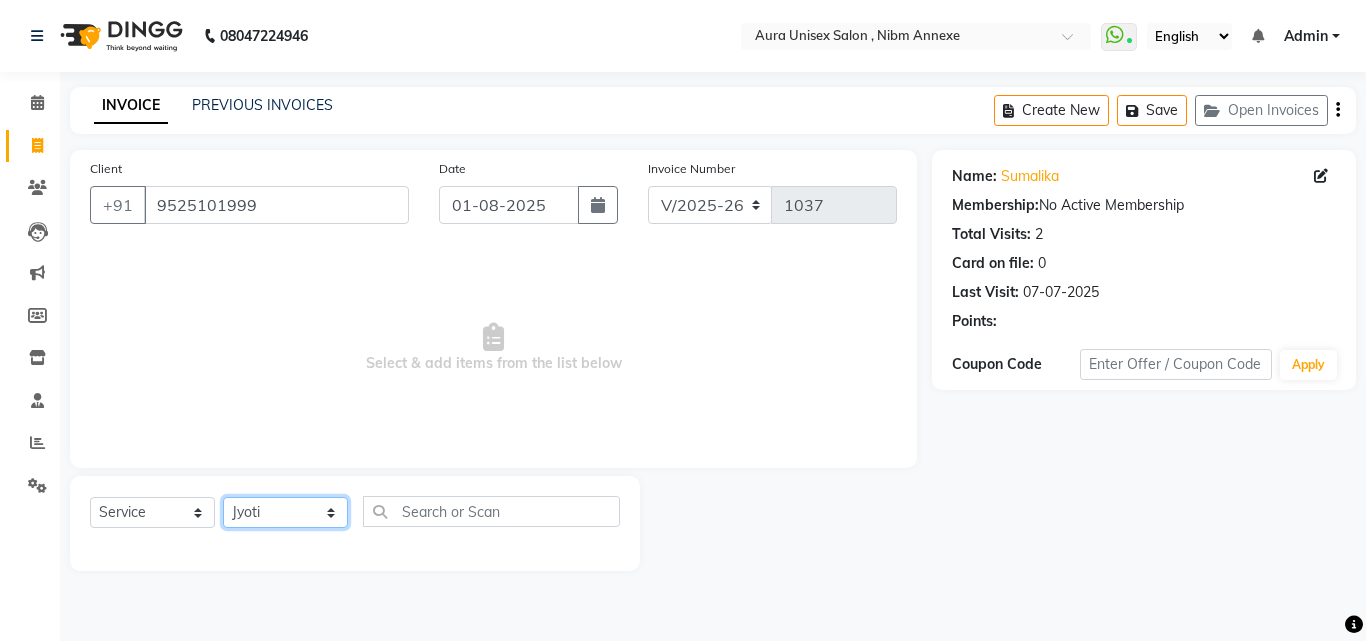 click on "Select Stylist Jasleen Jyoti Surya Tejaswini" 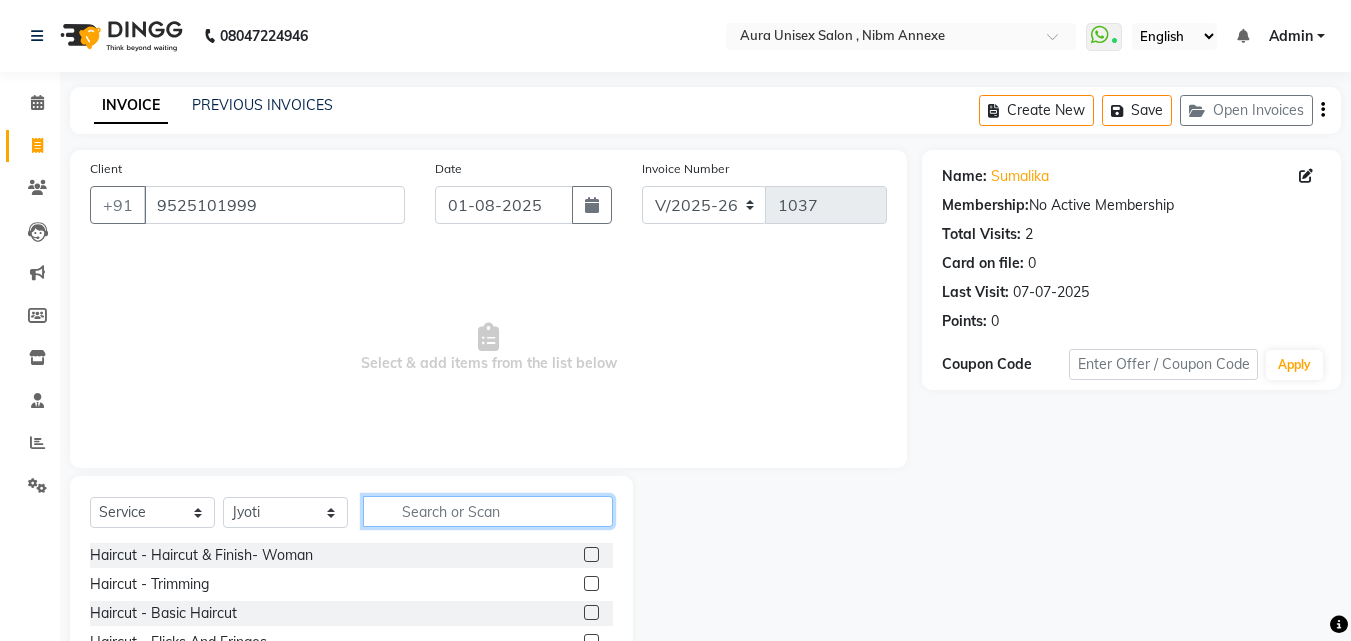 click 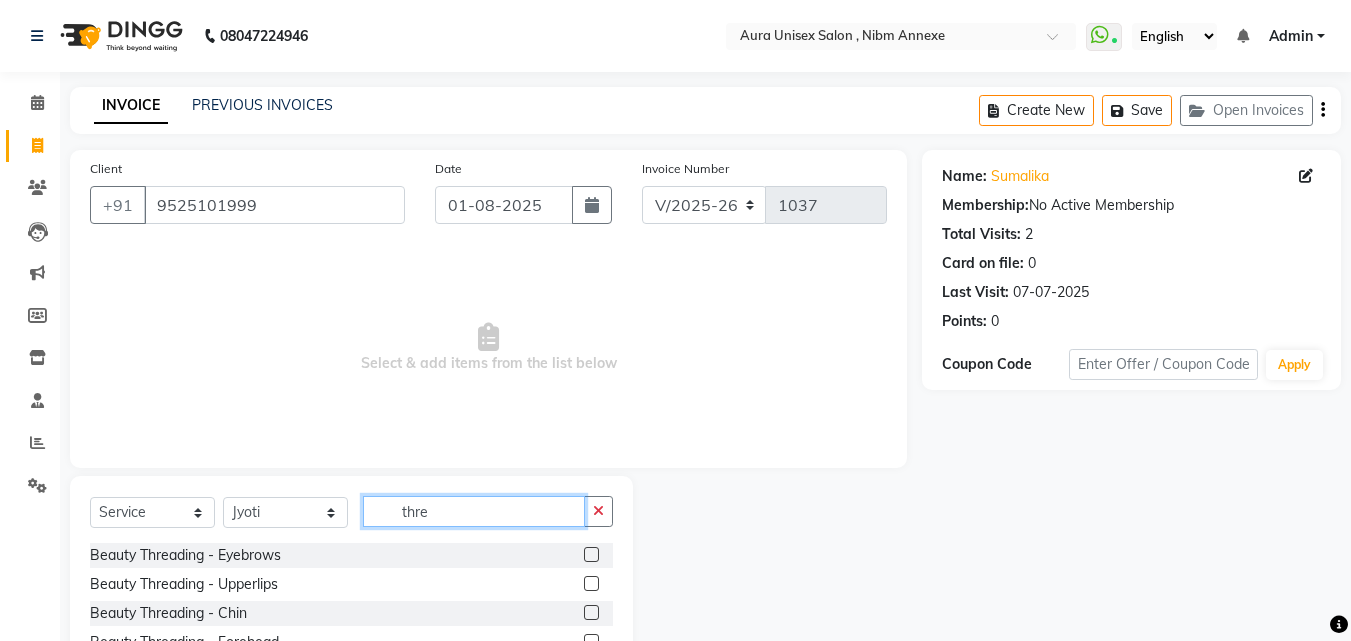 type on "thre" 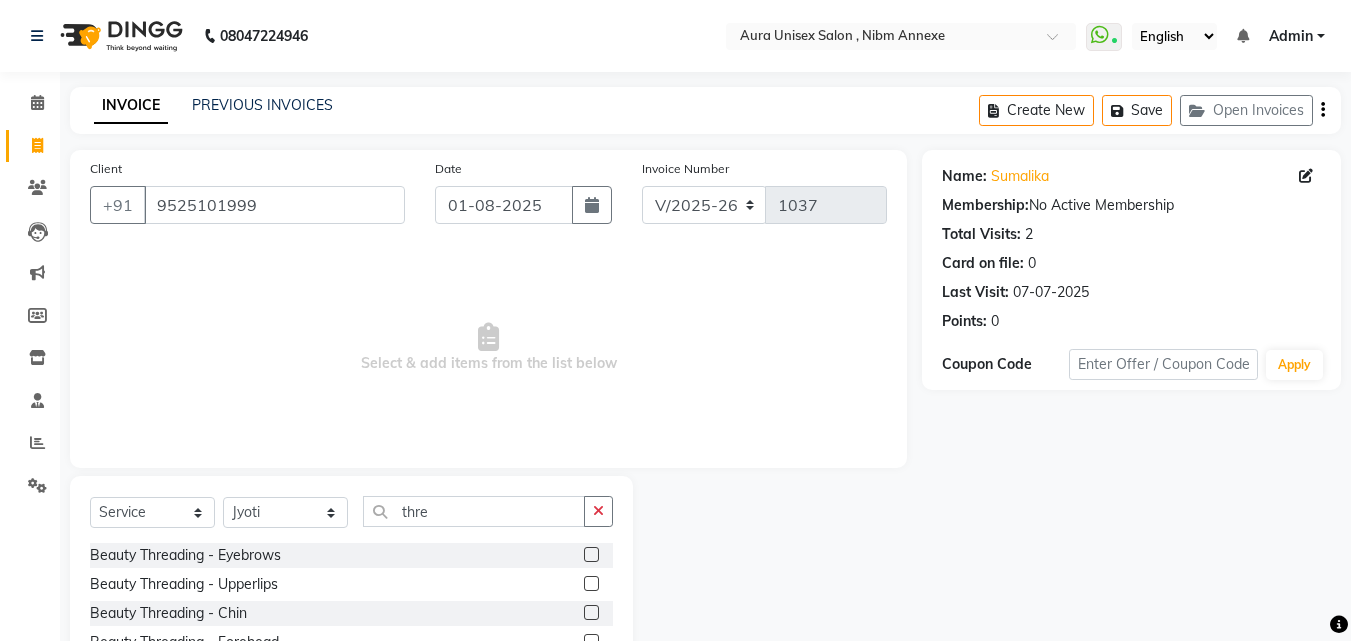 click 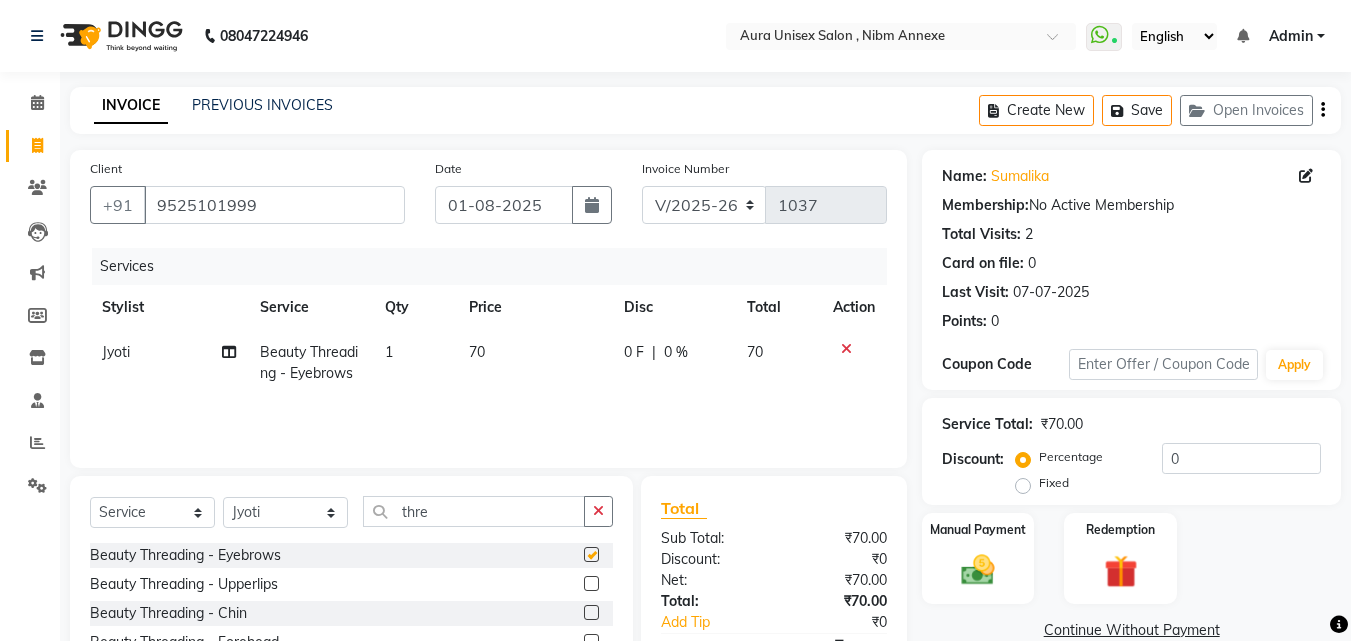checkbox on "false" 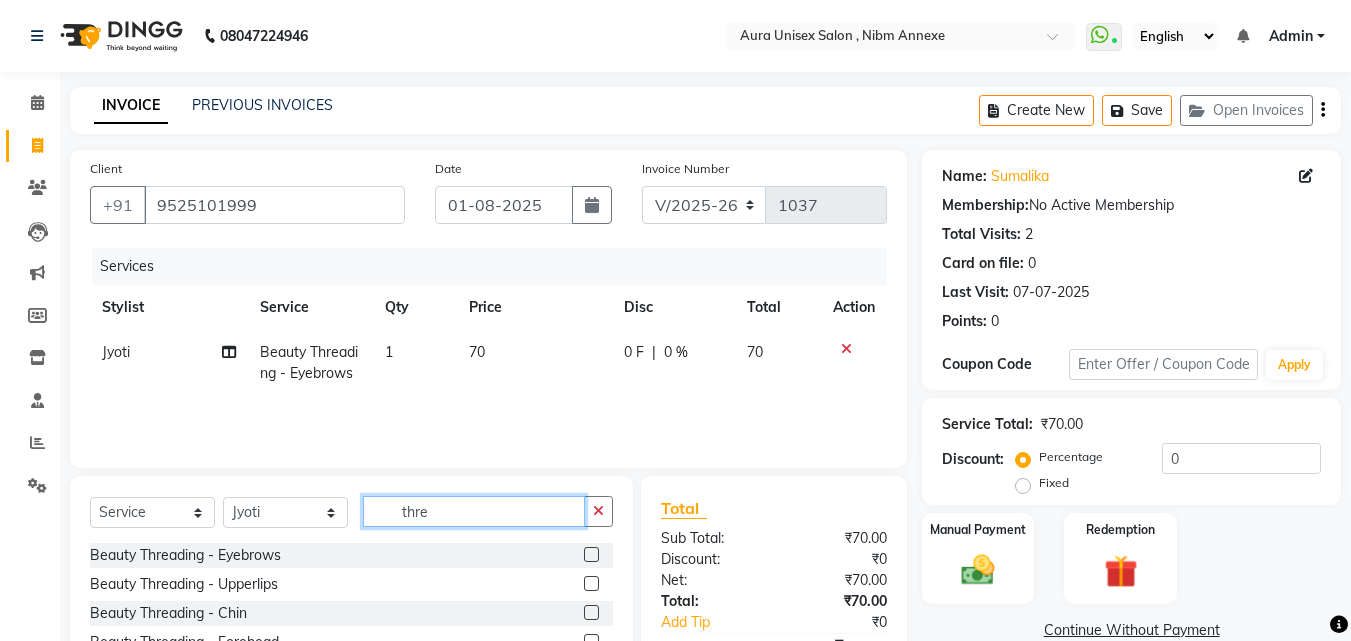 click on "thre" 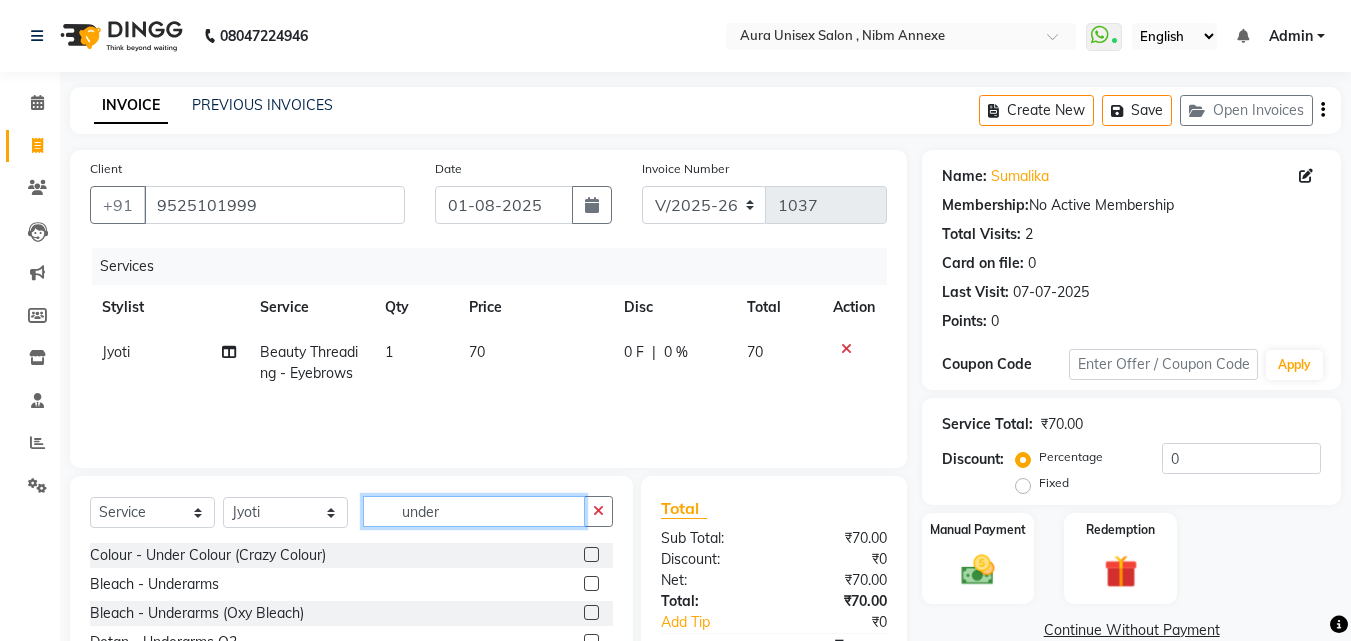 scroll, scrollTop: 160, scrollLeft: 0, axis: vertical 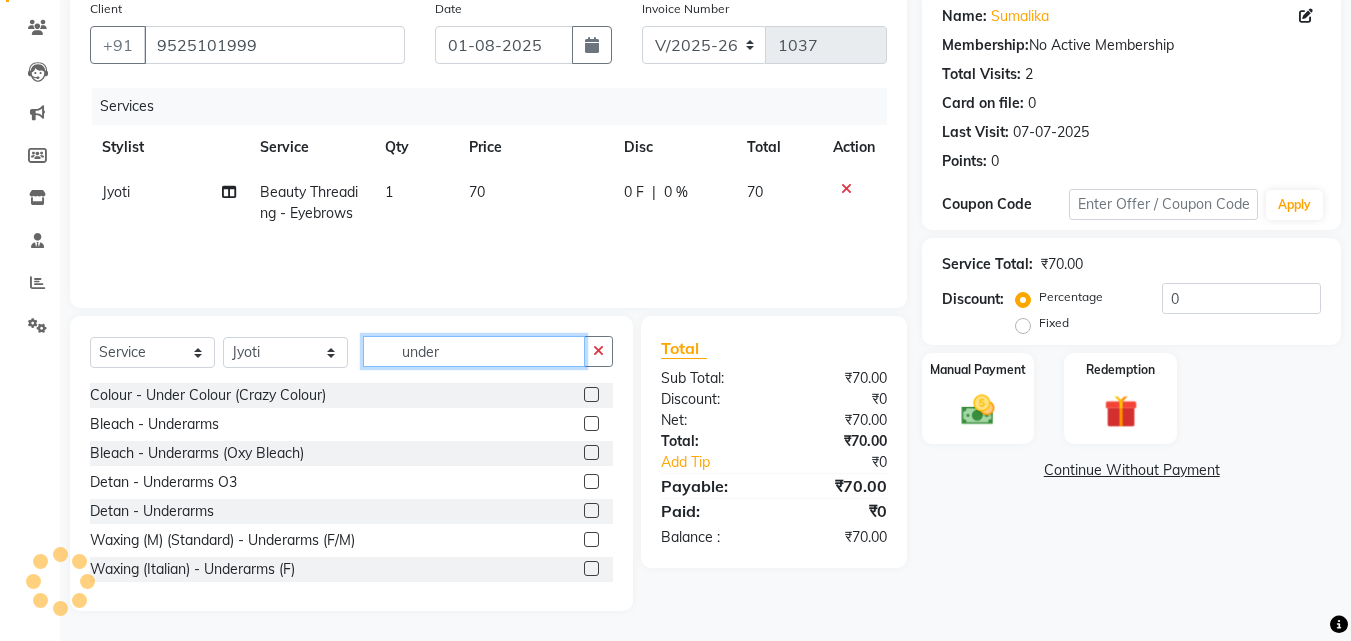 type on "under" 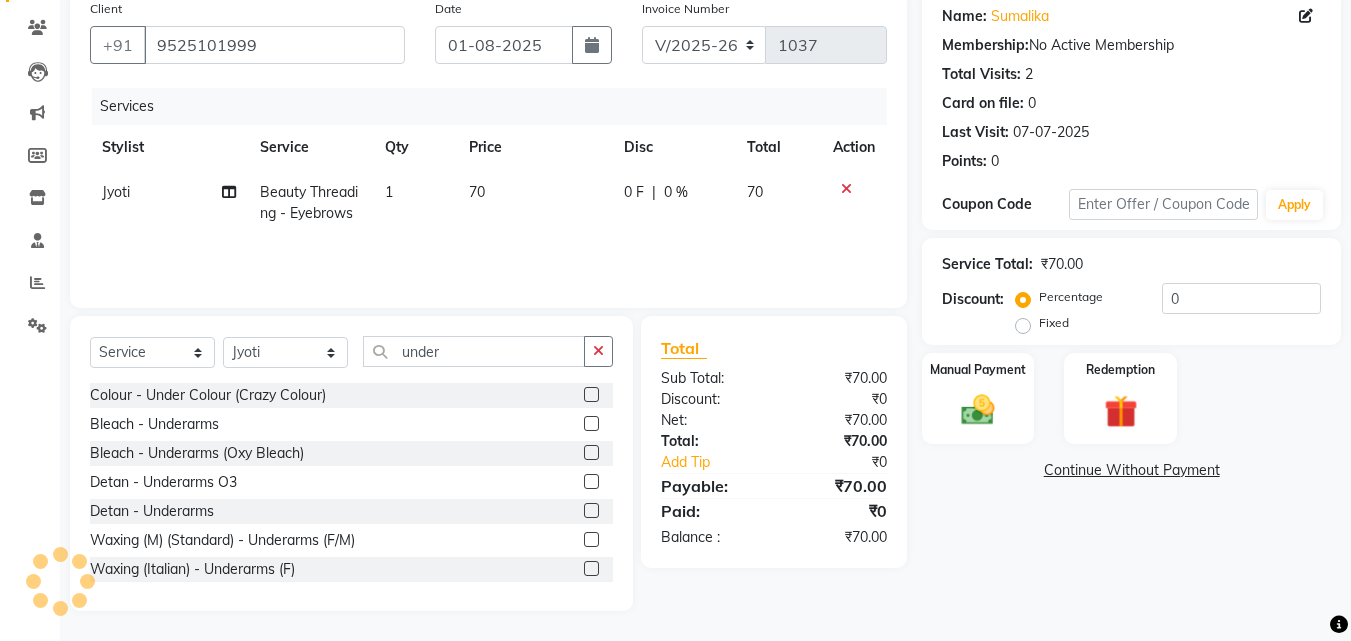 click 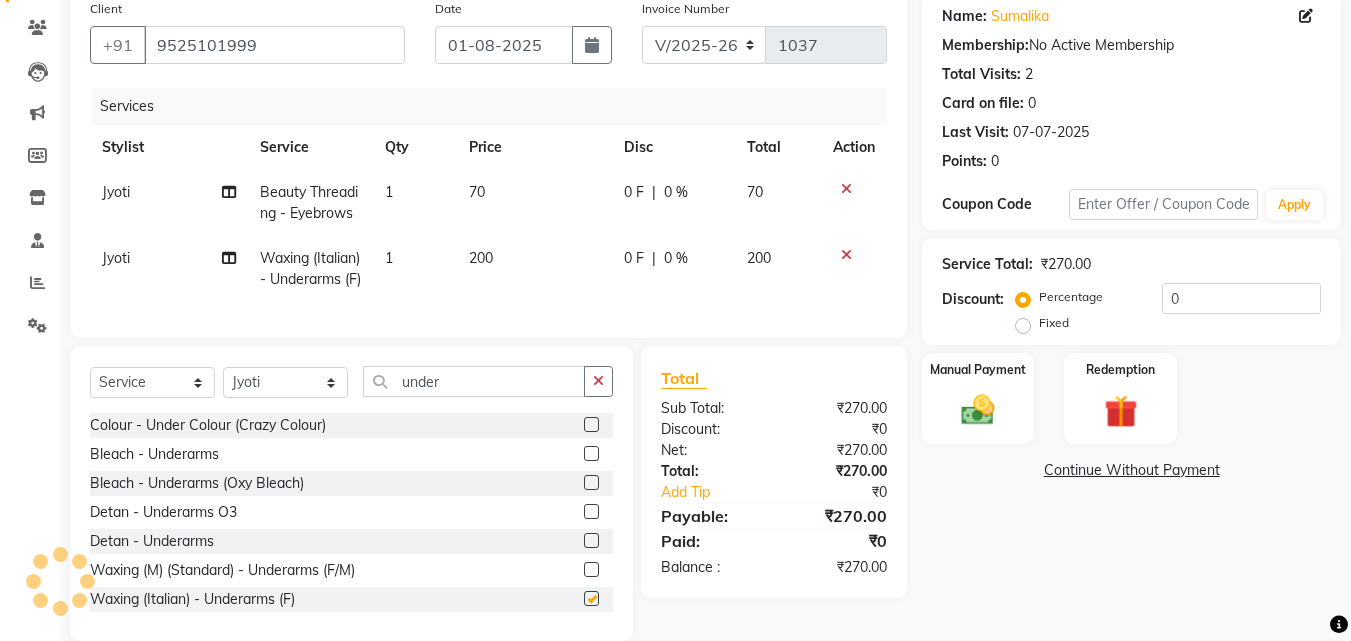 checkbox on "false" 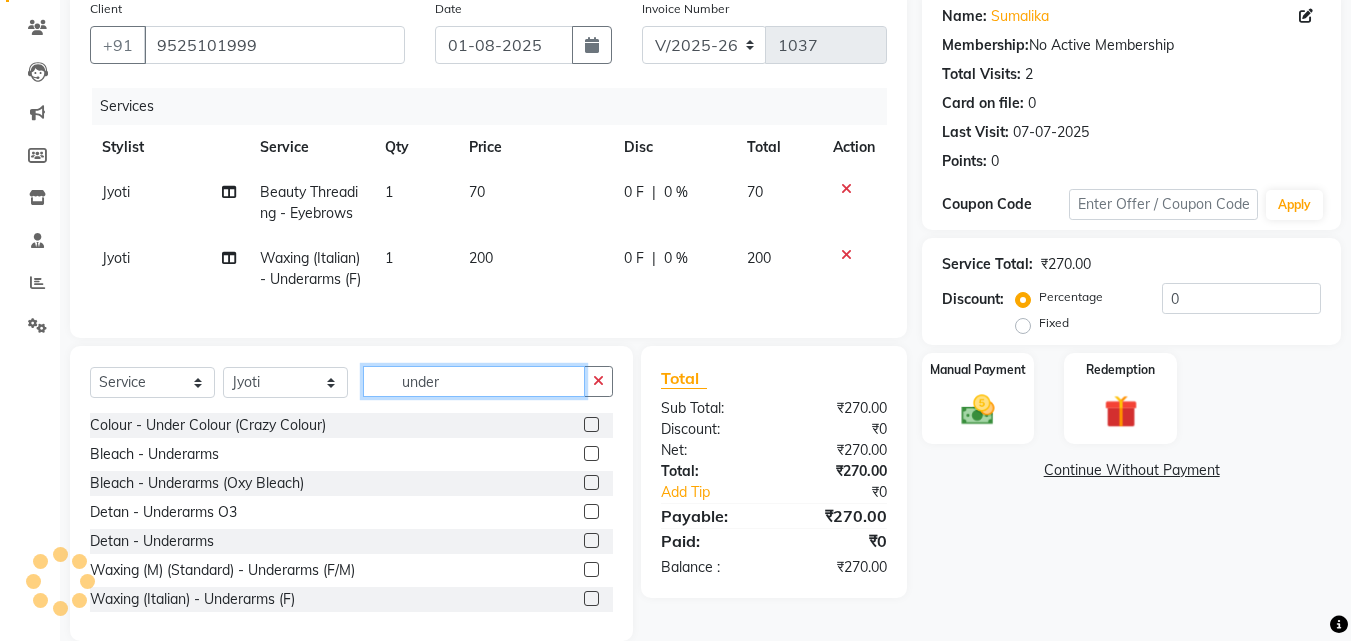 click on "under" 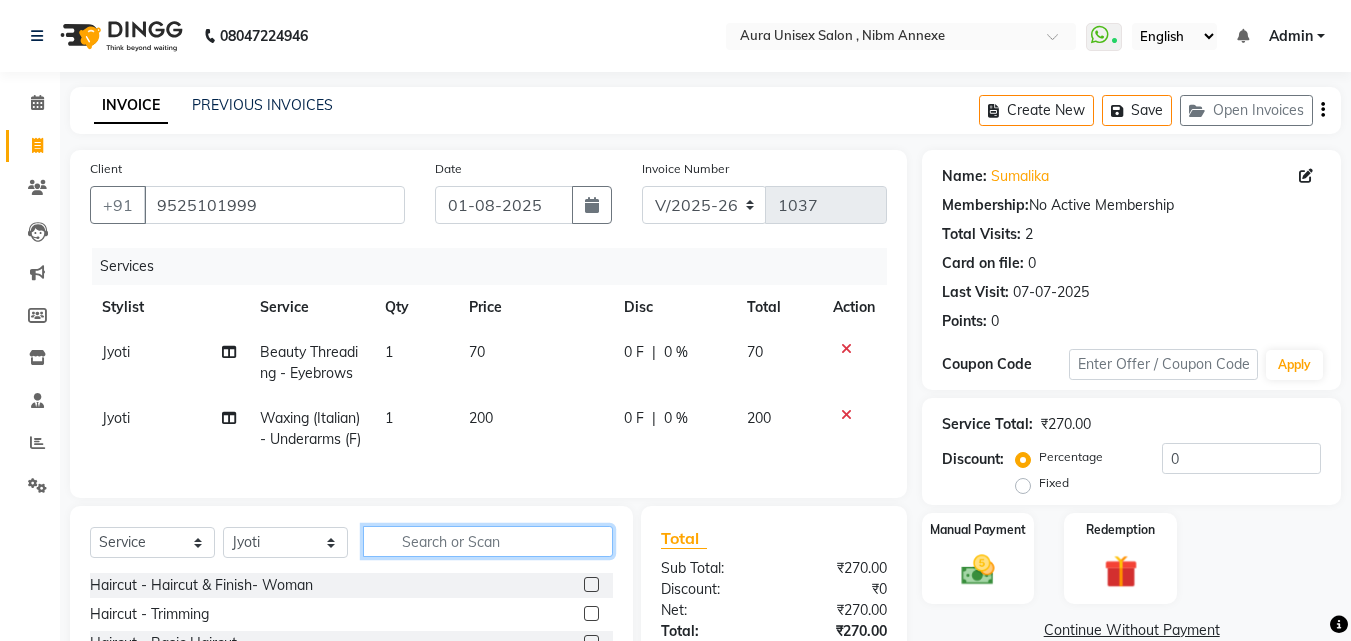 scroll, scrollTop: 226, scrollLeft: 0, axis: vertical 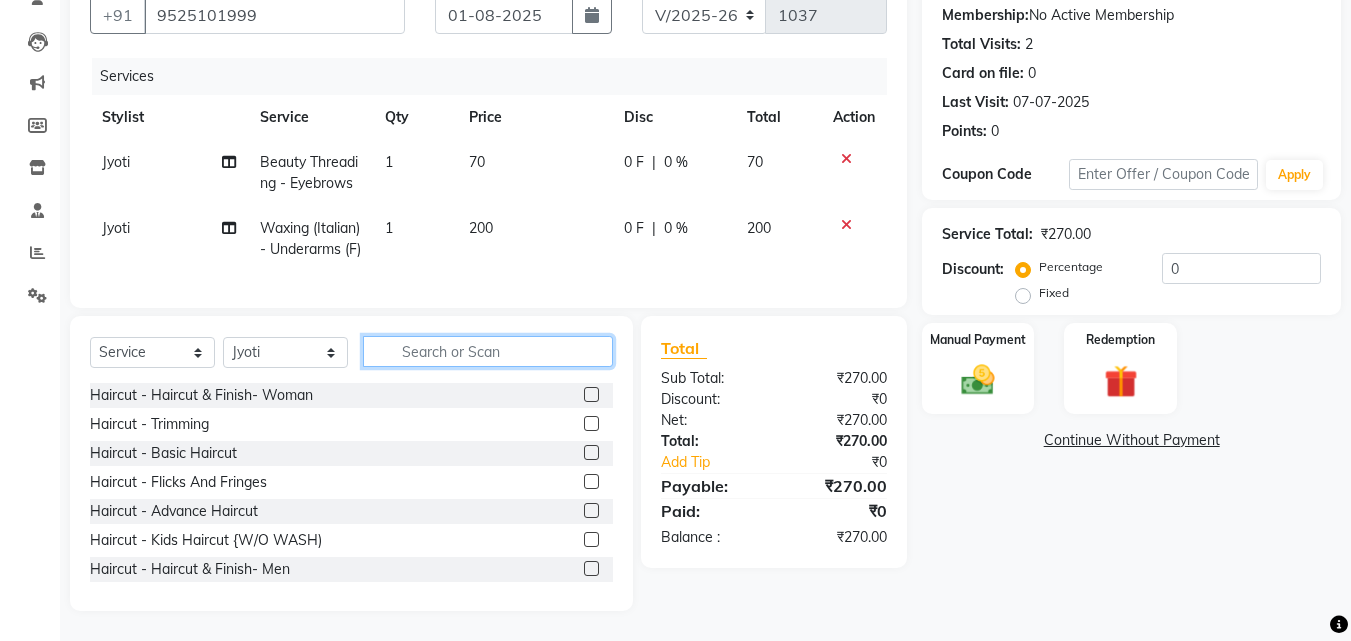 click 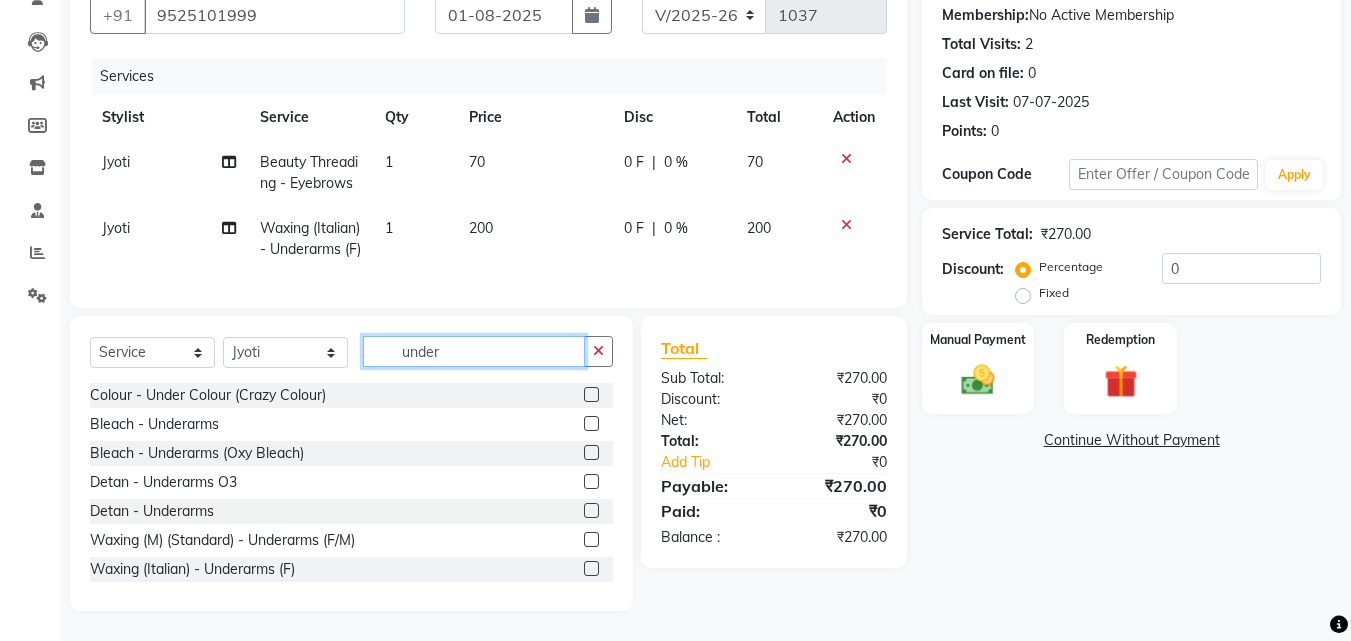 type on "under" 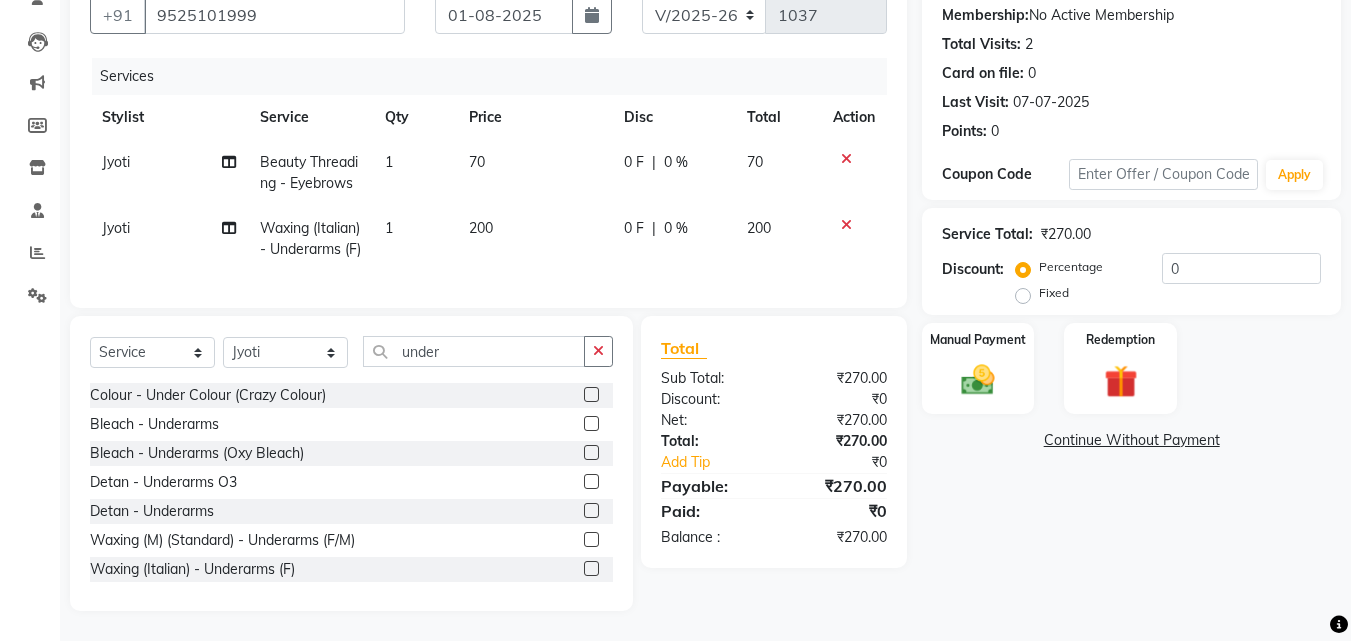 click on "1" 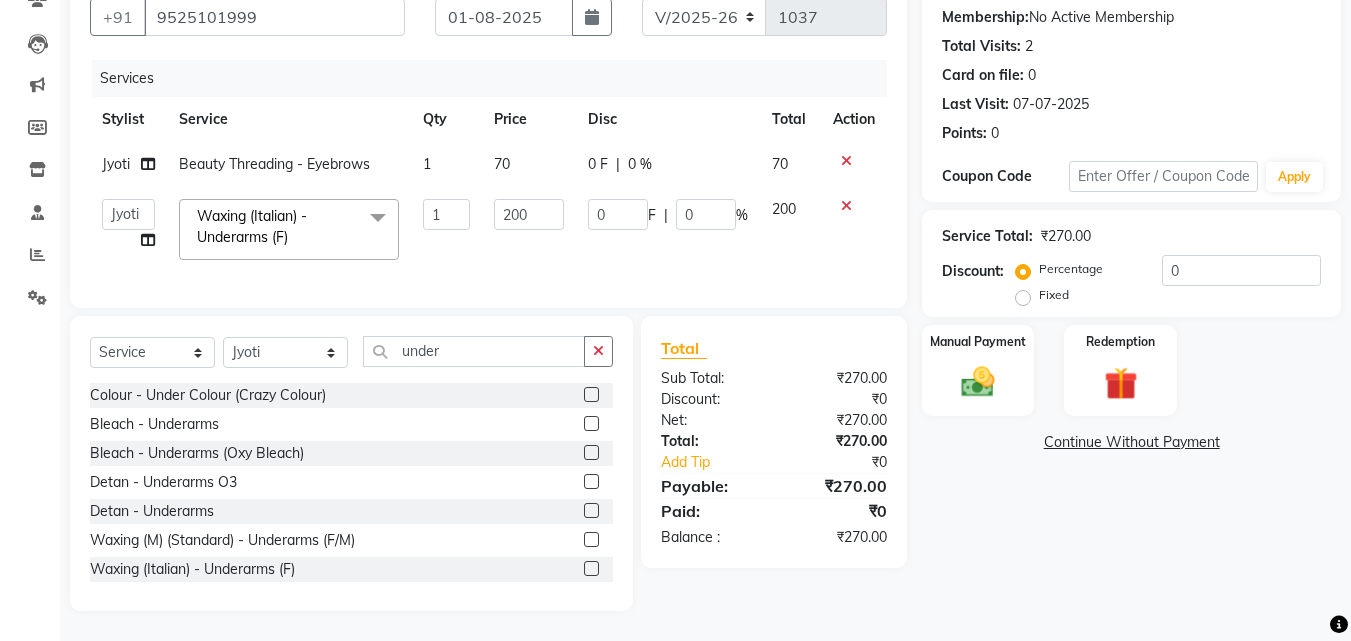 scroll, scrollTop: 203, scrollLeft: 0, axis: vertical 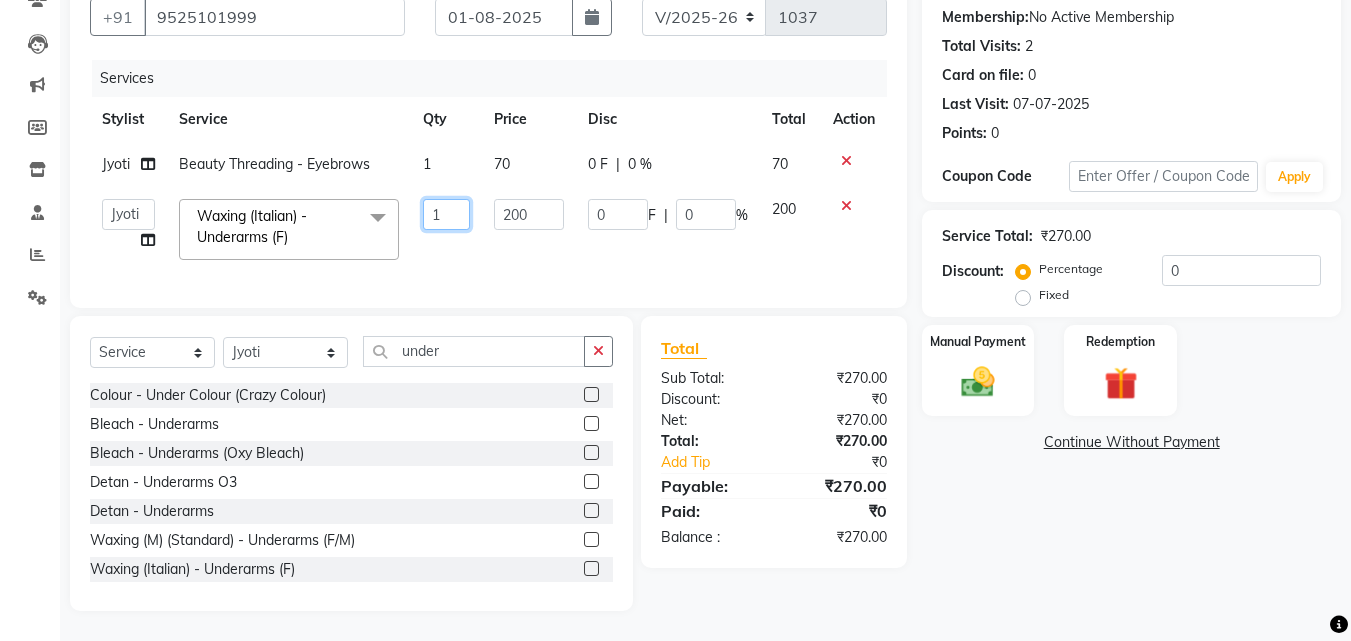 click on "1" 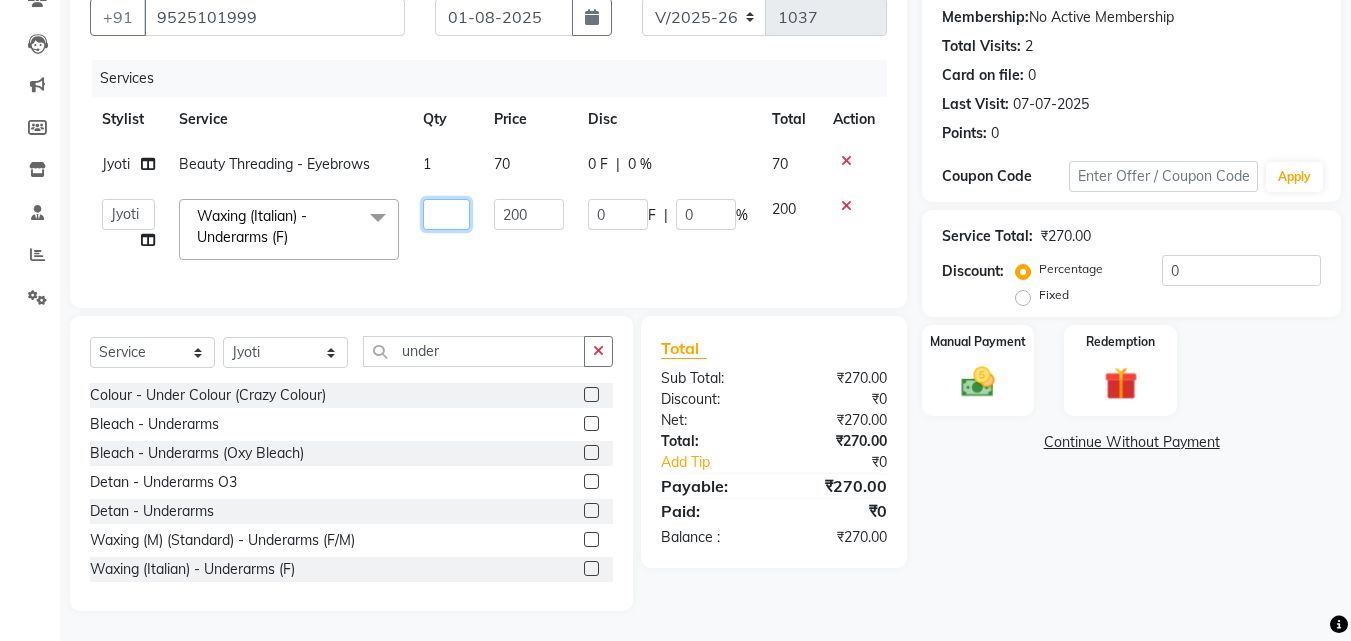 type on "2" 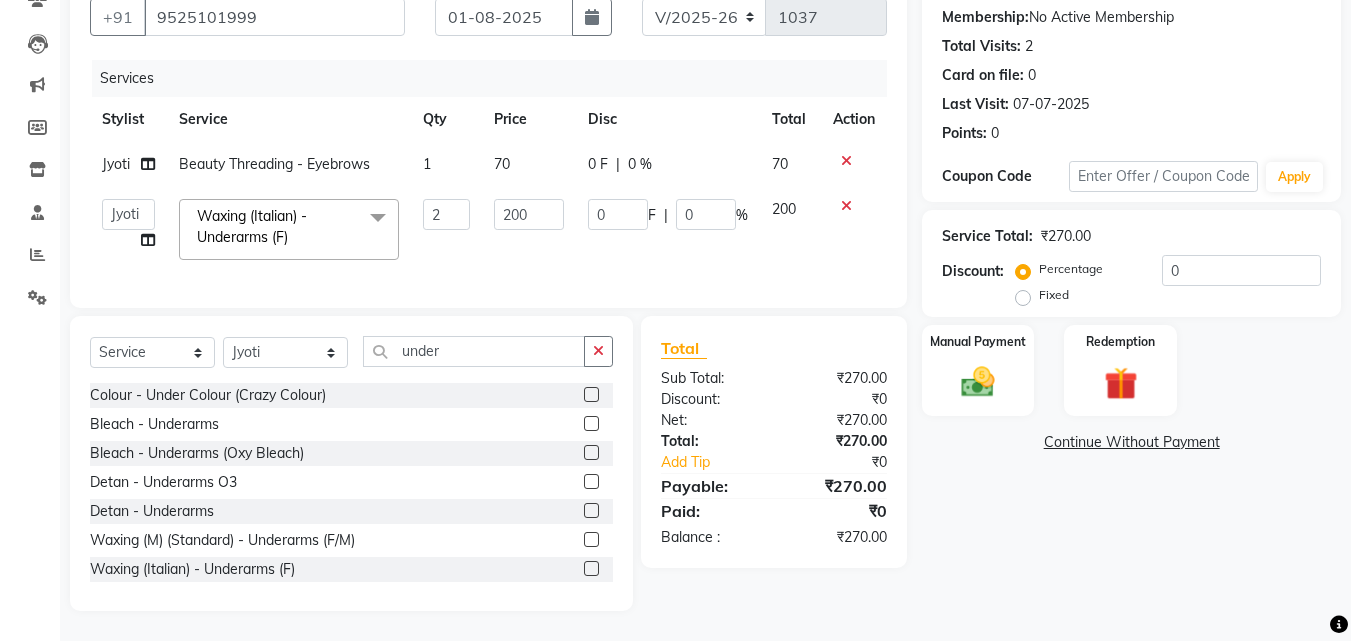 click on "Name: Sumalika  Membership:  No Active Membership  Total Visits:  2 Card on file:  0 Last Visit:   07-07-2025 Points:   0  Coupon Code Apply Service Total:  ₹270.00  Discount:  Percentage   Fixed  0 Manual Payment Redemption  Continue Without Payment" 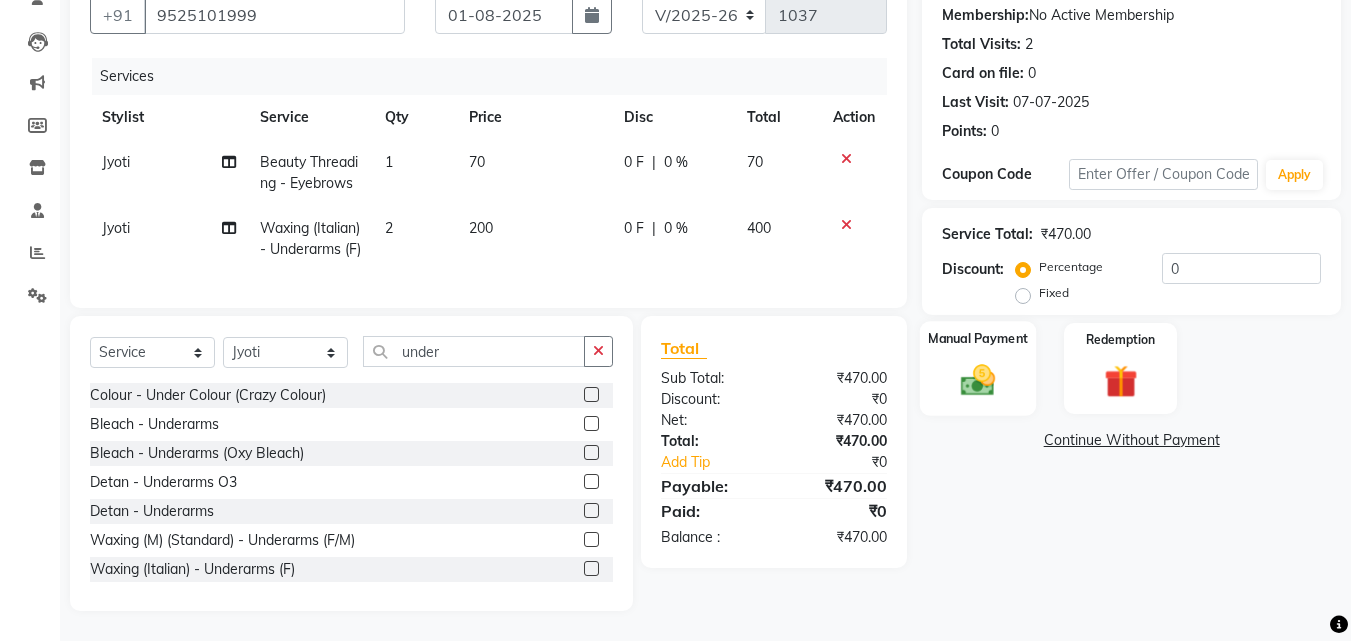 scroll, scrollTop: 226, scrollLeft: 0, axis: vertical 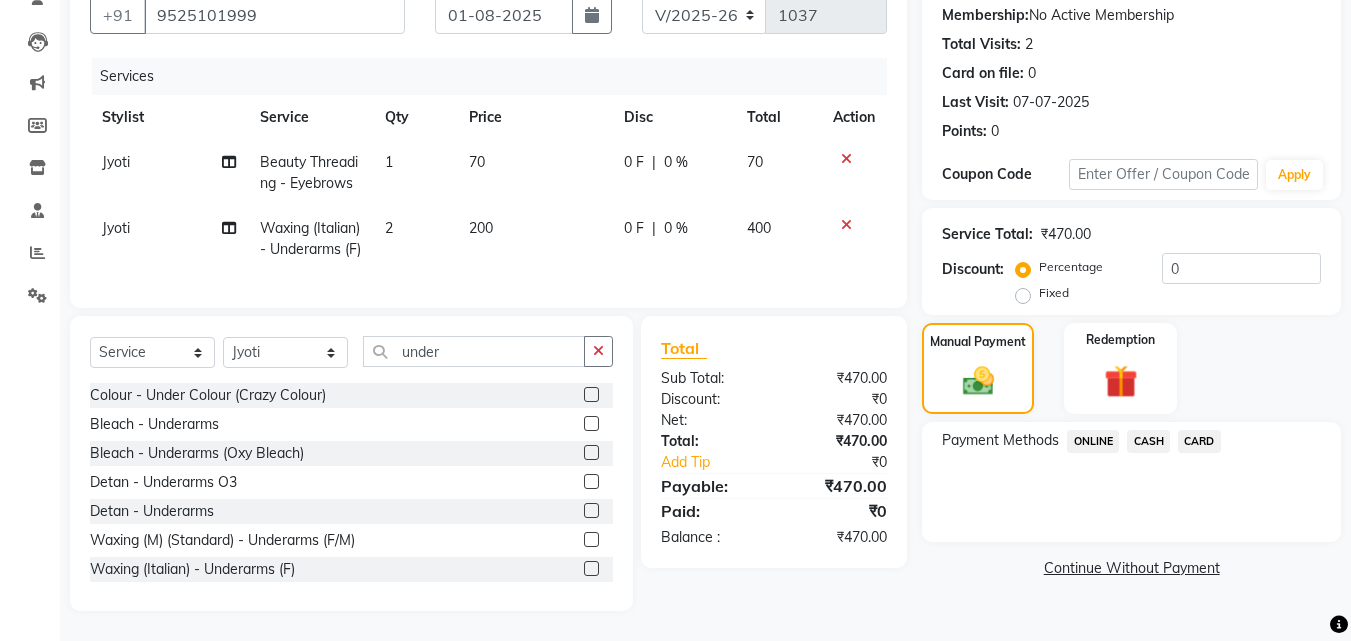 click on "ONLINE" 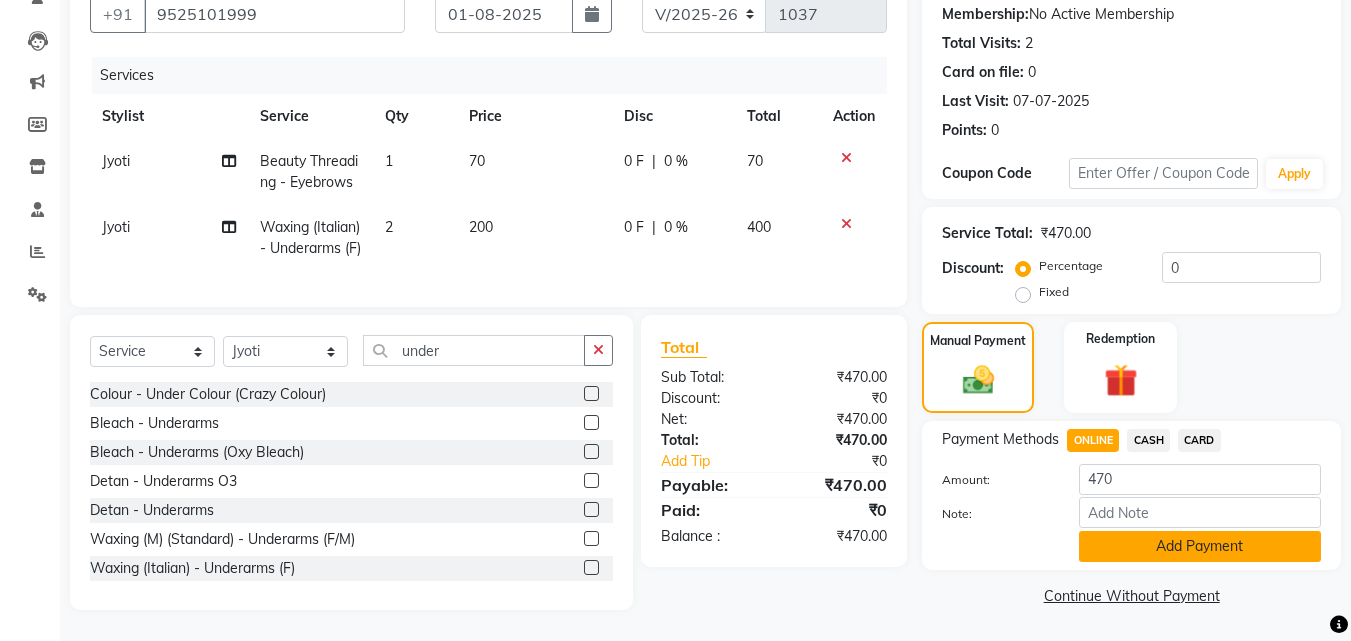 click on "Add Payment" 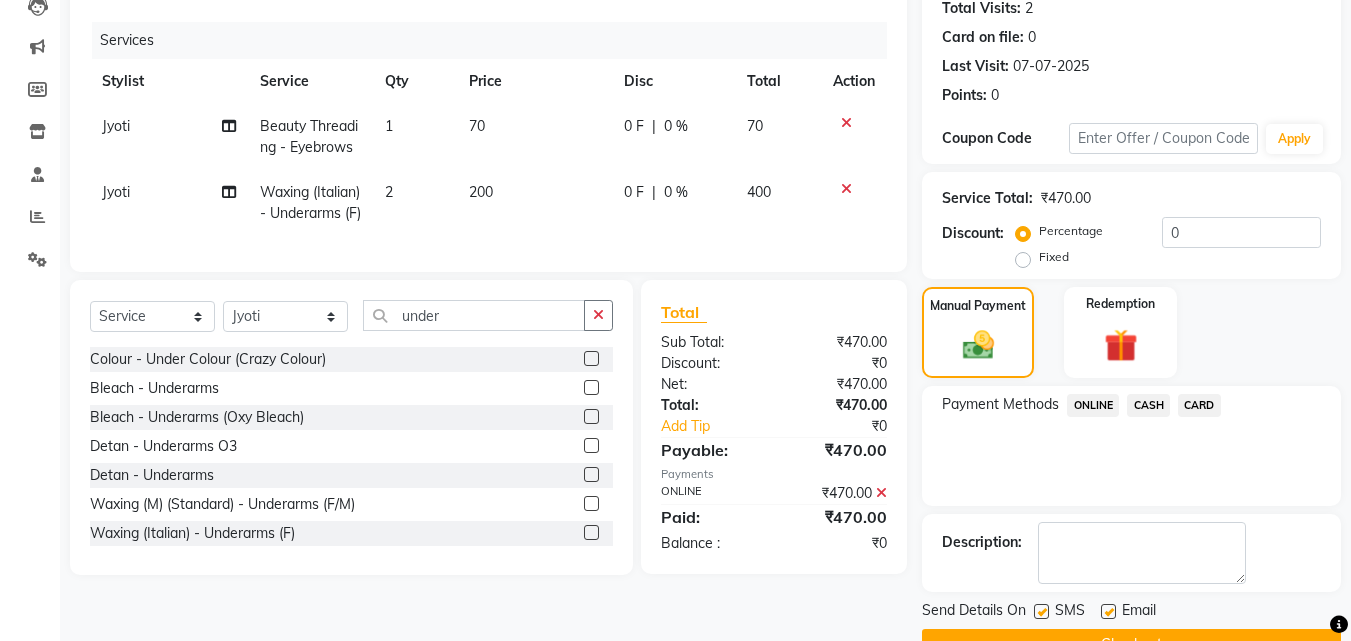 click 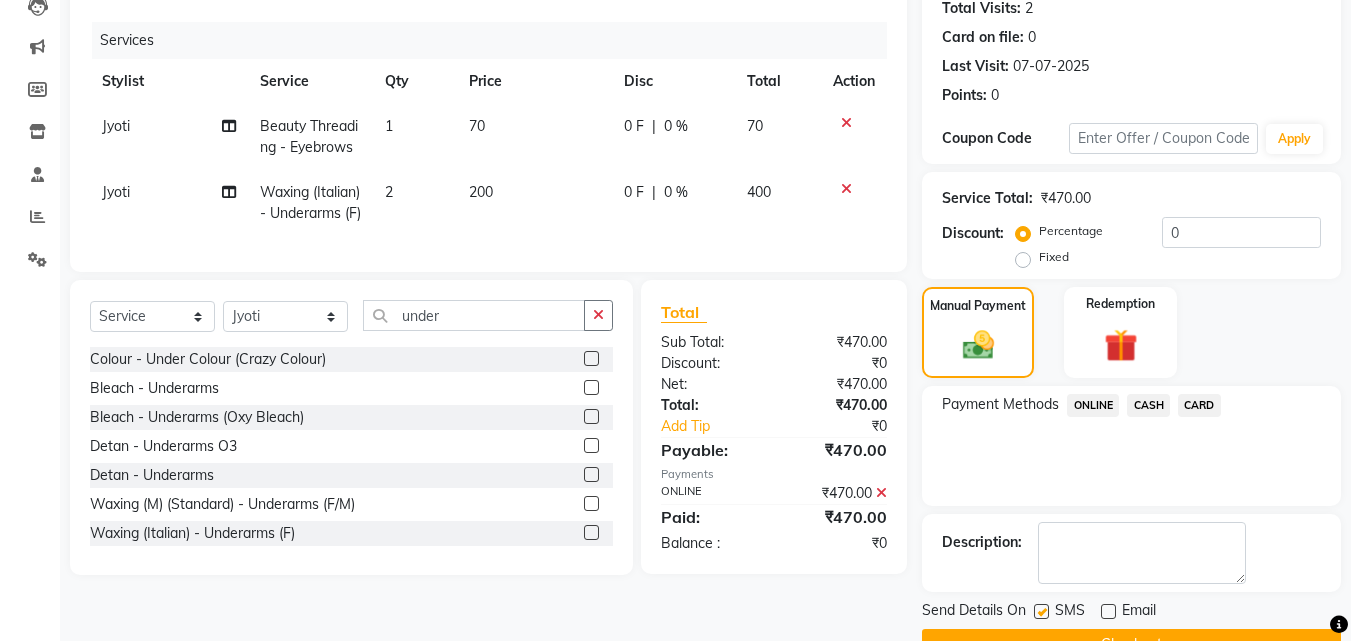 scroll, scrollTop: 275, scrollLeft: 0, axis: vertical 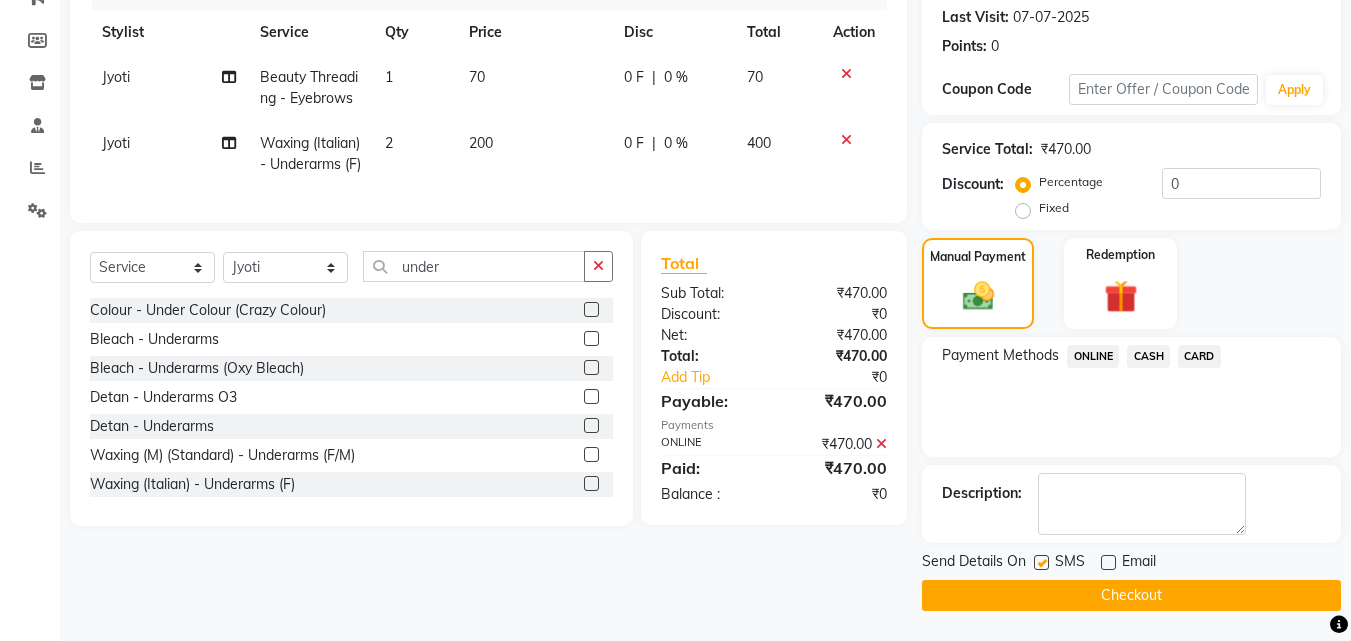 click on "ONLINE" 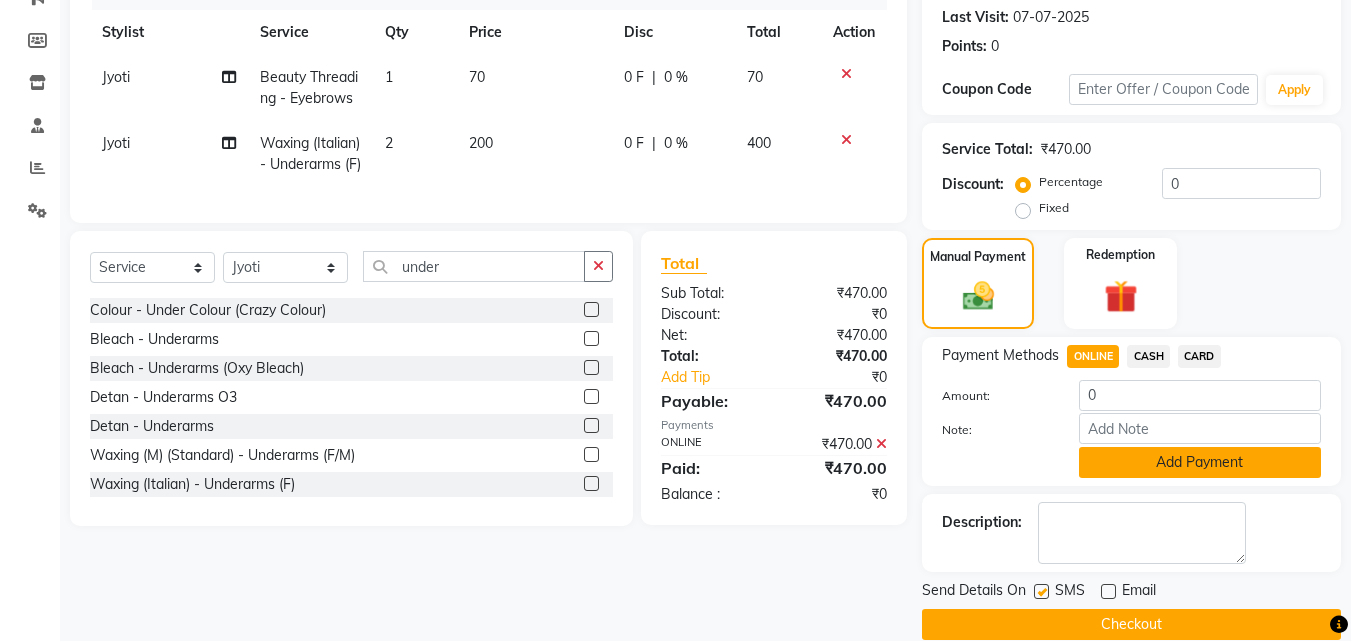 click on "Add Payment" 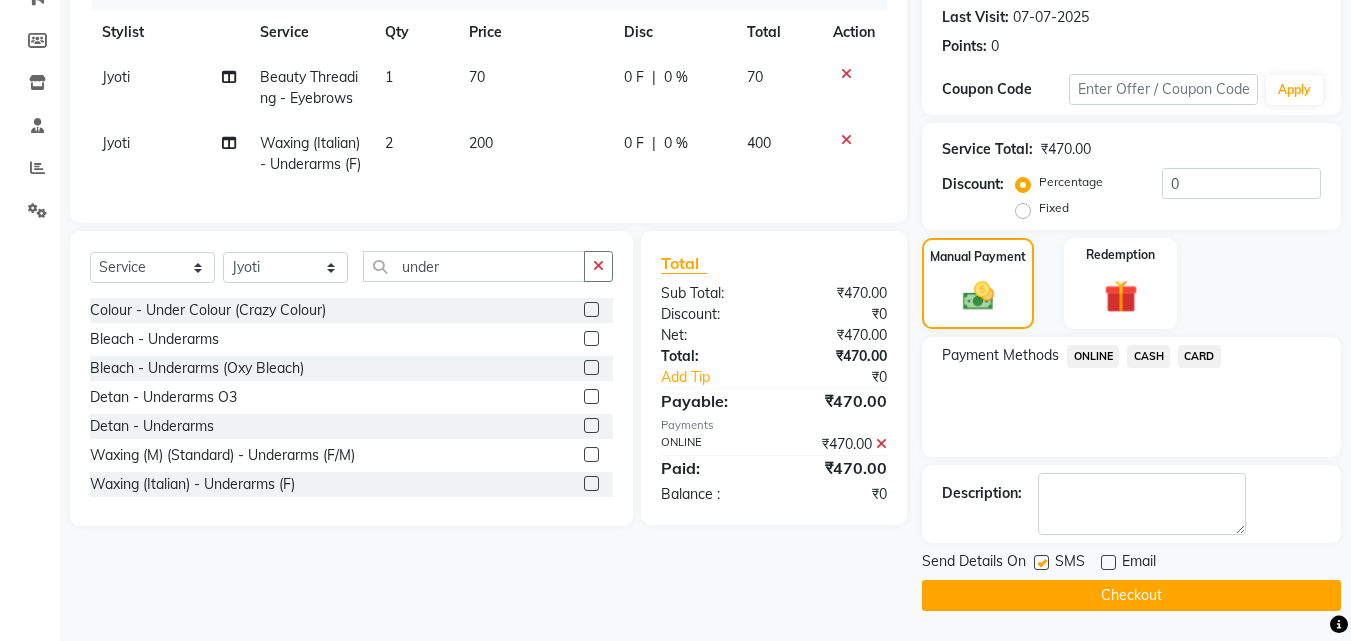 click 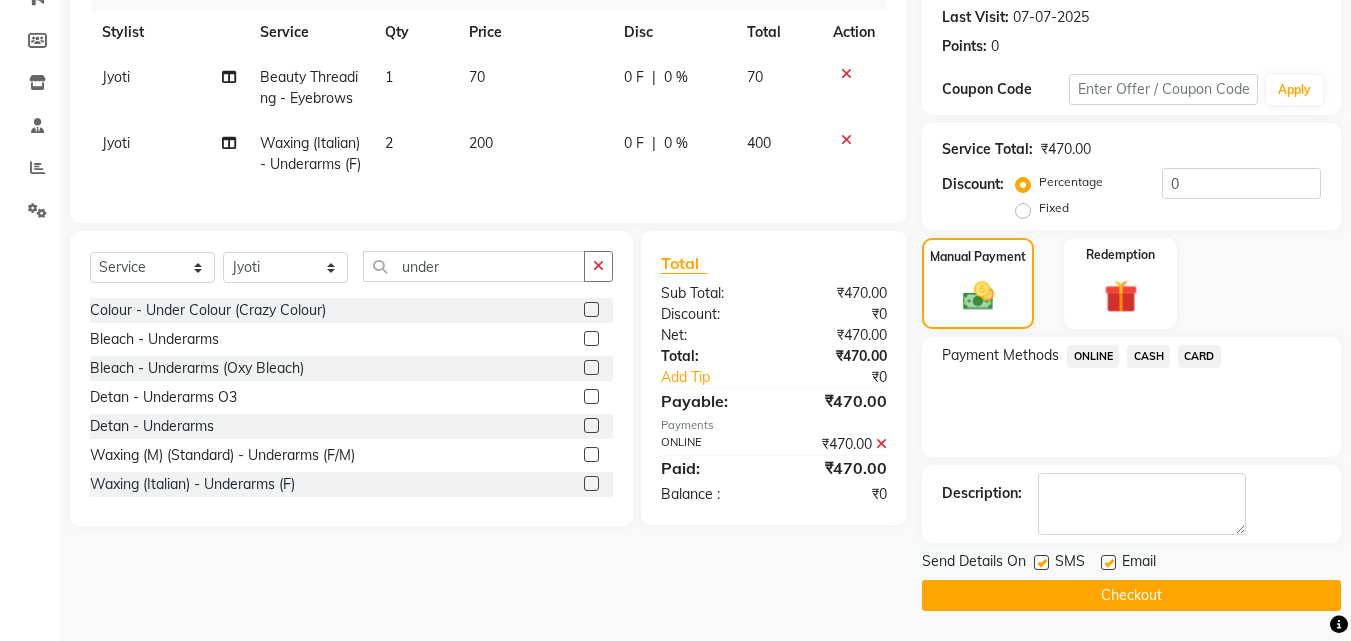 click 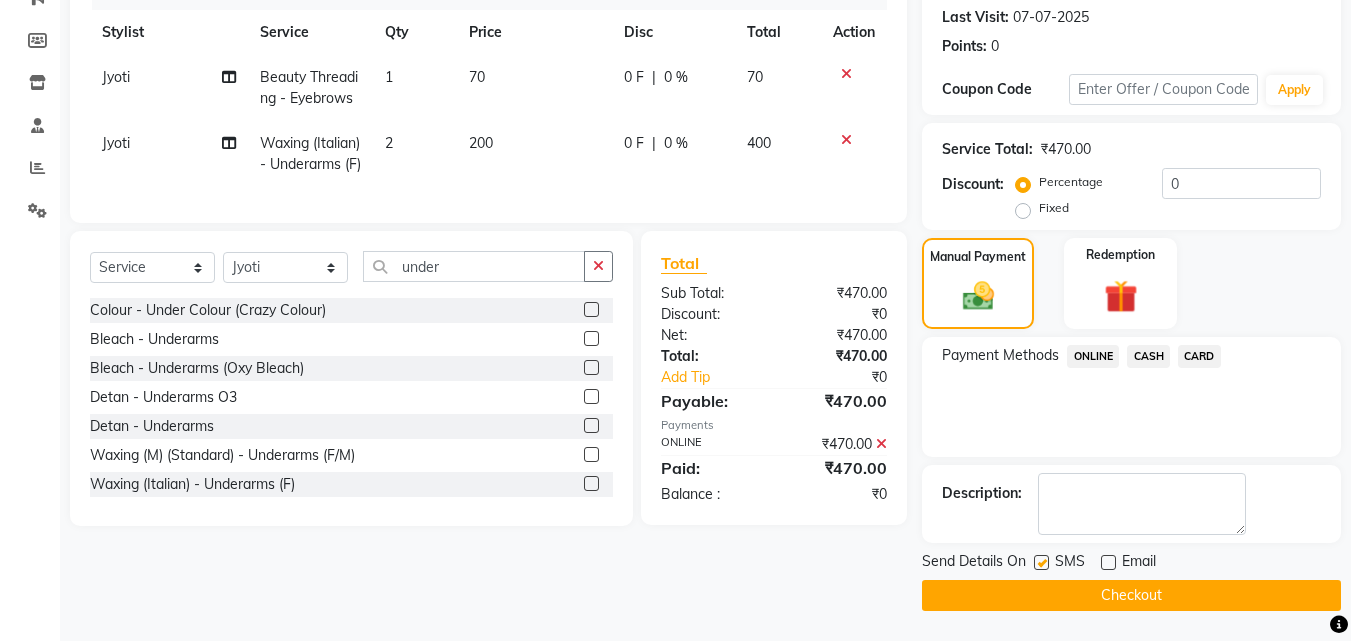 click on "Checkout" 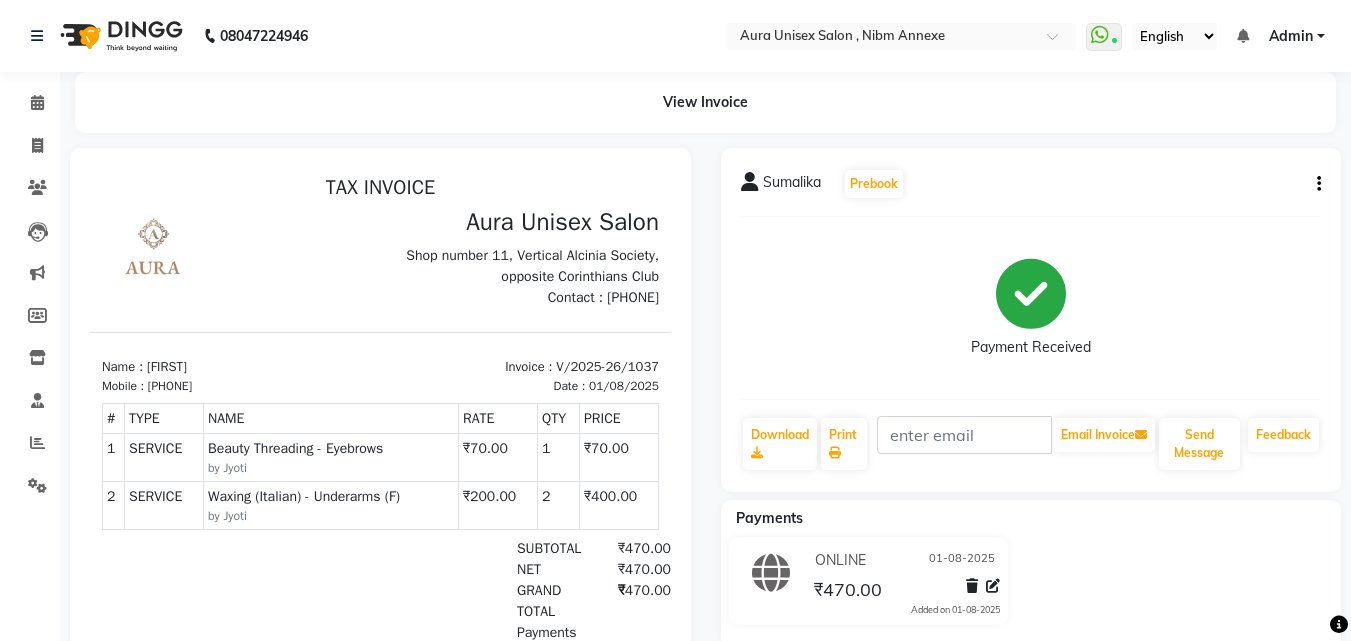 scroll, scrollTop: 0, scrollLeft: 0, axis: both 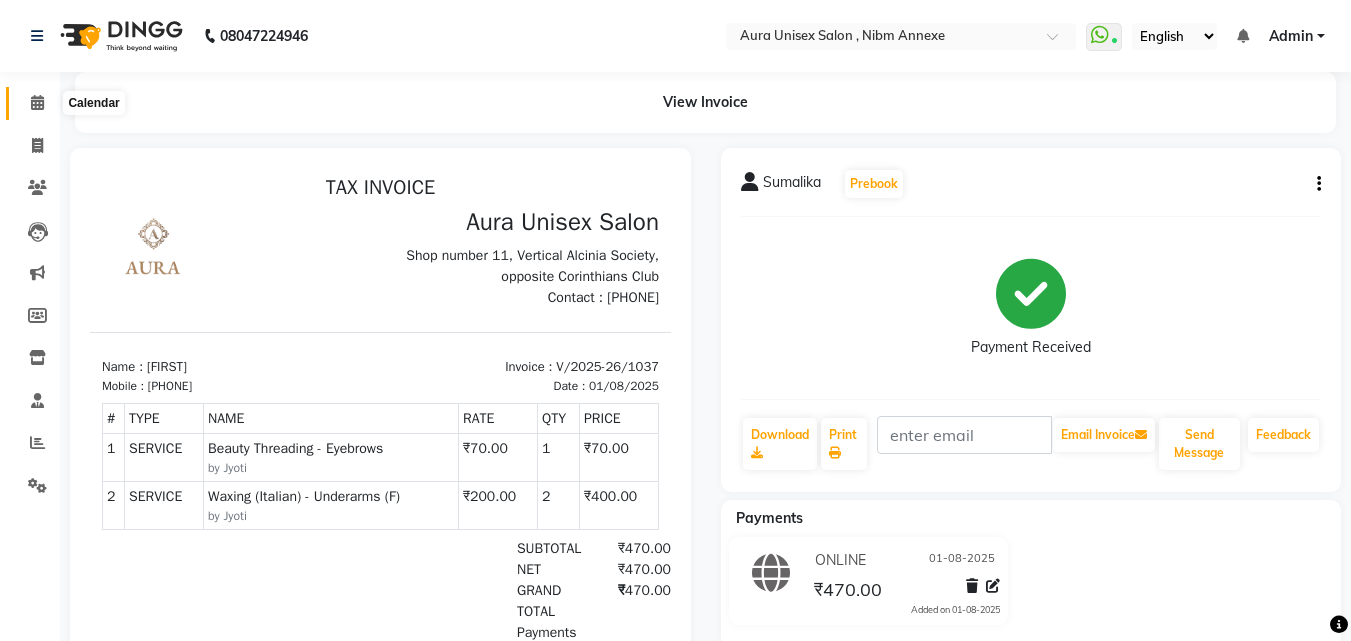click 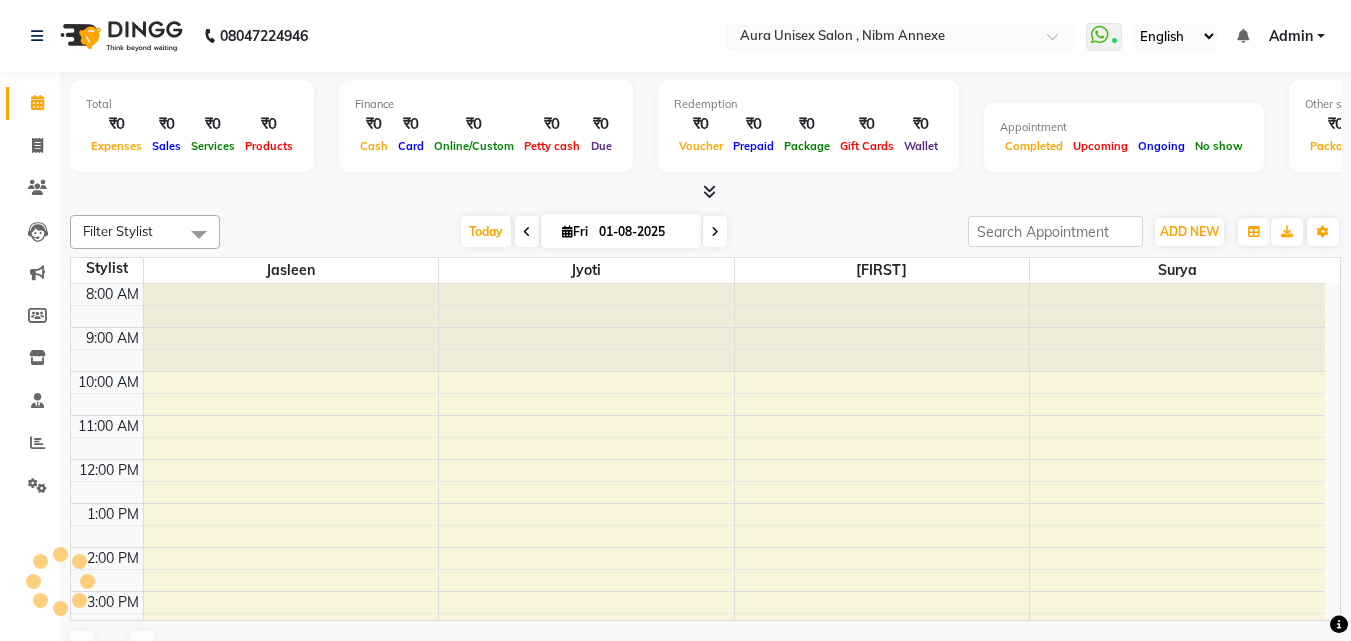 scroll, scrollTop: 0, scrollLeft: 0, axis: both 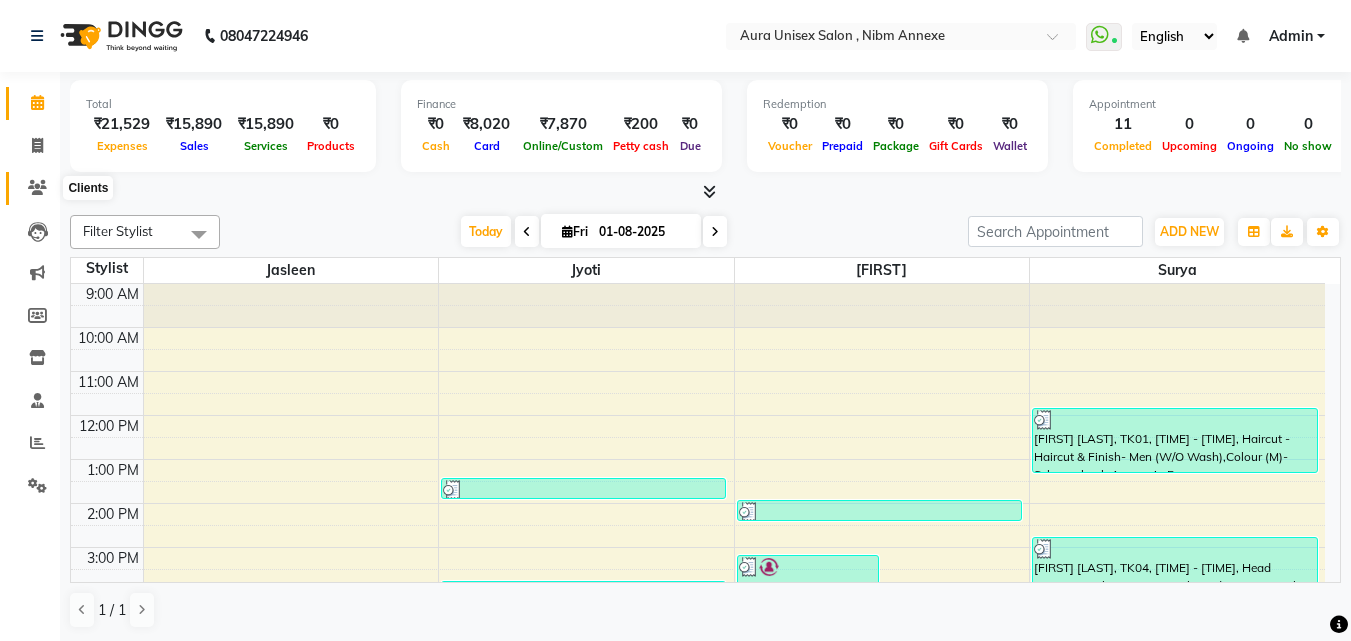 click 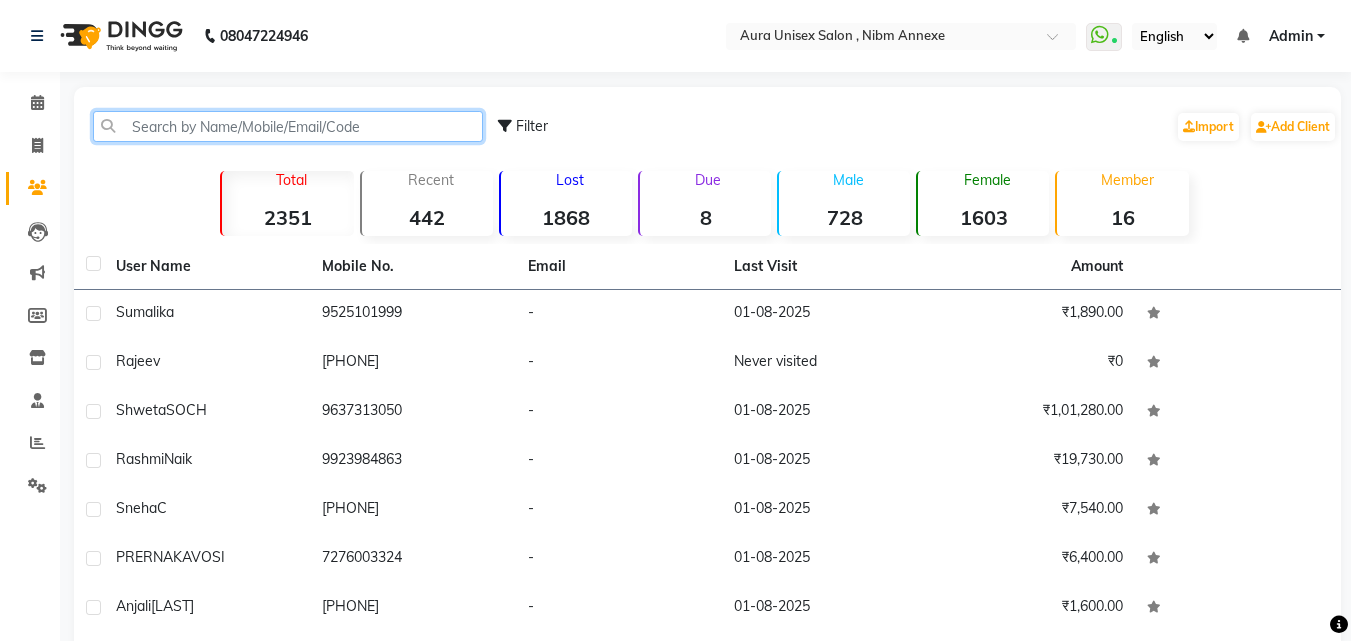 drag, startPoint x: 390, startPoint y: 113, endPoint x: 385, endPoint y: 129, distance: 16.763054 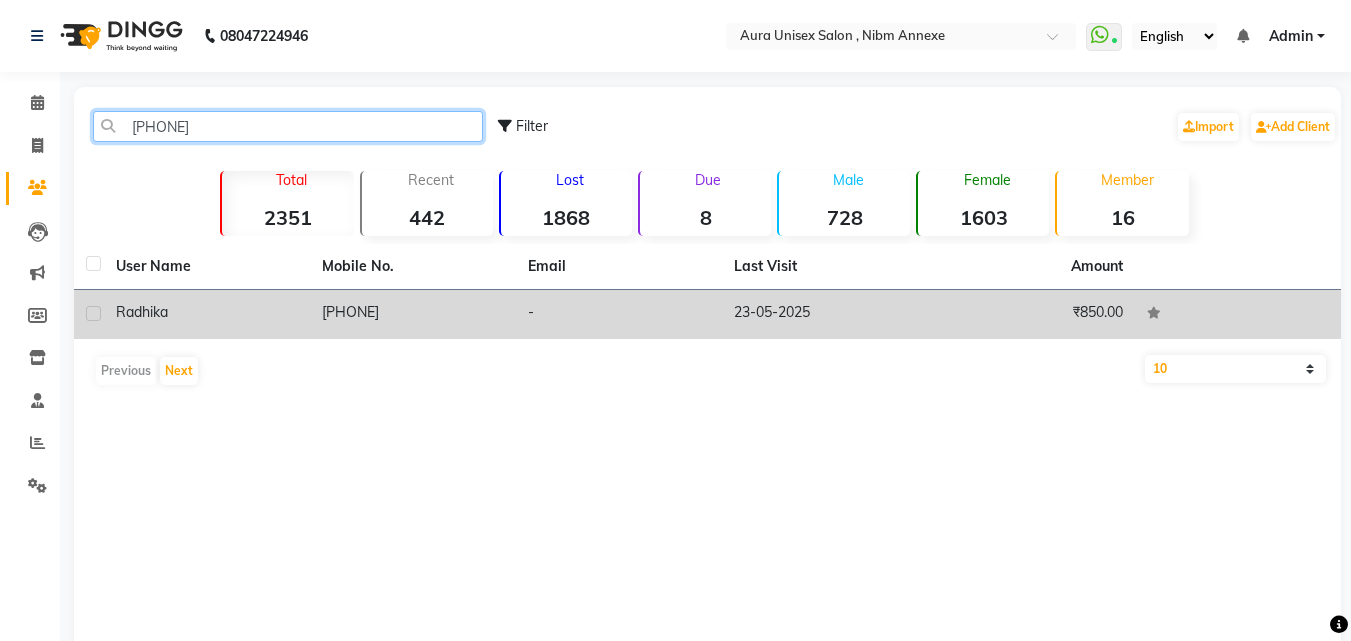 type on "98229822" 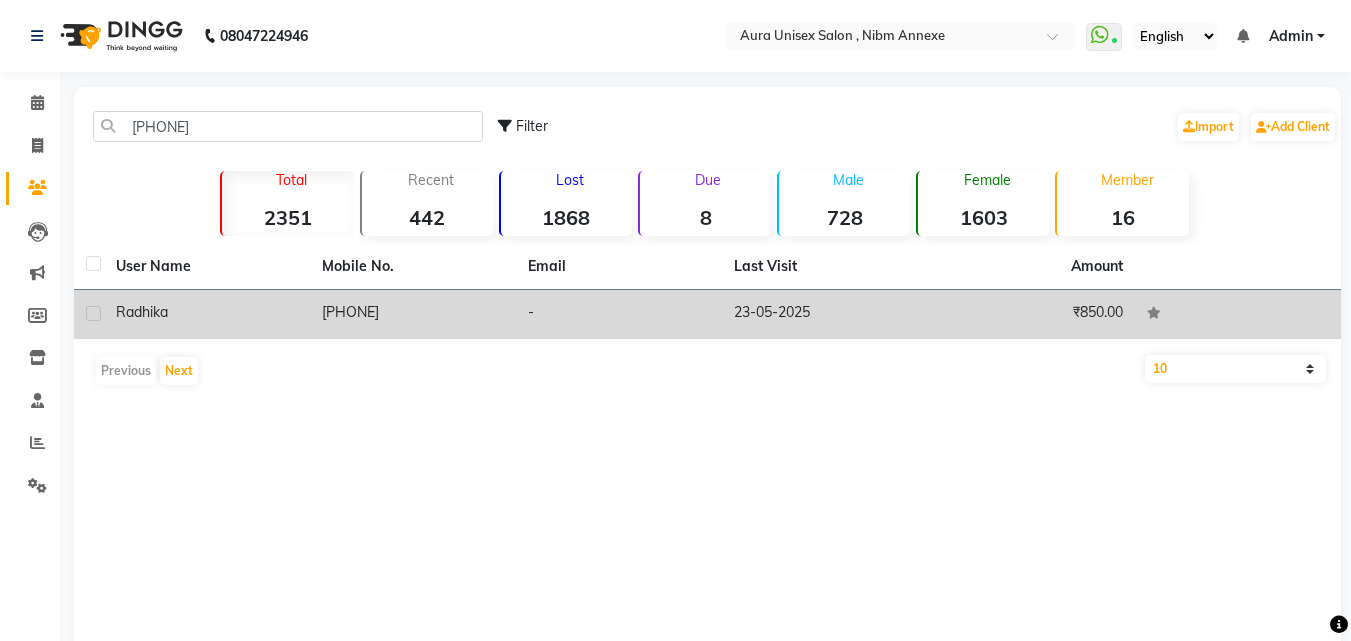 click on "-" 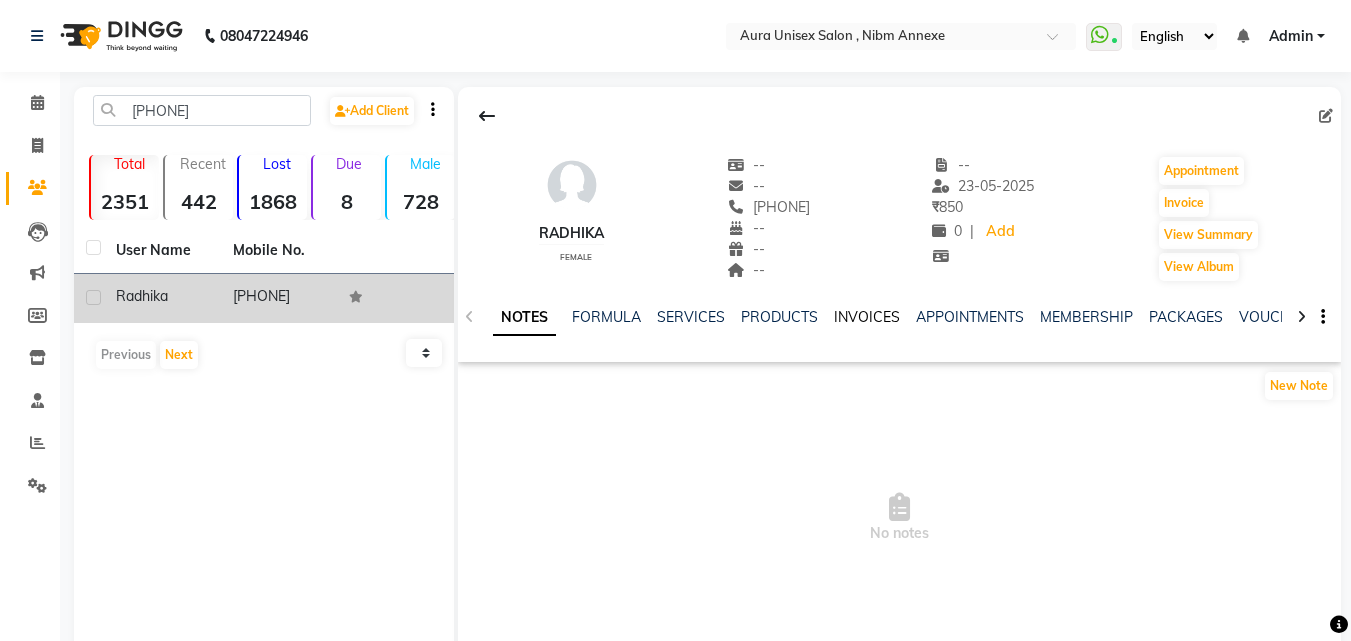 click on "INVOICES" 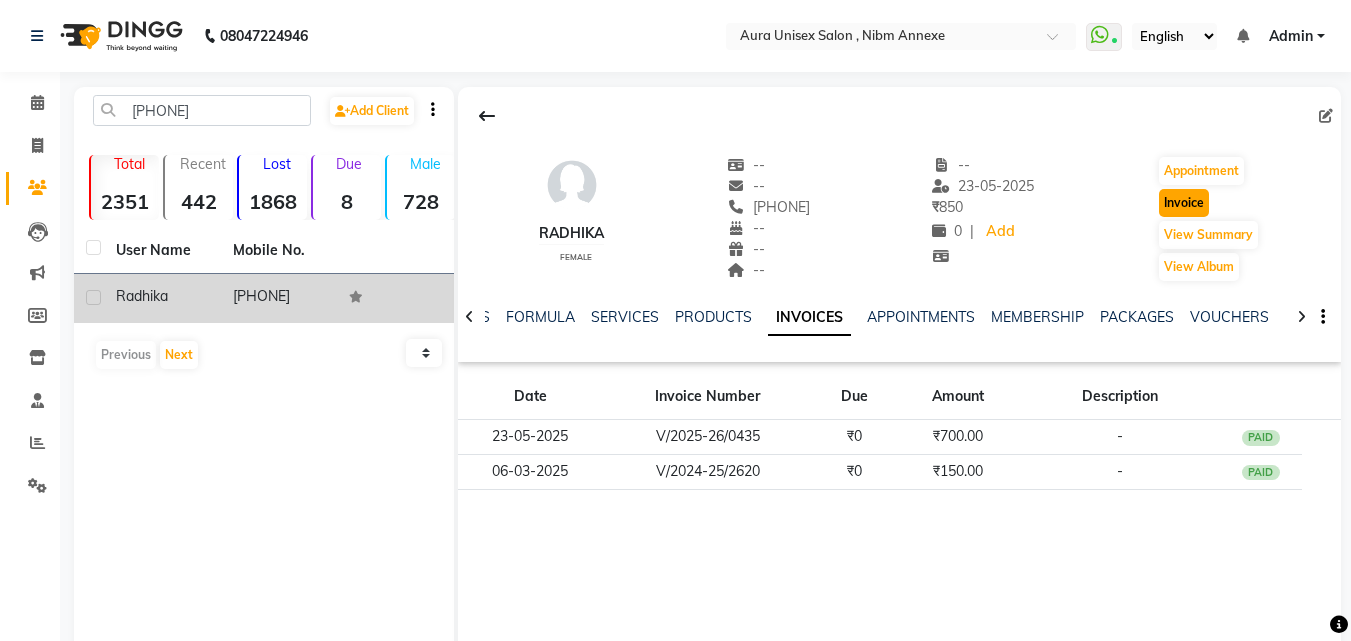 click on "Invoice" 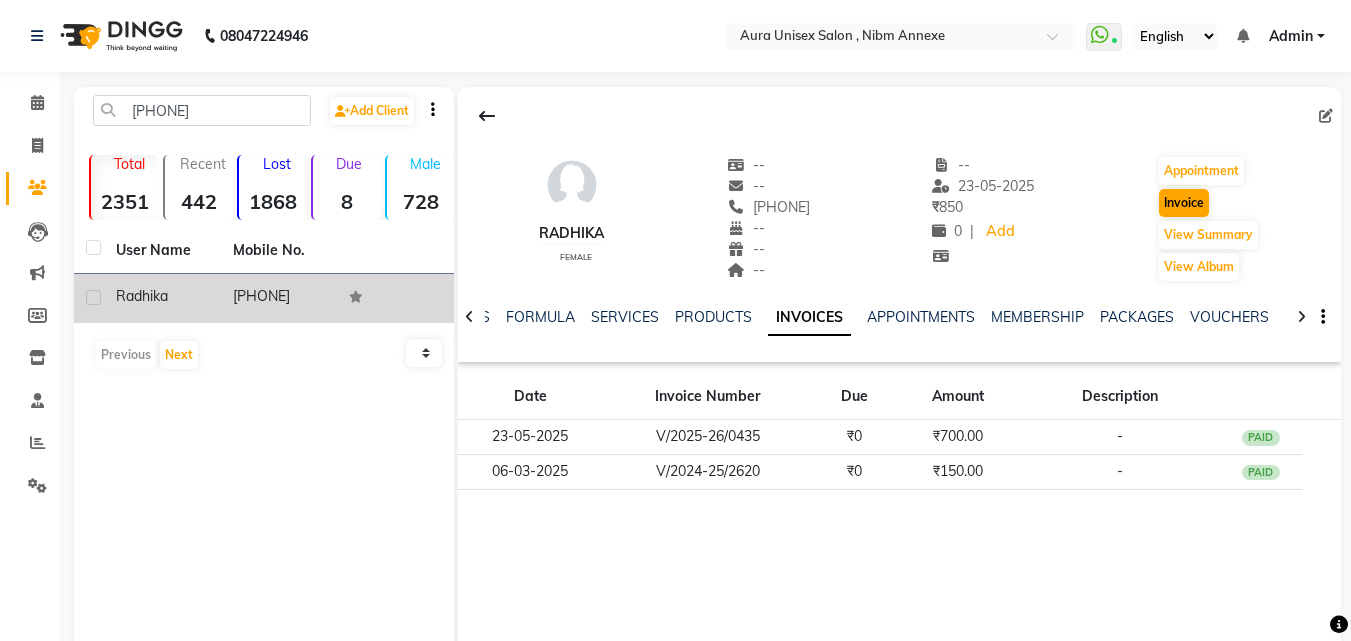 select on "service" 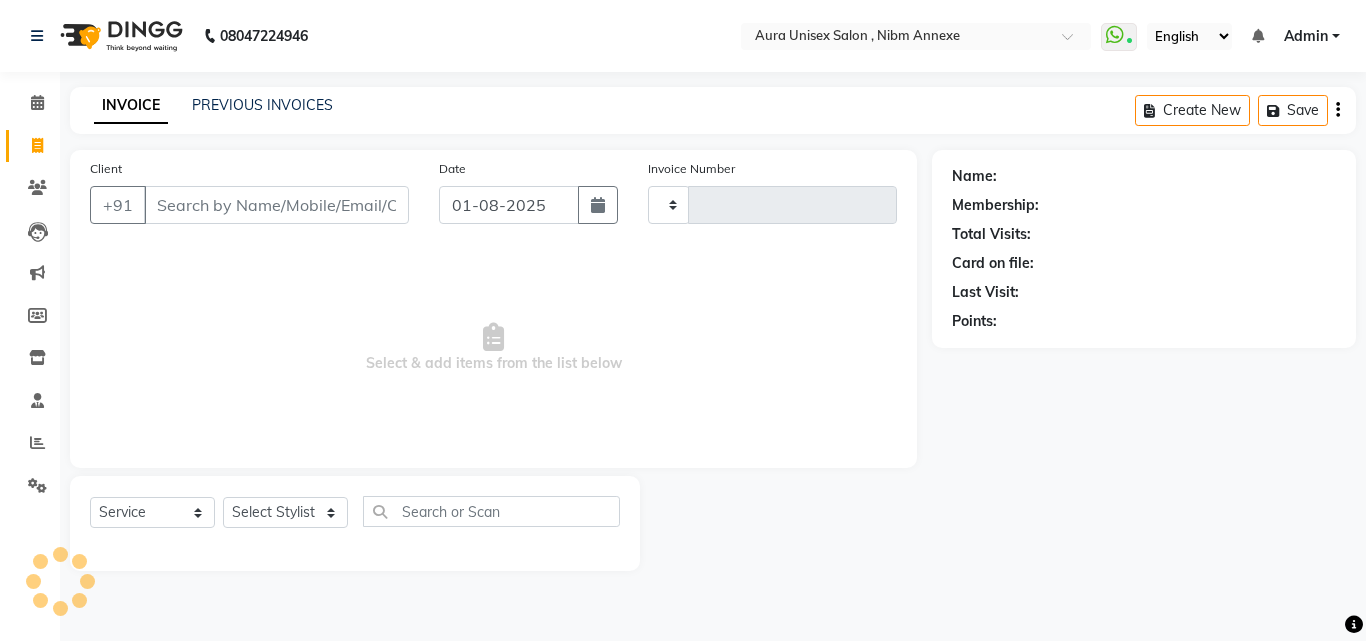type on "1038" 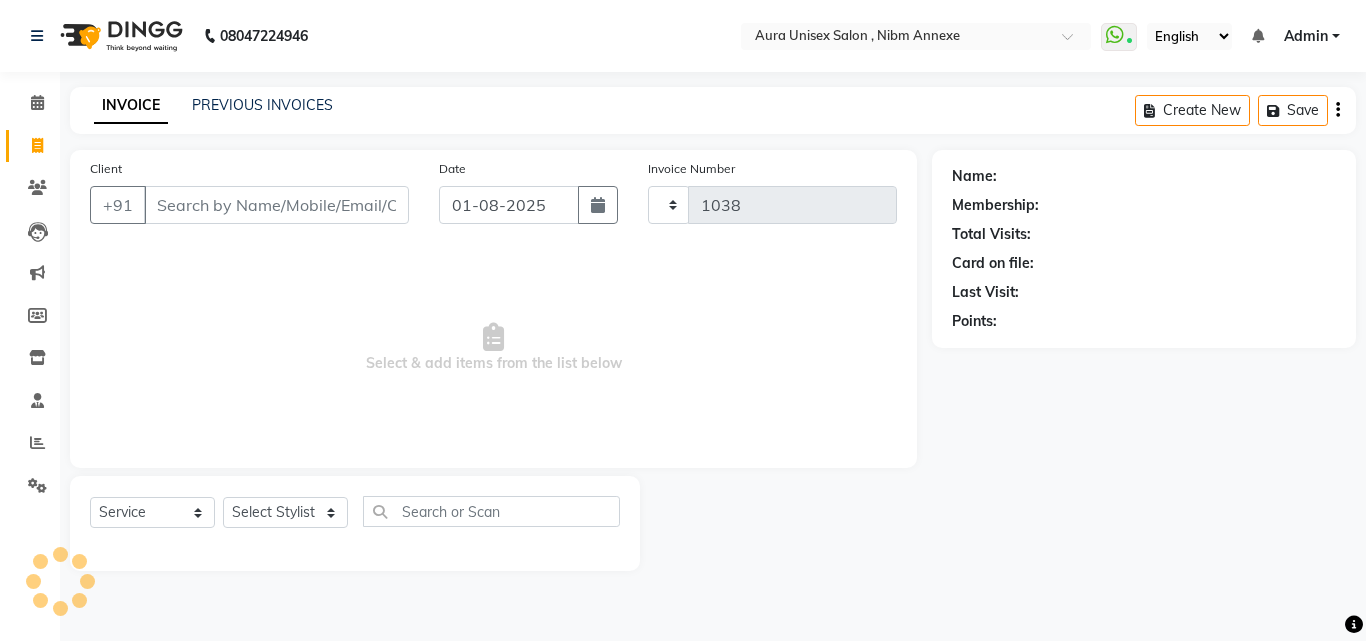 select on "823" 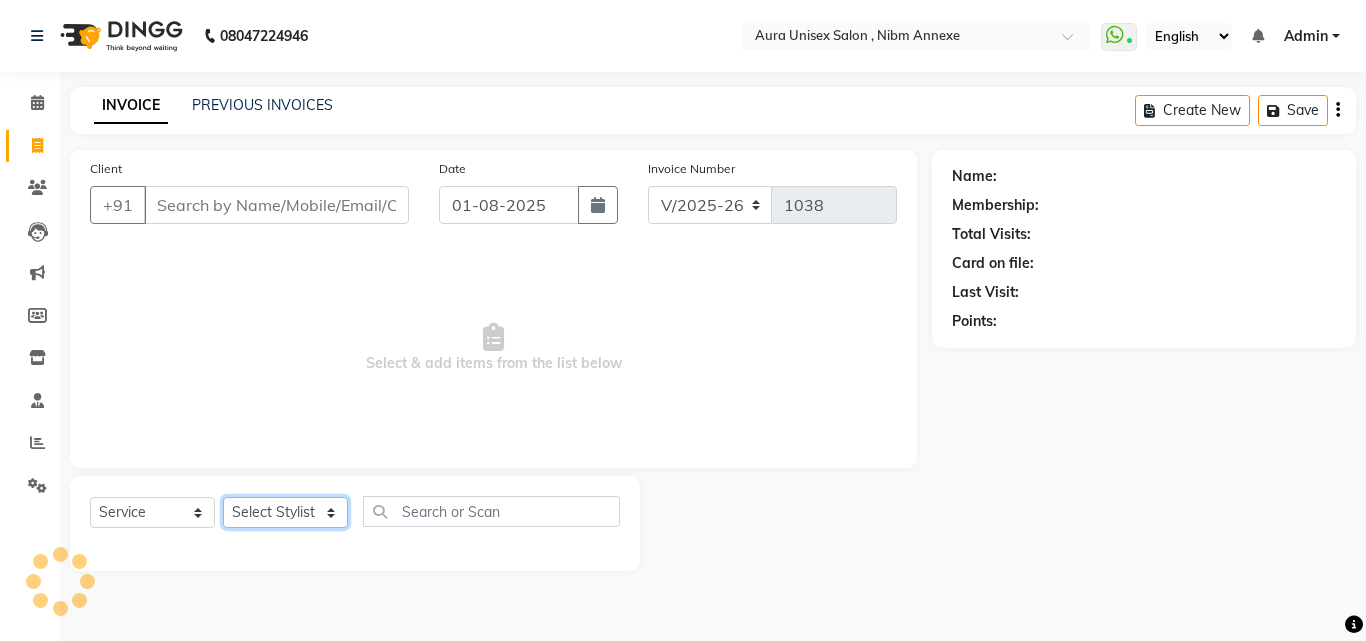 click on "Select Stylist" 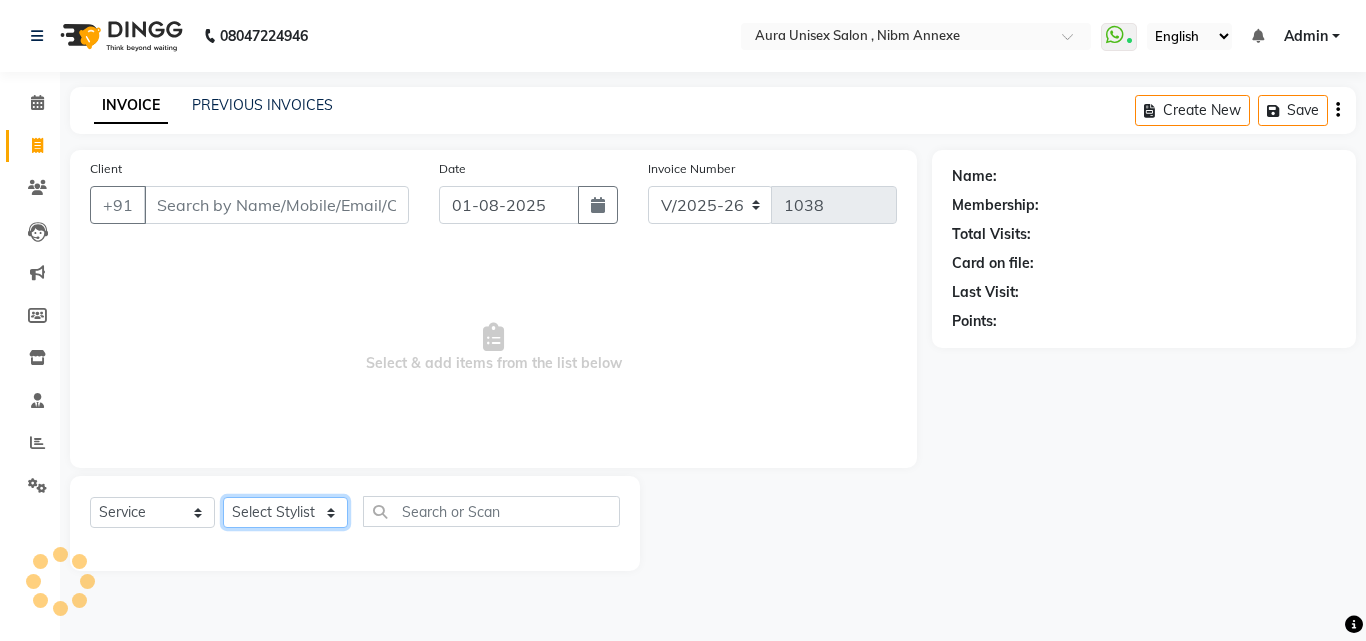 type on "9822982253" 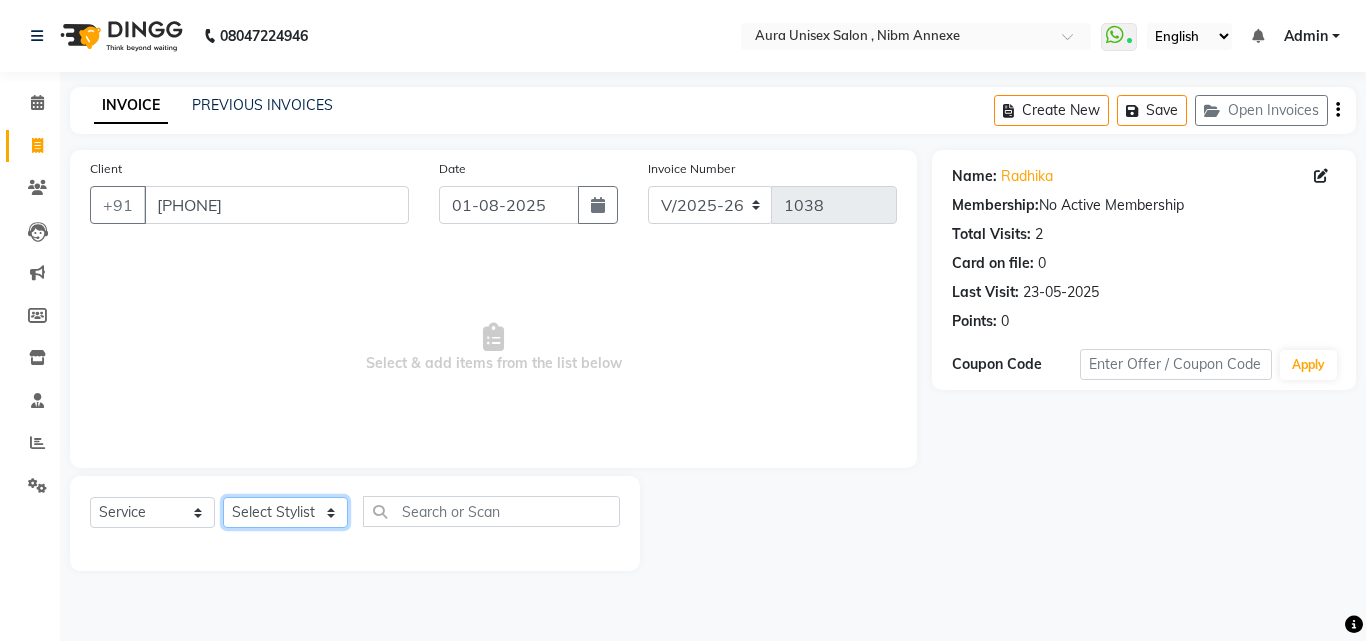 select on "69638" 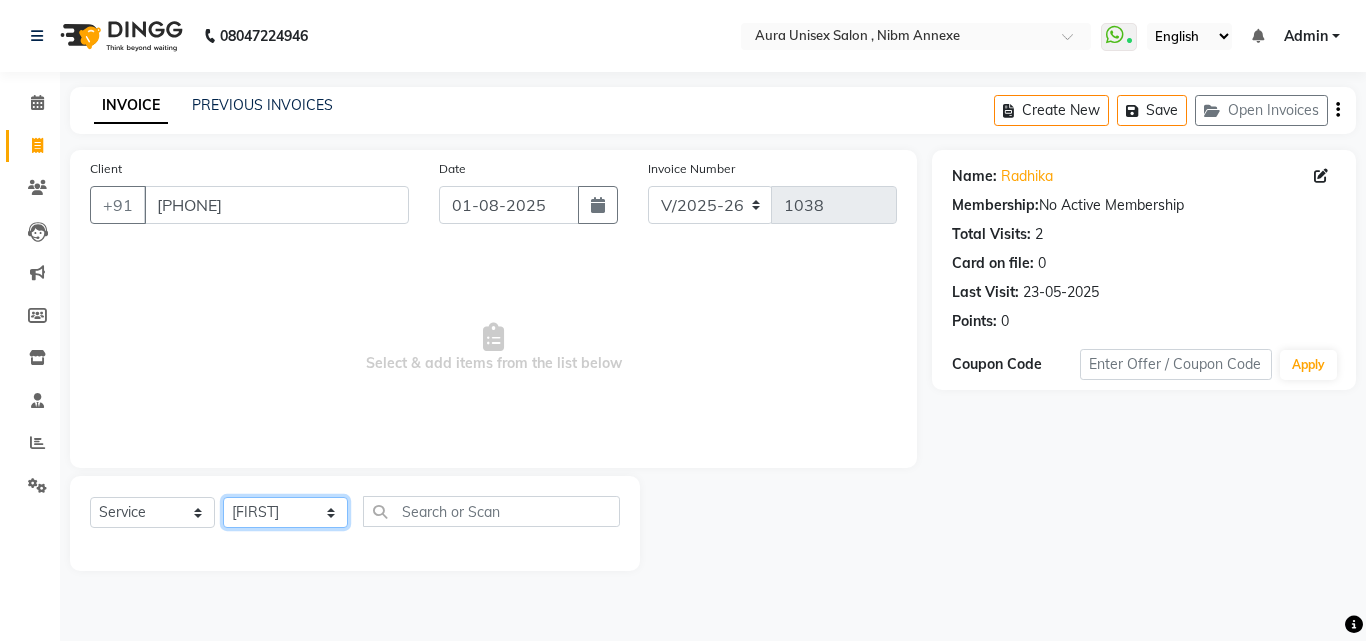 click on "Select Stylist Jasleen Jyoti Surya Tejaswini" 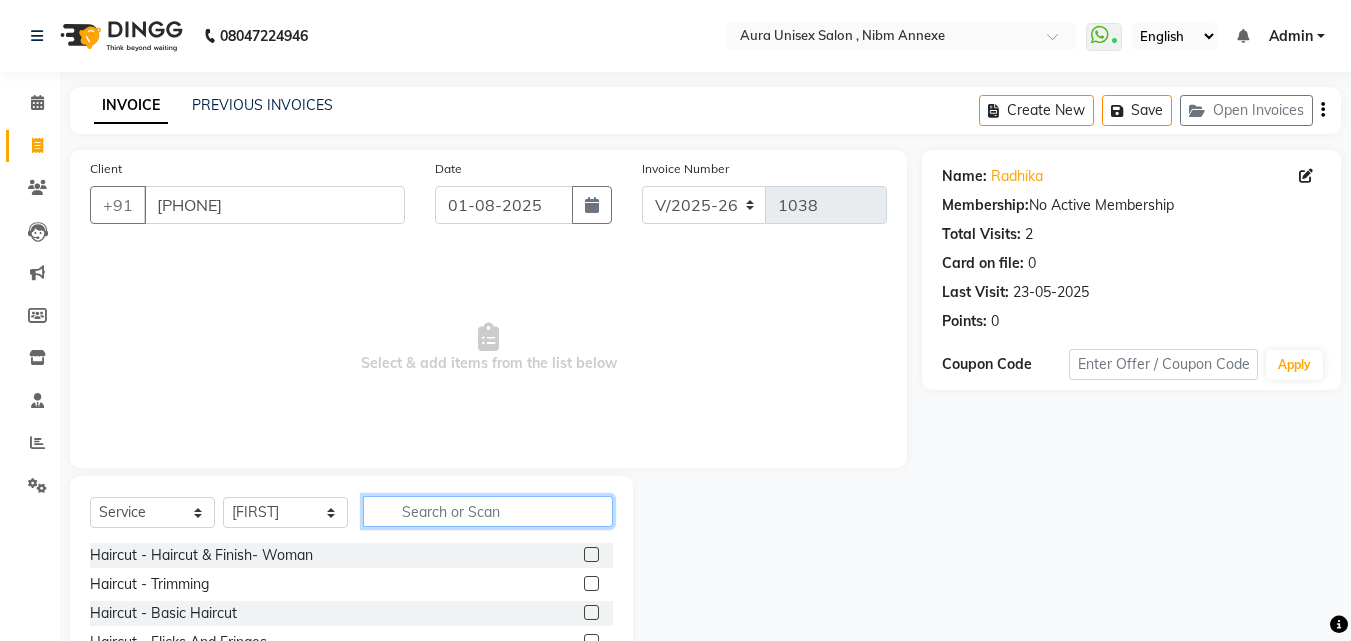click 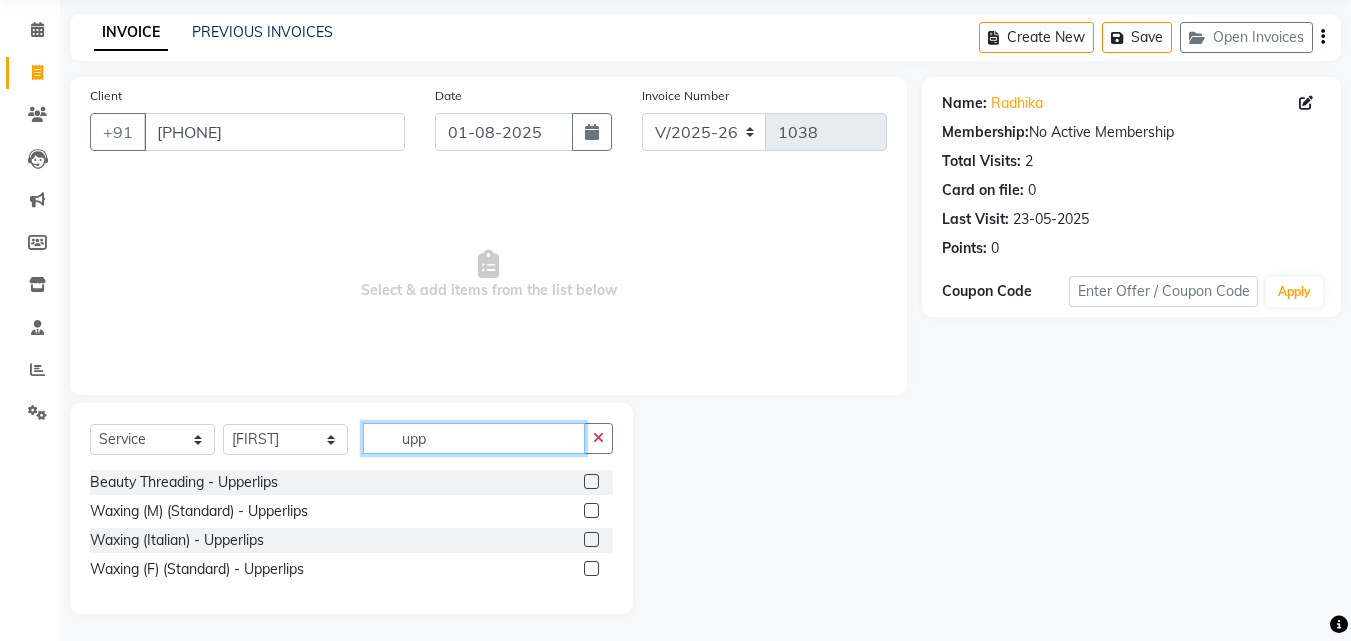 scroll, scrollTop: 76, scrollLeft: 0, axis: vertical 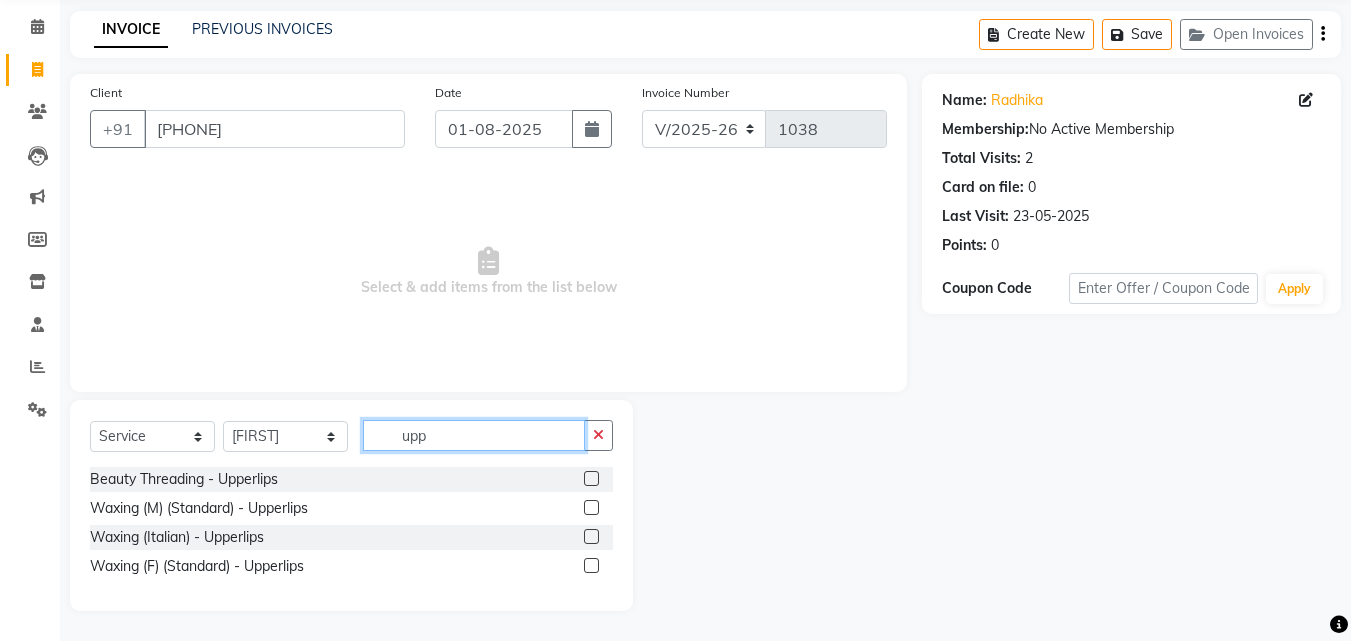 type on "upp" 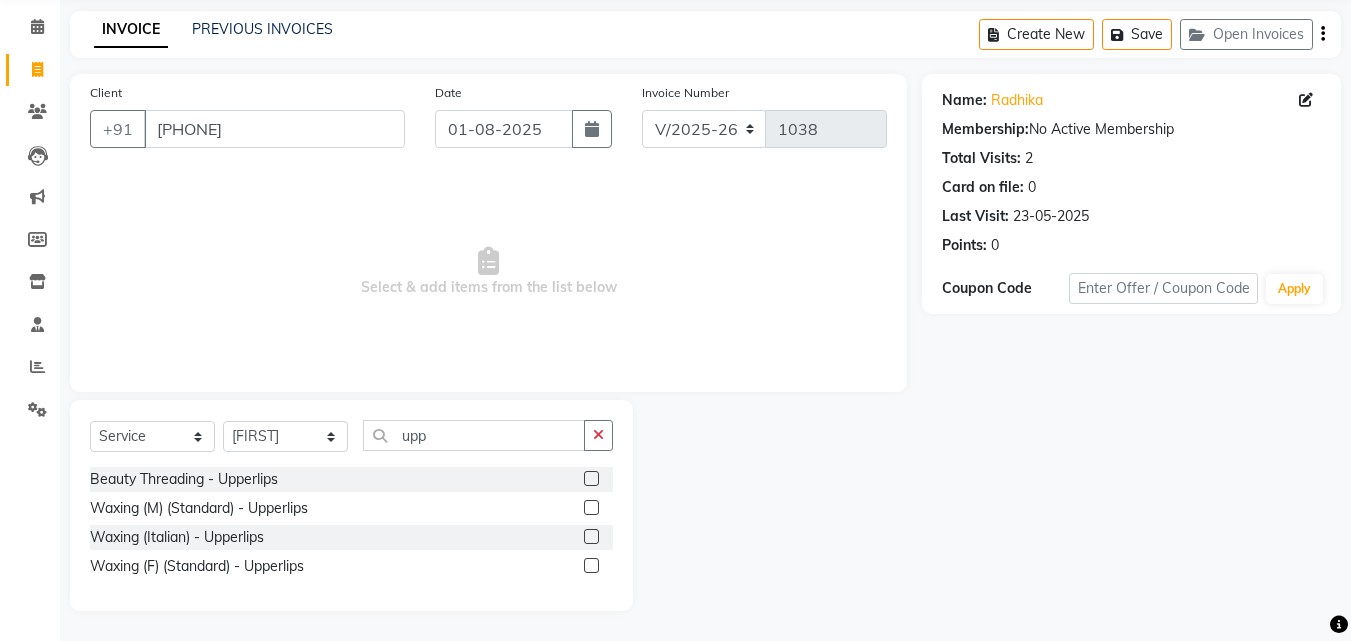 click 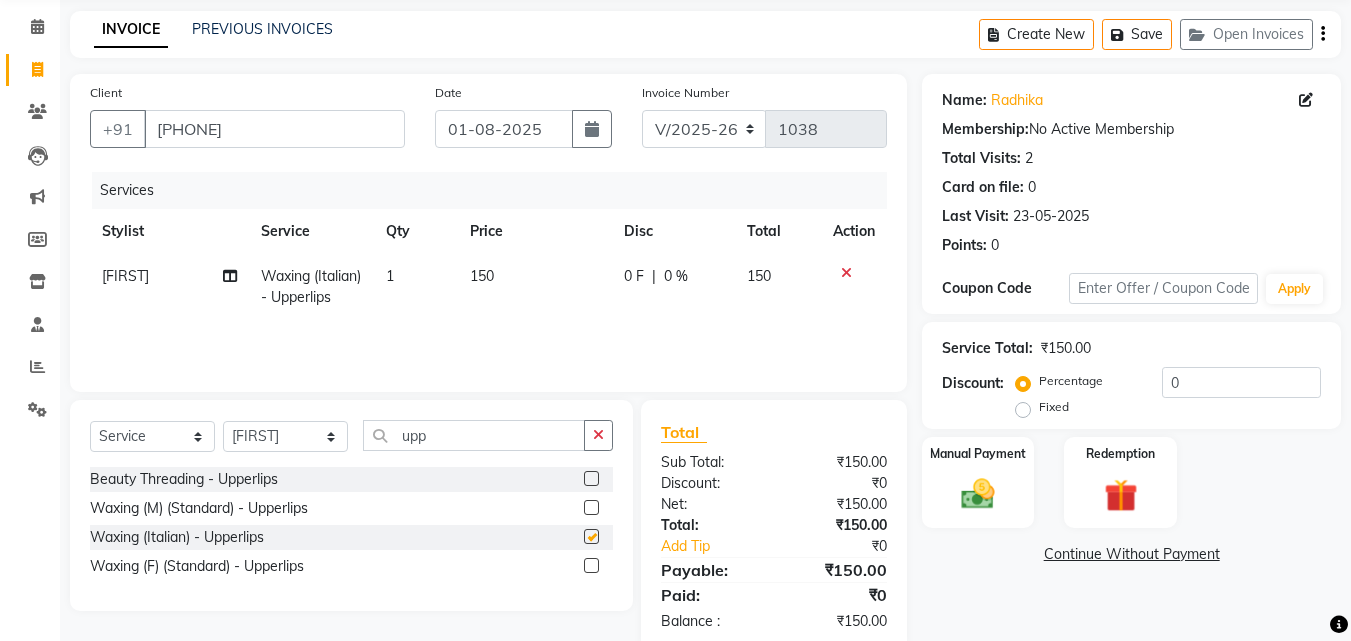 checkbox on "false" 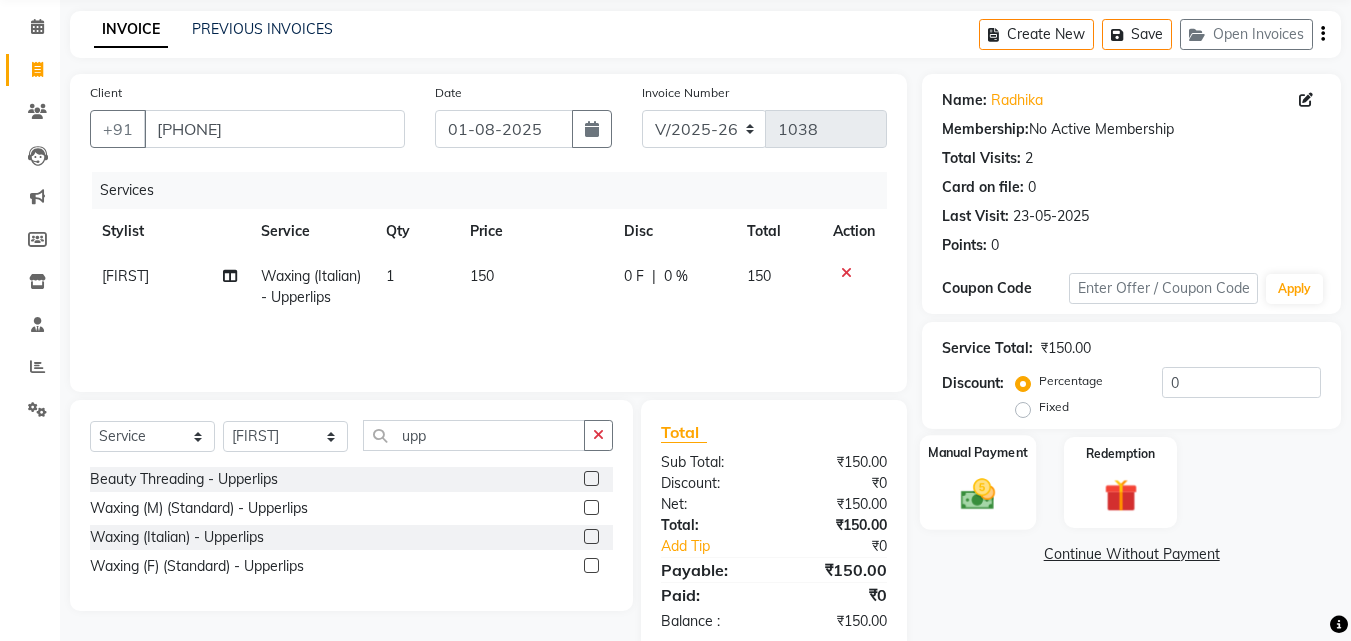 click on "Manual Payment" 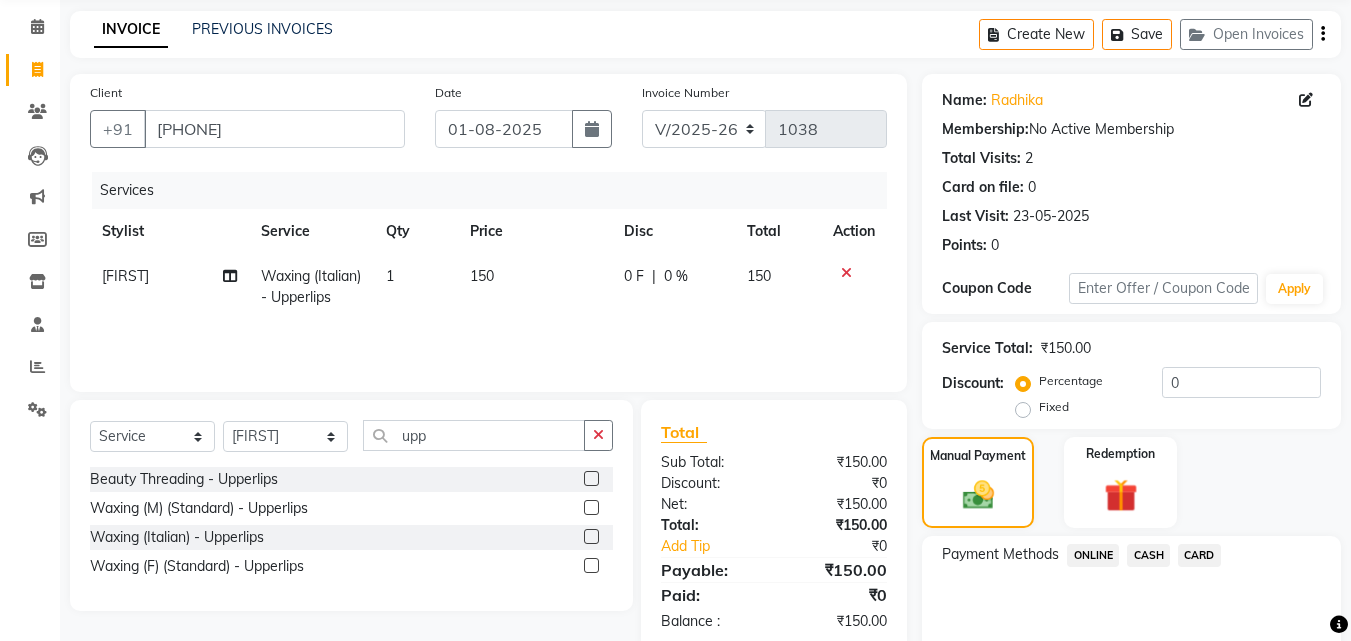 click on "ONLINE" 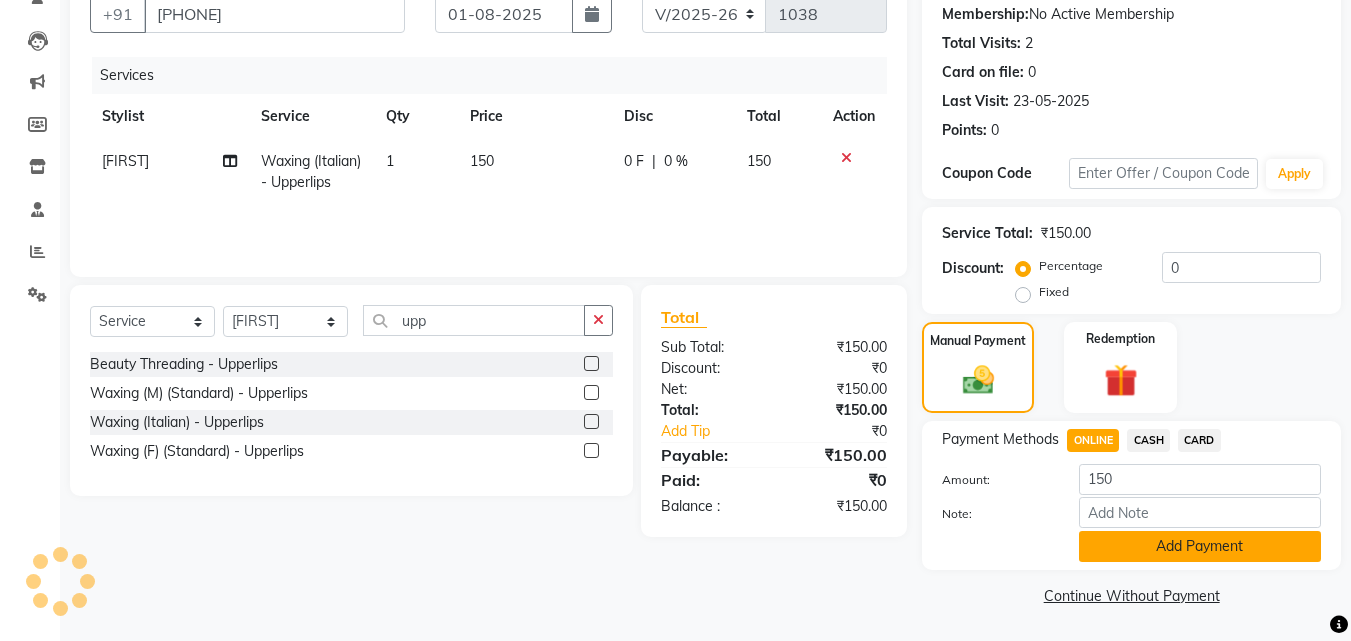 click on "Add Payment" 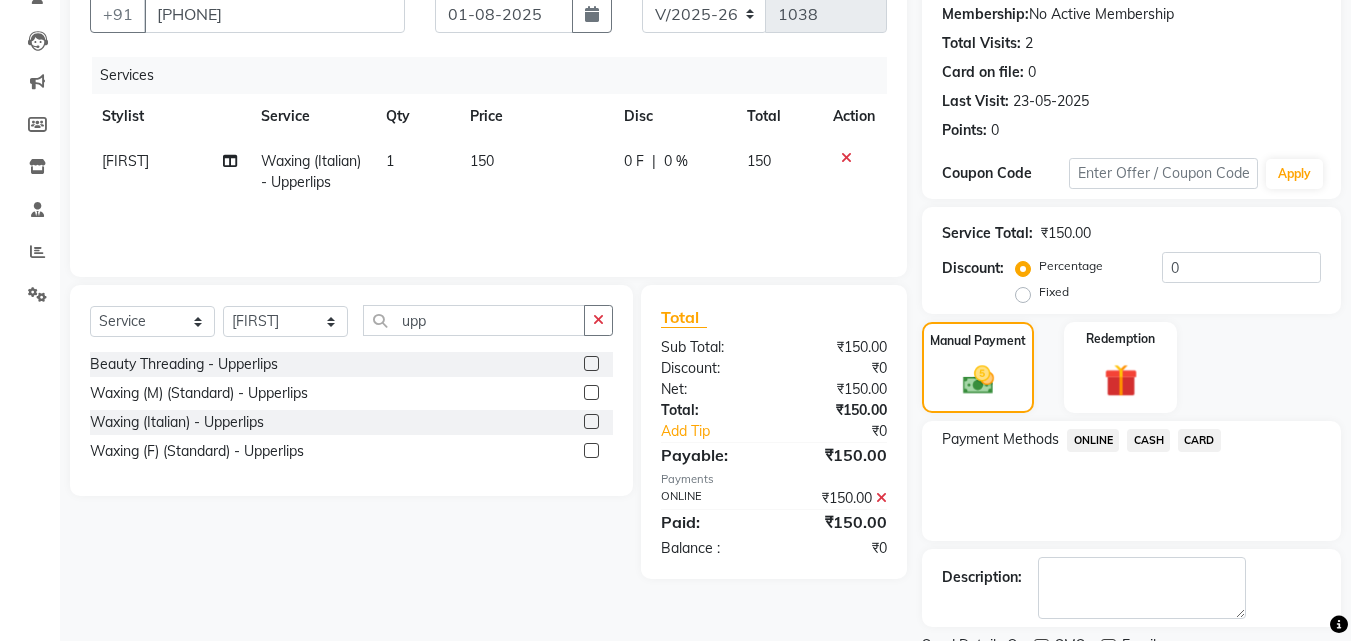 scroll, scrollTop: 275, scrollLeft: 0, axis: vertical 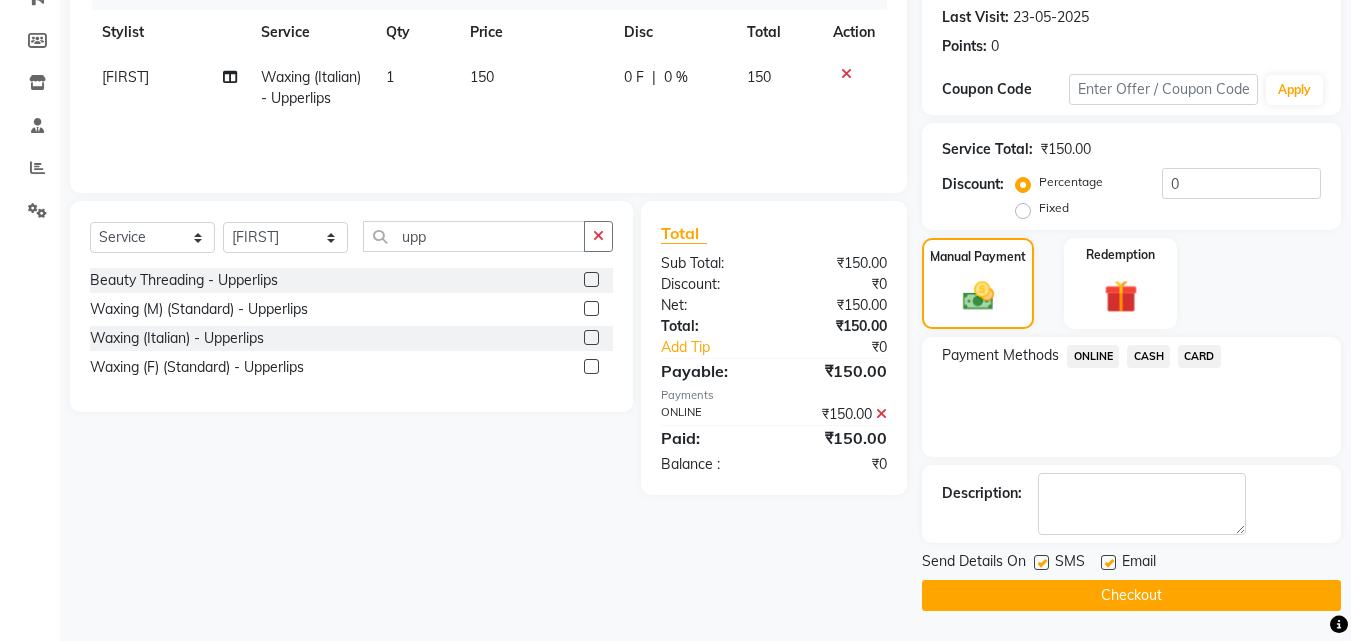 click on "Checkout" 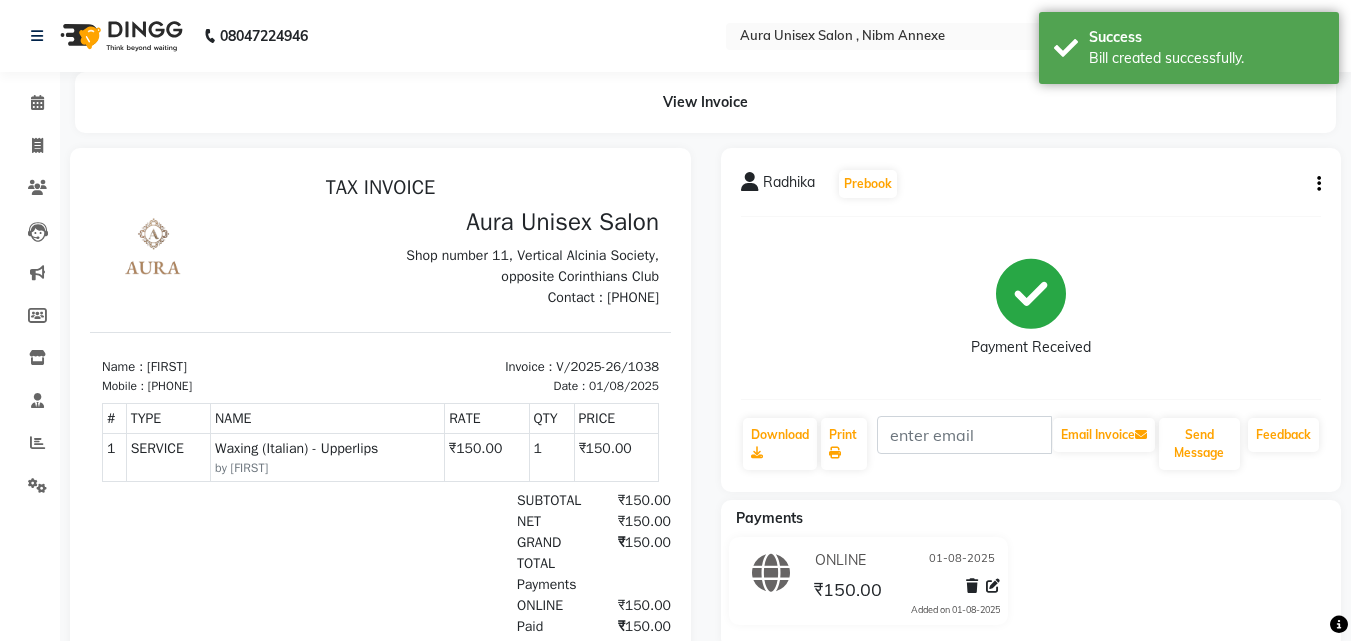 scroll, scrollTop: 0, scrollLeft: 0, axis: both 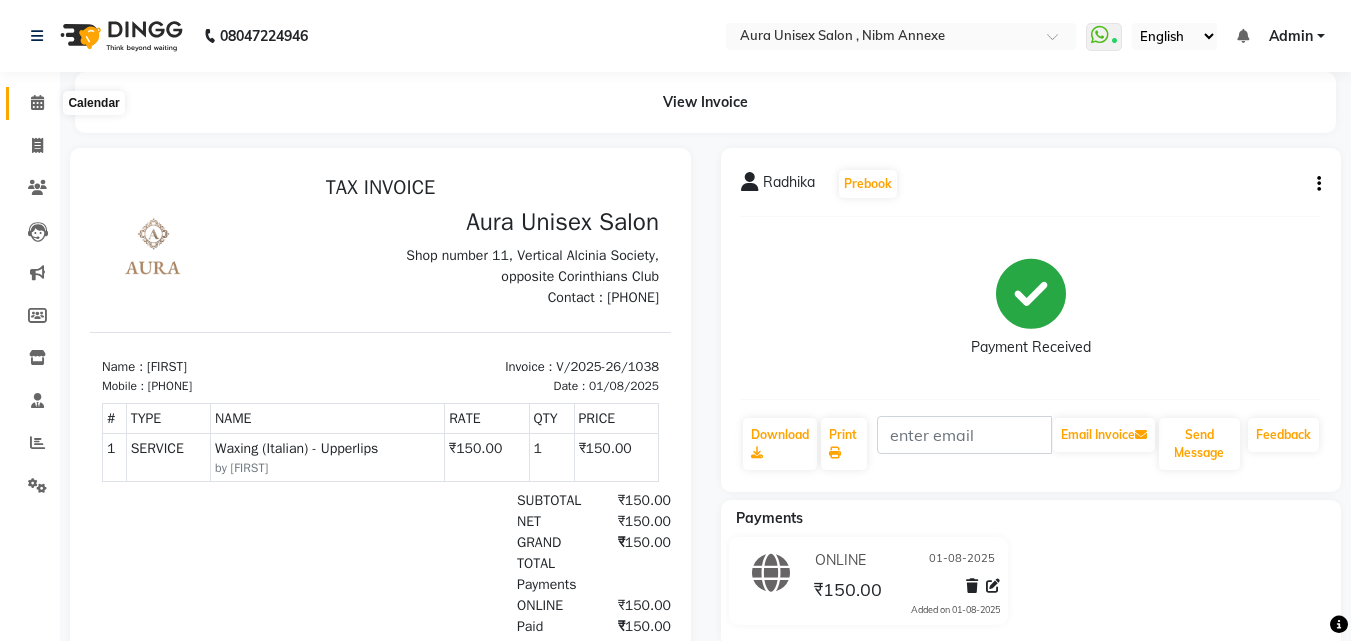 click 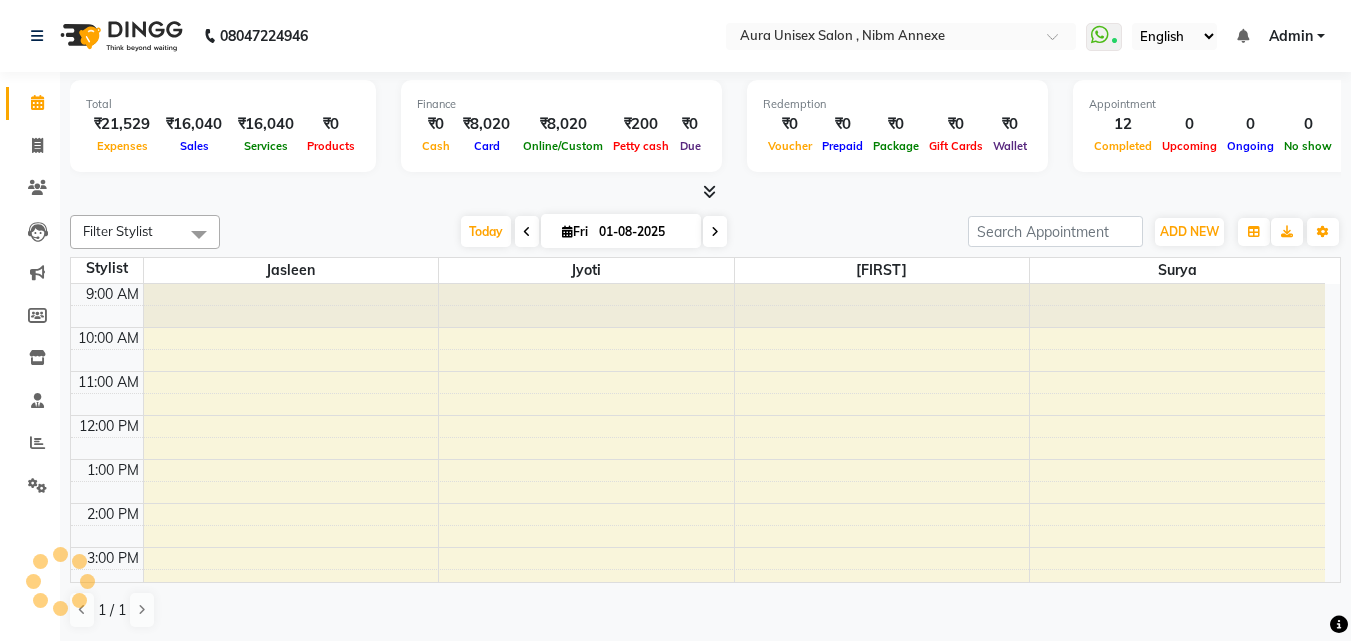 scroll, scrollTop: 0, scrollLeft: 0, axis: both 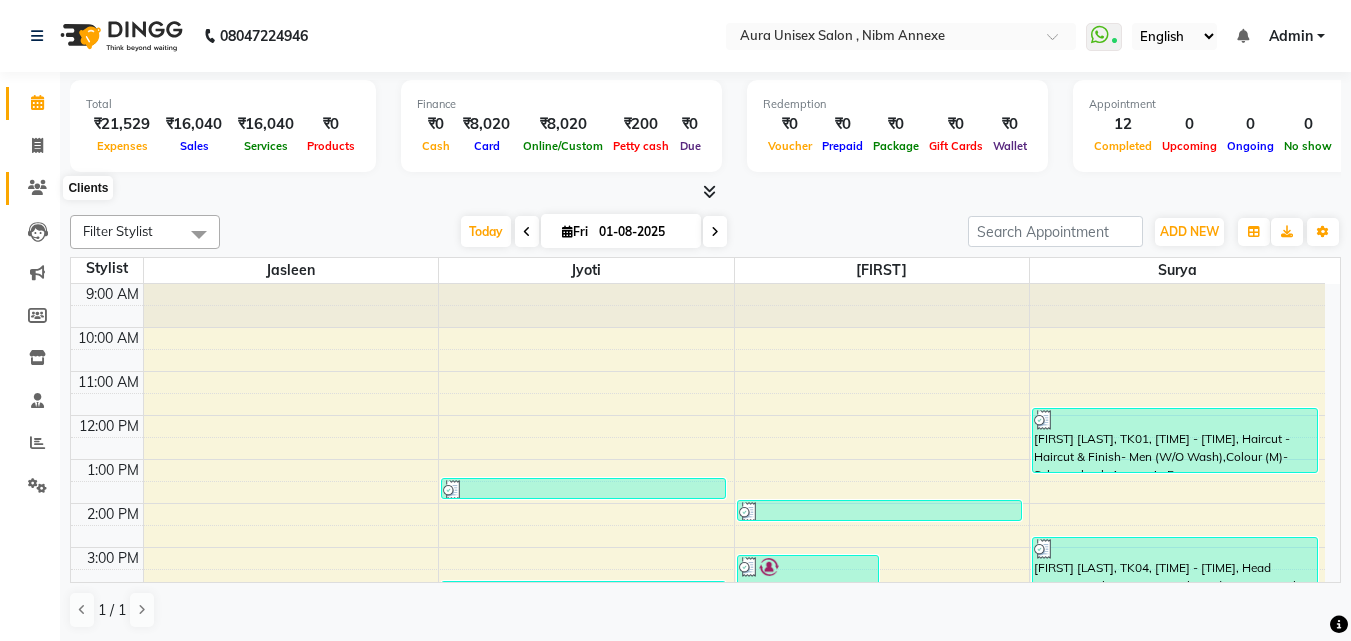 click 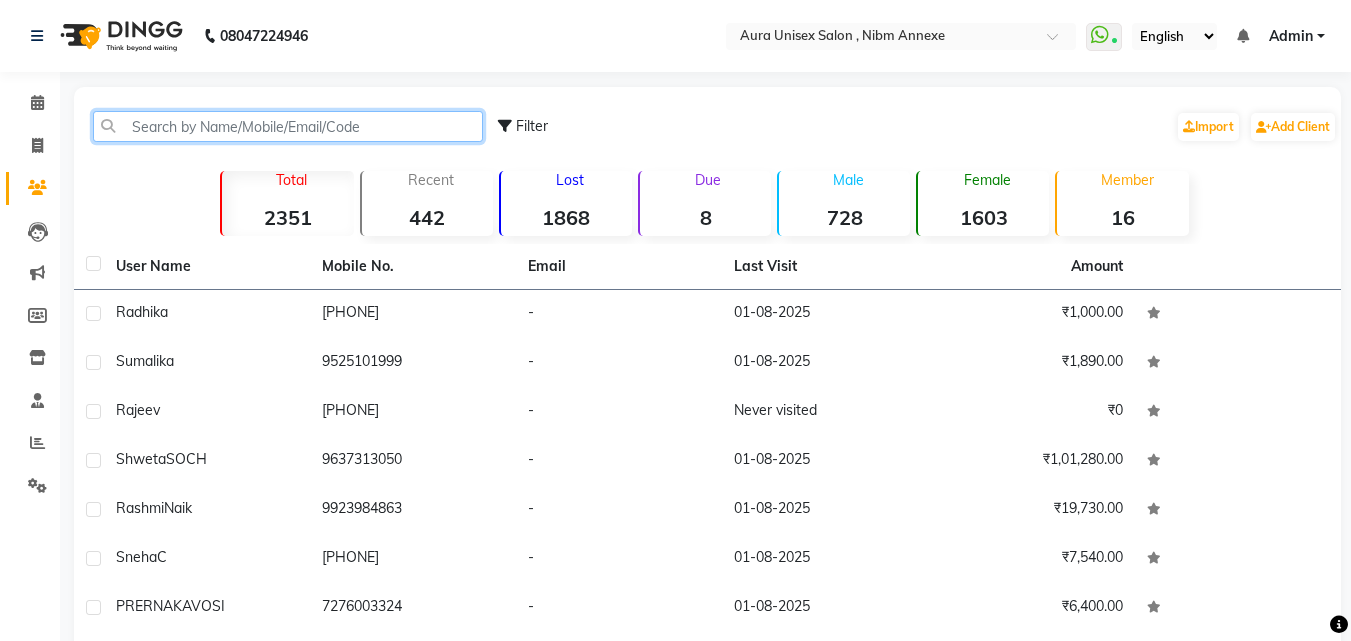 click 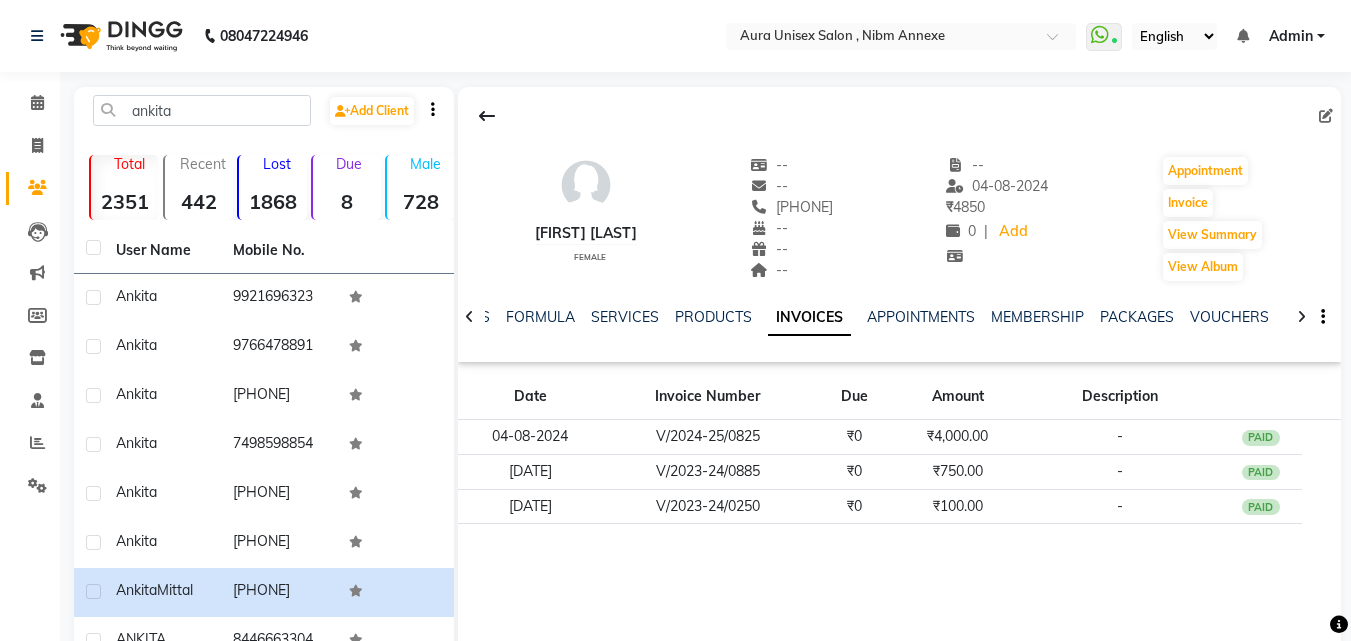 scroll, scrollTop: 0, scrollLeft: 0, axis: both 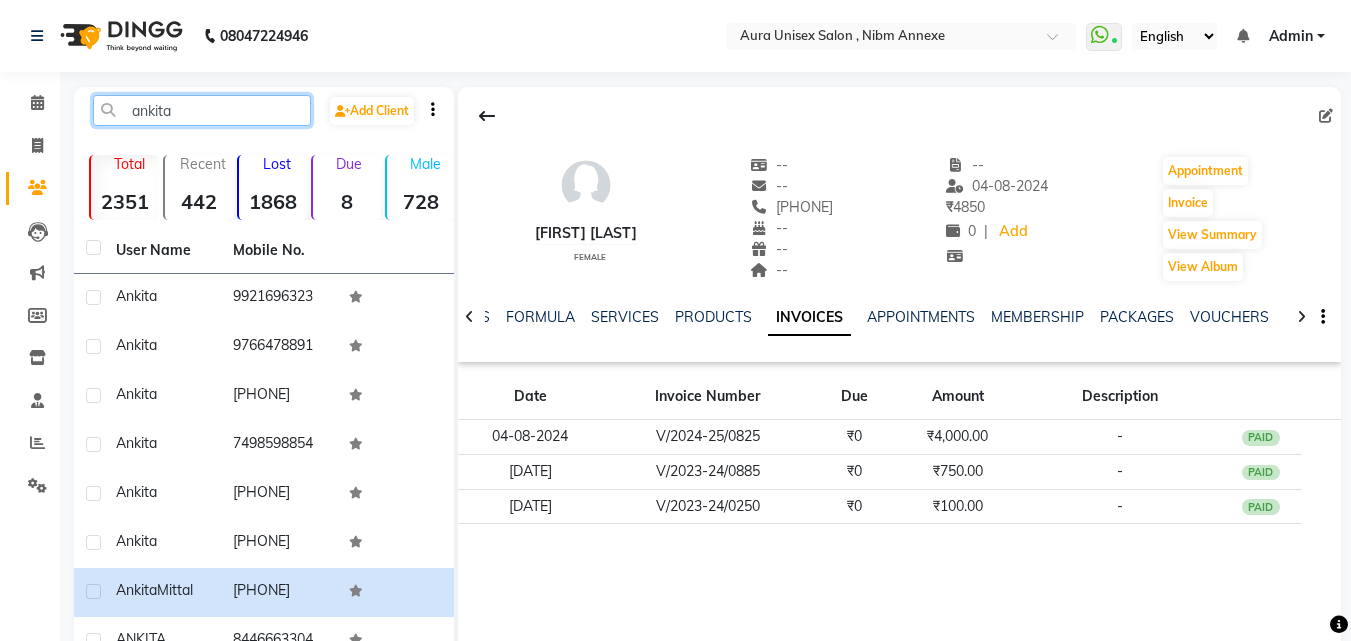 click on "ankita" 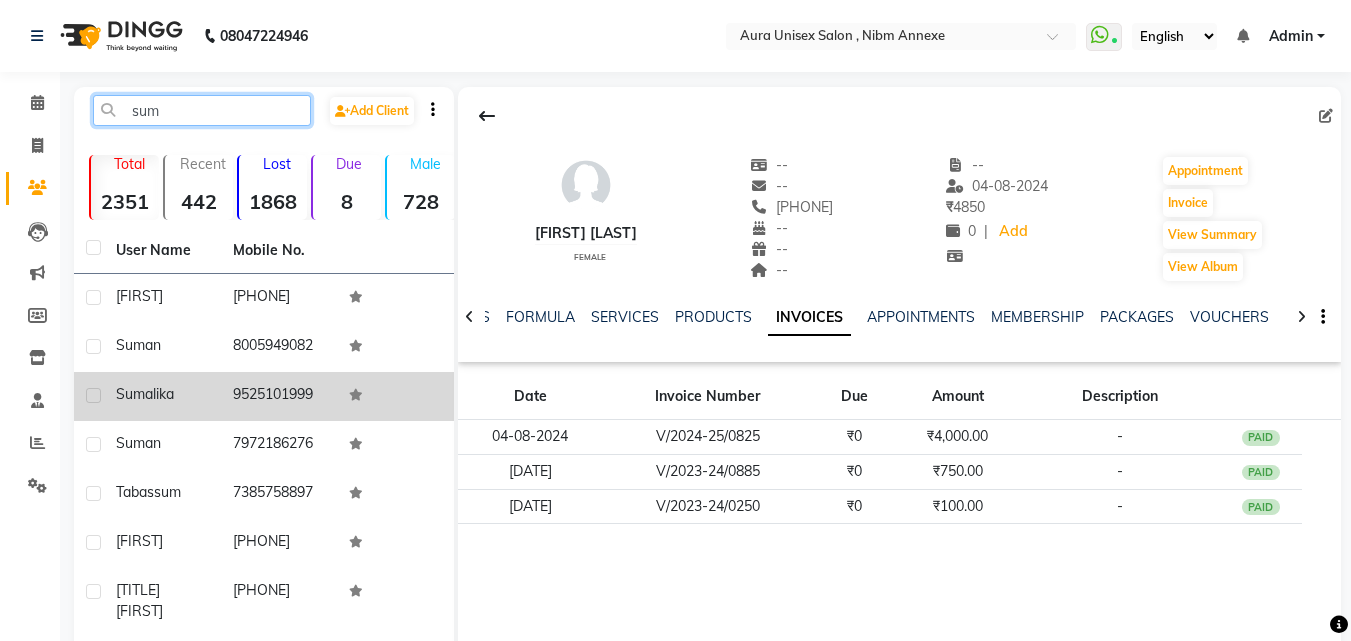 type on "sum" 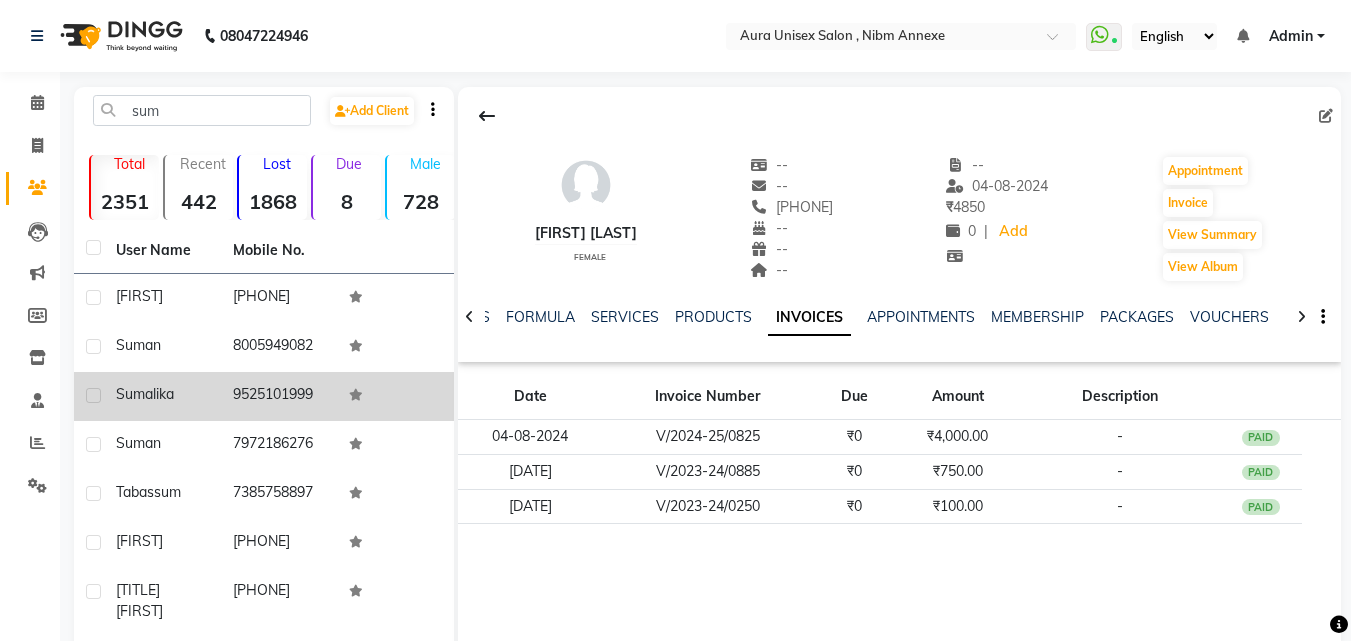 click on "Sumalika" 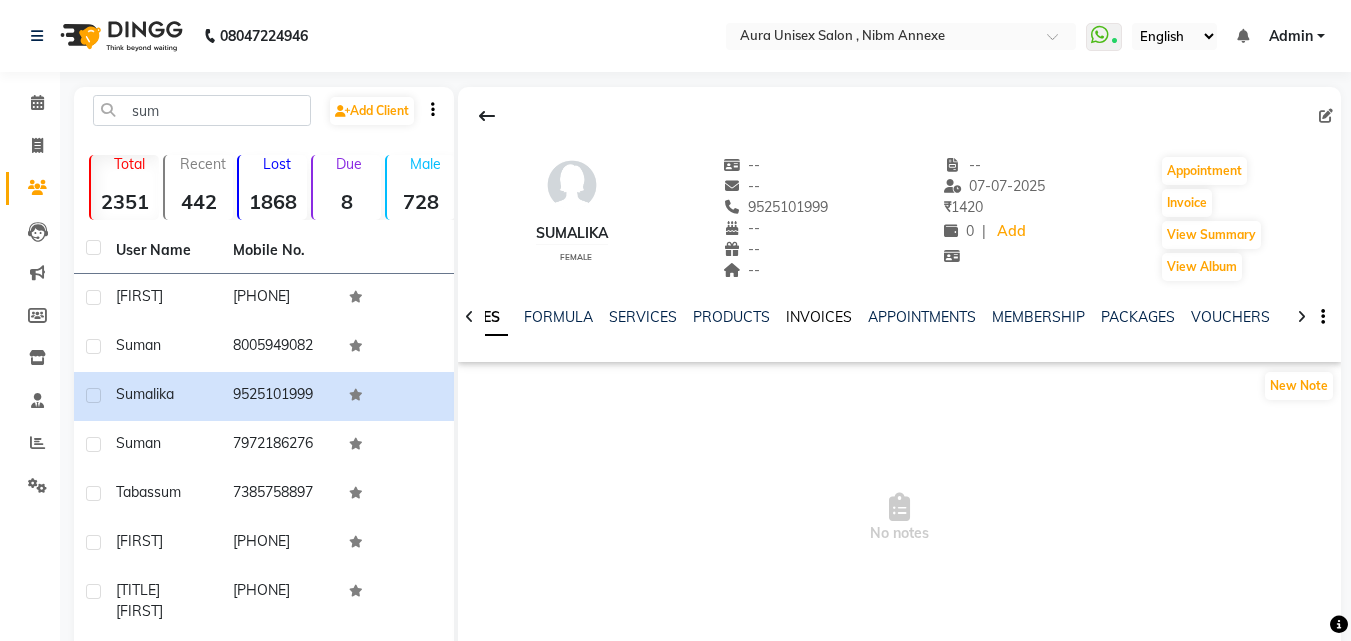 click on "INVOICES" 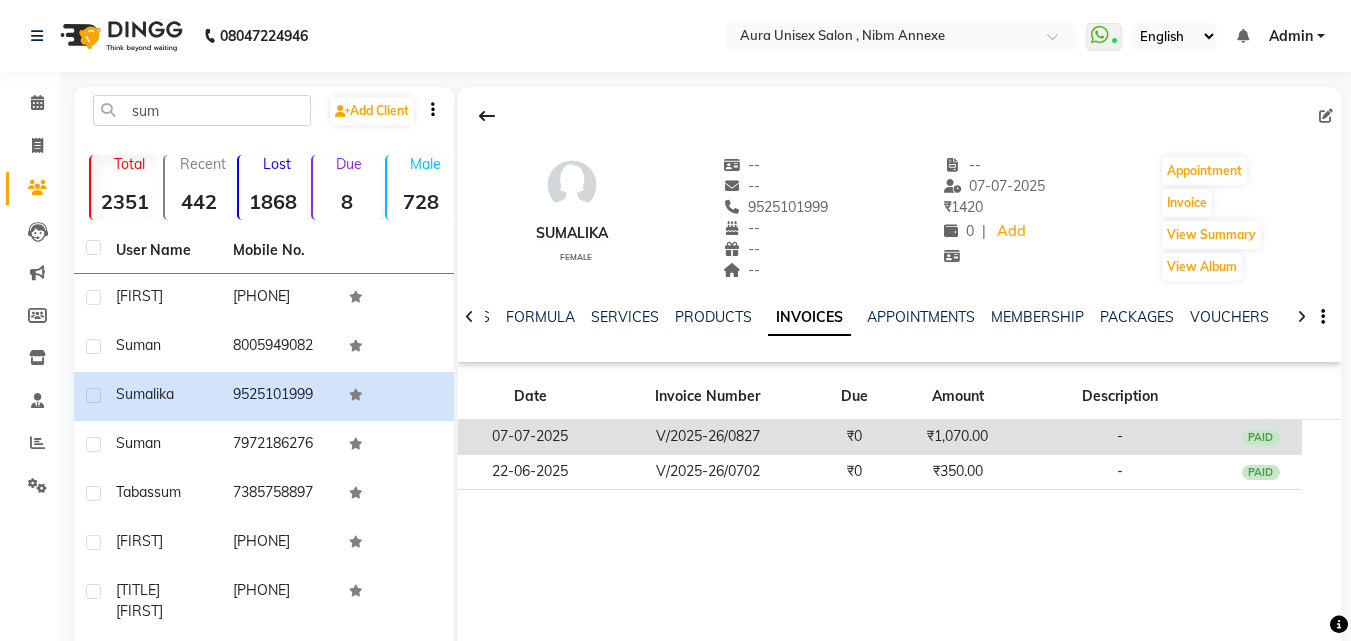 click on "V/2025-26/0827" 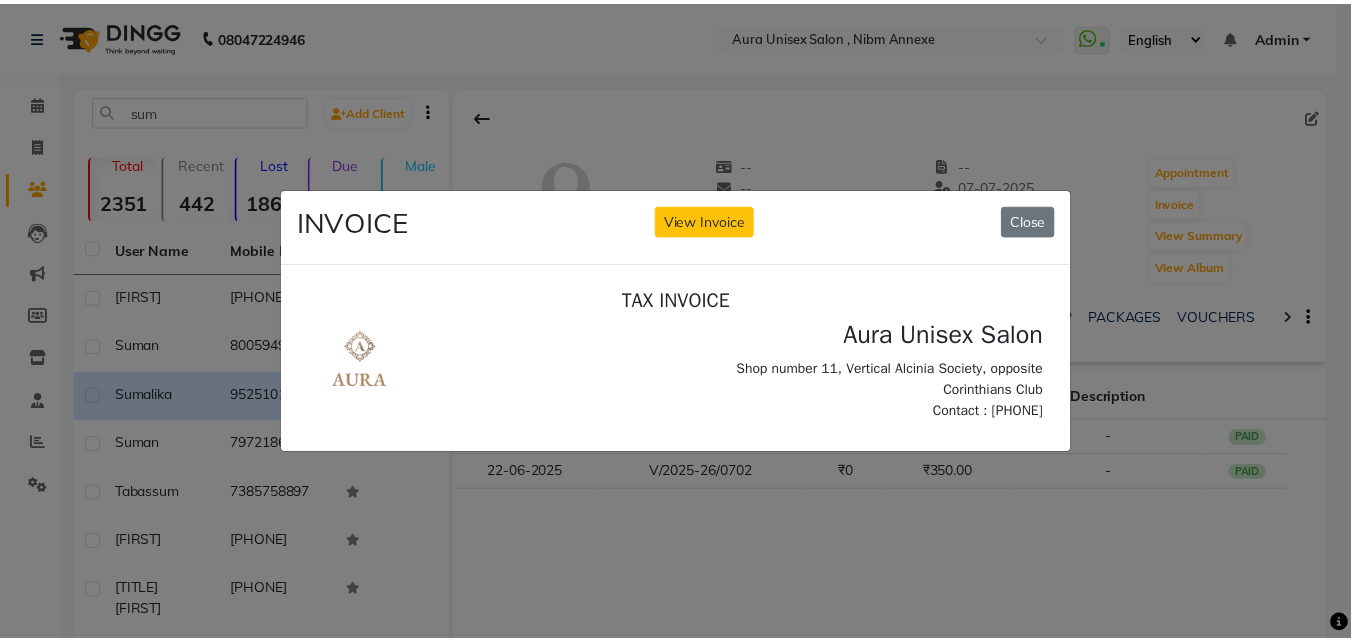 scroll, scrollTop: 0, scrollLeft: 0, axis: both 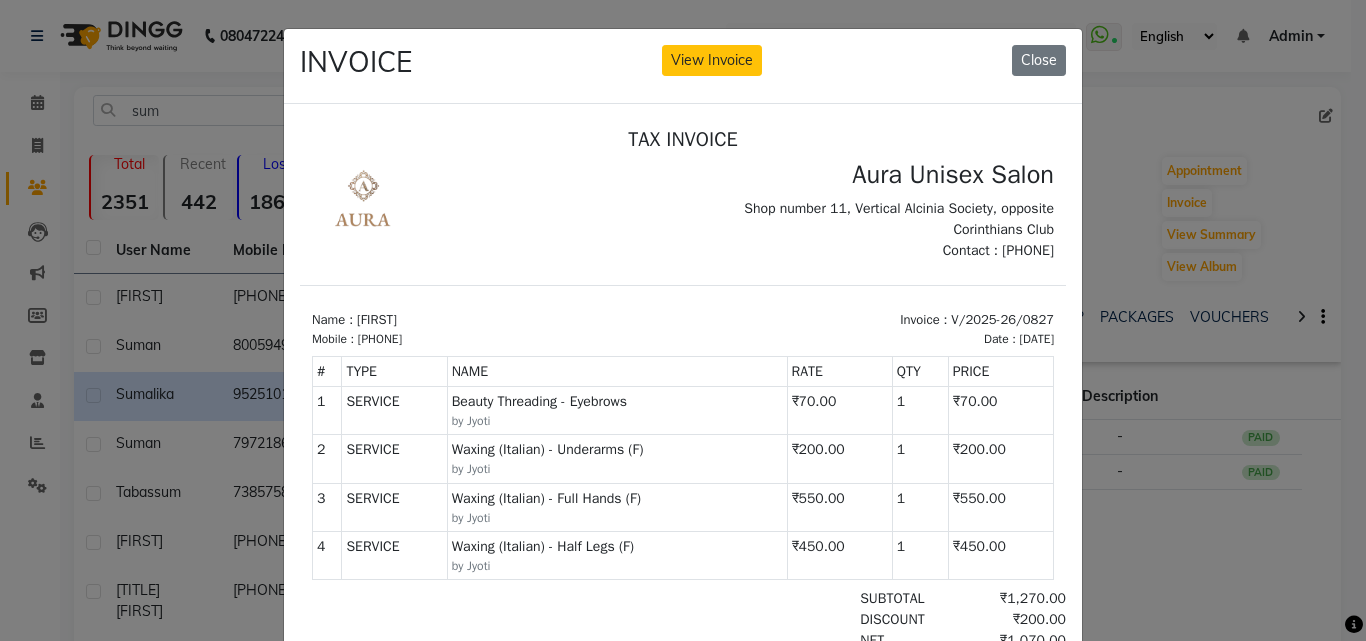 click on "INVOICE View Invoice Close" 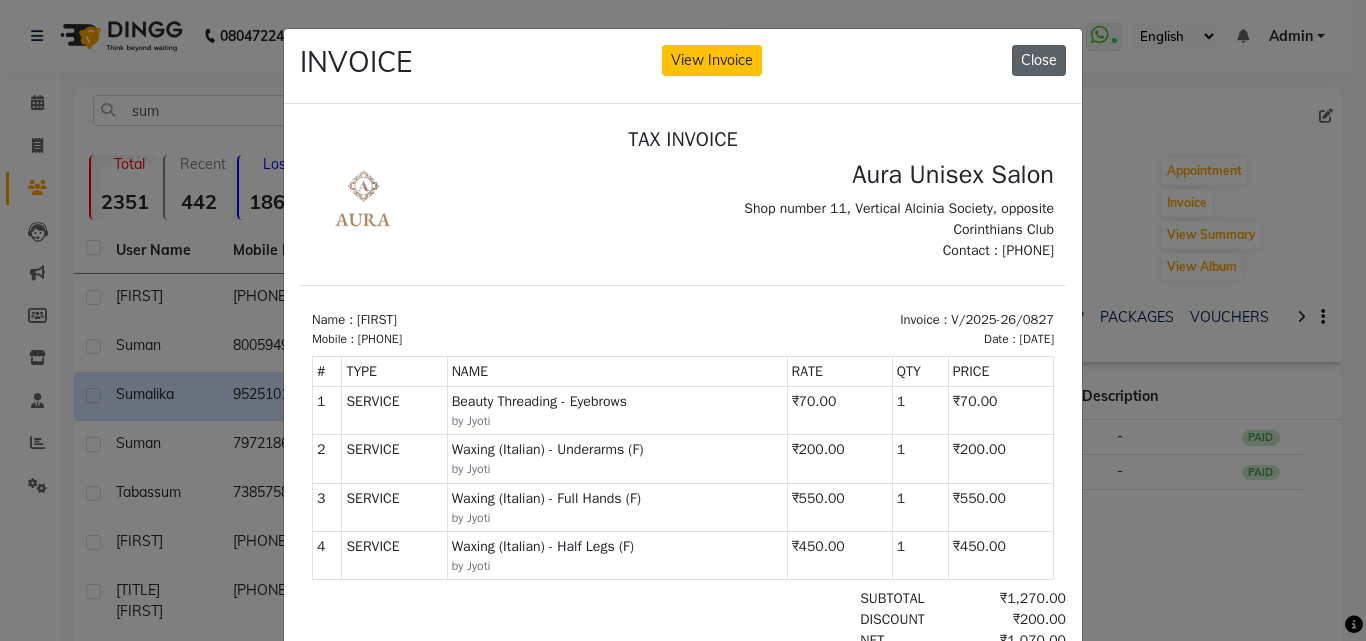 click on "Close" 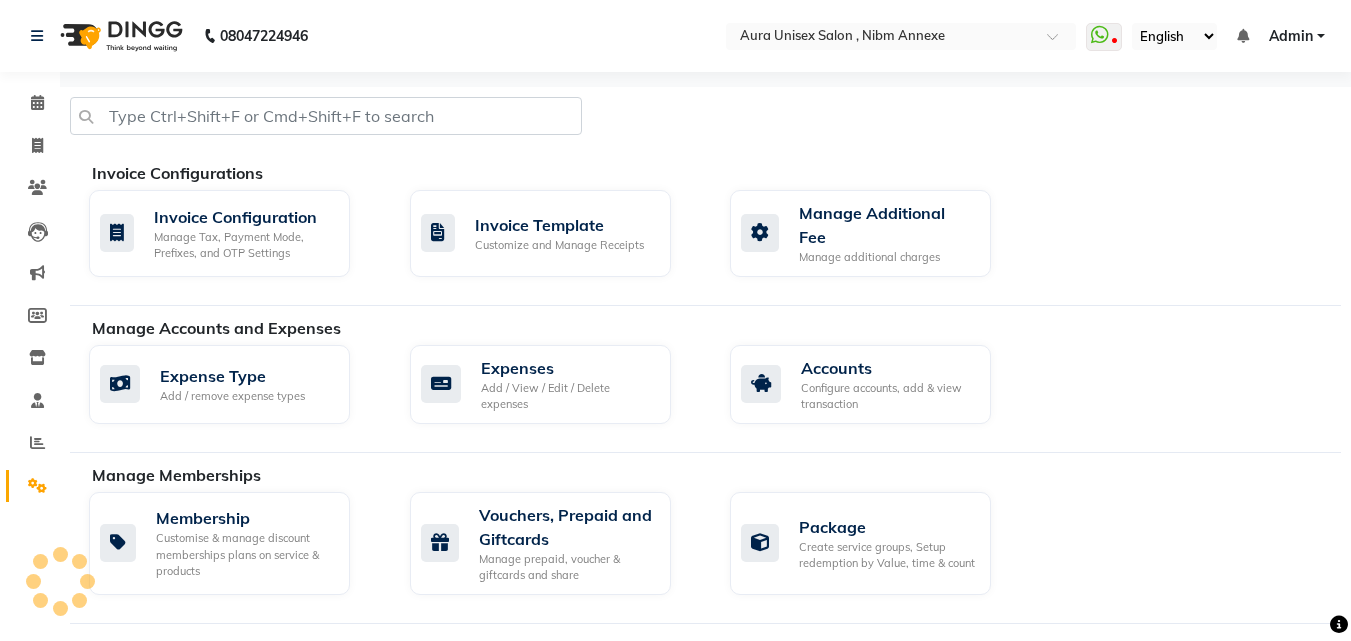 scroll, scrollTop: 301, scrollLeft: 0, axis: vertical 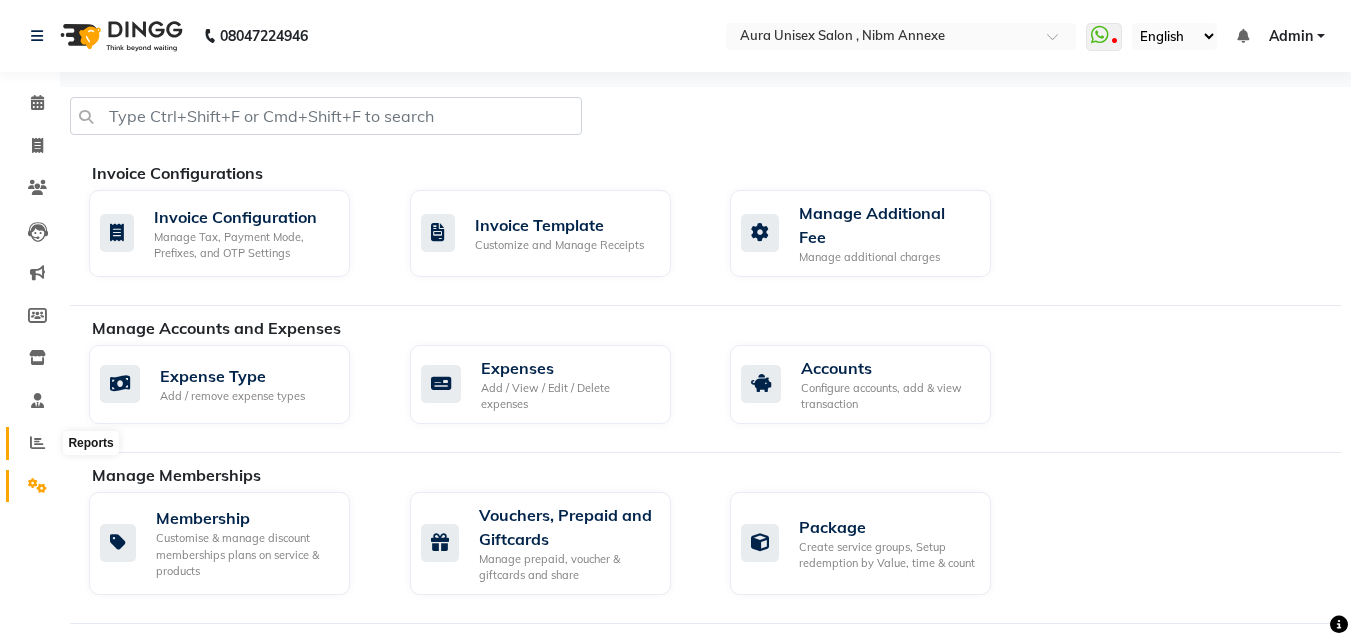 click 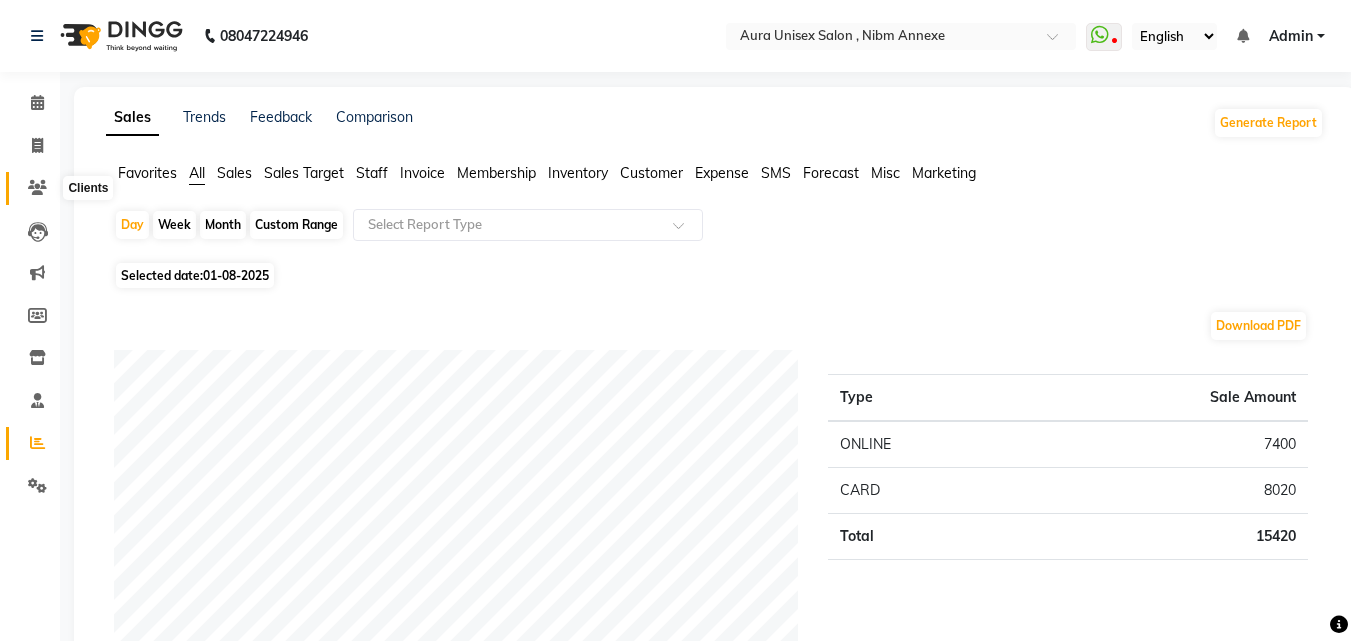 click 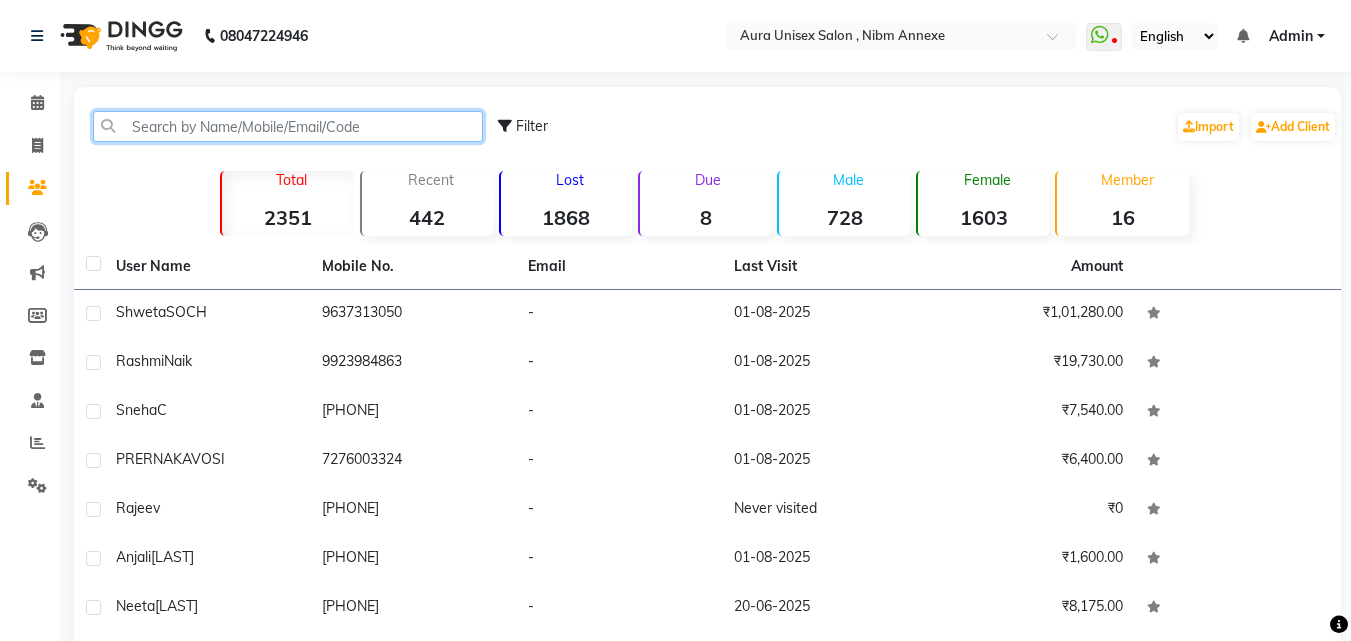 click 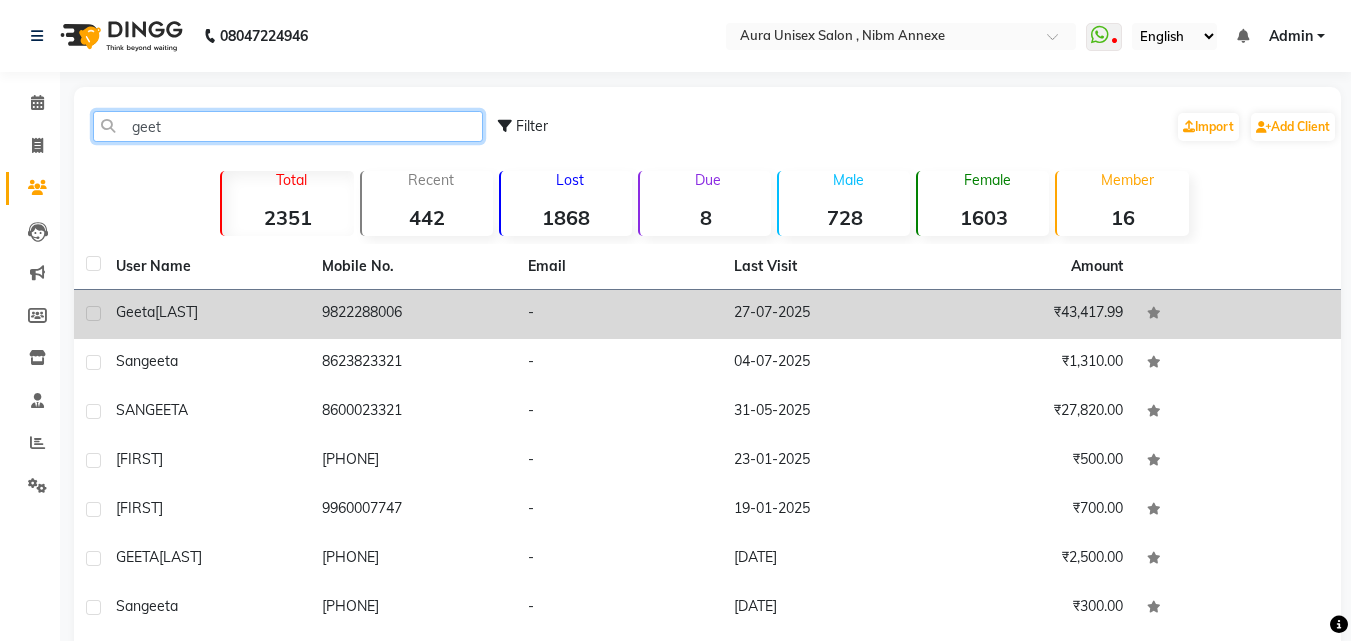 type on "geet" 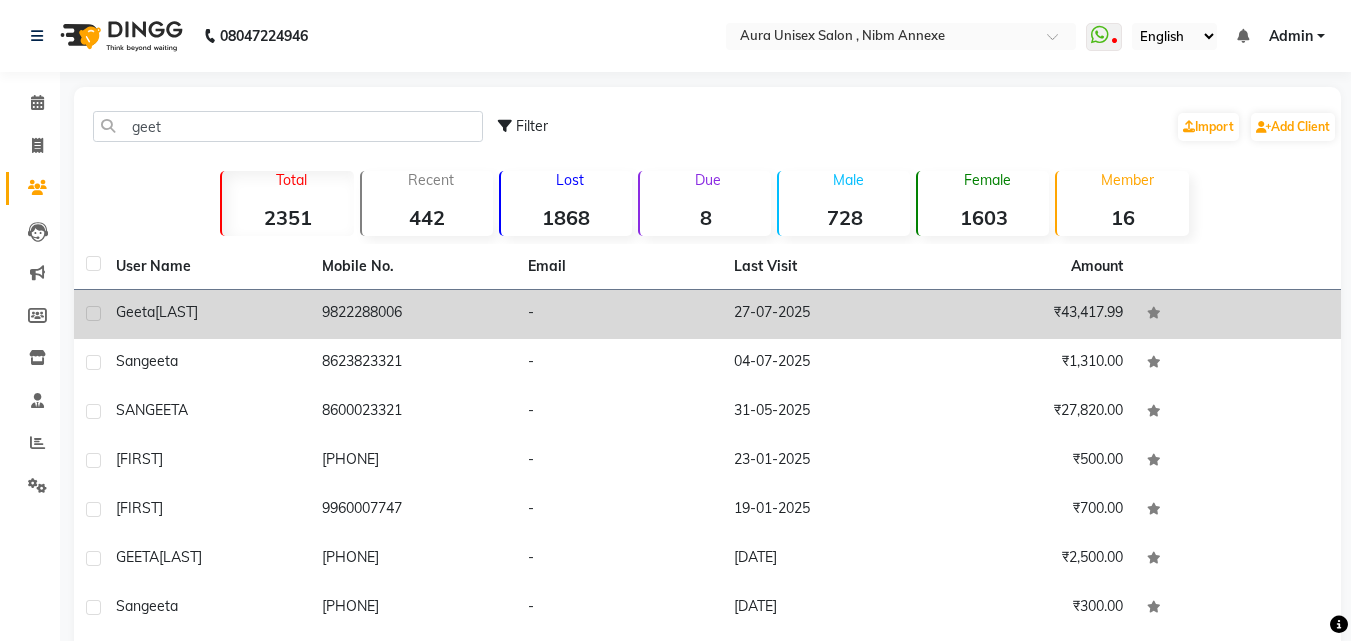 click on "Anandani" 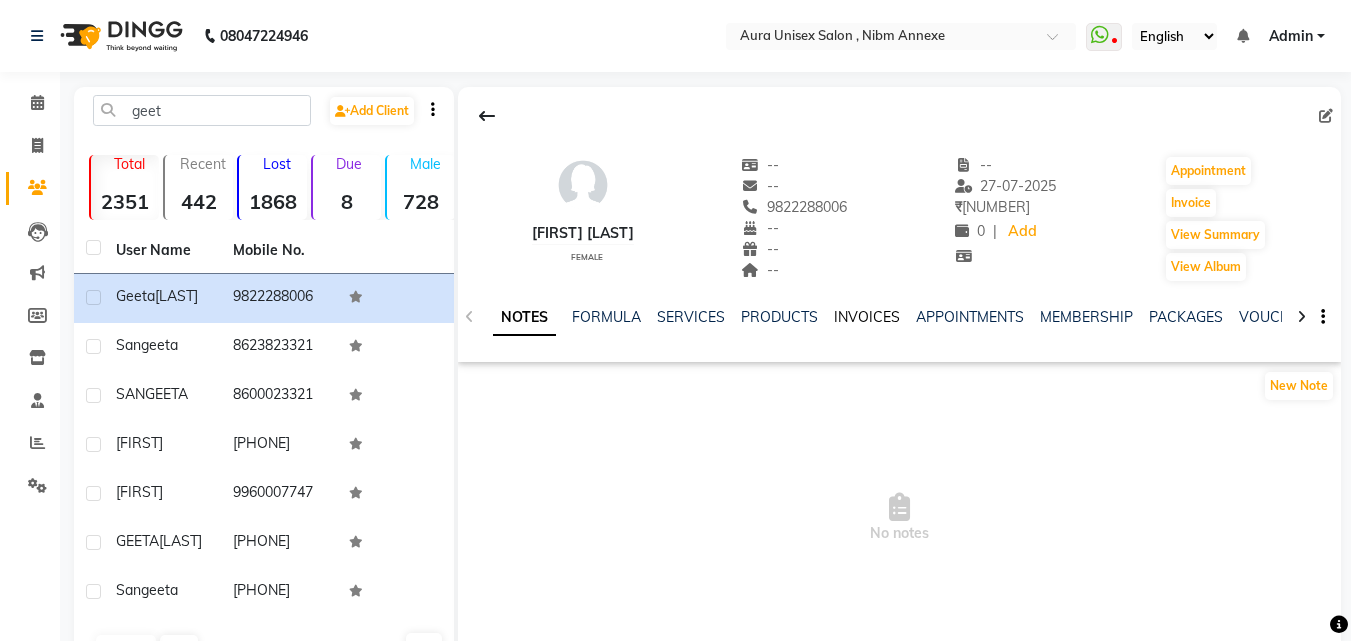 click on "INVOICES" 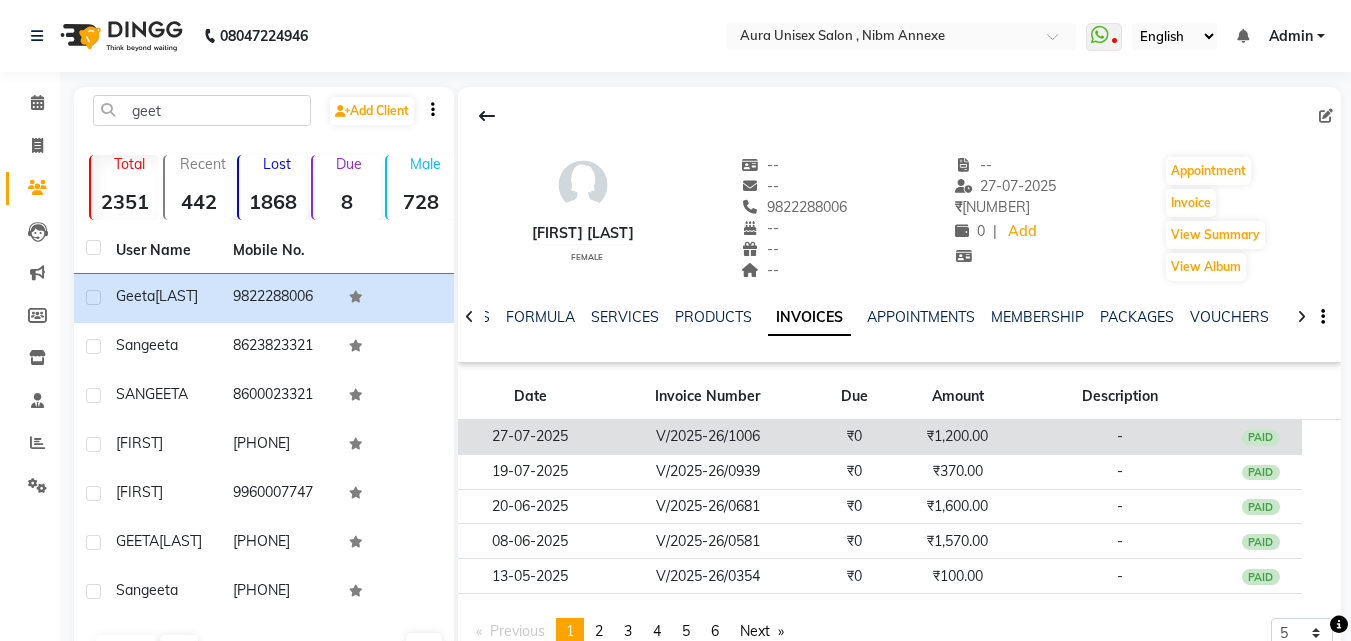 click on "₹0" 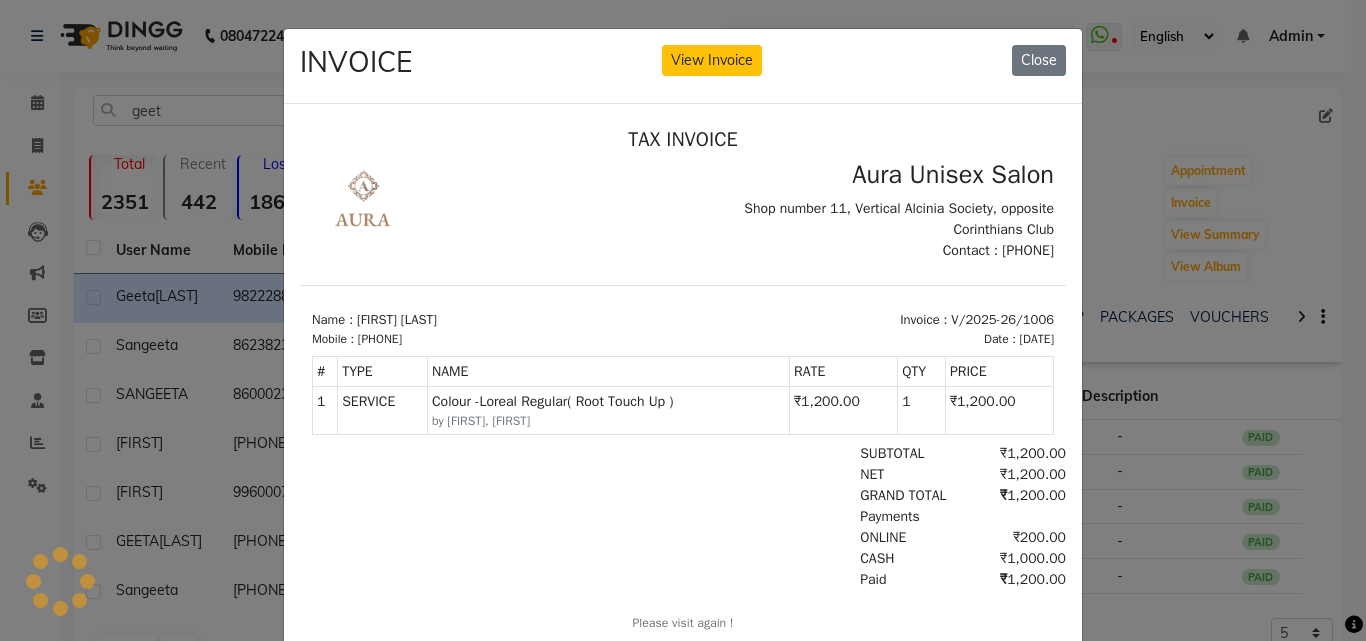 scroll, scrollTop: 0, scrollLeft: 0, axis: both 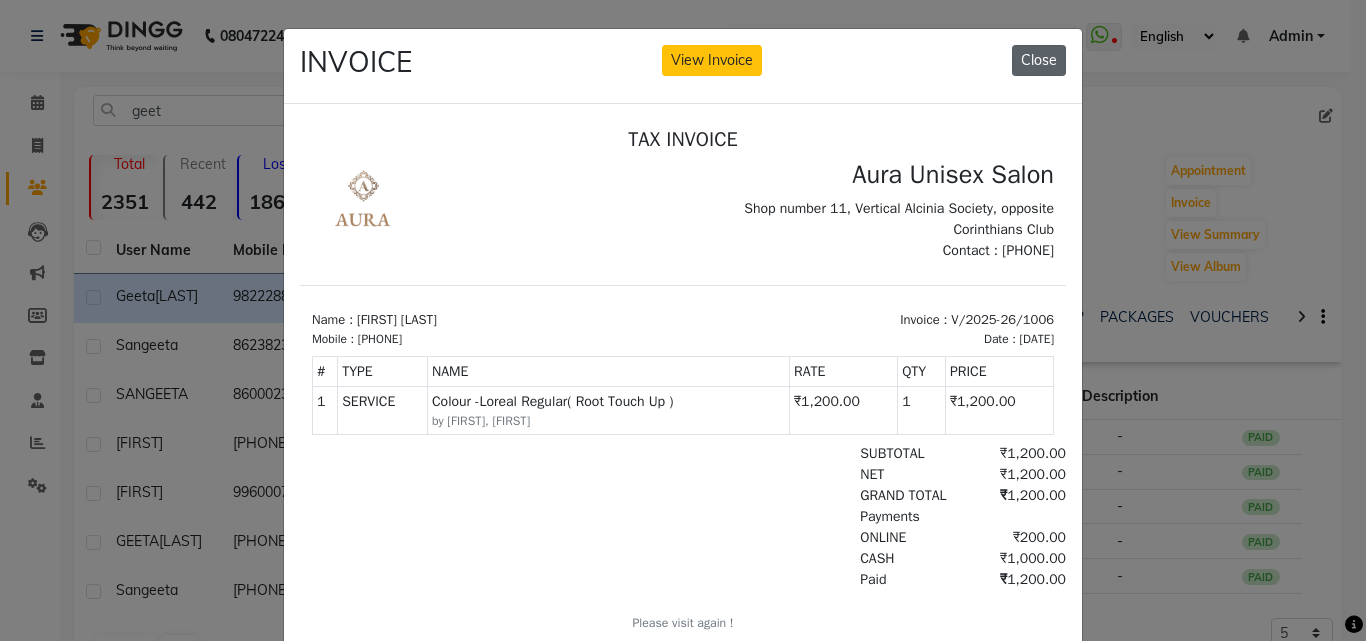 click on "Close" 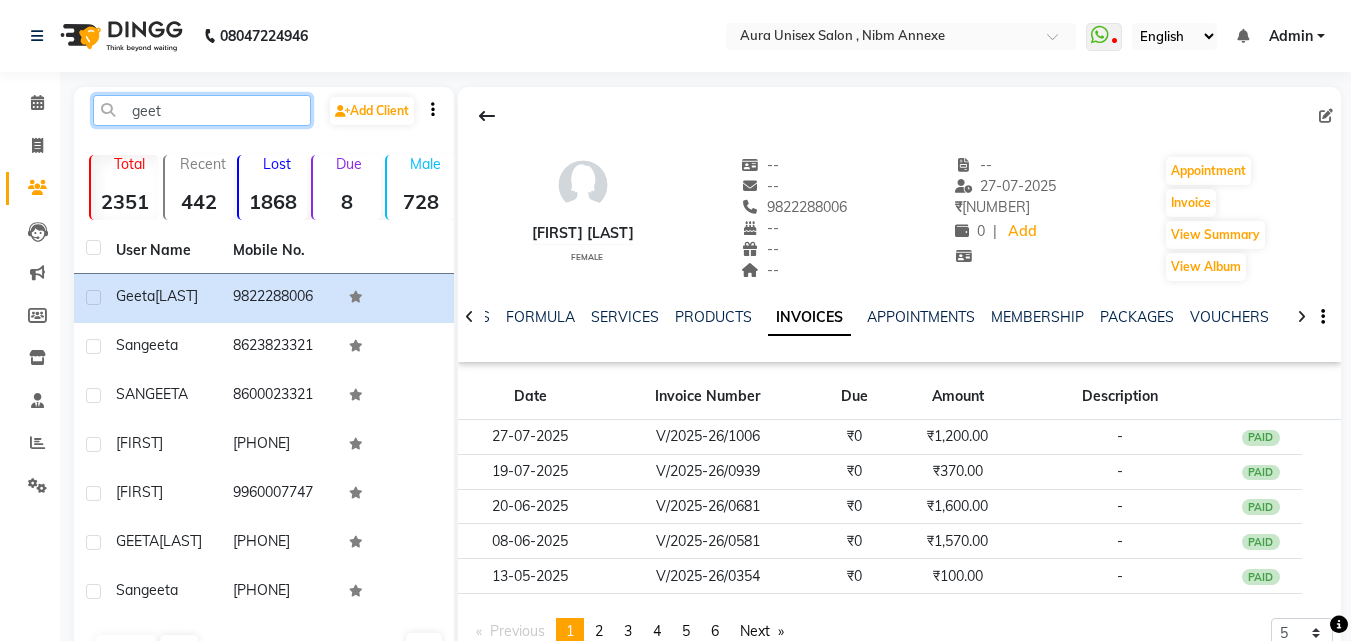 click on "geet" 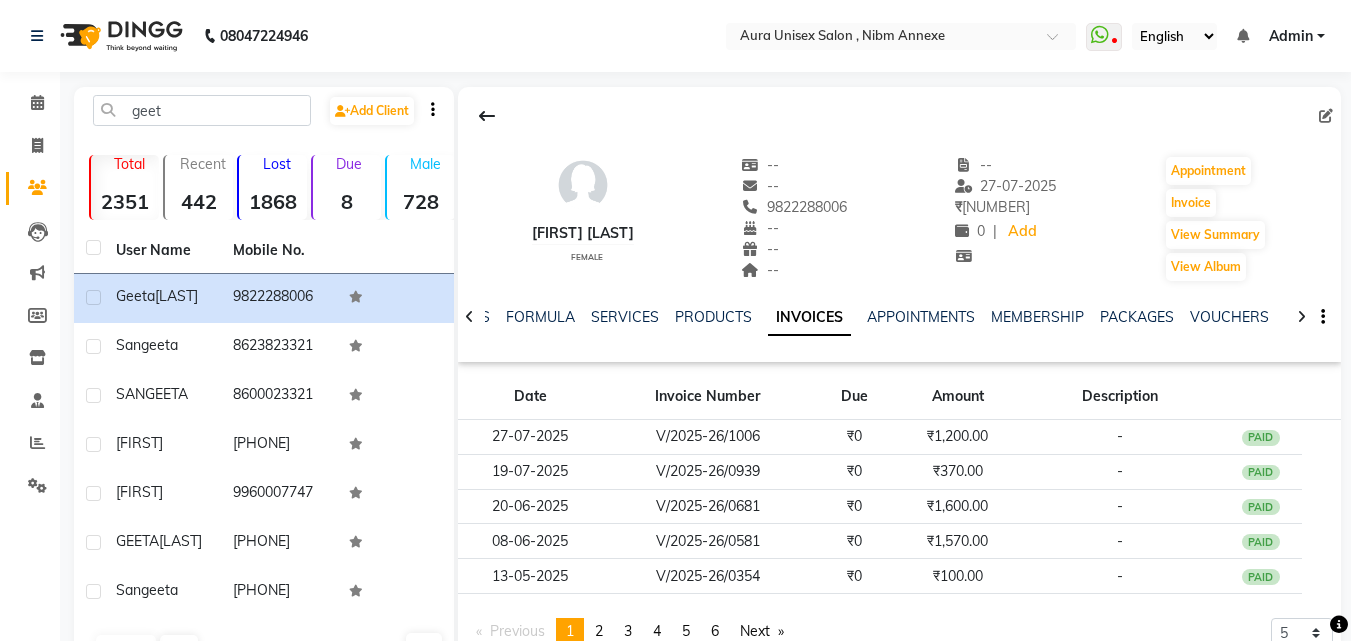 click on "geet  Add Client  Total  2351  Recent  442  Lost  1868  Due  8  Male  728  Female  1603  Member  16 User Name Mobile No. Geeta  Anandani   9822288006  Sangeeta     8623823321  SANGEETA     8600023321  Geetanjali     9021542339  Geetu     9960007747  GEETA  RAJPAL   7350684339  sangeeta     9975684693   Previous   Next   10   50   100" 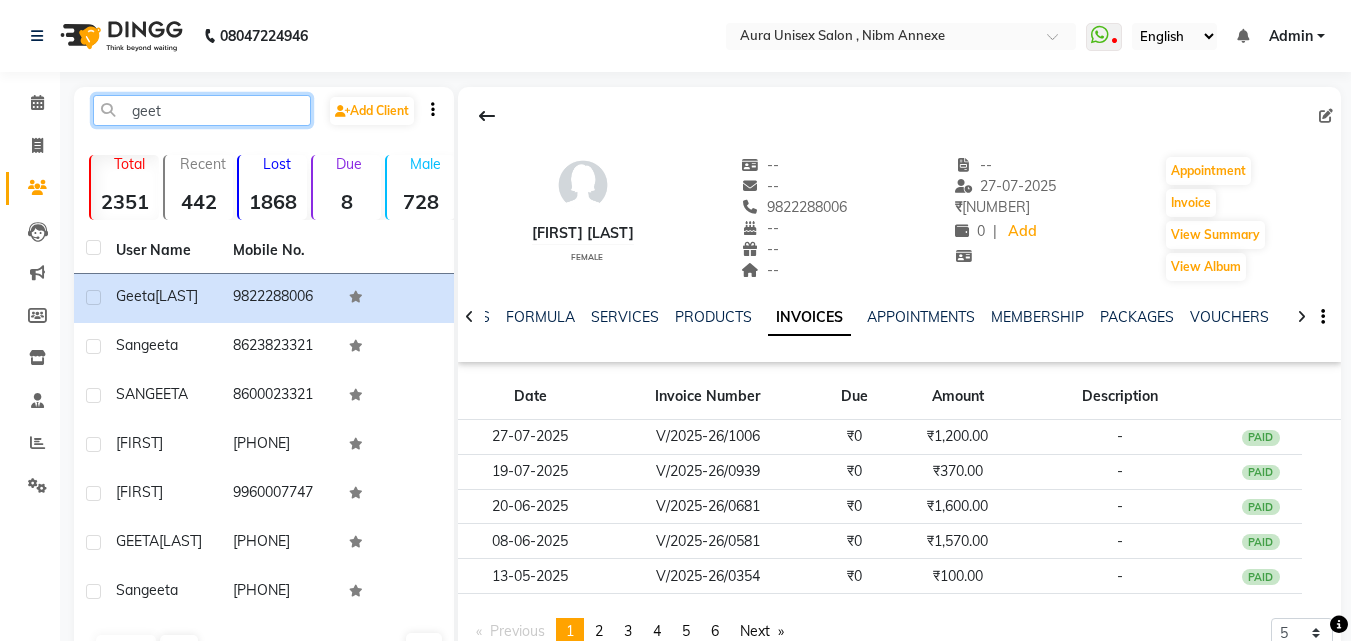 click on "geet" 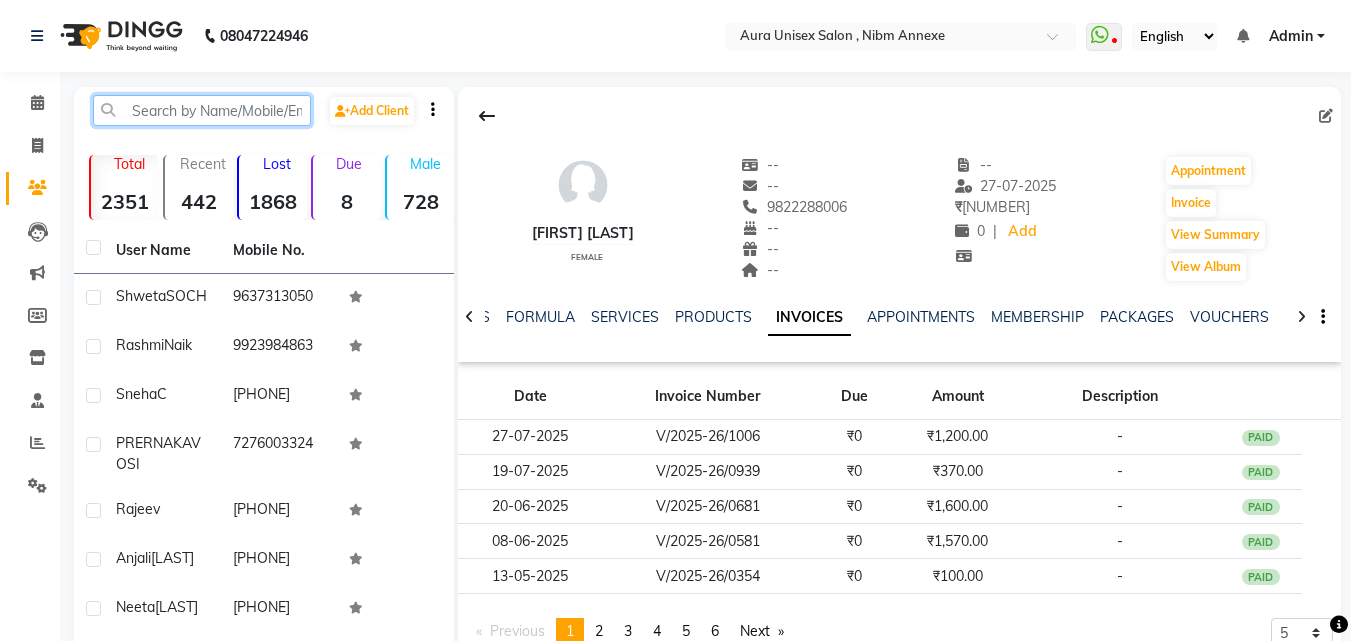click 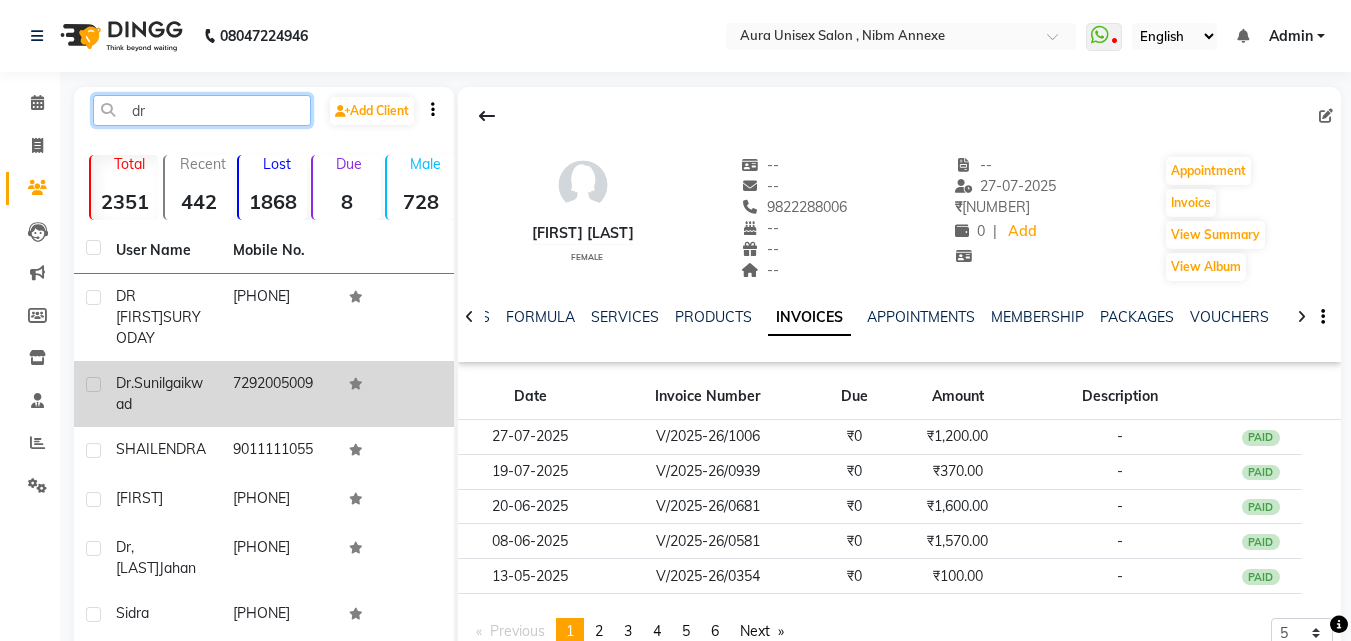 type on "dr" 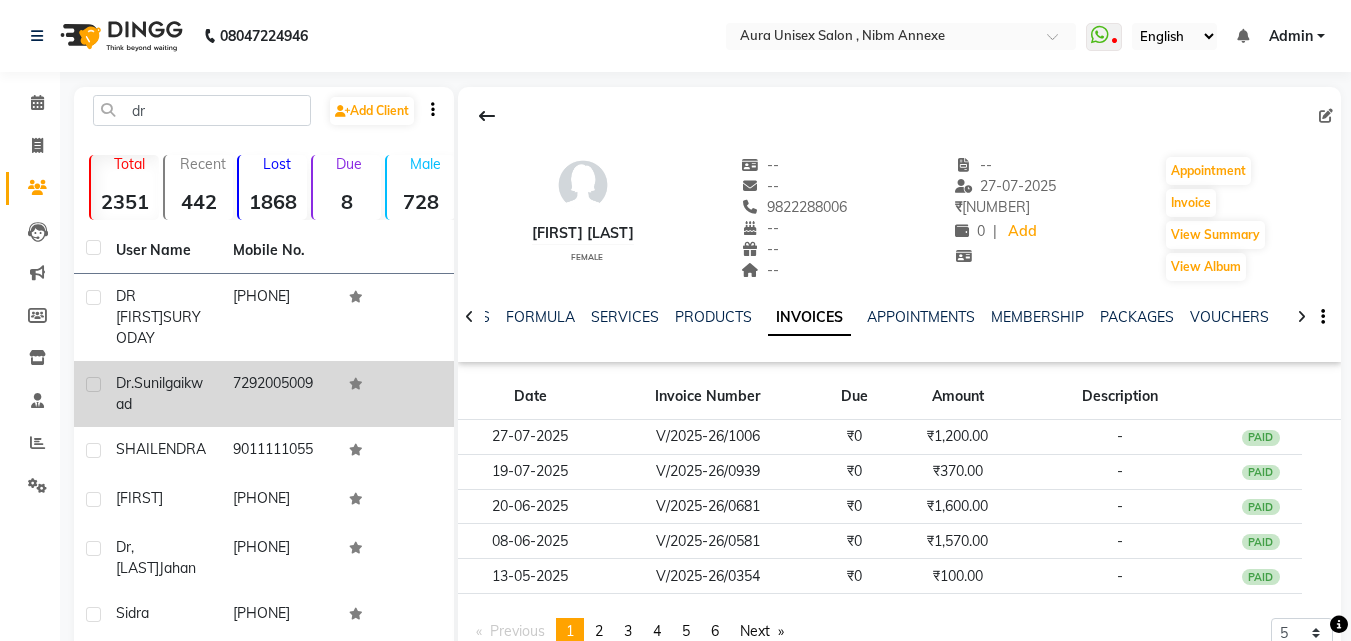 click on "7292005009" 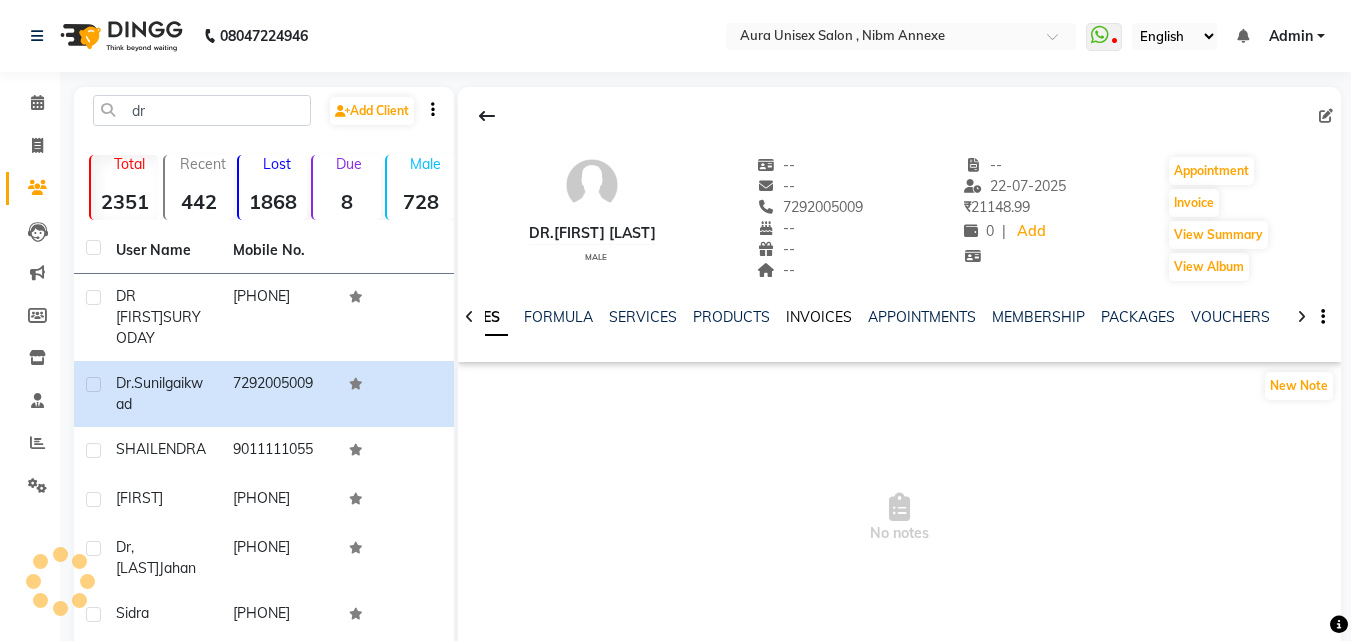 click on "INVOICES" 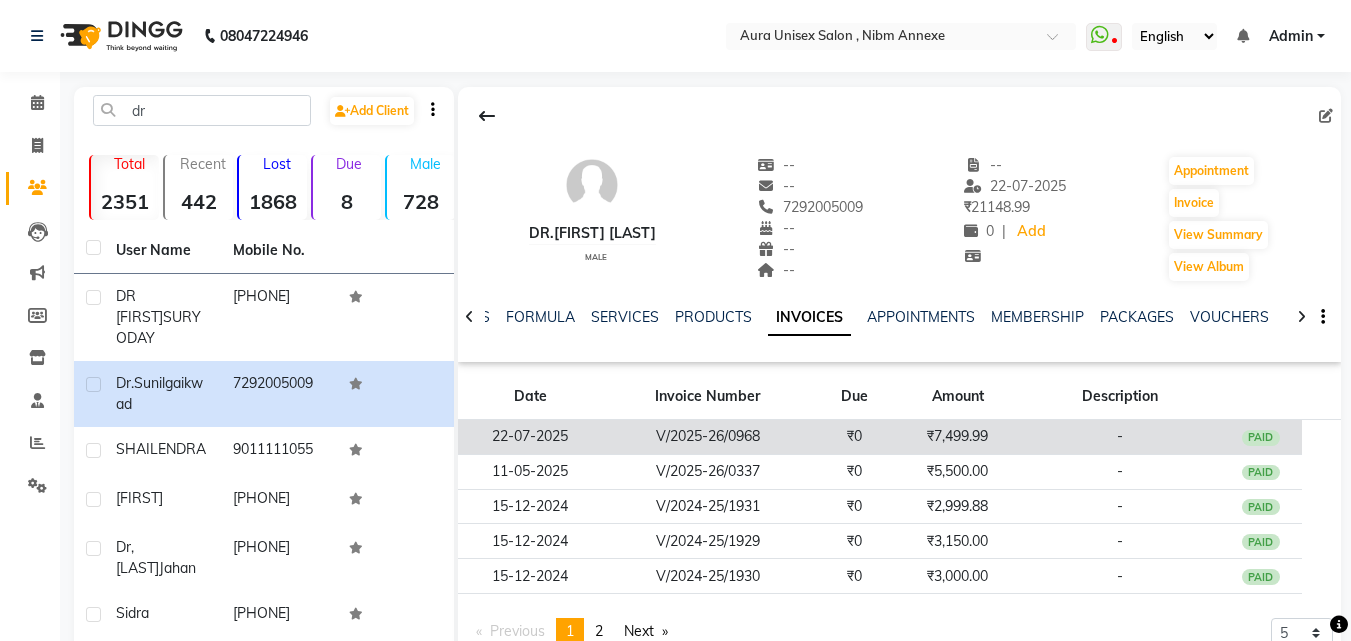 click on "V/2025-26/0968" 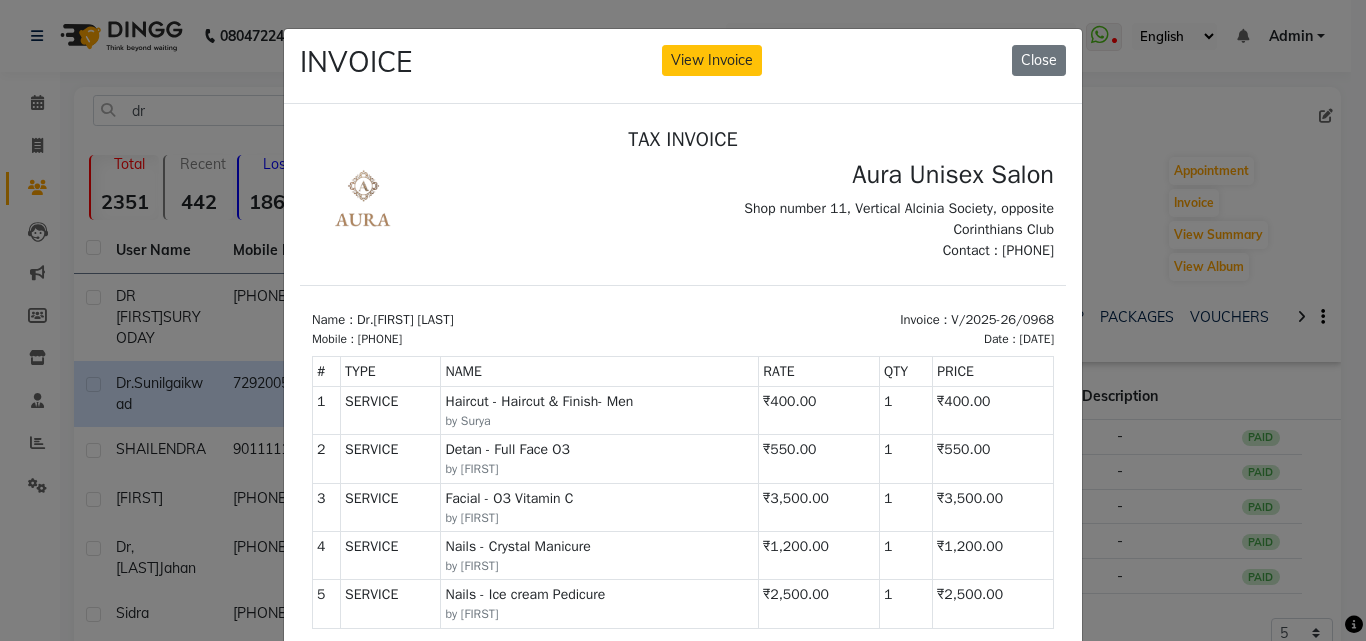 scroll, scrollTop: 16, scrollLeft: 0, axis: vertical 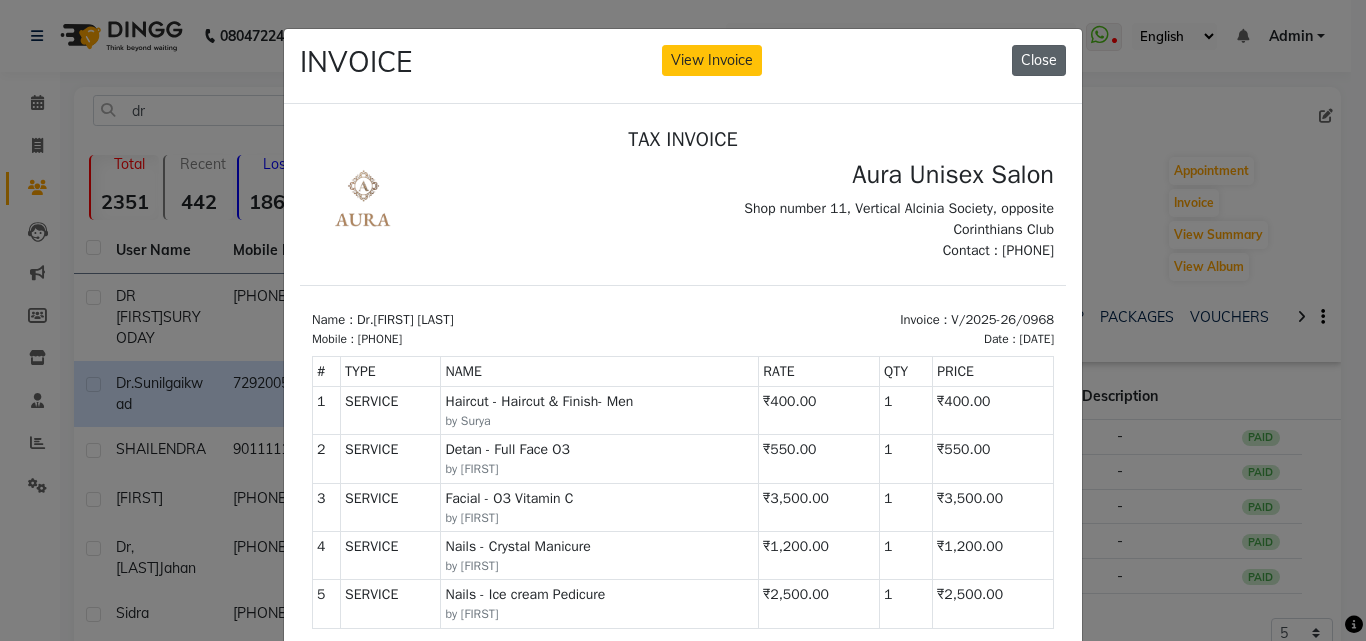 click on "Close" 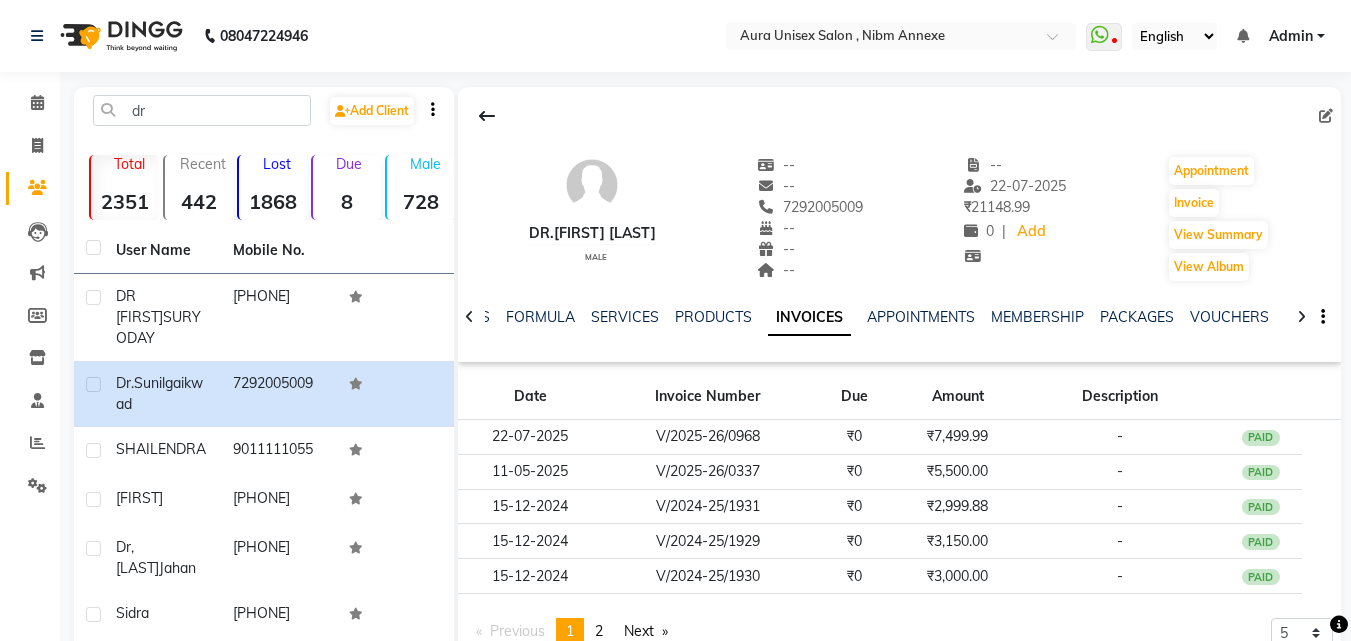 click on "dr  Add Client" 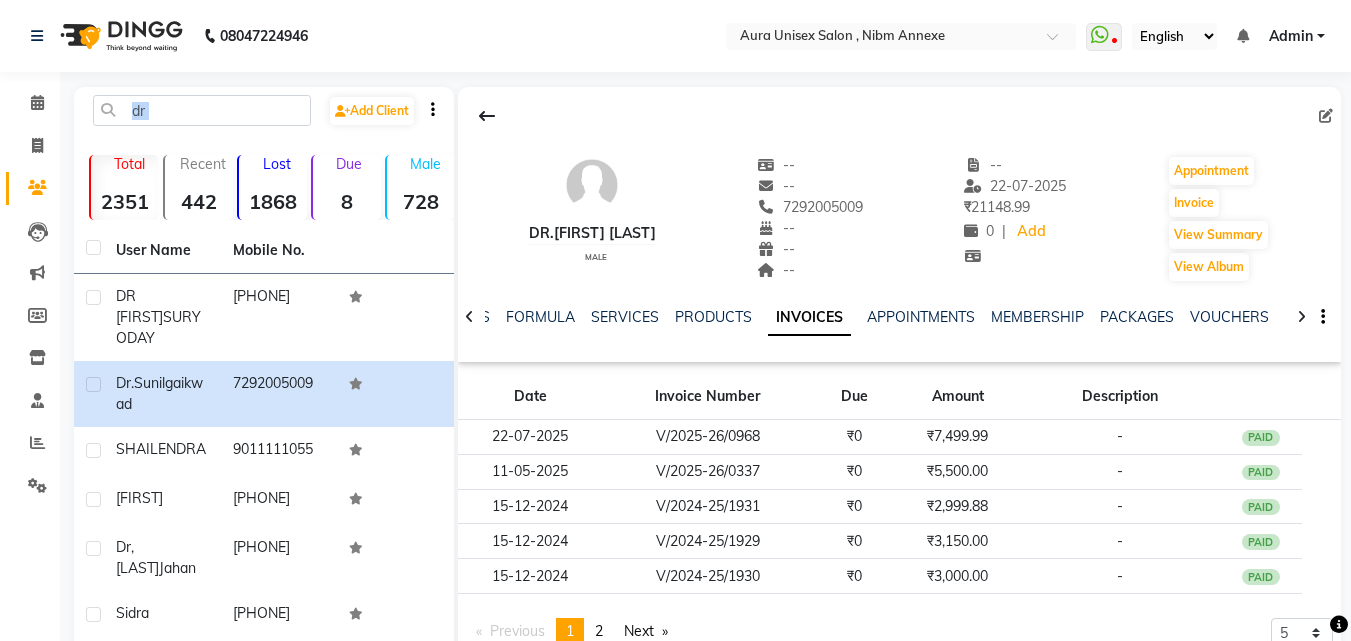 click on "dr  Add Client" 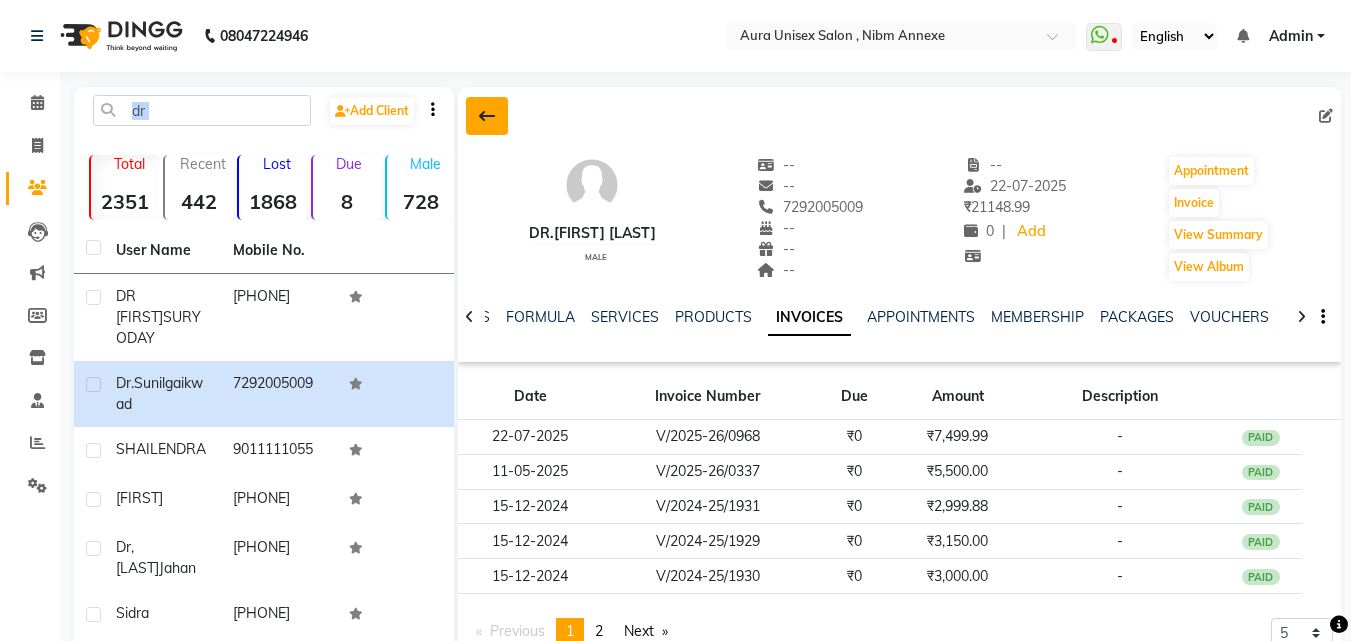 click 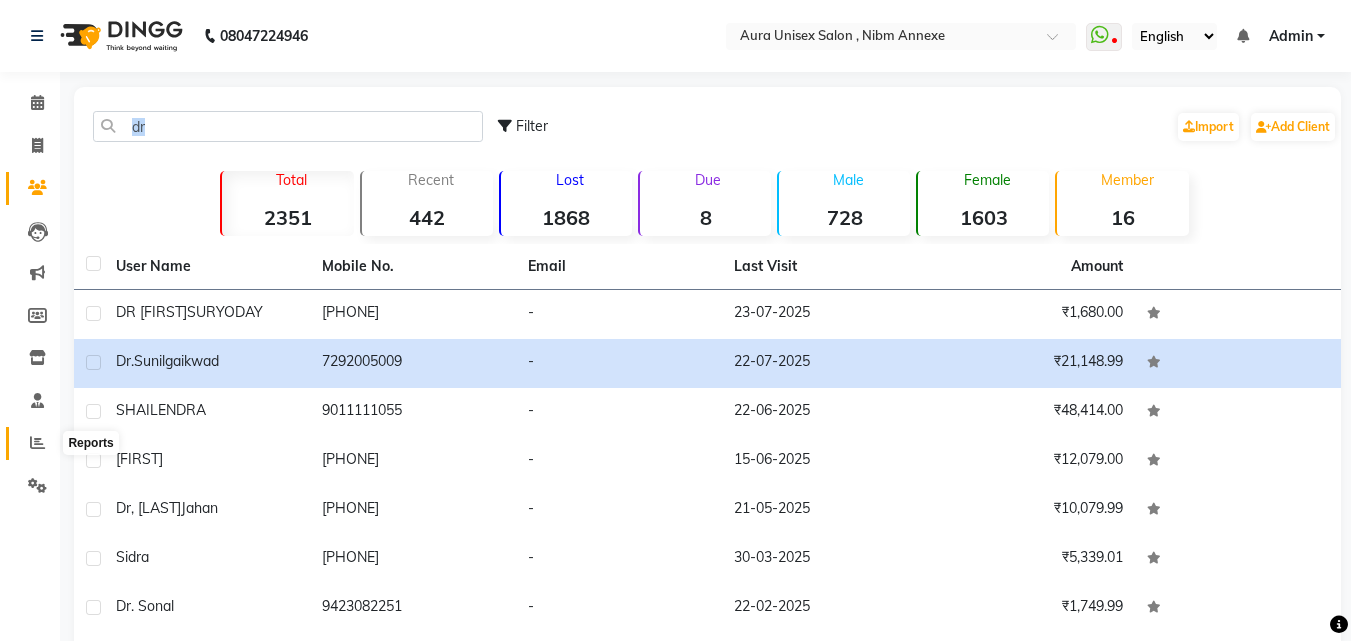 click 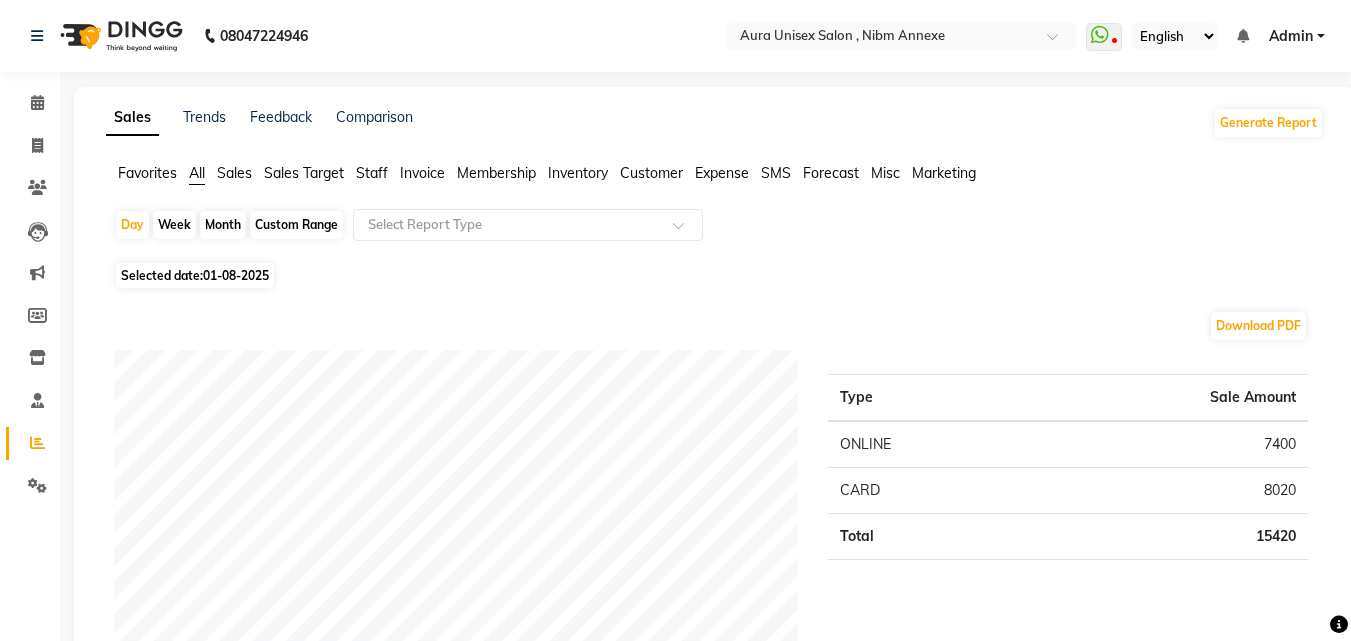 click on "Month" 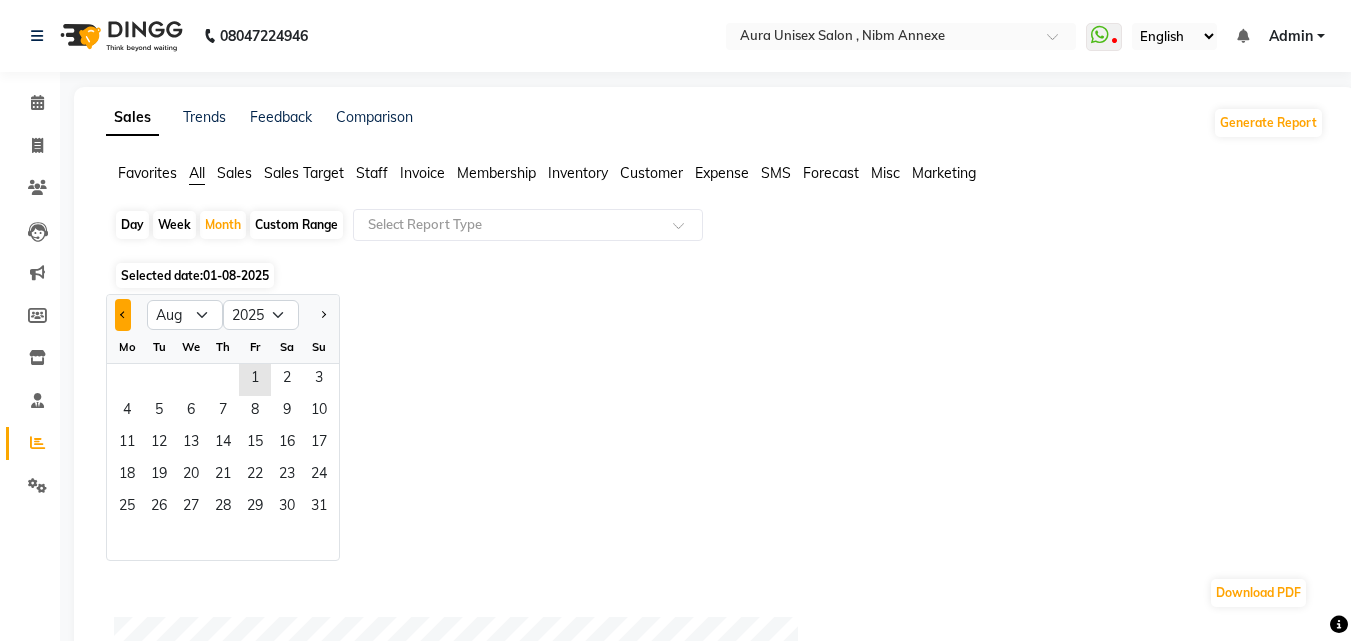 click 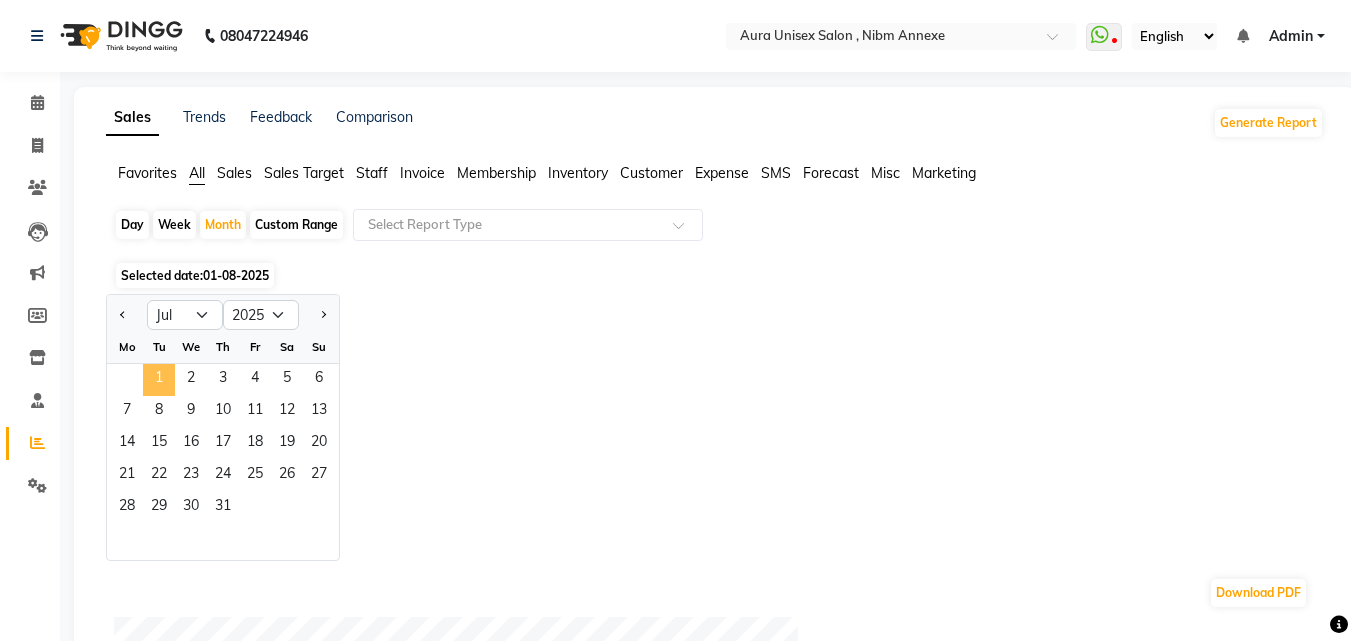 click on "1" 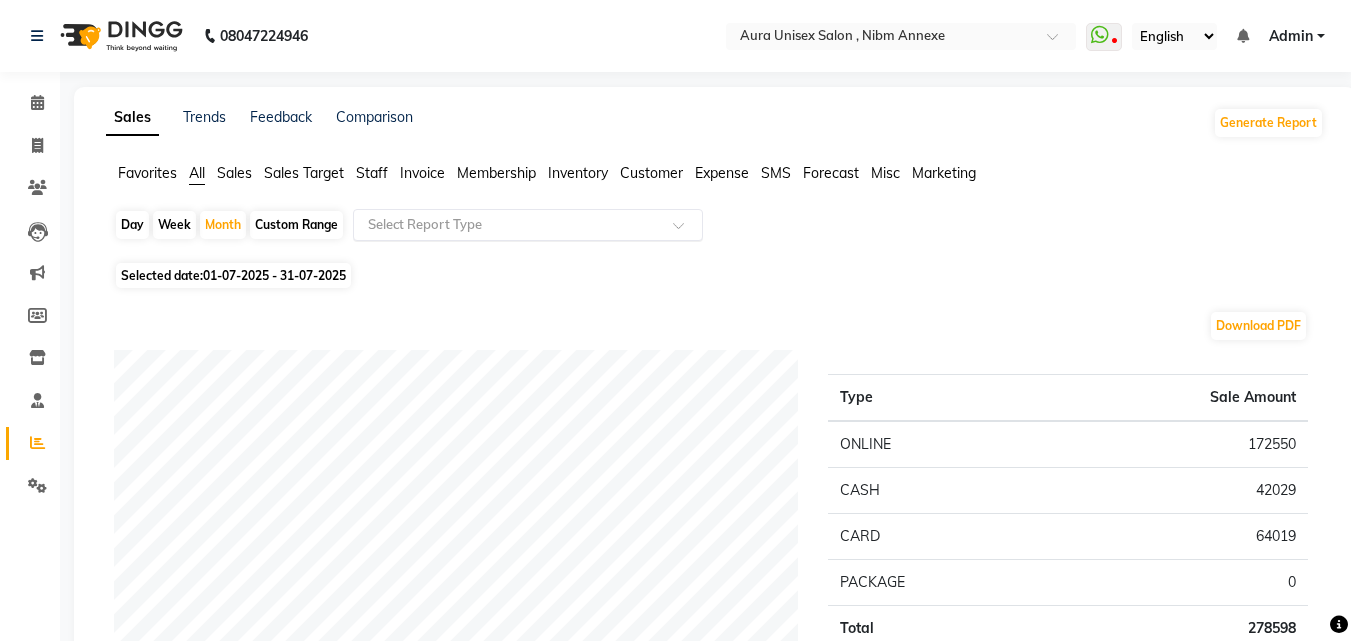 click on "Select Report Type" 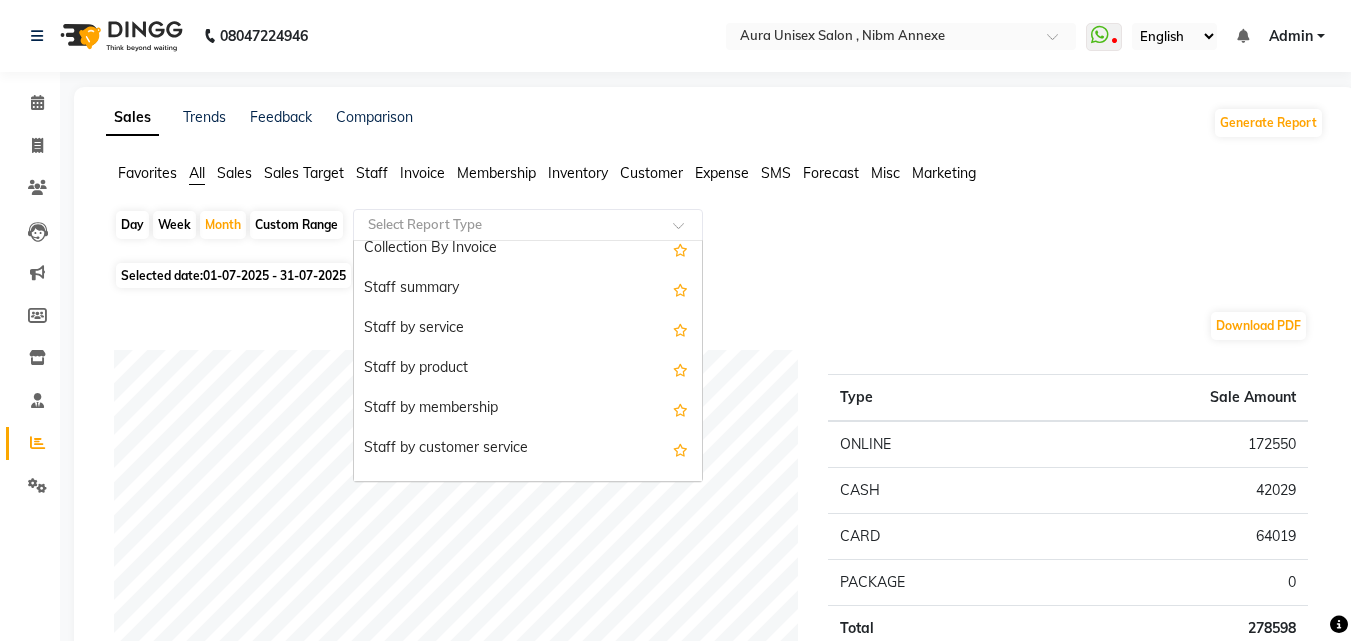 scroll, scrollTop: 700, scrollLeft: 0, axis: vertical 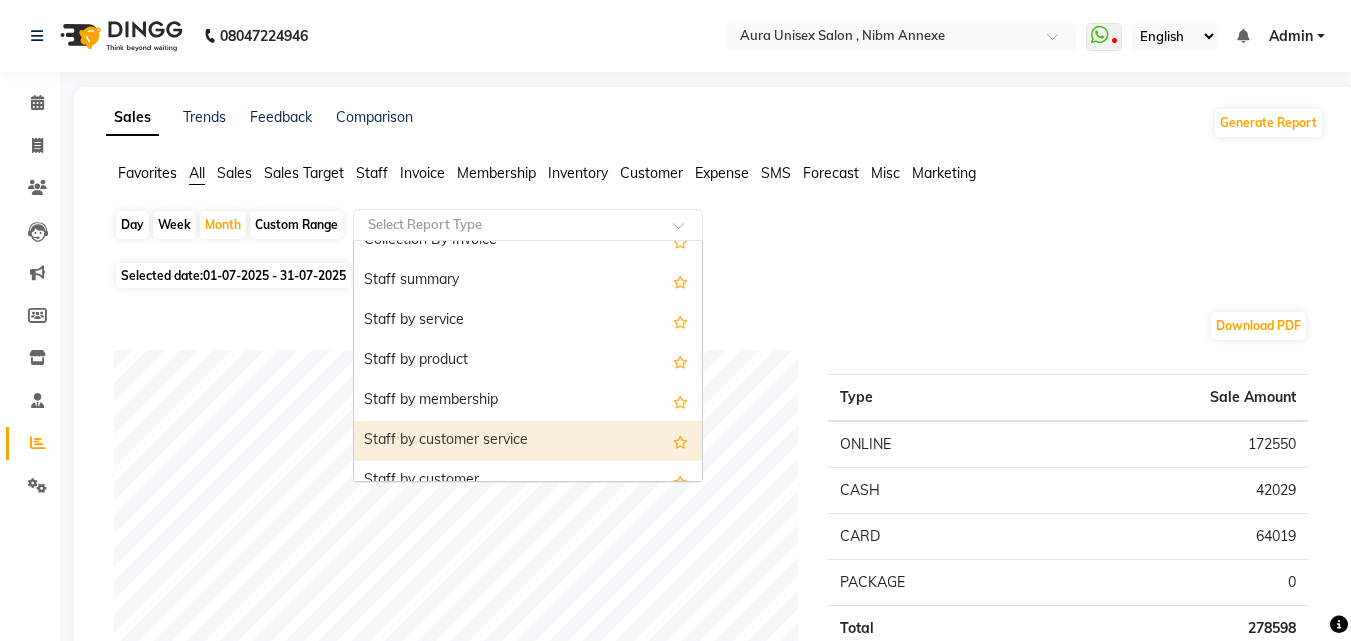 click on "Staff by customer service" at bounding box center [528, 441] 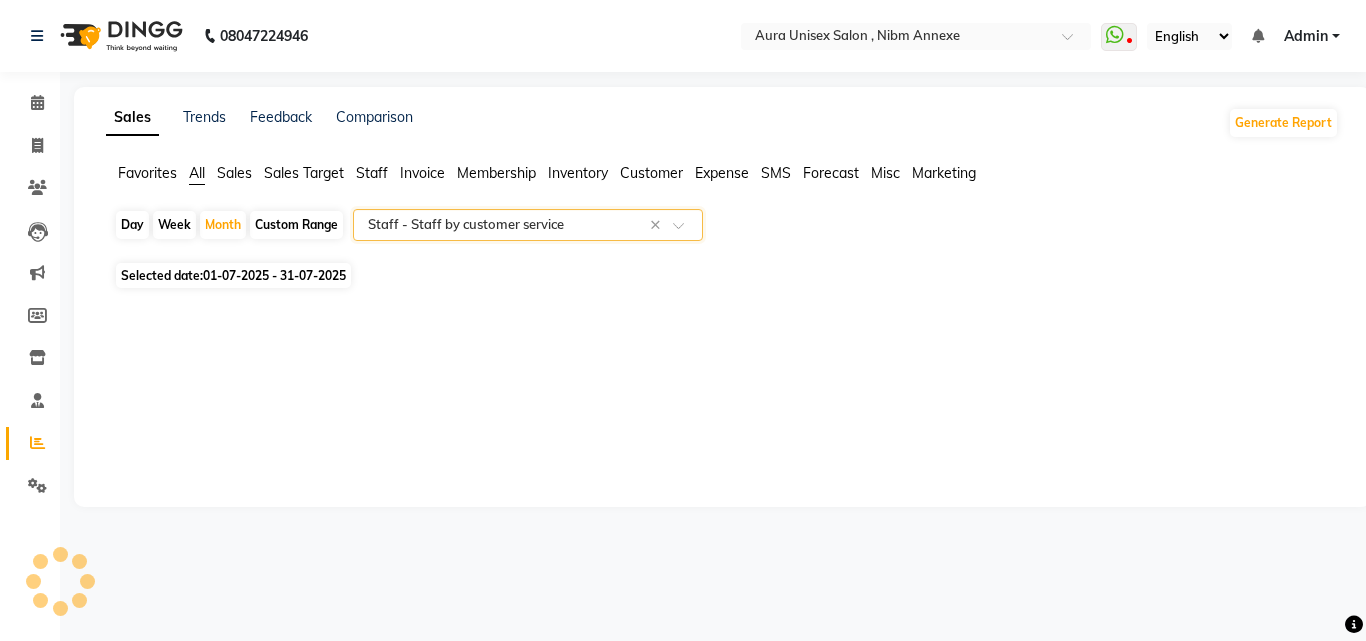 select on "filtered_report" 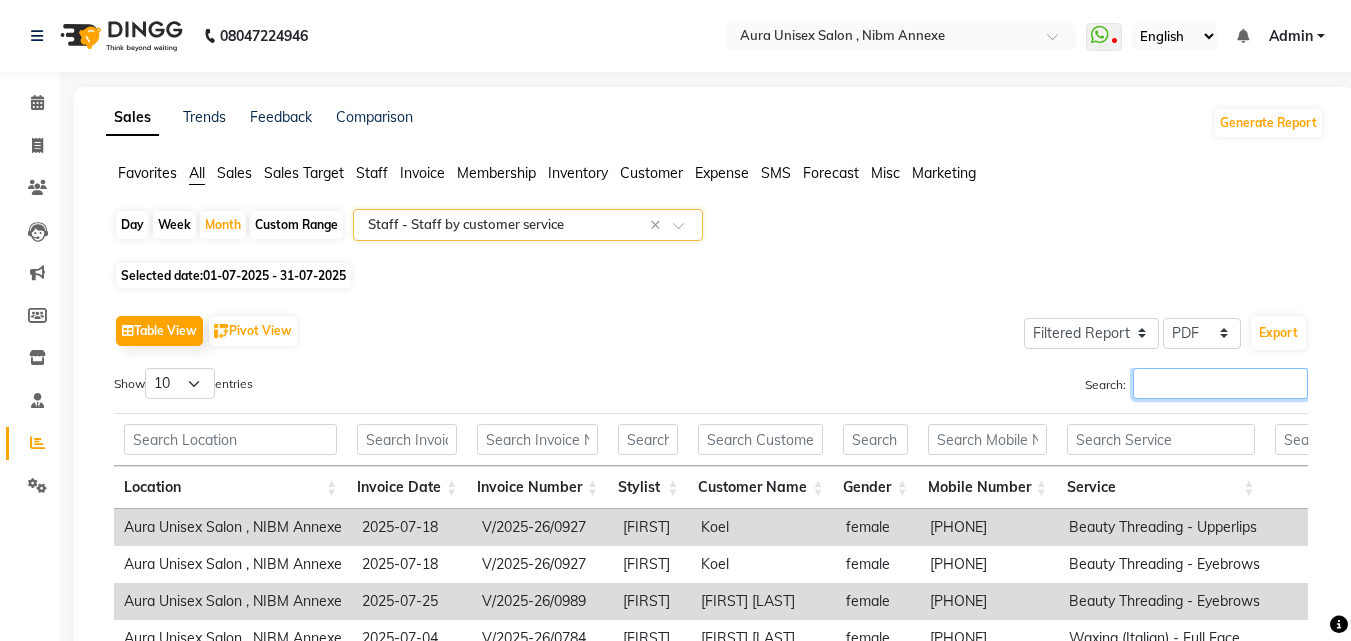 click on "Search:" at bounding box center (1220, 383) 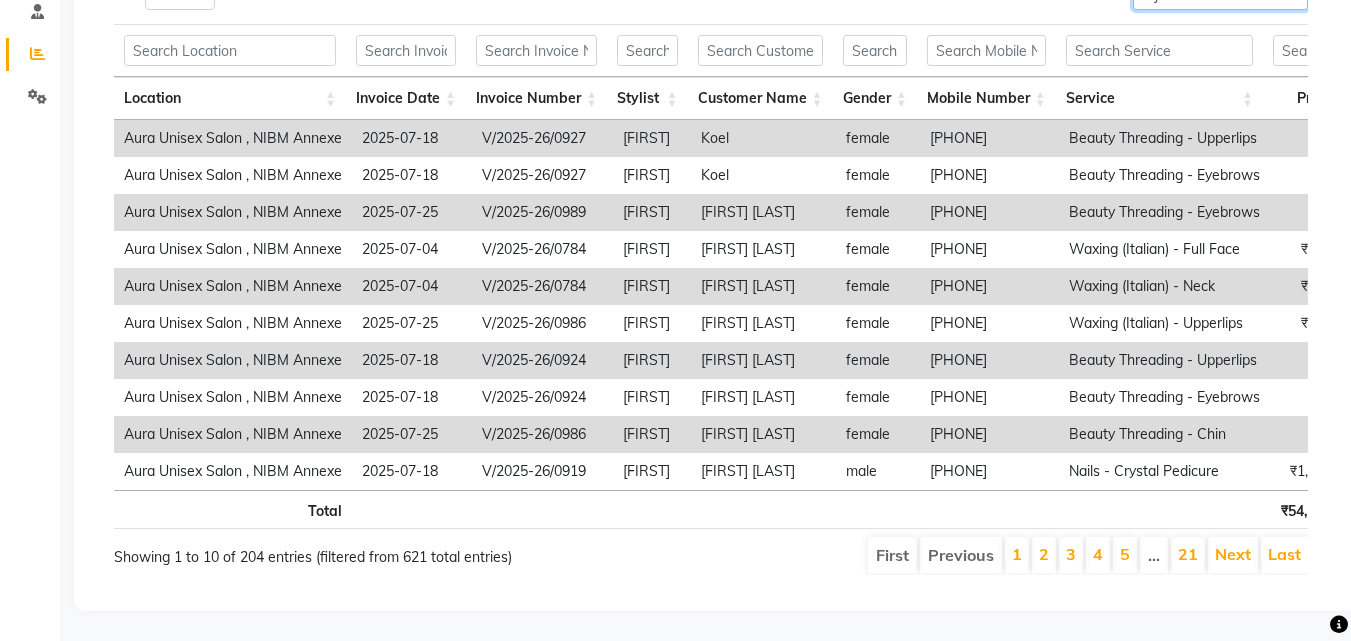 scroll, scrollTop: 419, scrollLeft: 0, axis: vertical 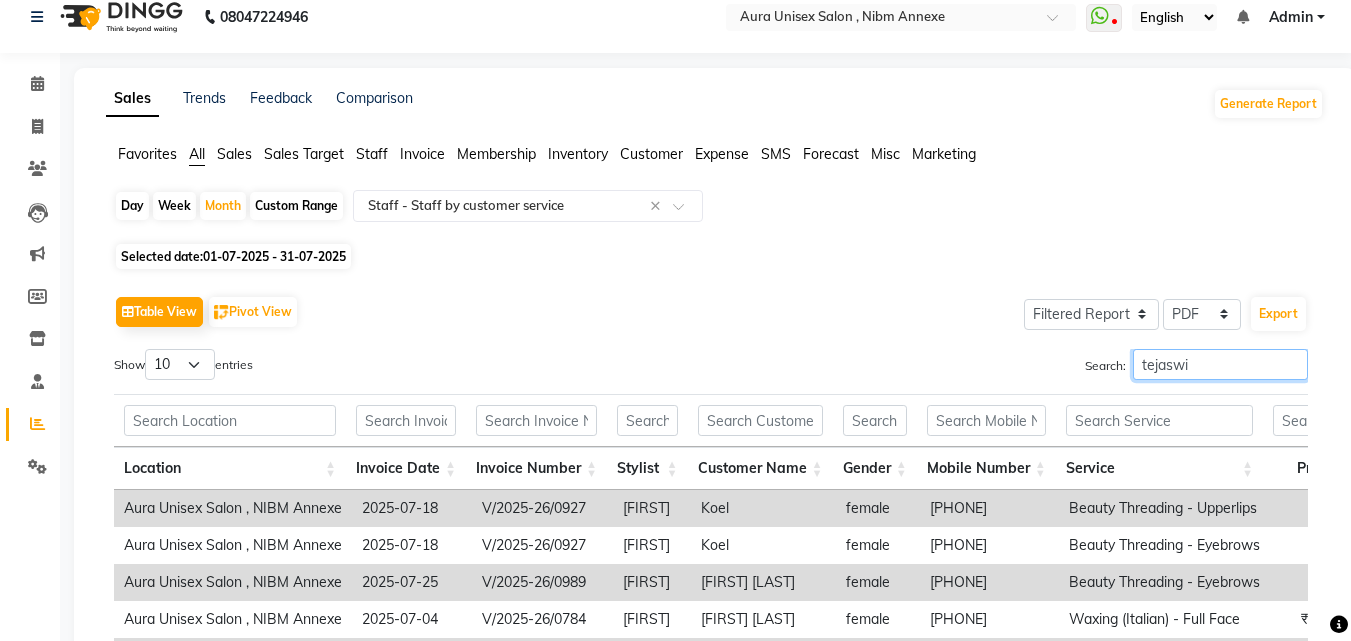 type on "tejaswi" 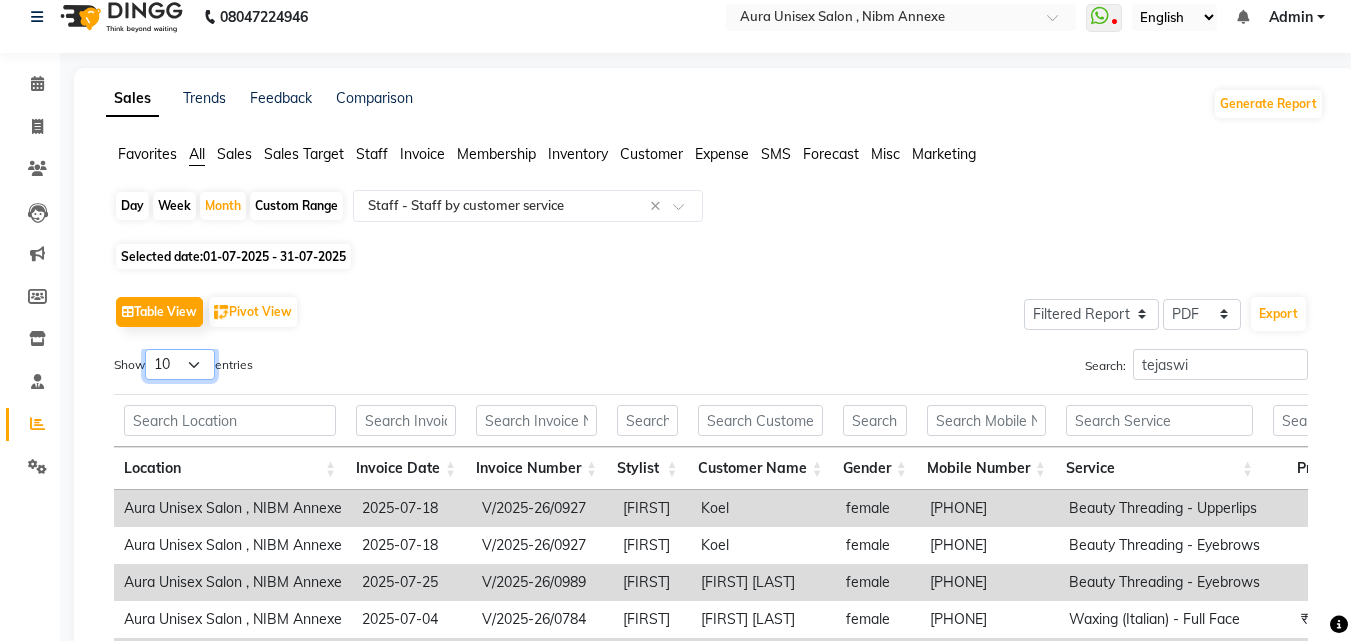 click on "10 25 50 100" at bounding box center (180, 364) 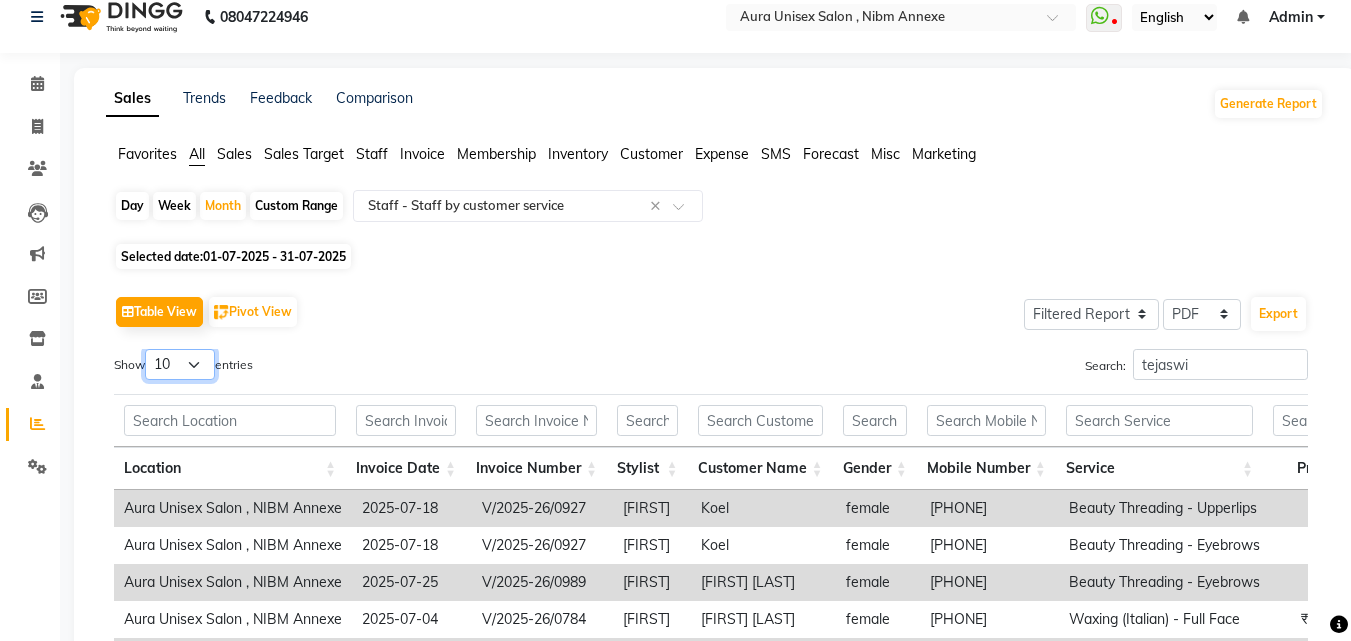 select on "100" 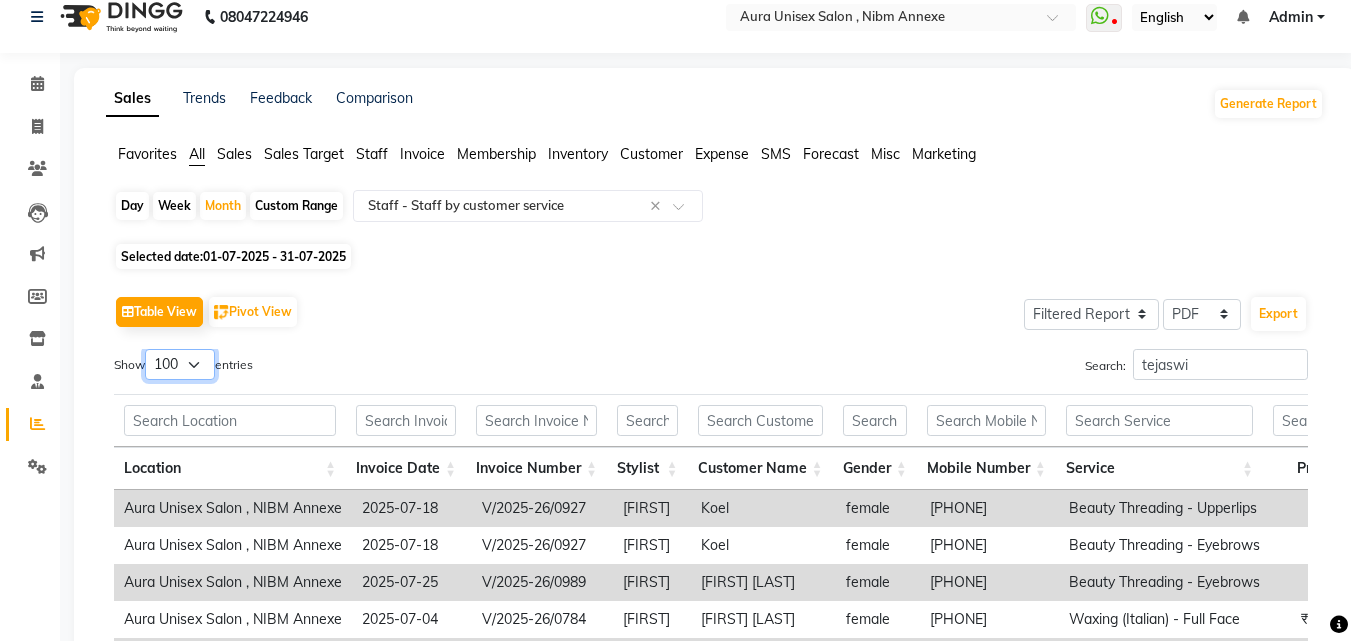 click on "10 25 50 100" at bounding box center (180, 364) 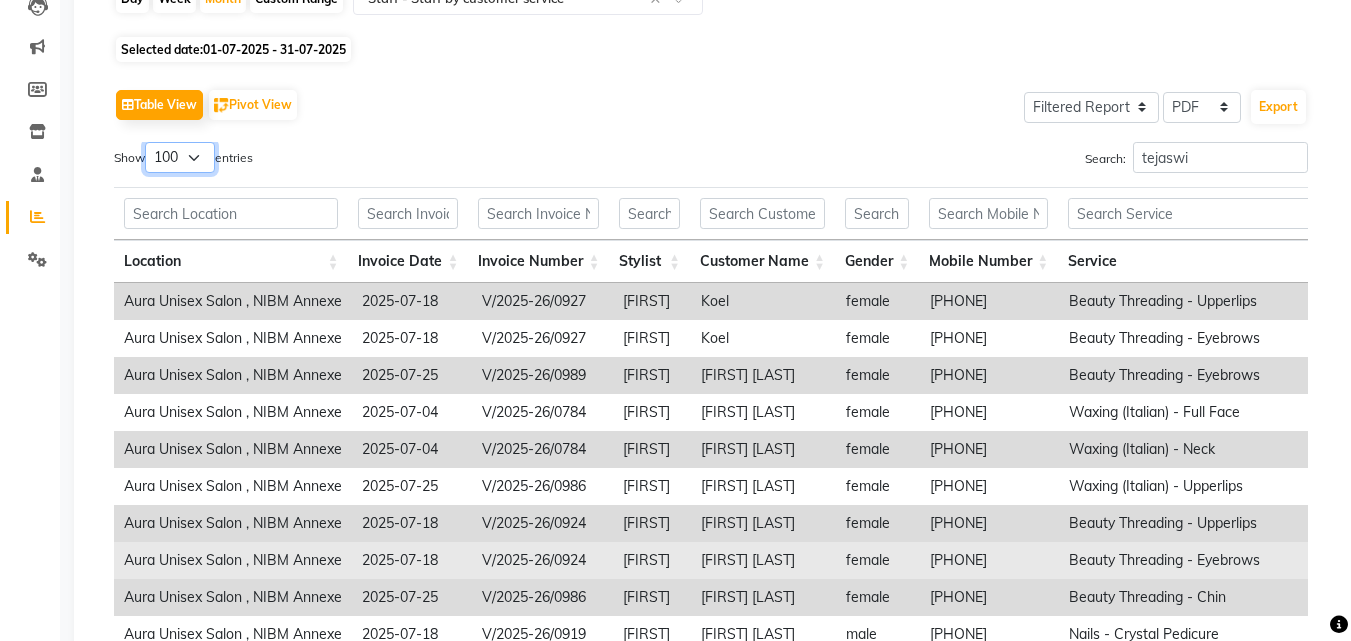 scroll, scrollTop: 419, scrollLeft: 0, axis: vertical 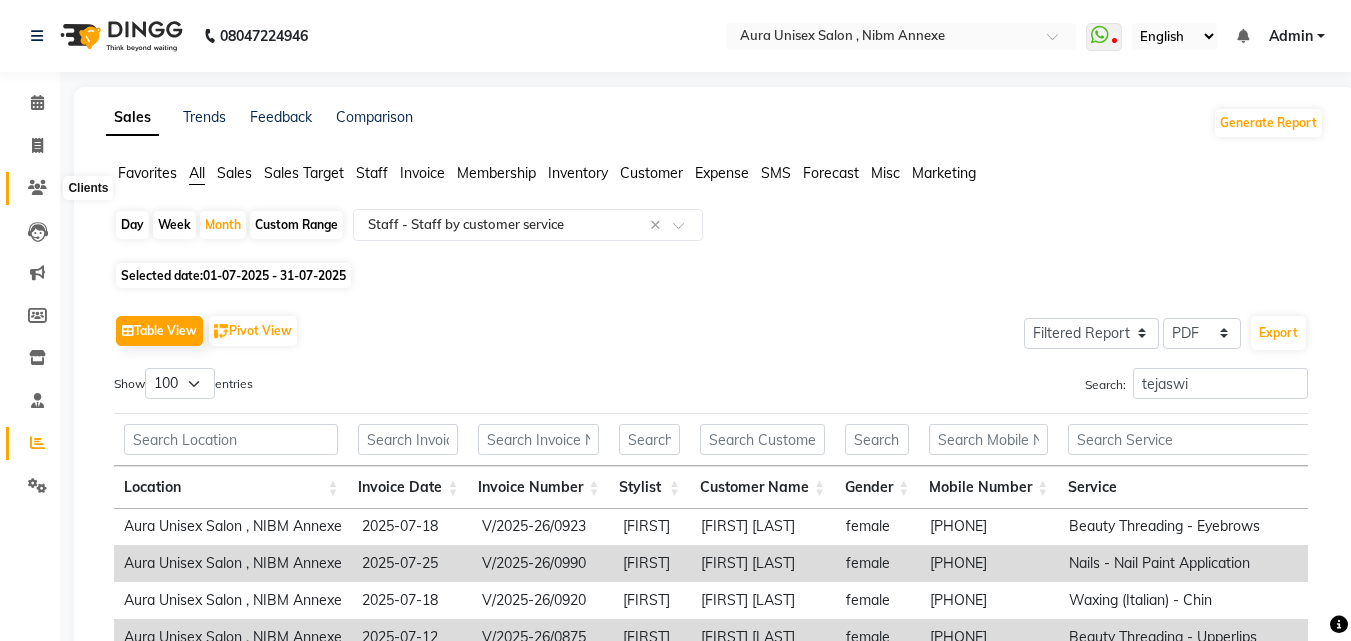 click 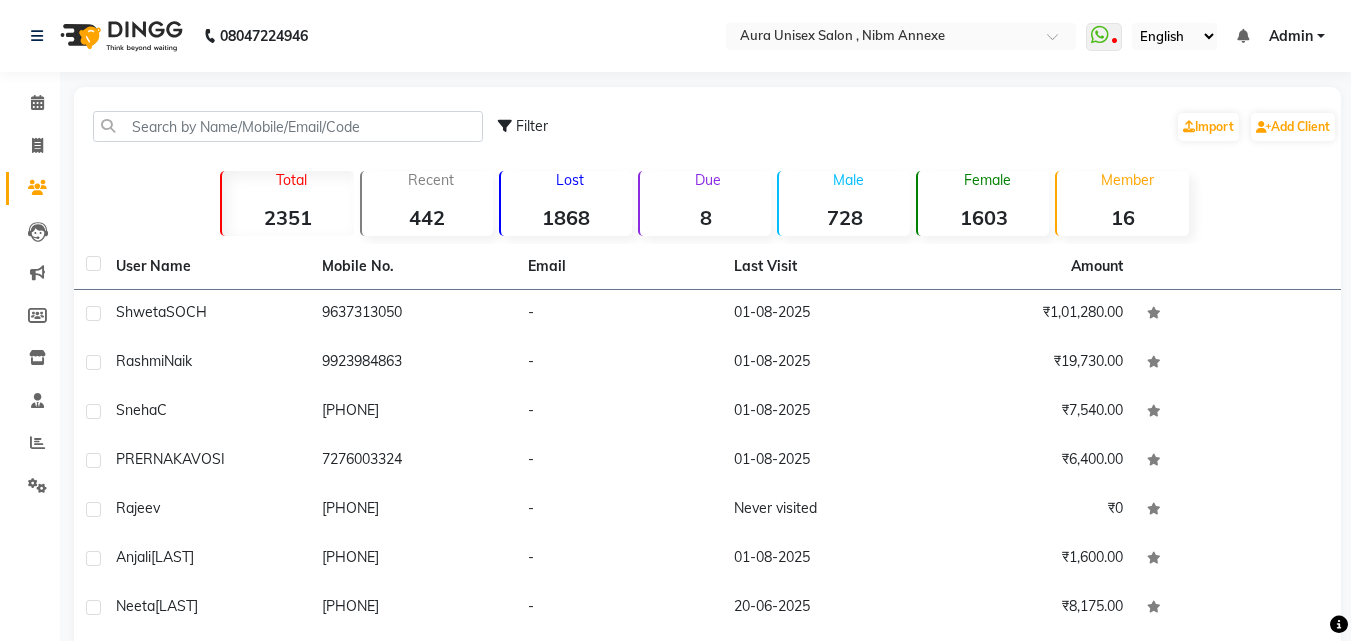 click on "Filter" 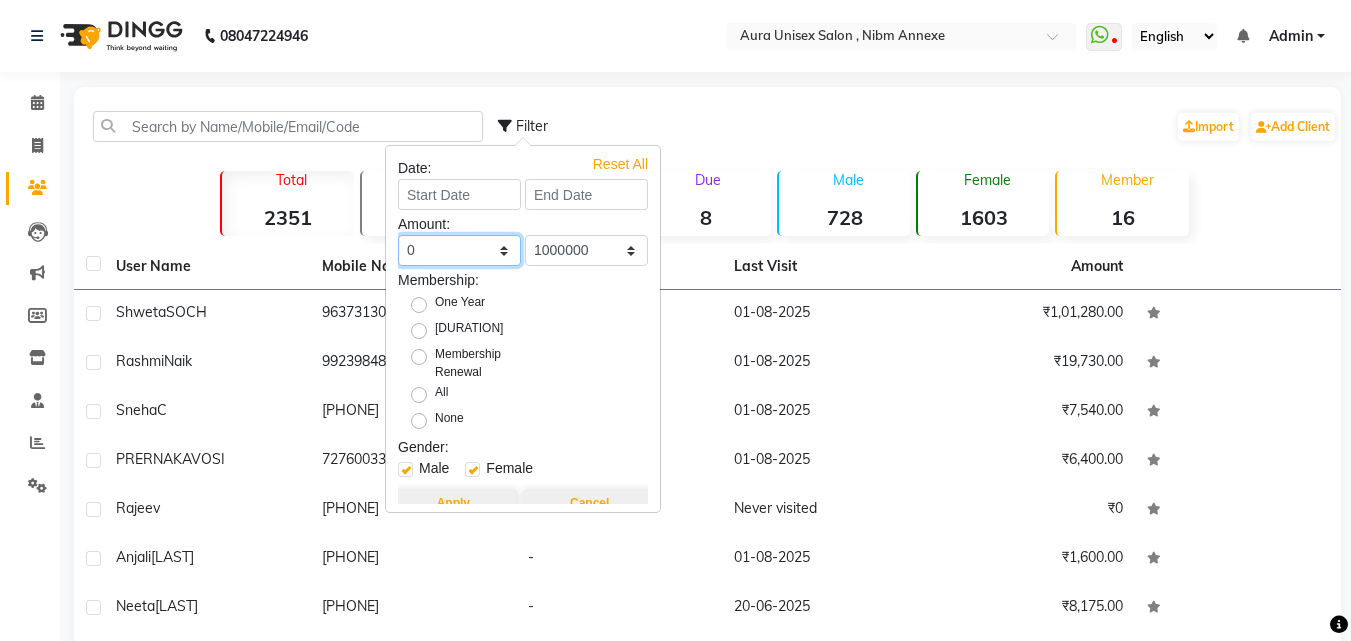 click on "0   500   1000   1500   2000   3000   4000   5000   10000   100000   1000000" at bounding box center (459, 250) 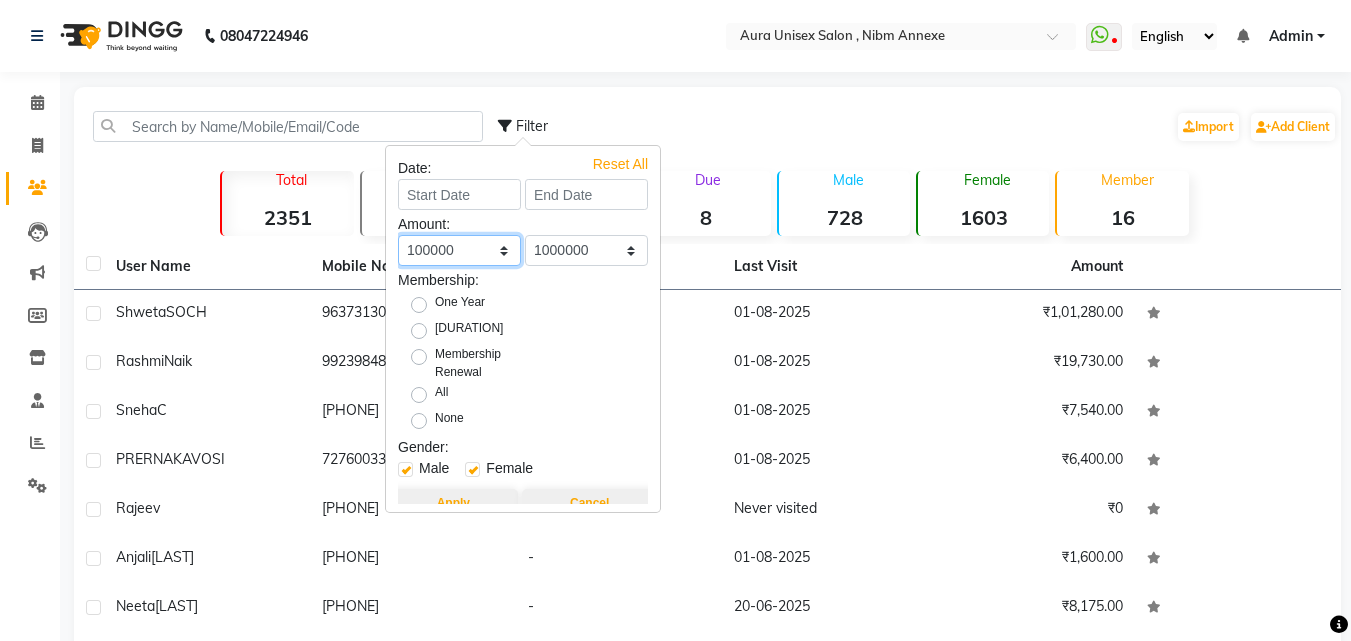 click on "0   500   1000   1500   2000   3000   4000   5000   10000   100000   1000000" at bounding box center [459, 250] 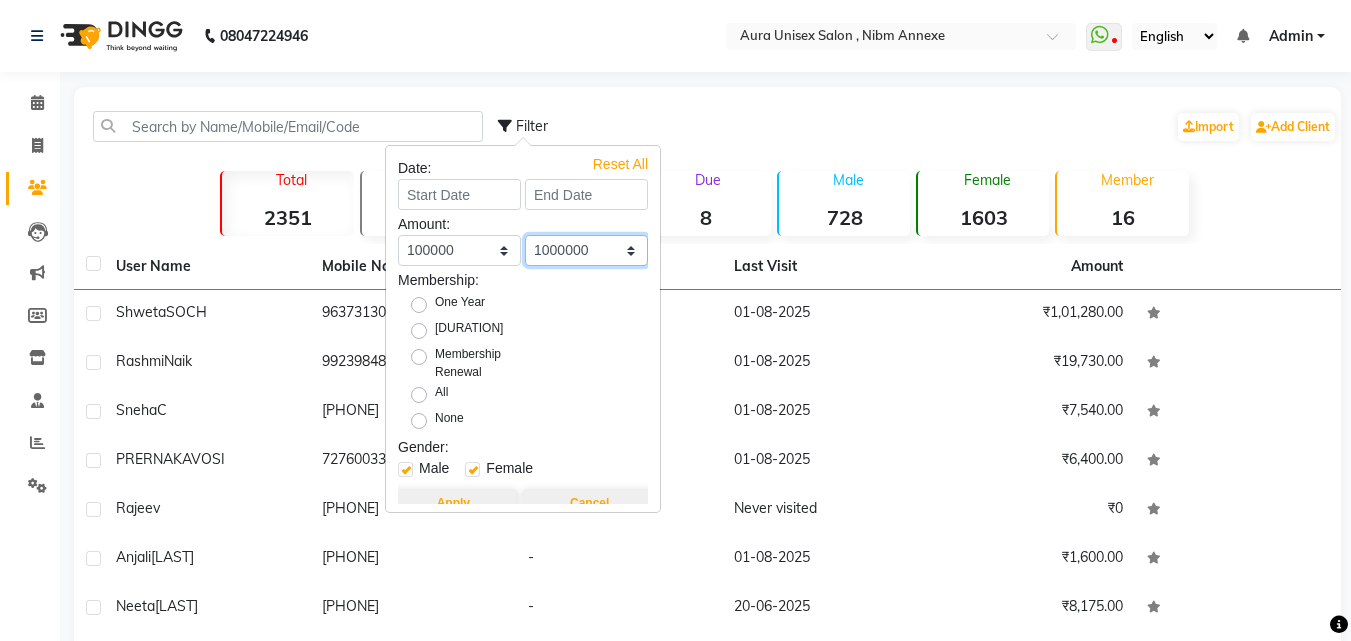 click on "0   500   1000   1500   2000   3000   4000   5000   10000   100000   1000000" at bounding box center (586, 250) 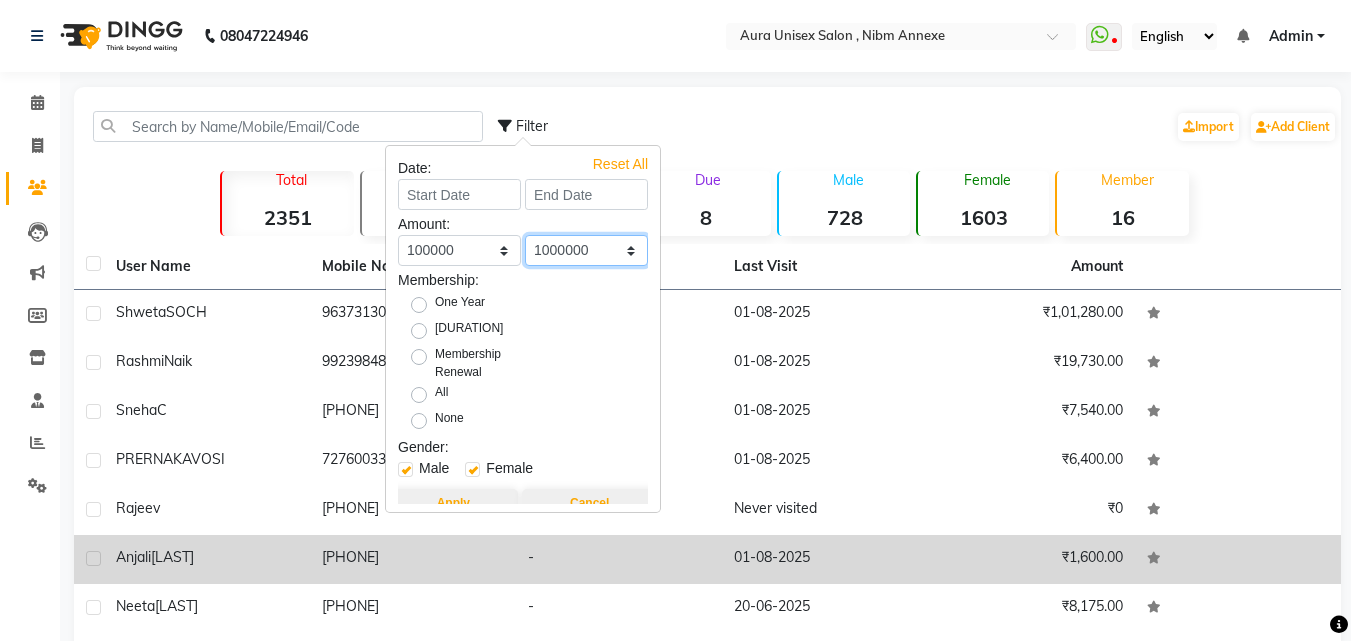 click on "0   500   1000   1500   2000   3000   4000   5000   10000   100000   1000000" at bounding box center (586, 250) 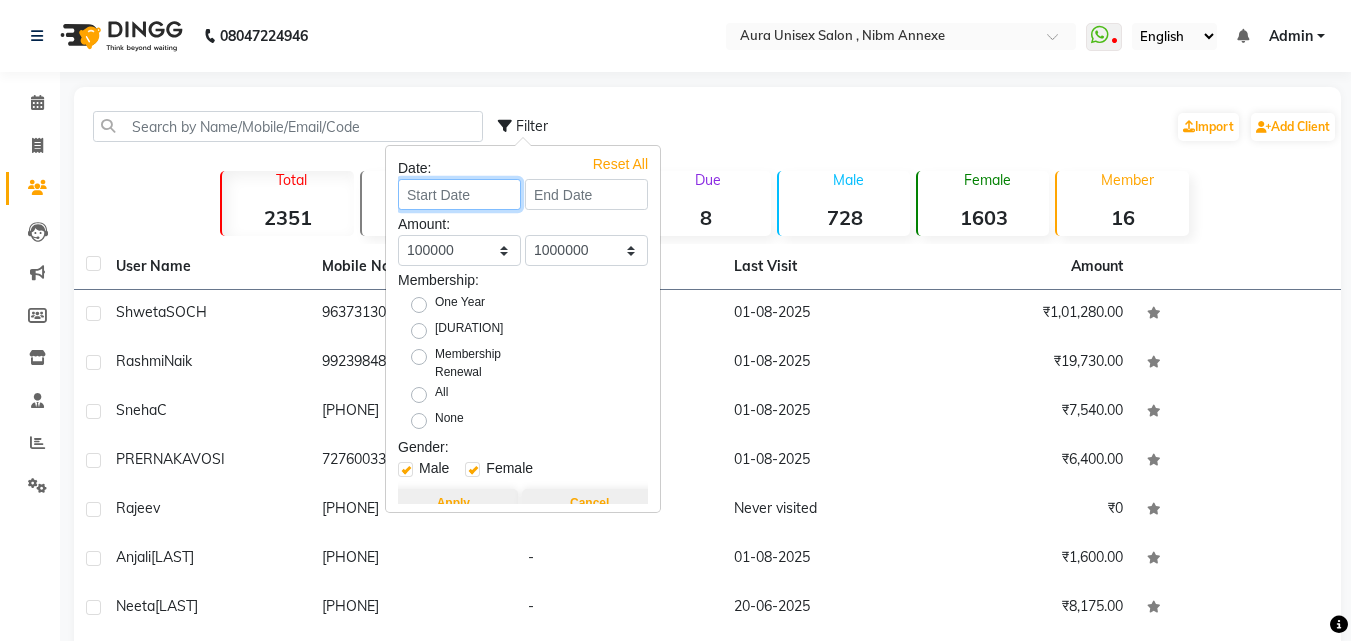 click at bounding box center (459, 194) 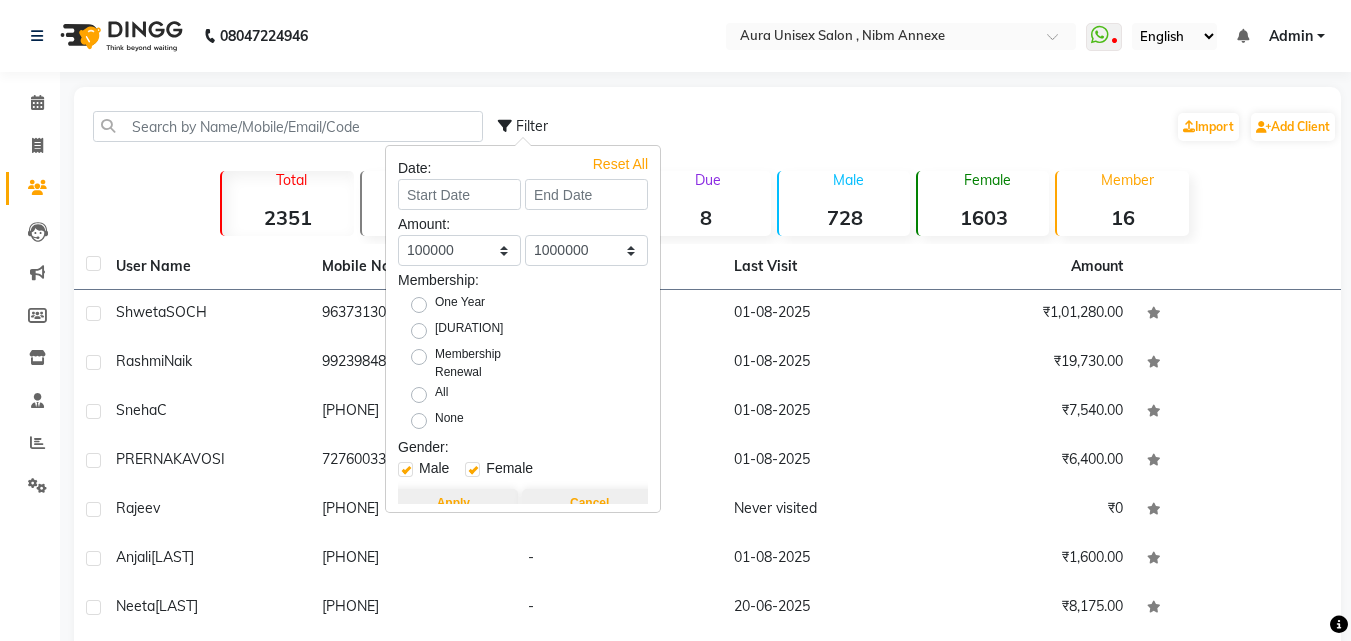 select on "8" 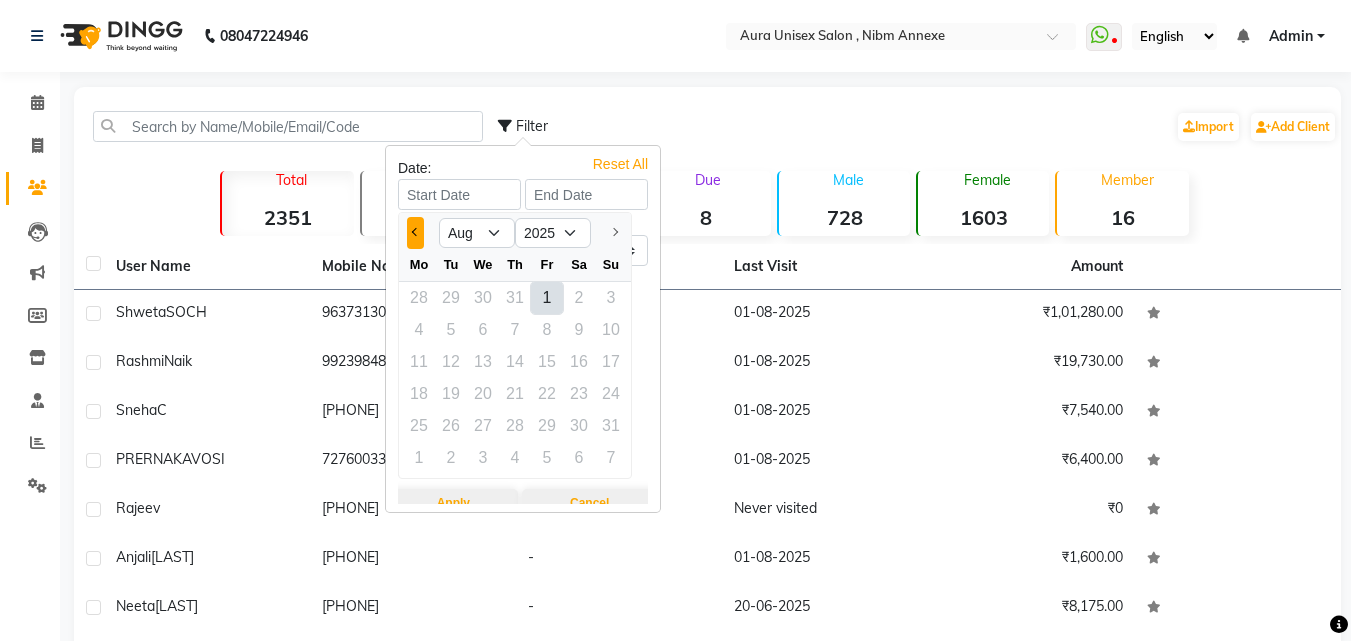 click at bounding box center [415, 233] 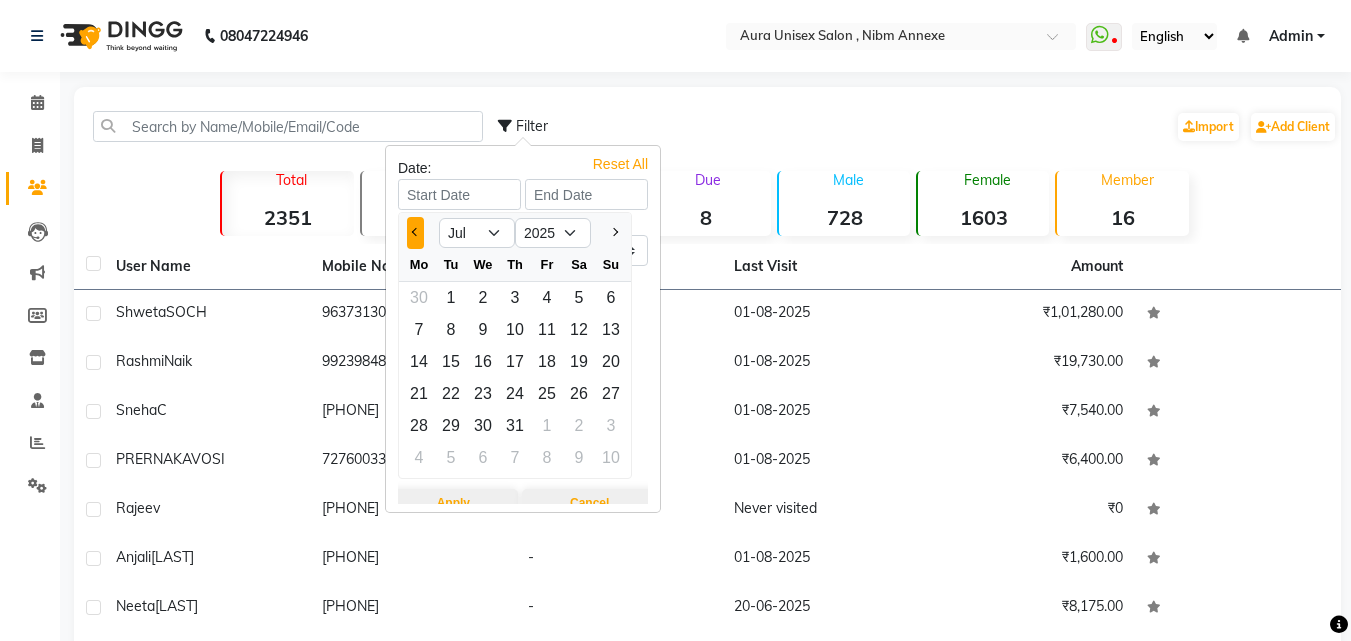 click at bounding box center [415, 233] 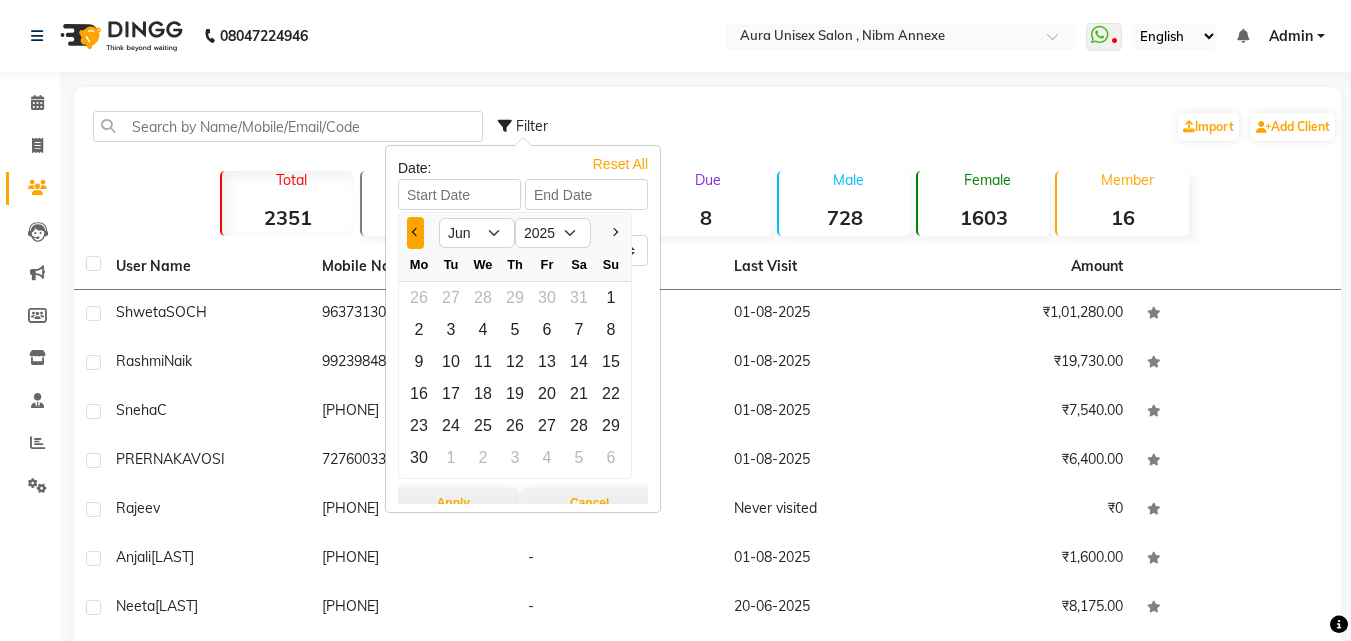 click at bounding box center (415, 233) 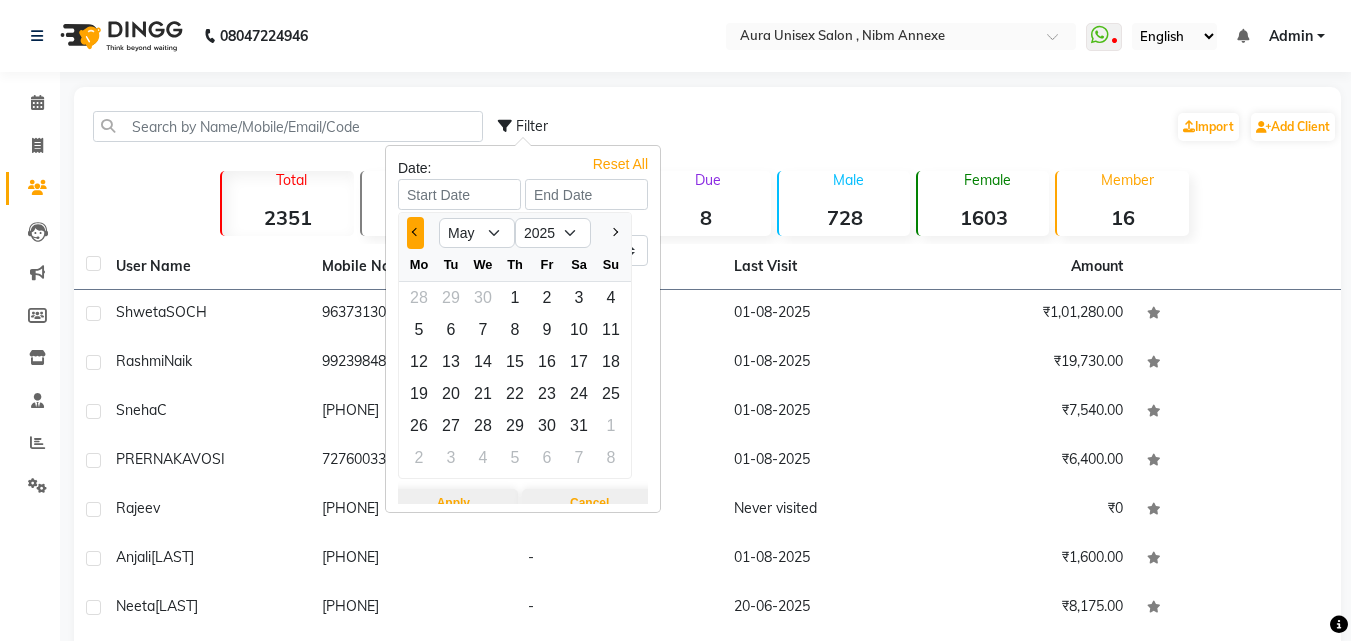 click at bounding box center [415, 233] 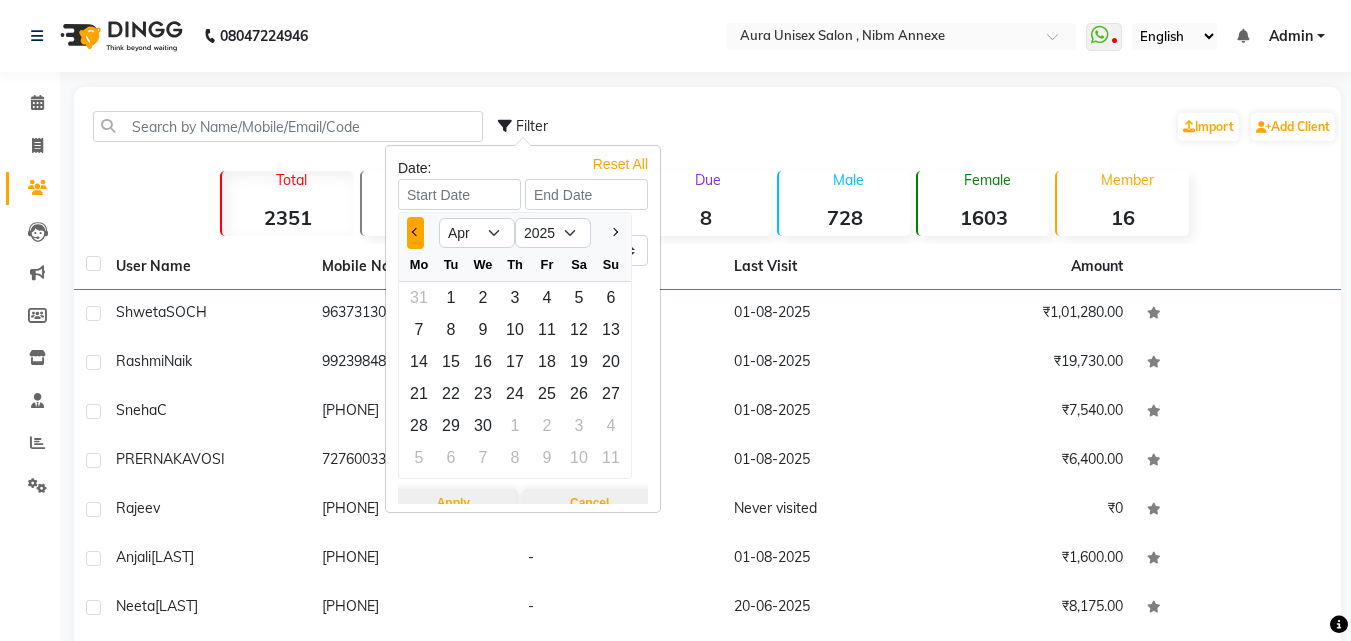 click at bounding box center (415, 233) 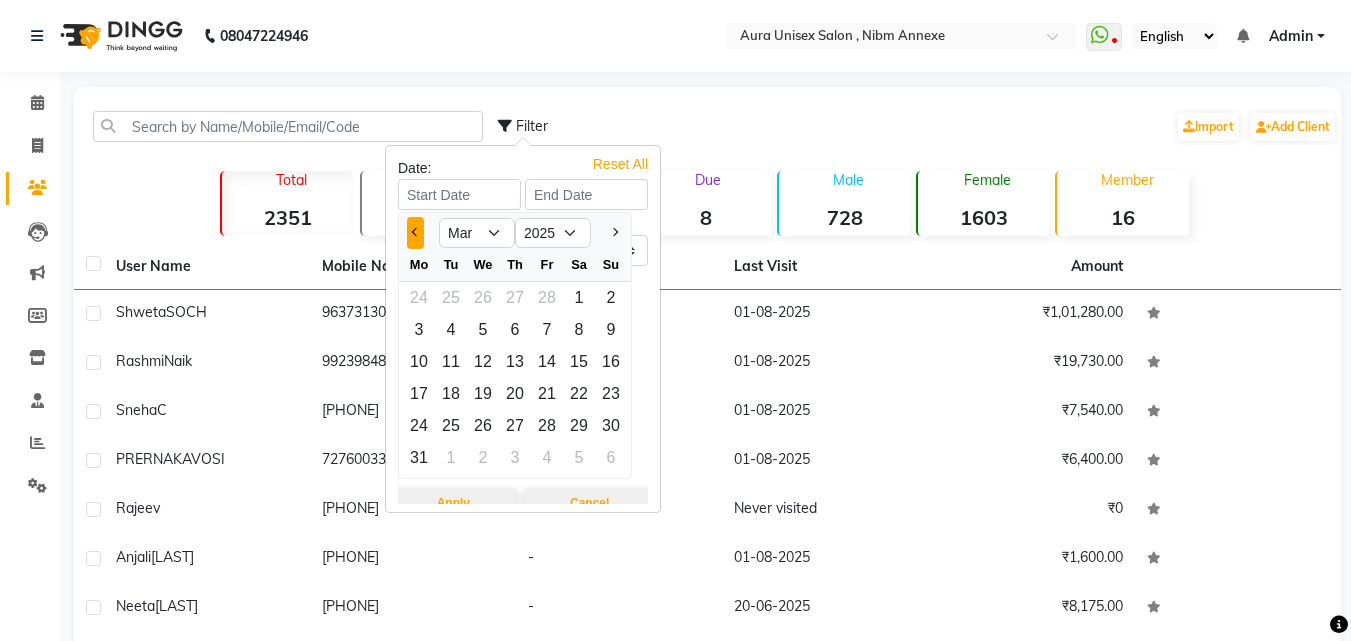 click at bounding box center (415, 233) 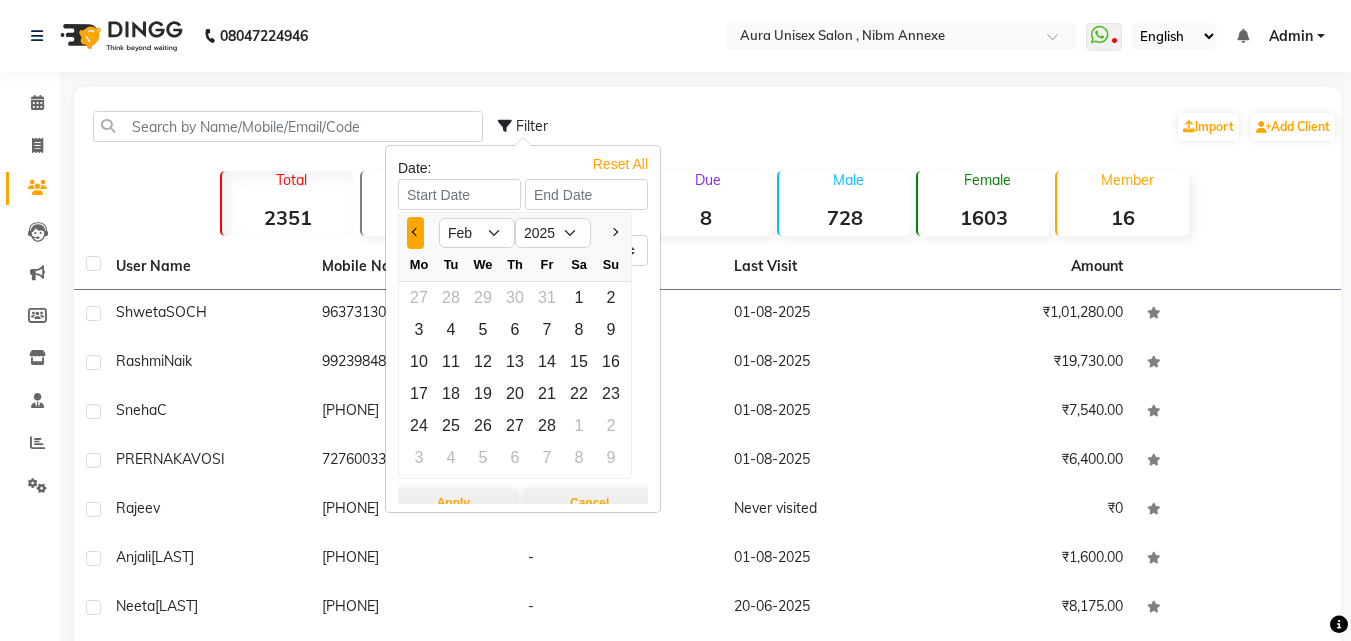 click at bounding box center [415, 233] 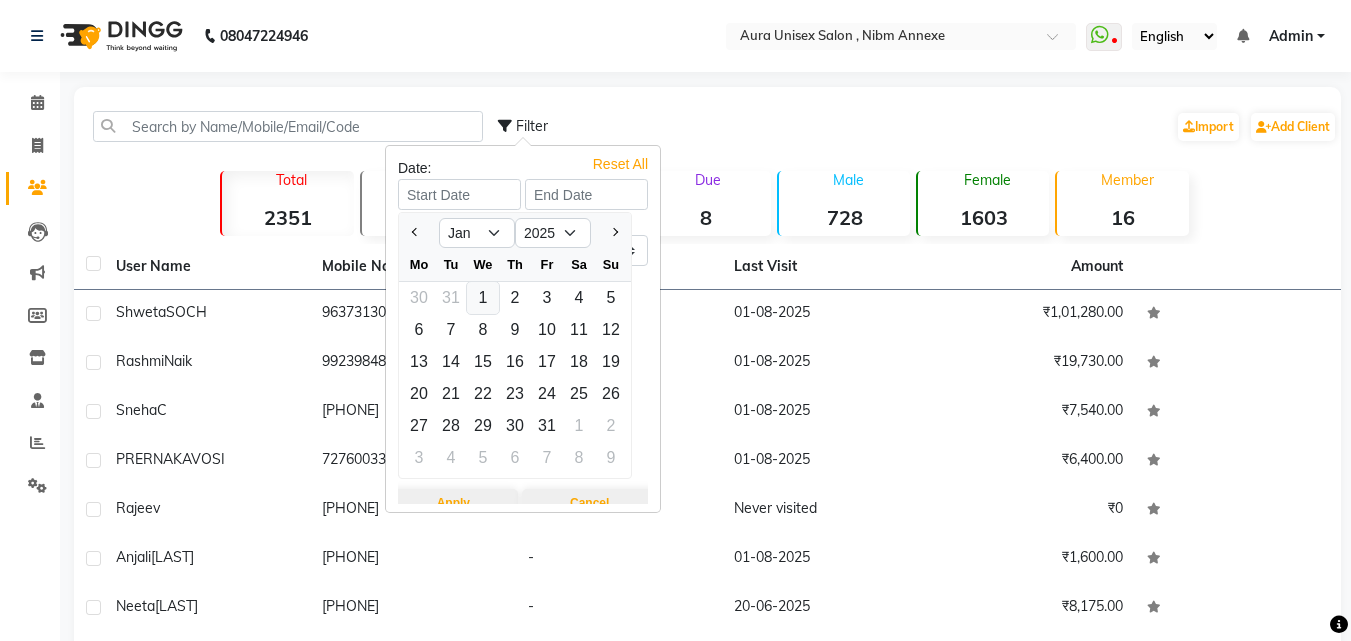 click on "1" at bounding box center (483, 298) 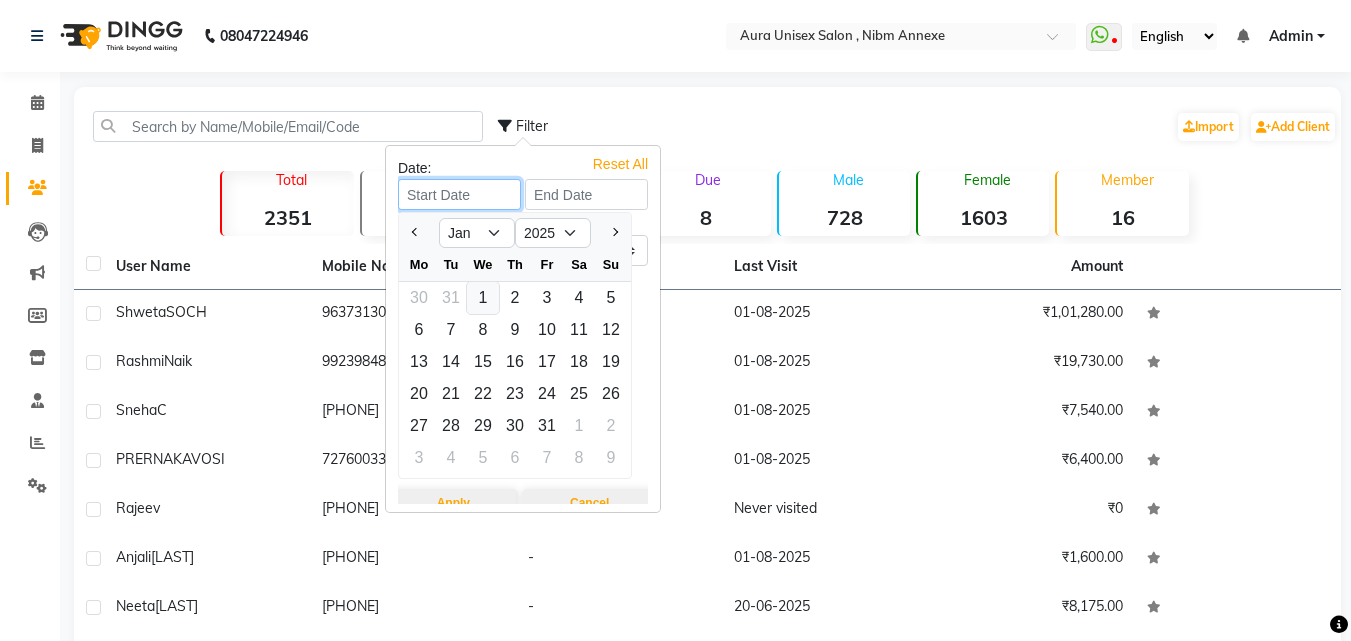 type on "01-01-2025" 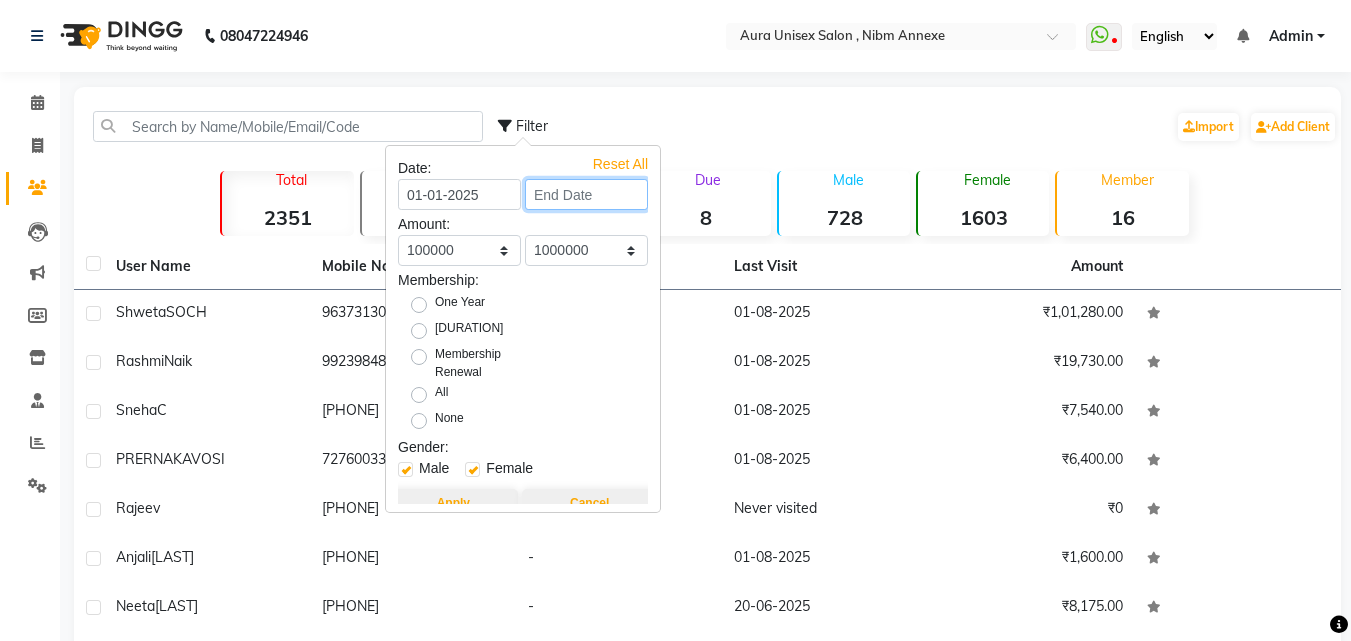 click at bounding box center [586, 194] 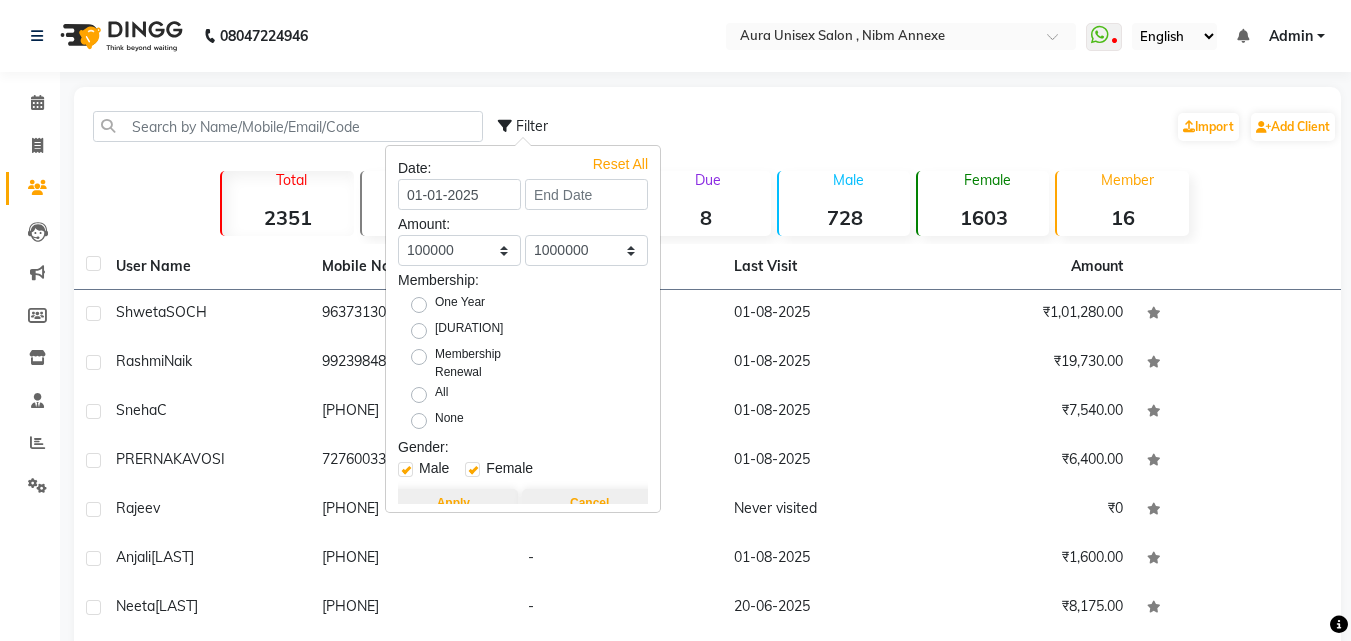 select on "2025" 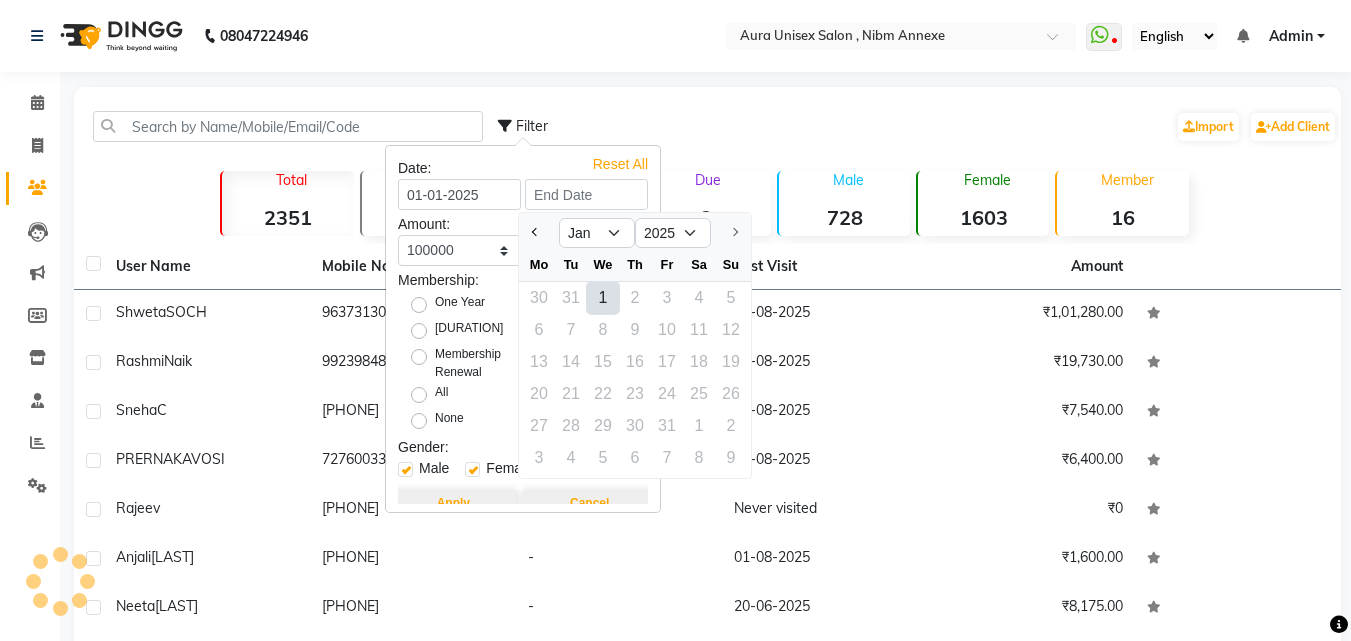 click on "1" at bounding box center [603, 298] 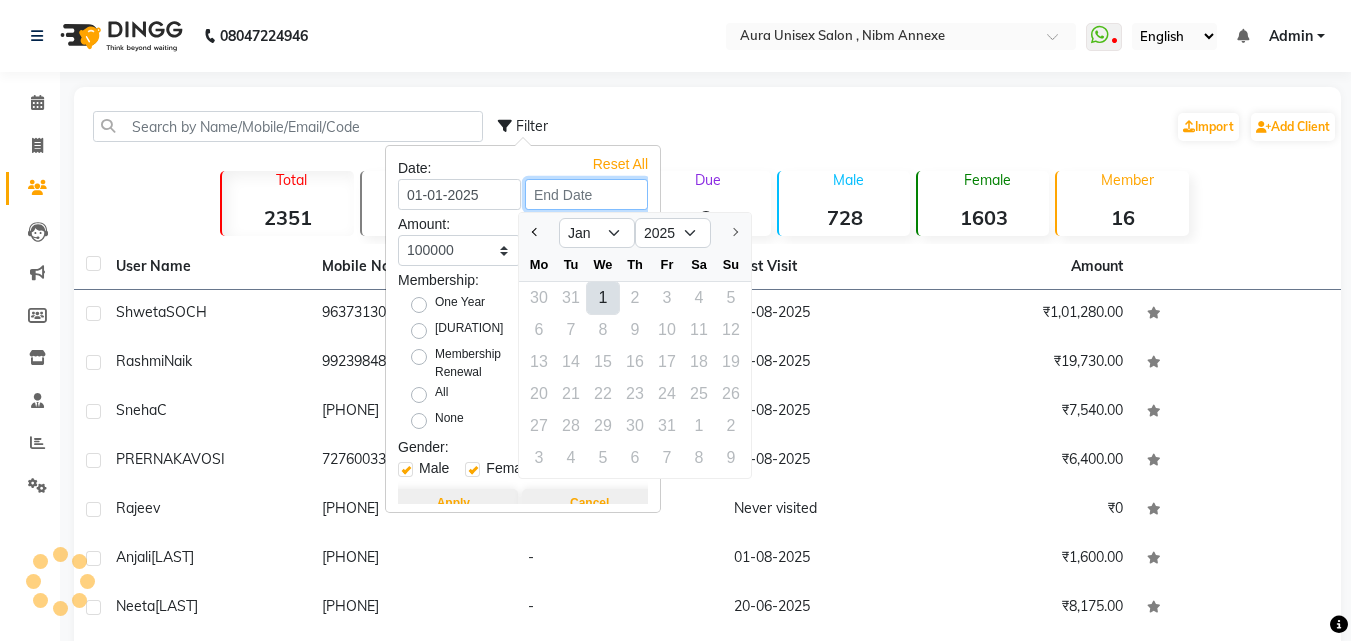 type on "01-01-2025" 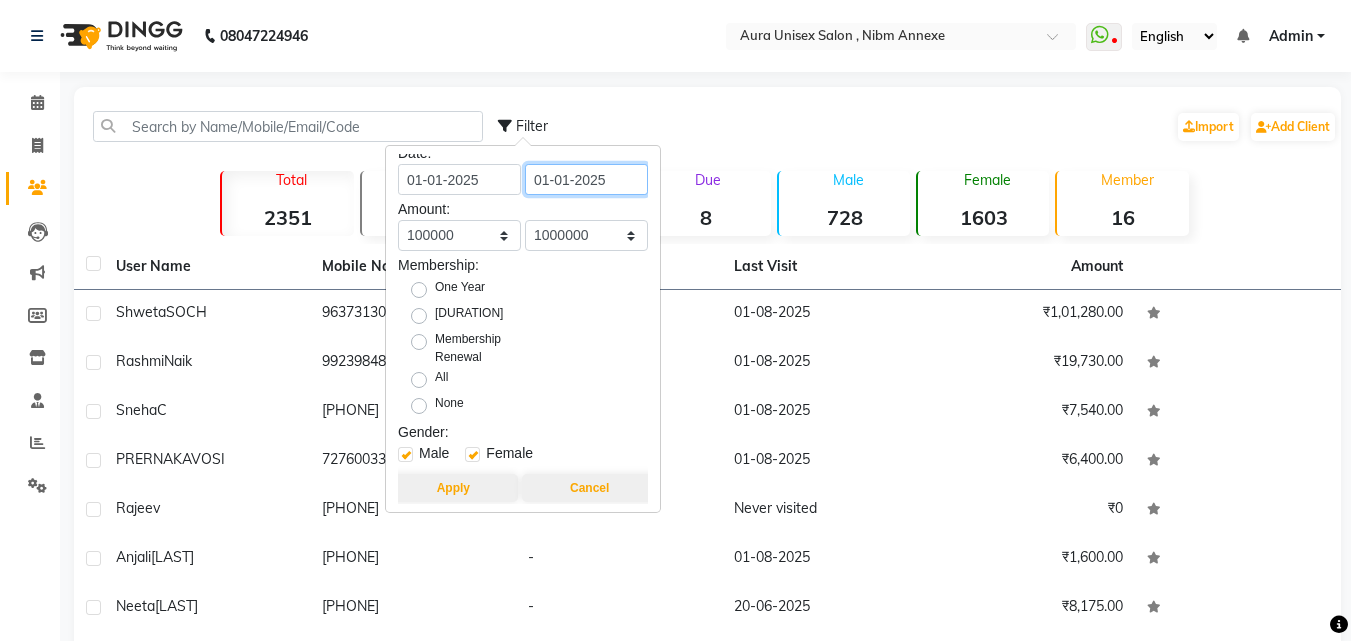 scroll, scrollTop: 30, scrollLeft: 0, axis: vertical 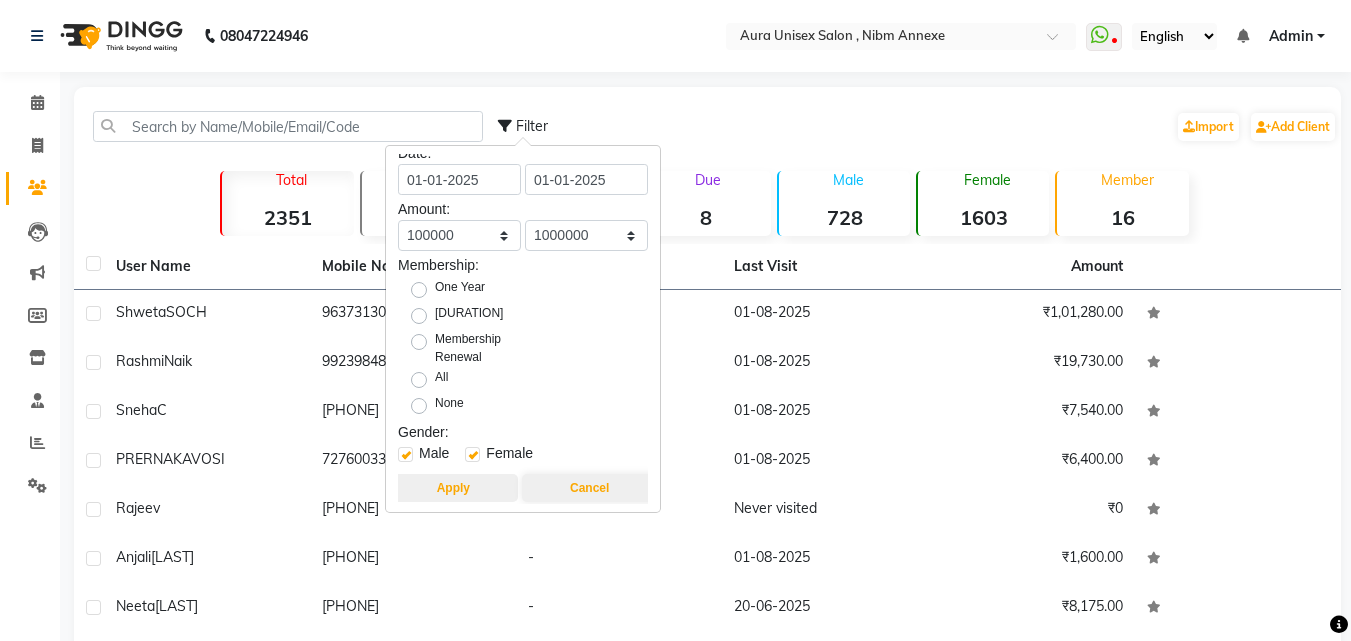 click on "Apply" at bounding box center (453, 488) 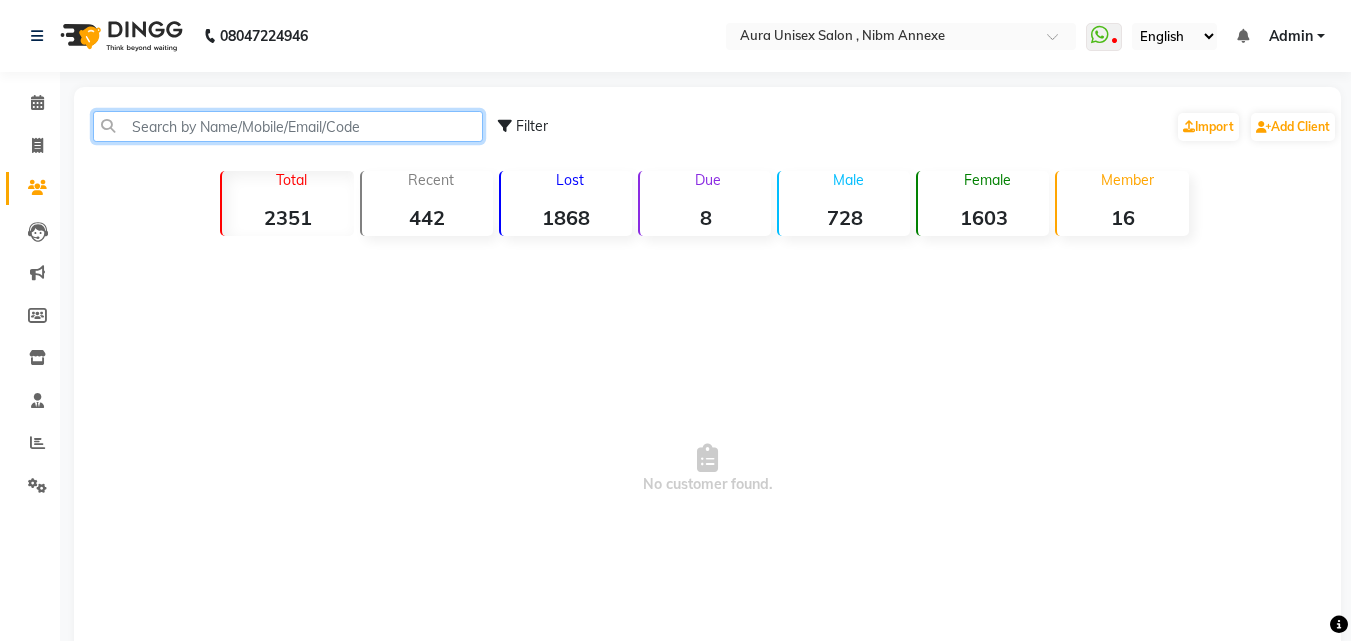 click 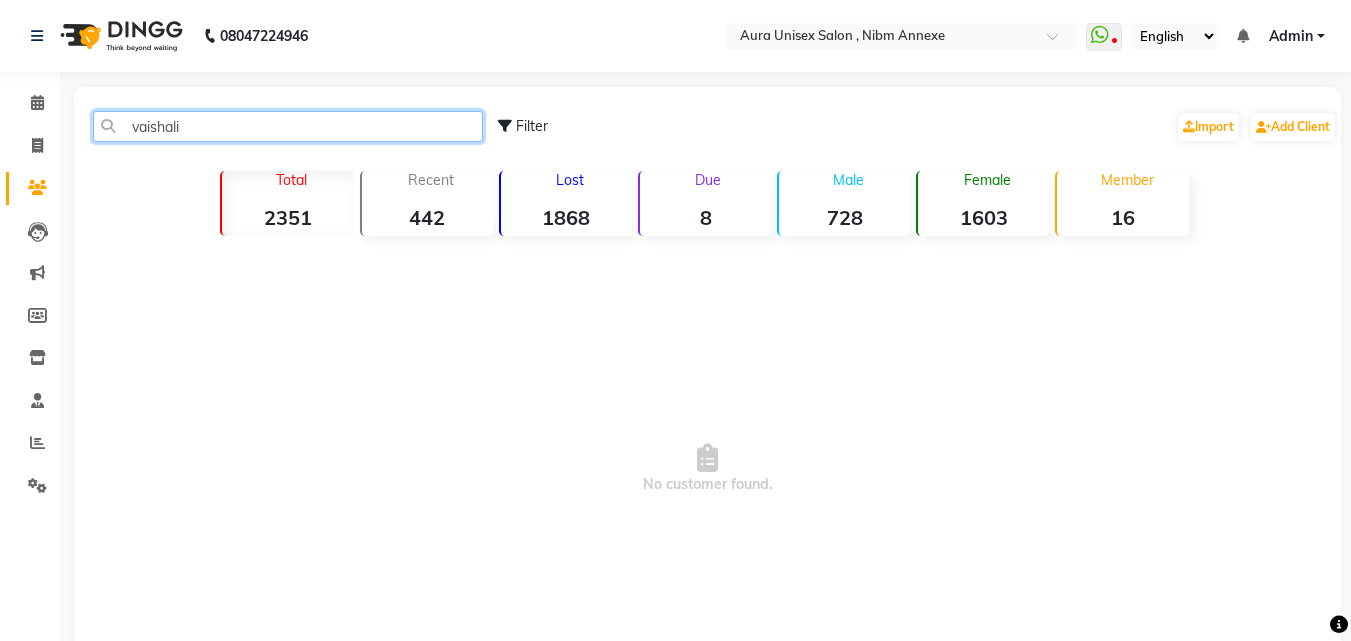 type on "vaishali" 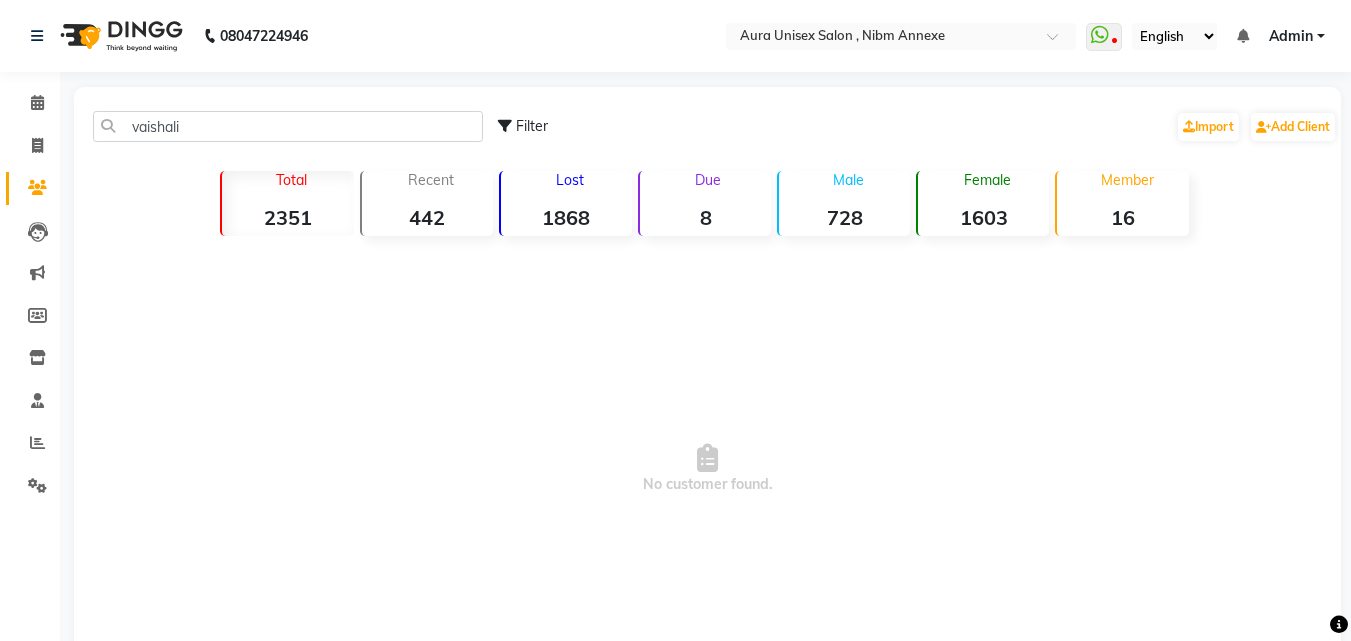 click on "Filter" 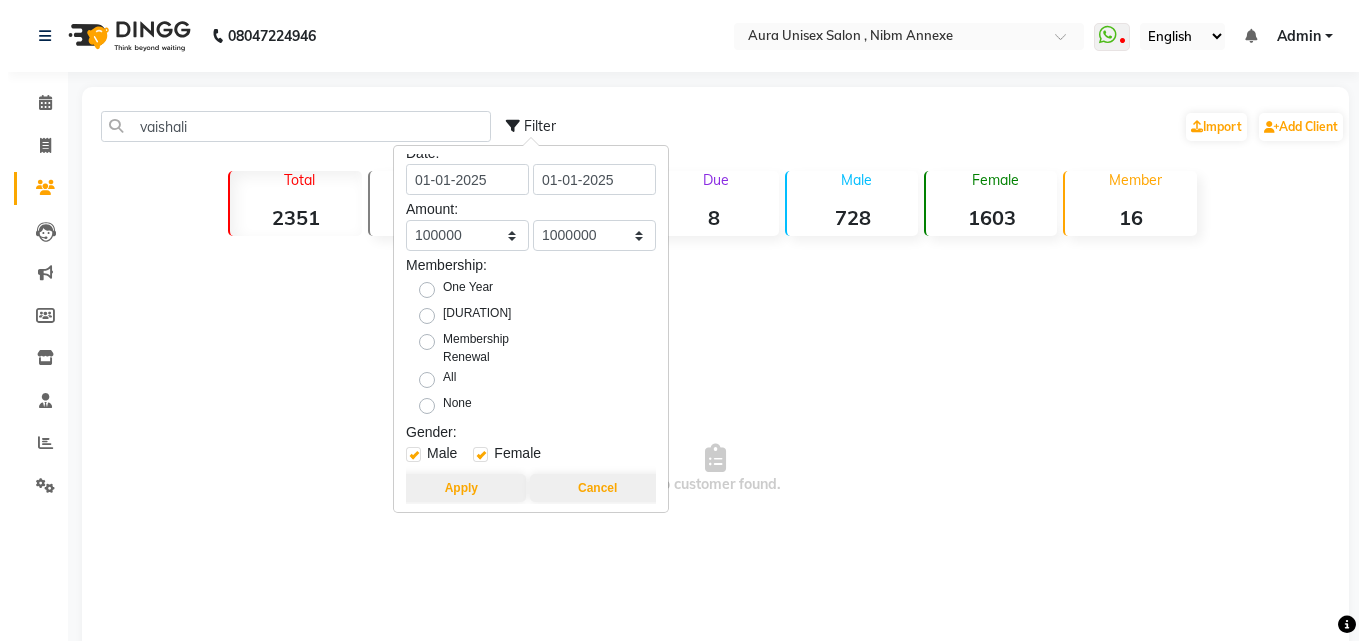 scroll, scrollTop: 30, scrollLeft: 0, axis: vertical 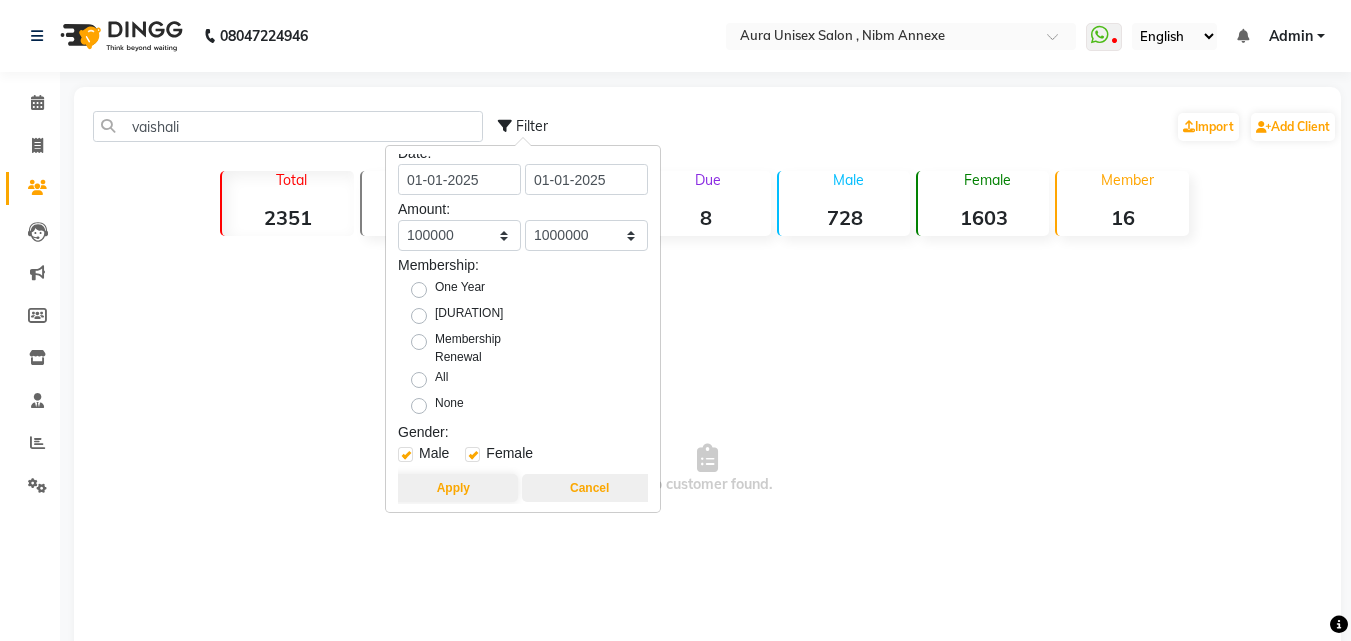 click on "Cancel" at bounding box center [589, 488] 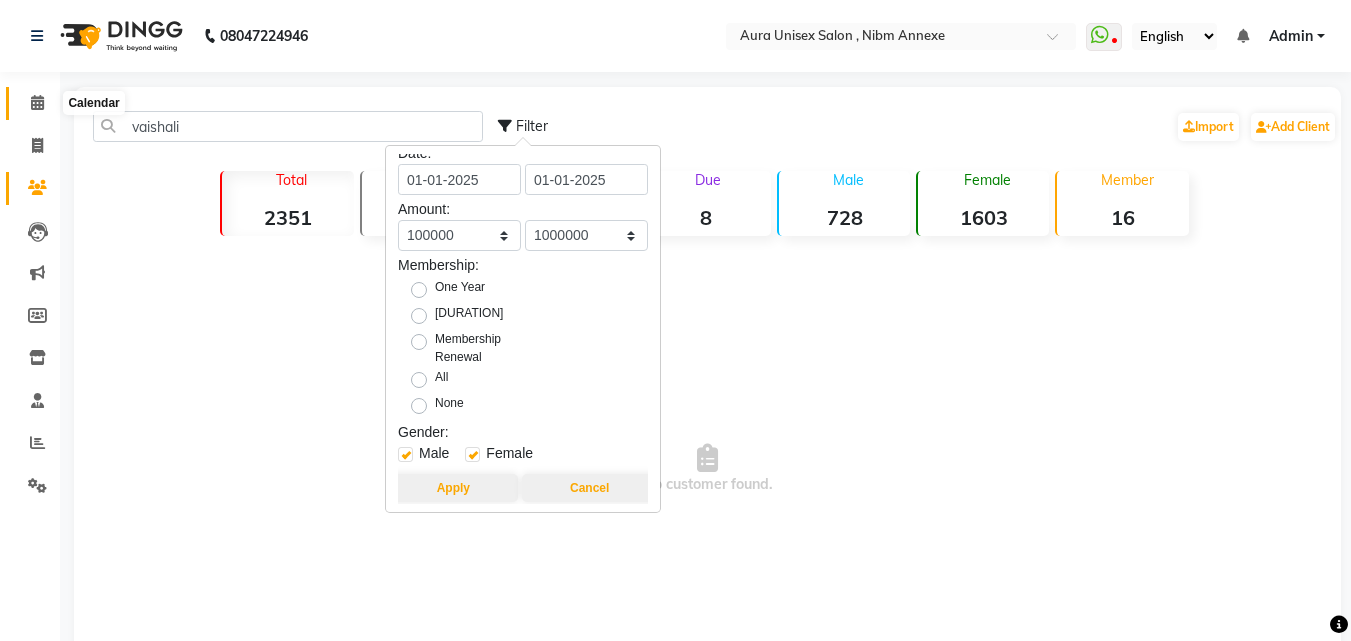 click 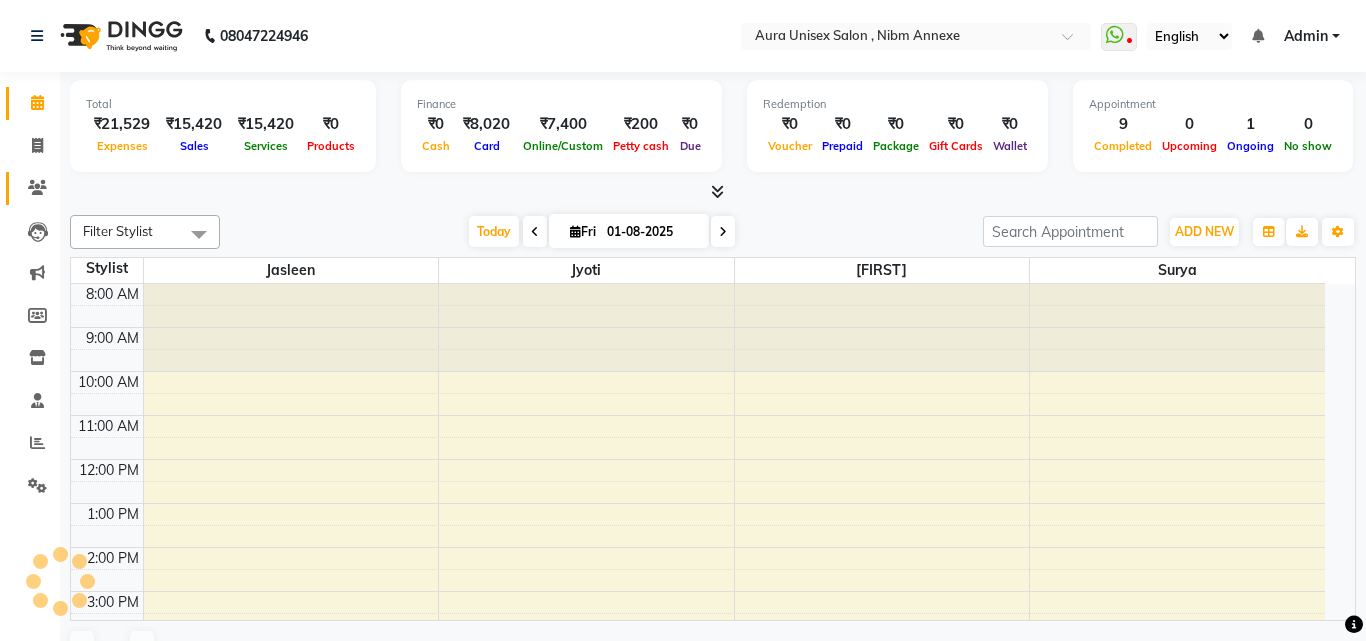 click on "Clients" 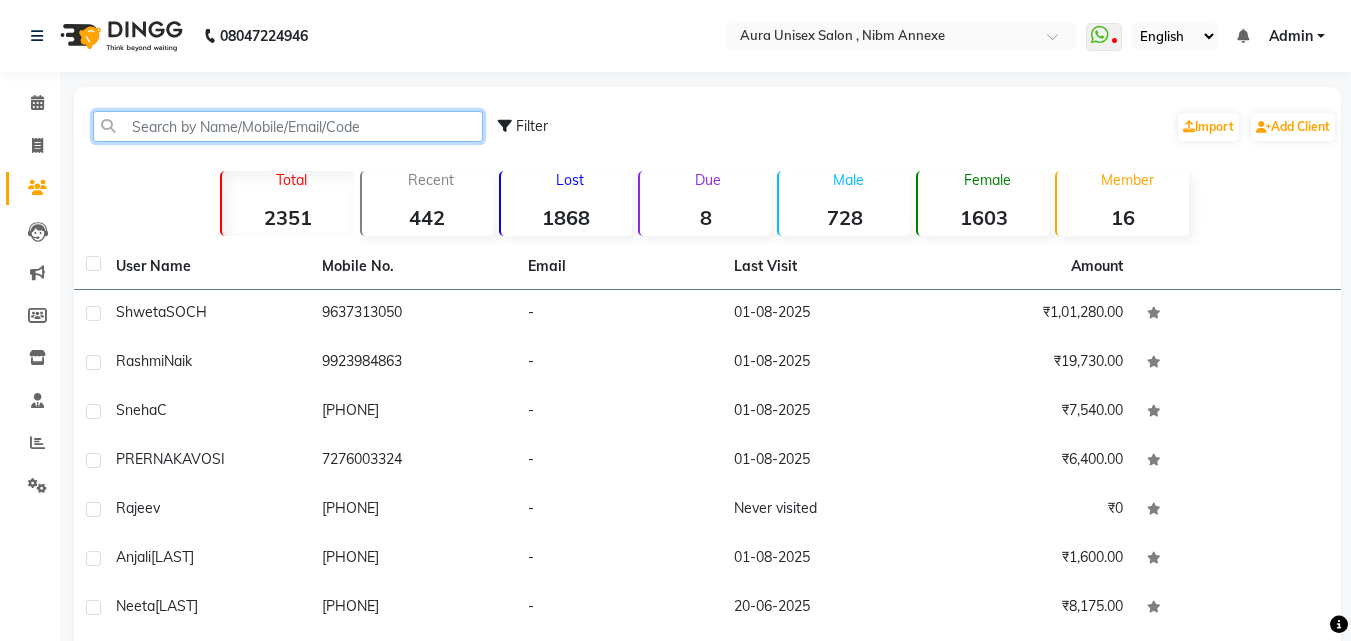 click 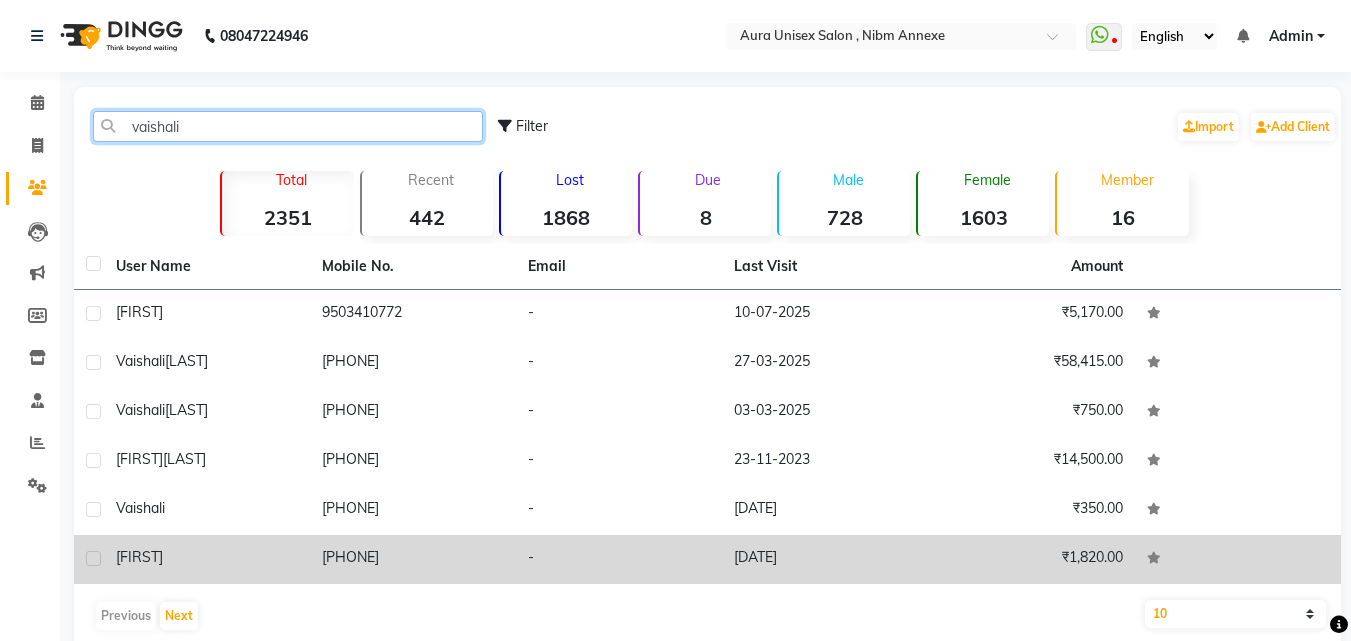 type on "vaishali" 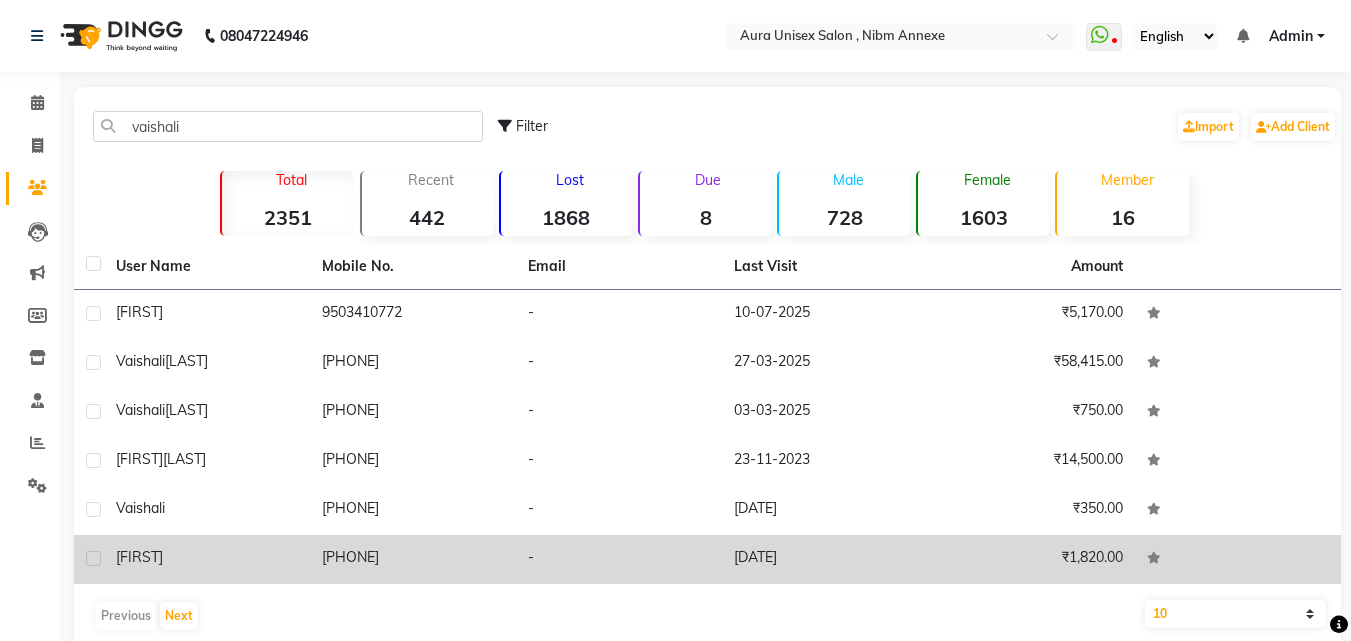 click on "8806250640" 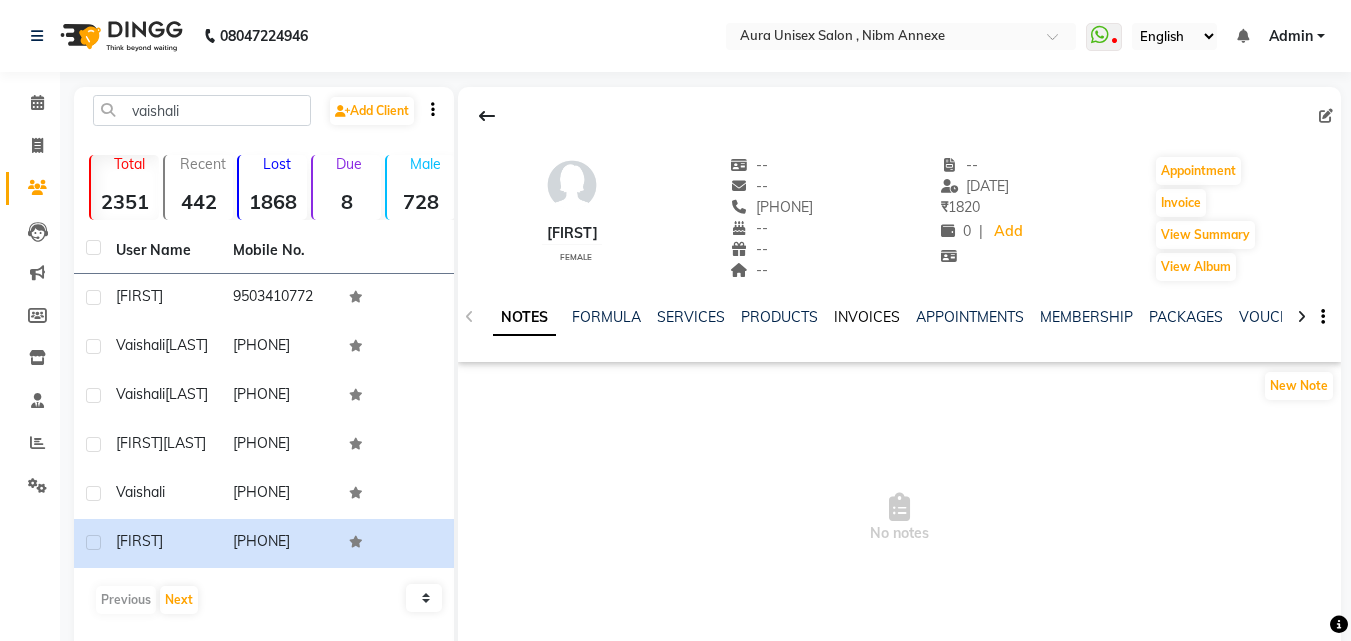 click on "INVOICES" 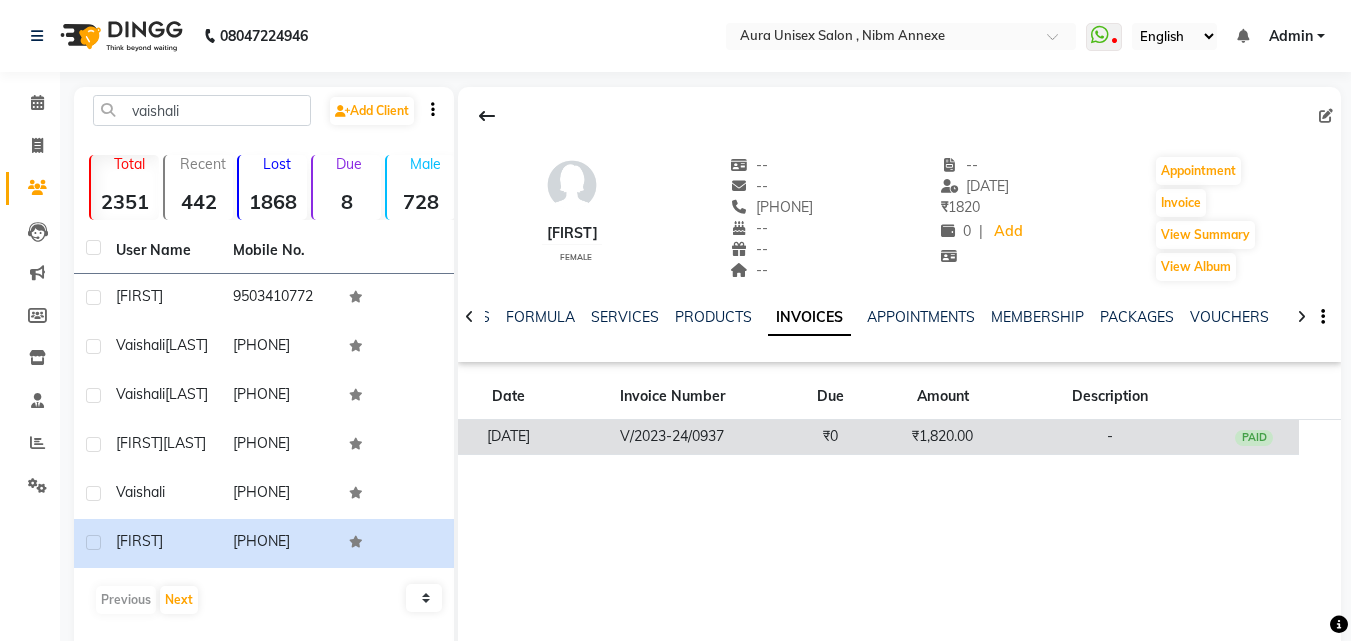 click on "V/2023-24/0937" 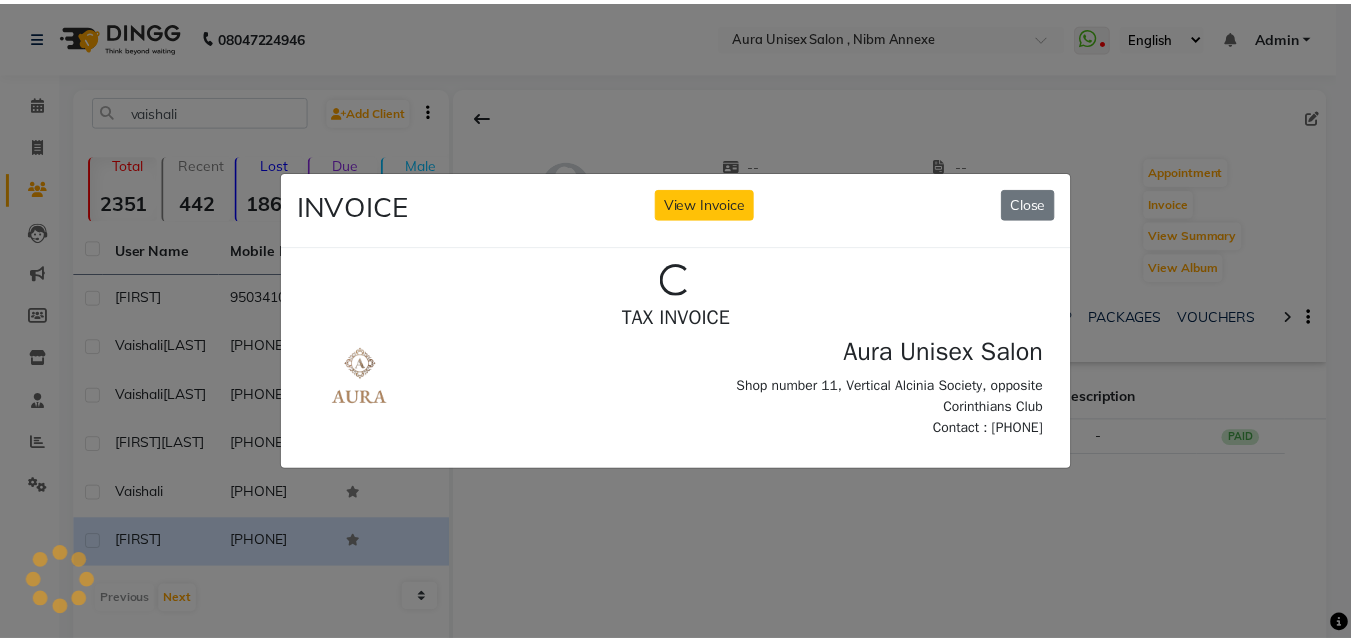 scroll, scrollTop: 0, scrollLeft: 0, axis: both 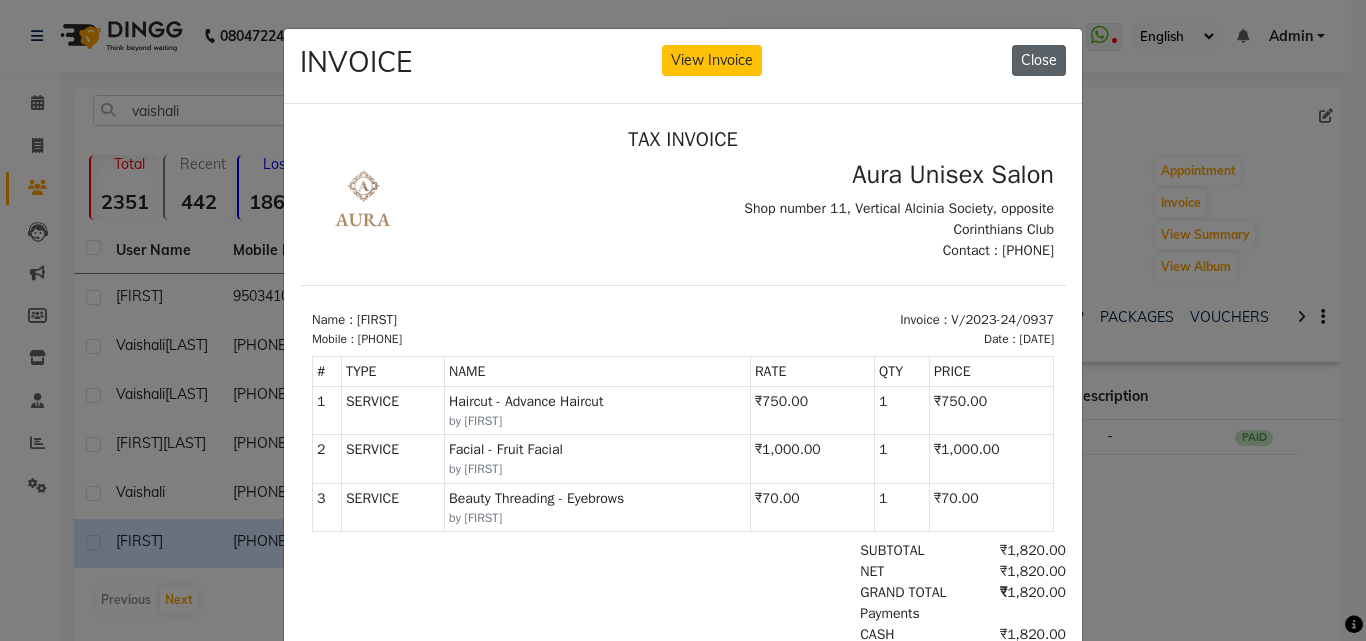 click on "Close" 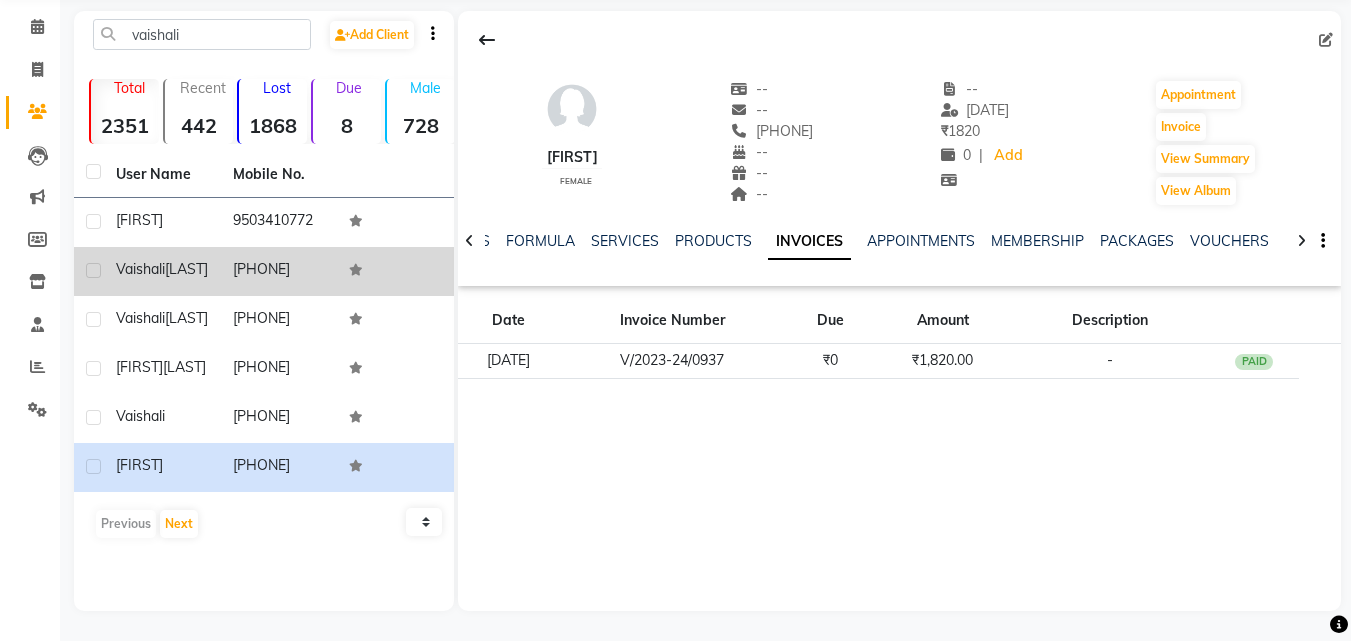 scroll, scrollTop: 0, scrollLeft: 0, axis: both 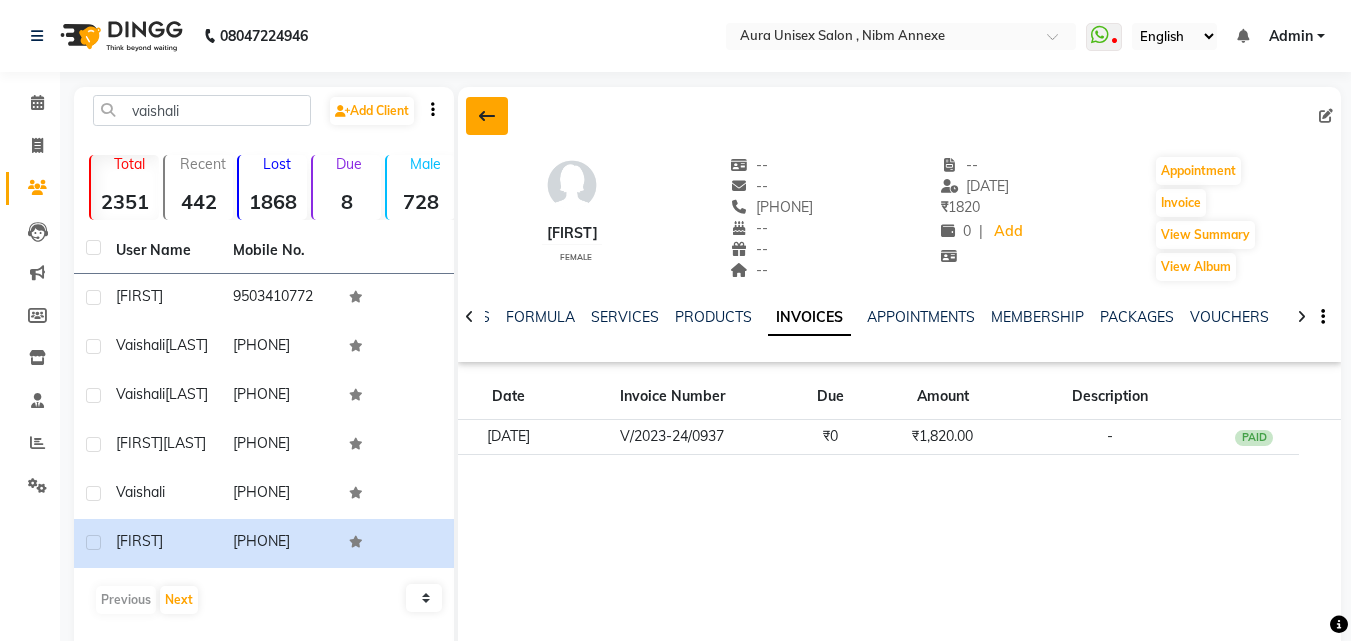 click 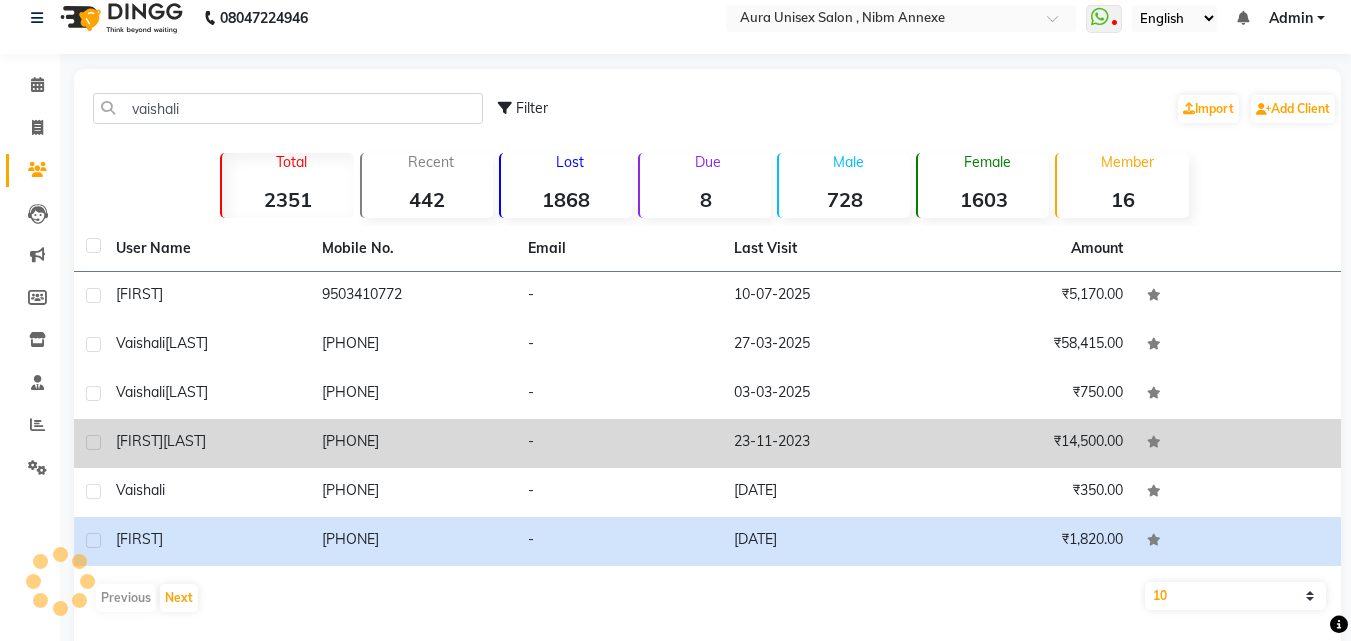 scroll, scrollTop: 76, scrollLeft: 0, axis: vertical 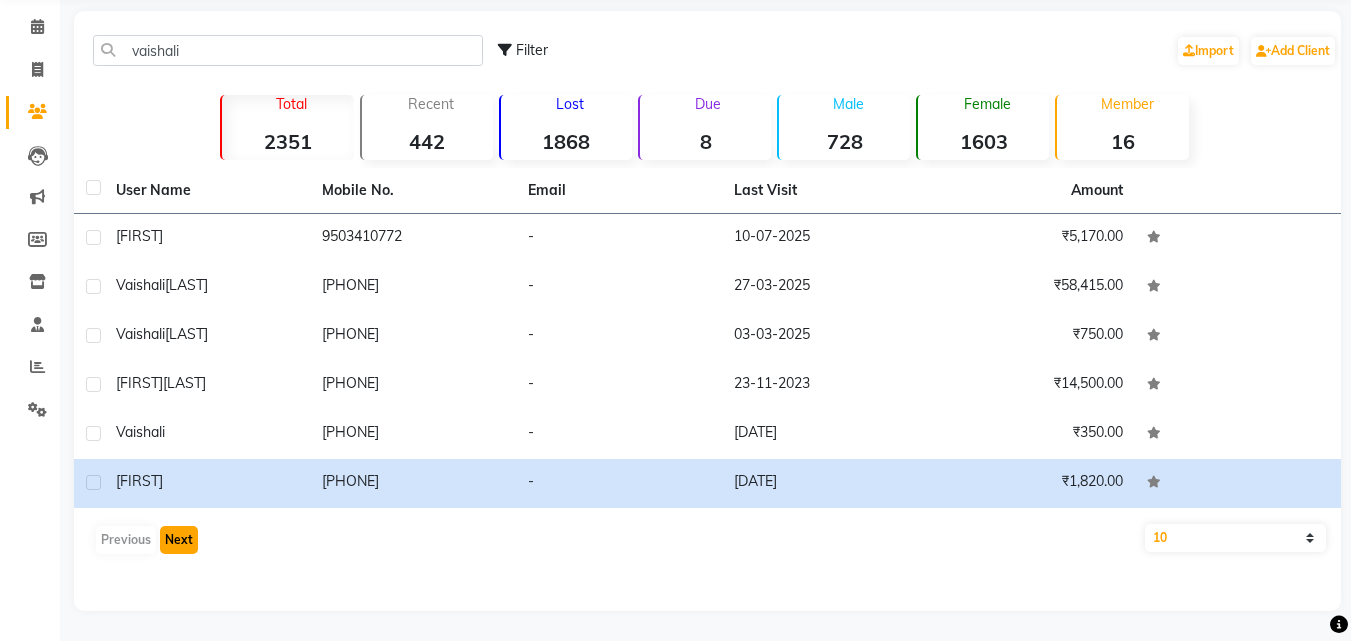click on "Next" 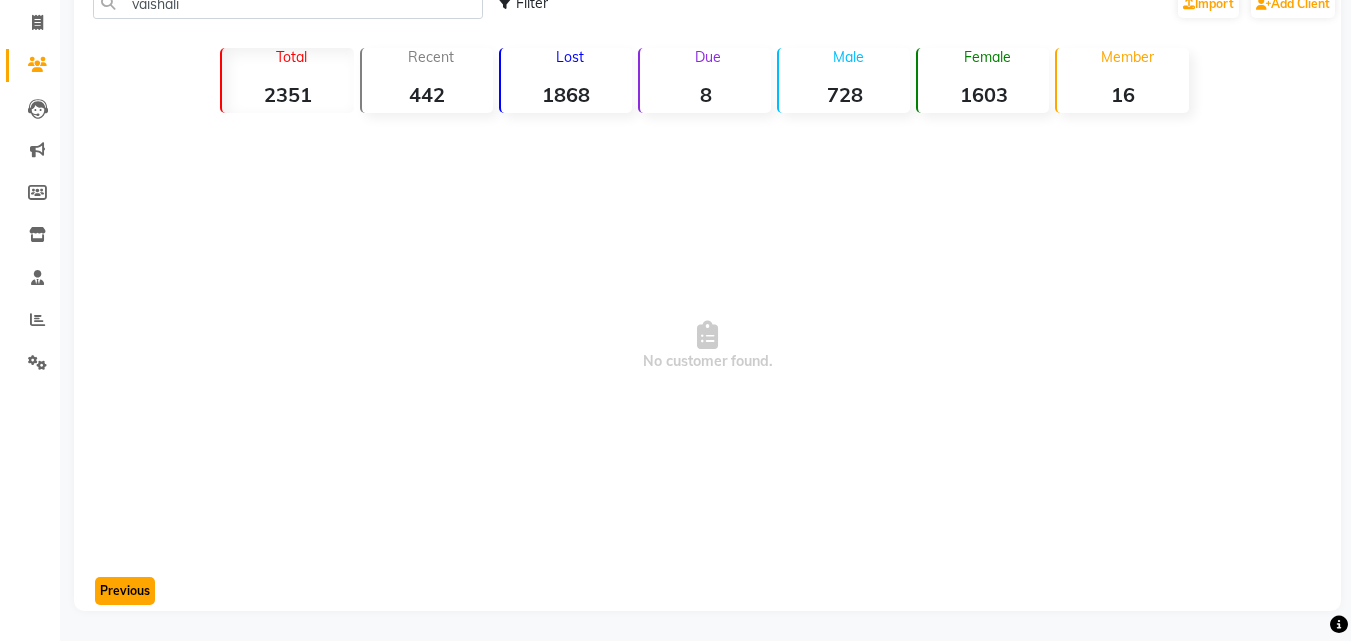 click on "Previous" 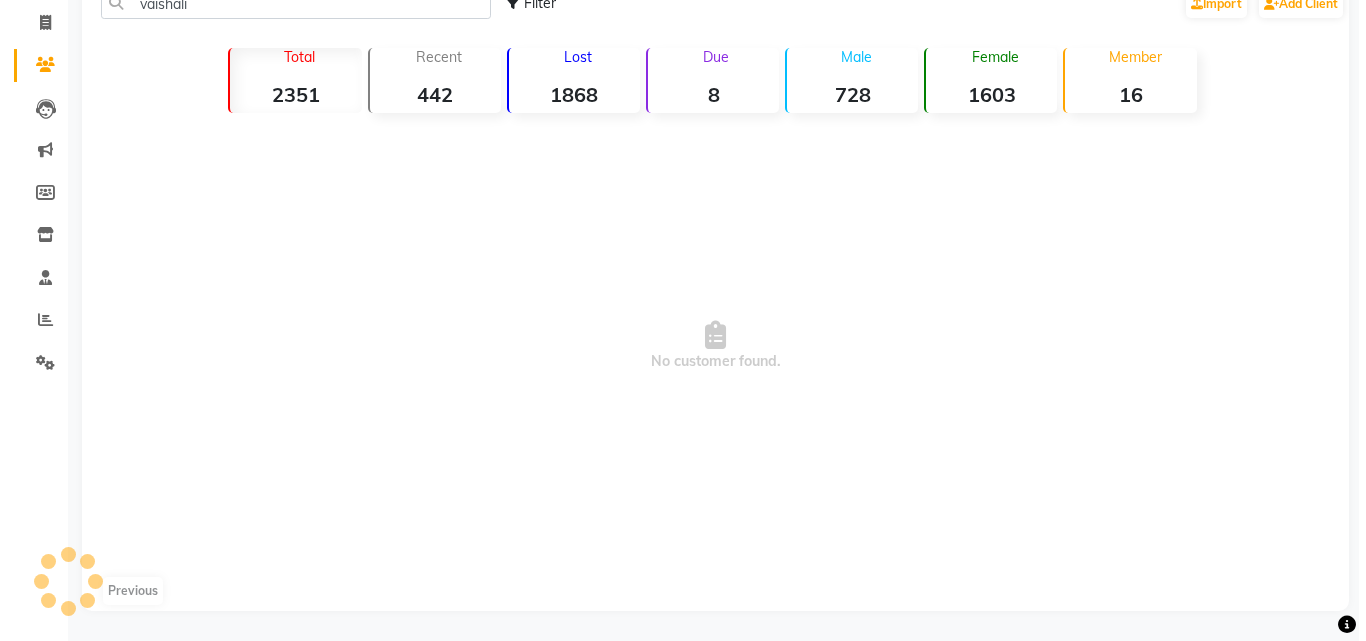 scroll, scrollTop: 76, scrollLeft: 0, axis: vertical 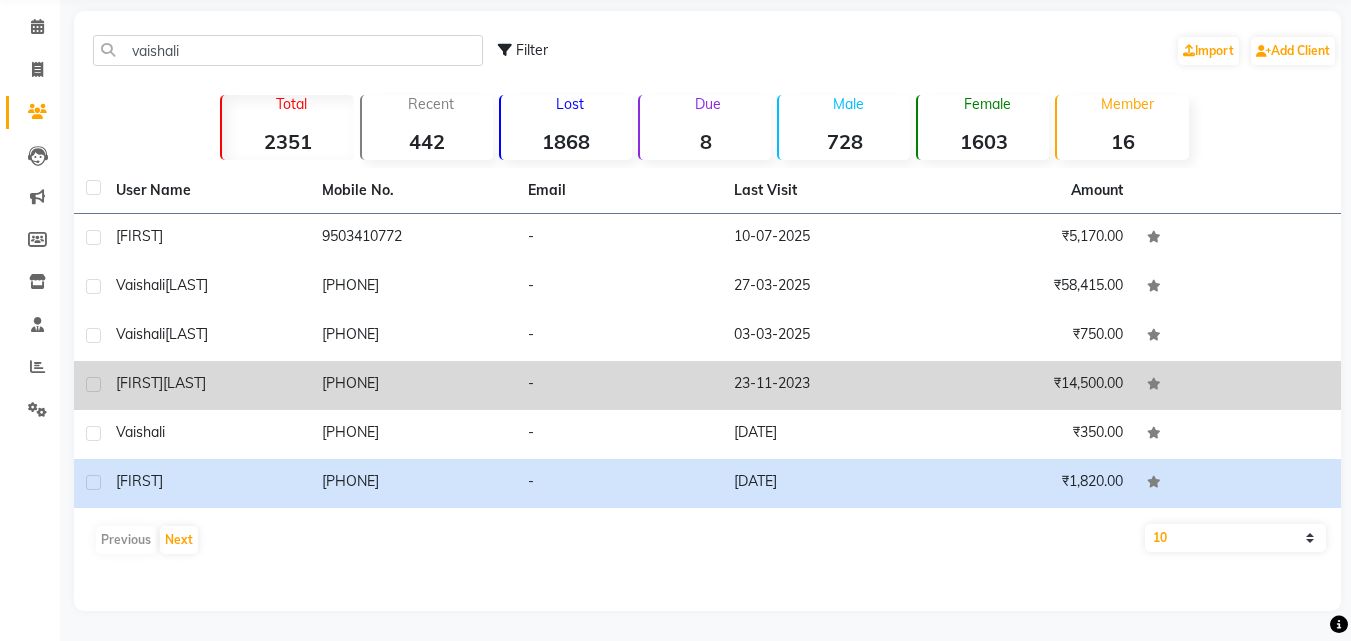 click on "8007747777" 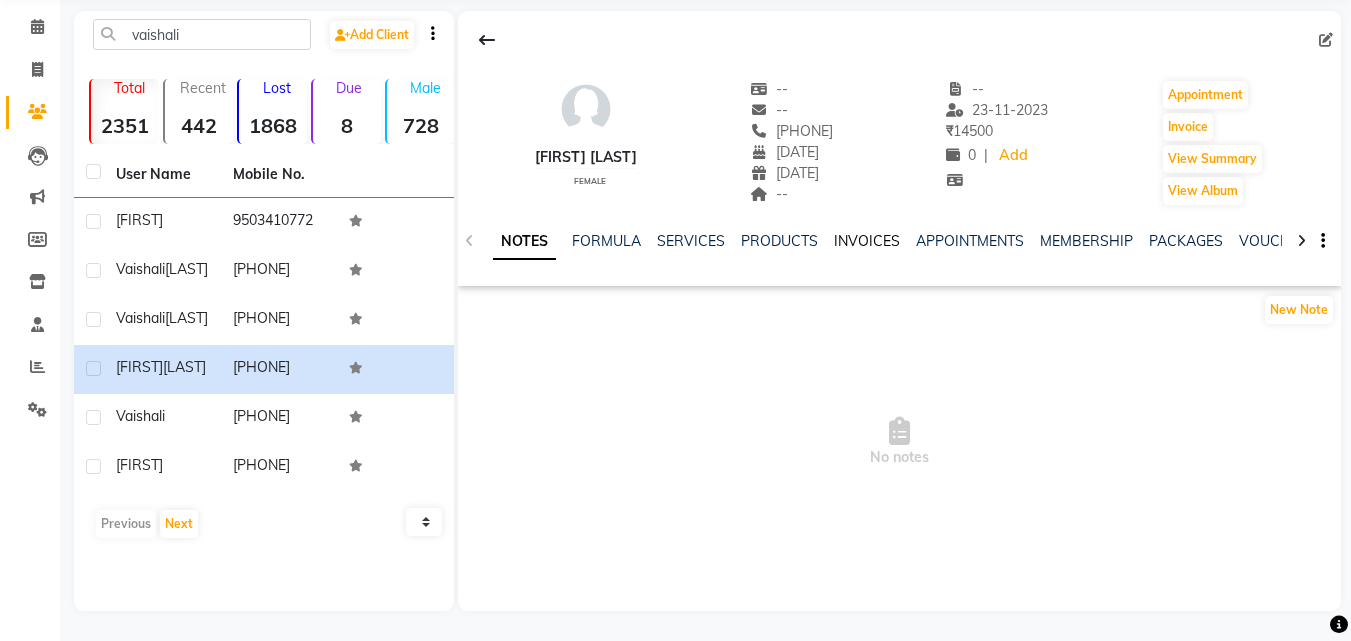 click on "INVOICES" 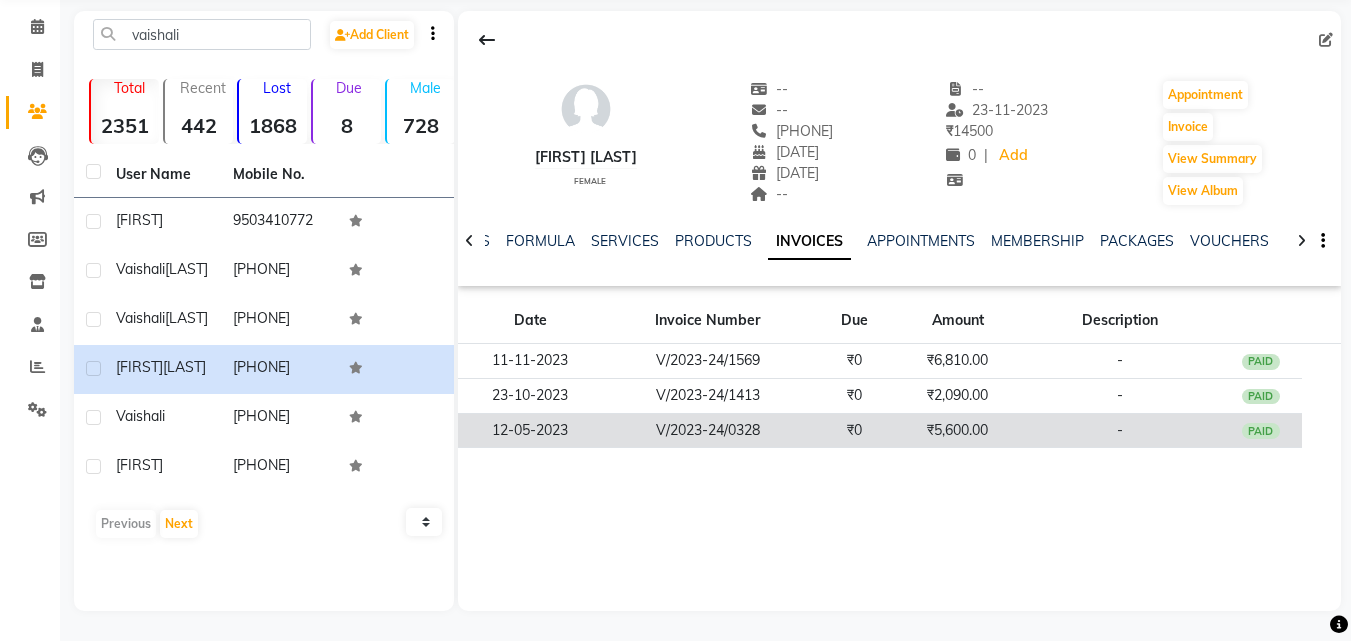 click on "V/2023-24/0328" 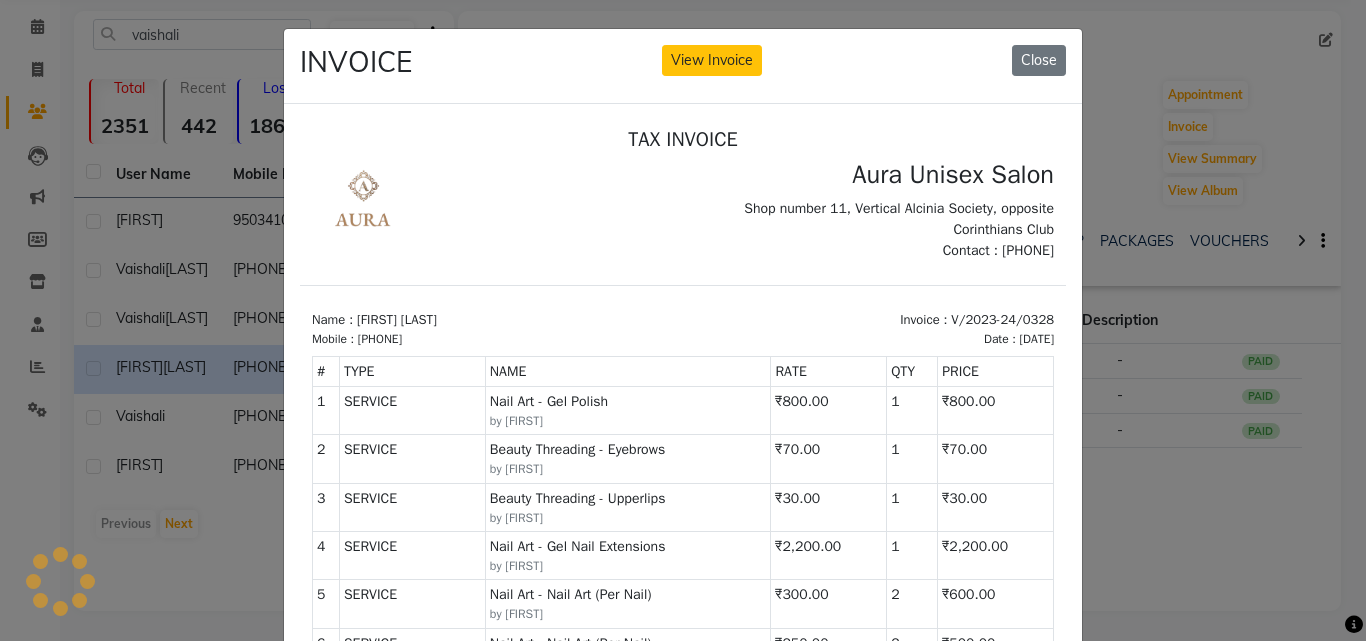 scroll, scrollTop: 0, scrollLeft: 0, axis: both 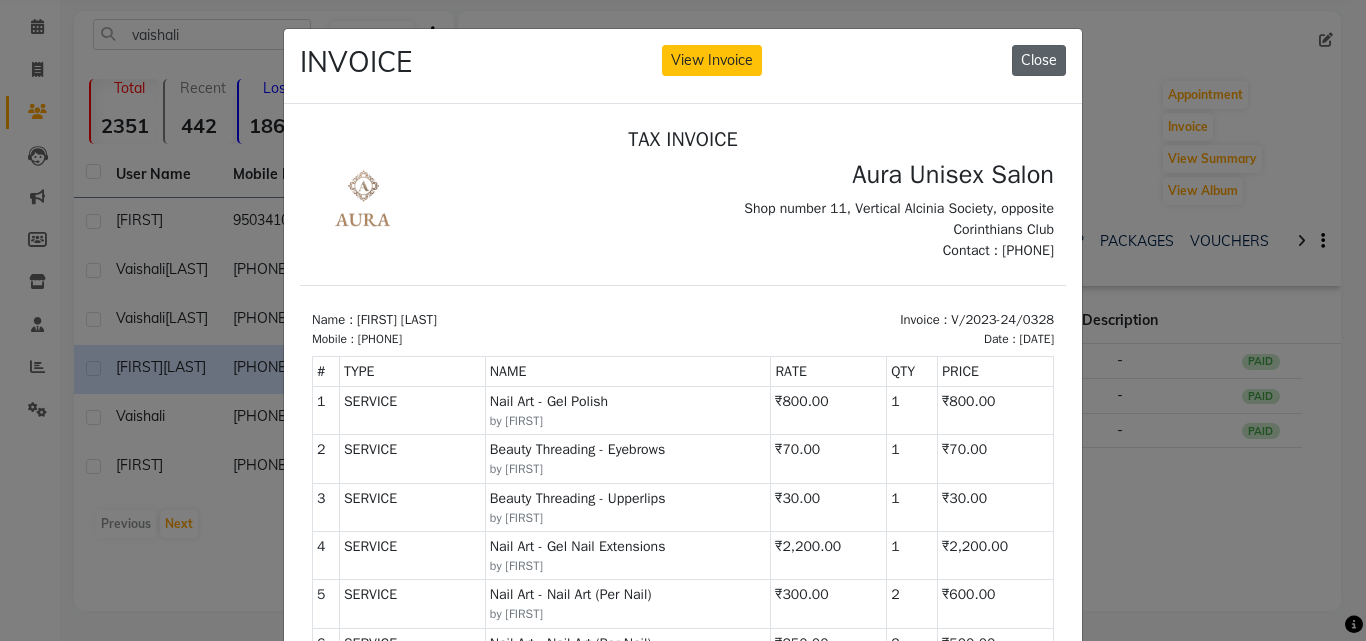 click on "Close" 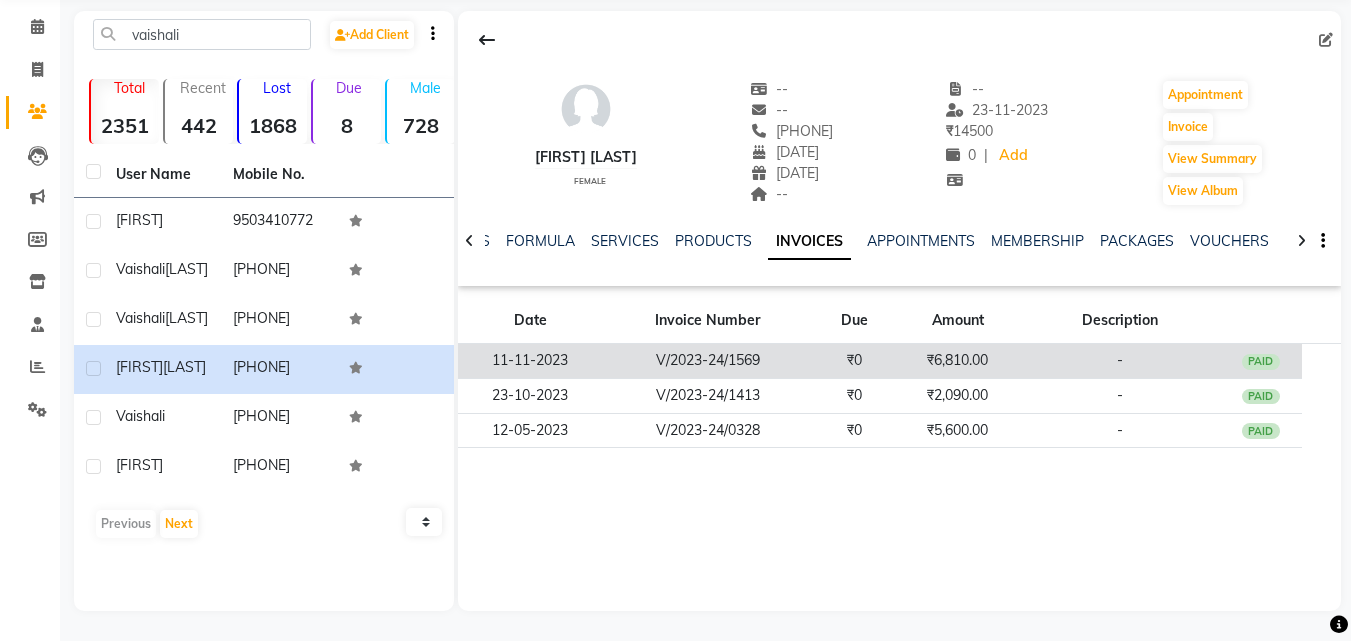 click on "11-11-2023" 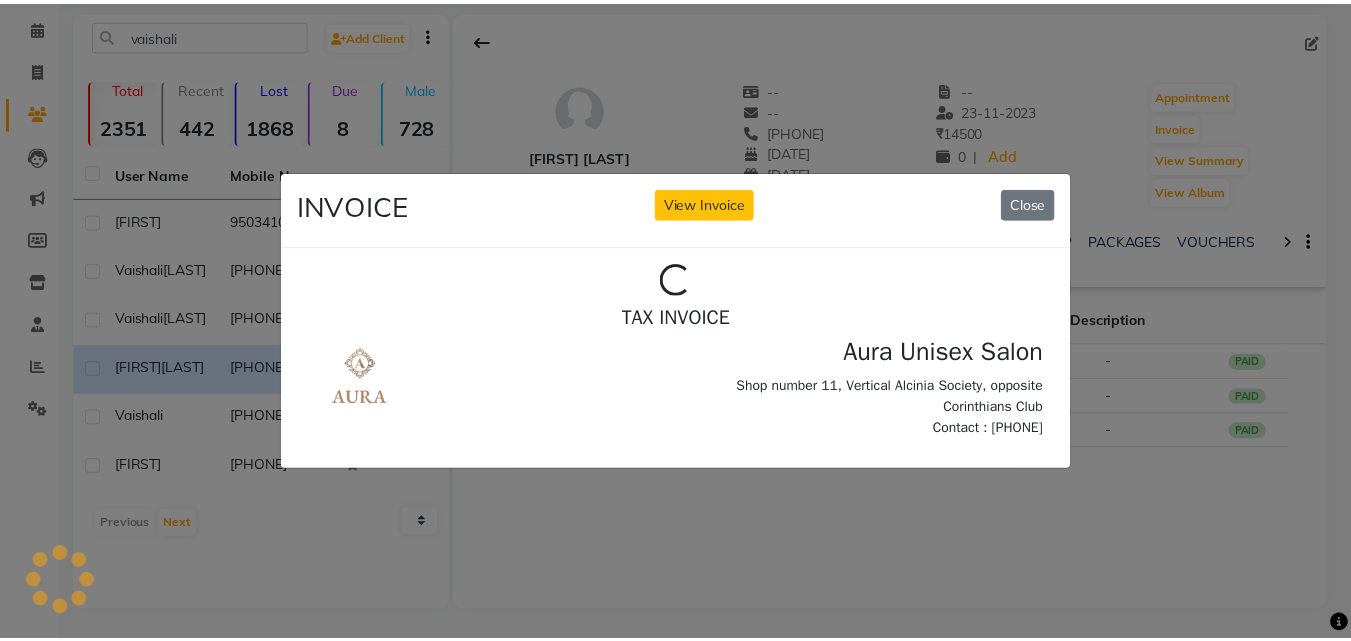 scroll, scrollTop: 0, scrollLeft: 0, axis: both 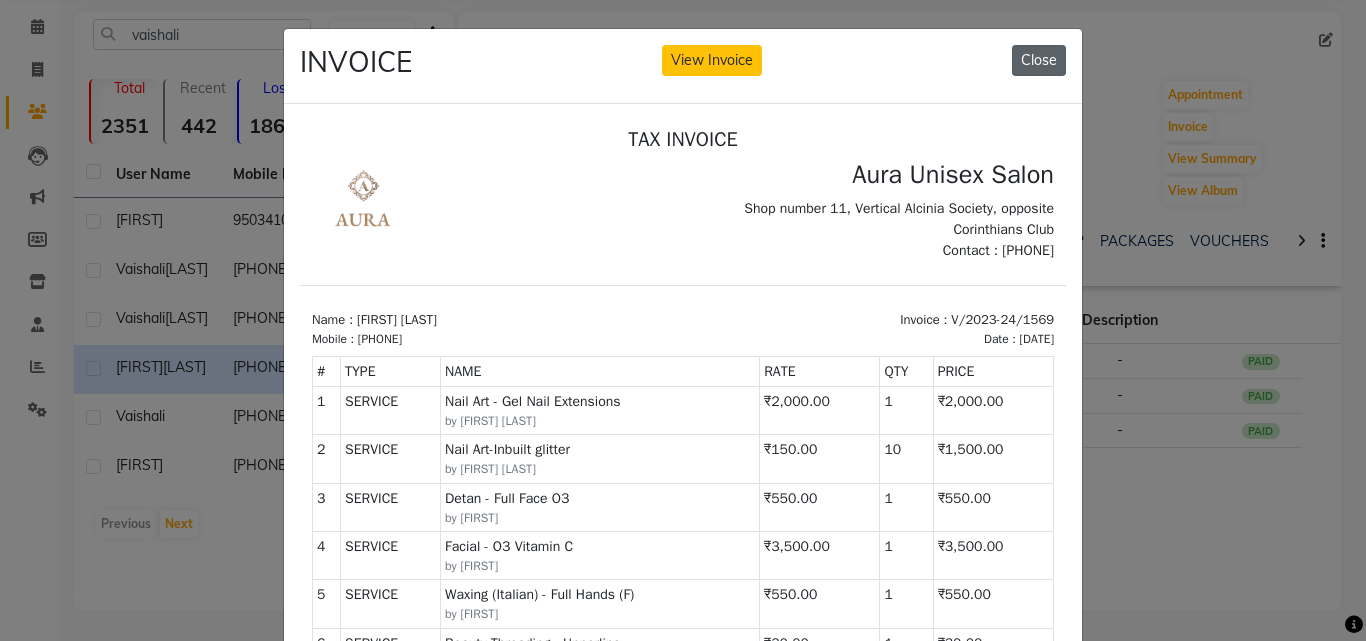 click on "Close" 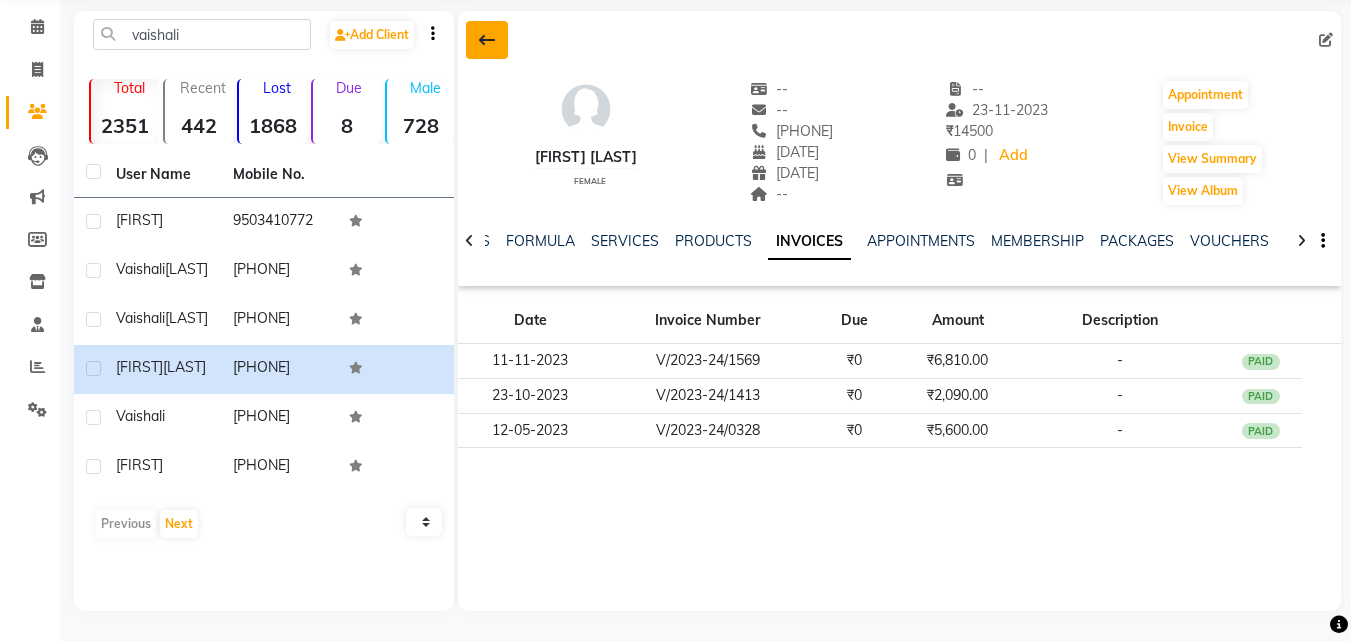 click 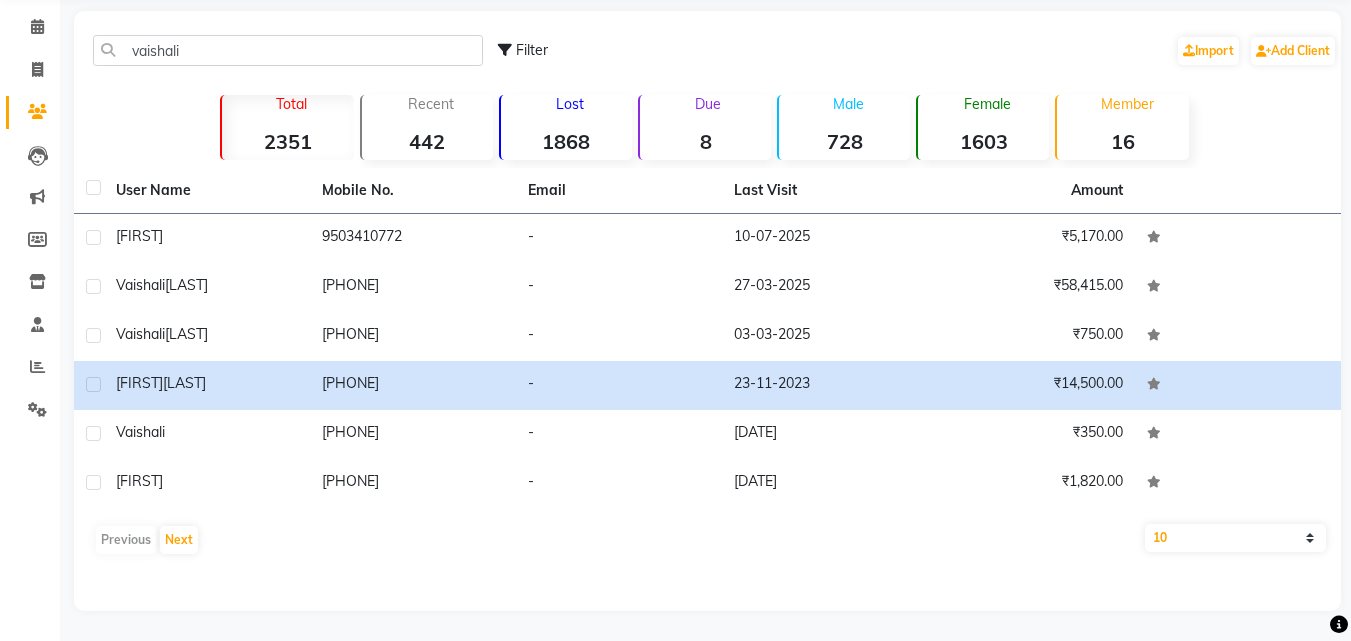 click on "Settings" 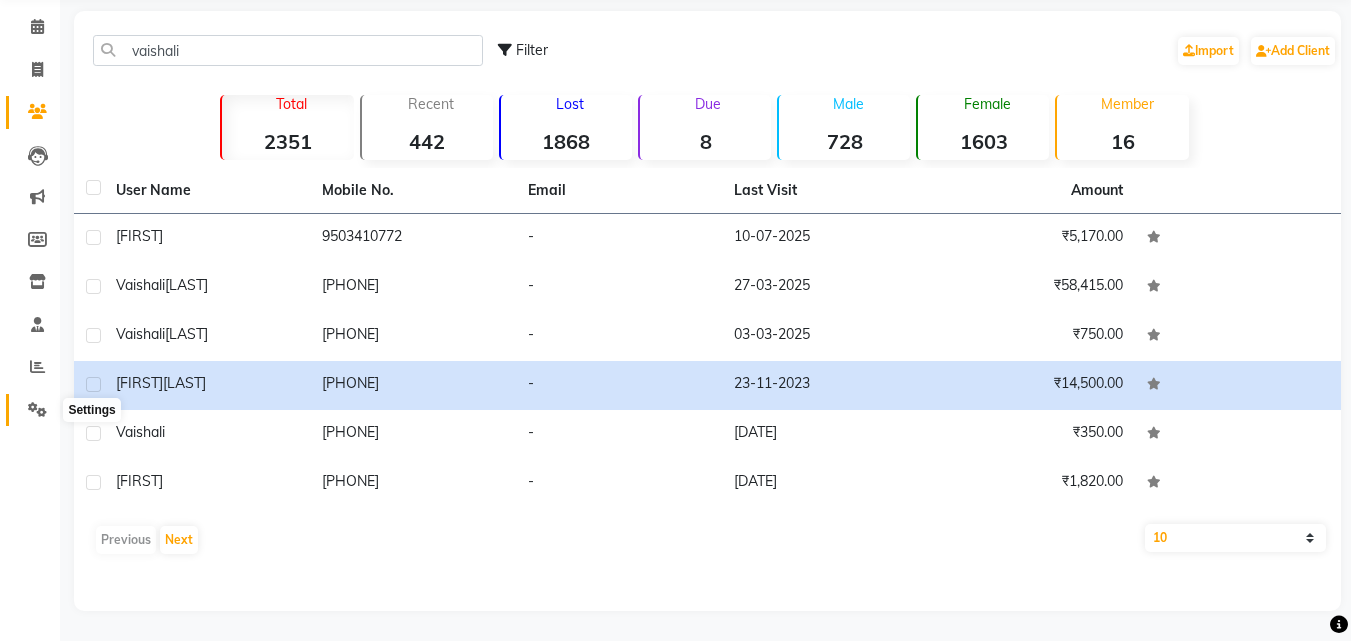 click 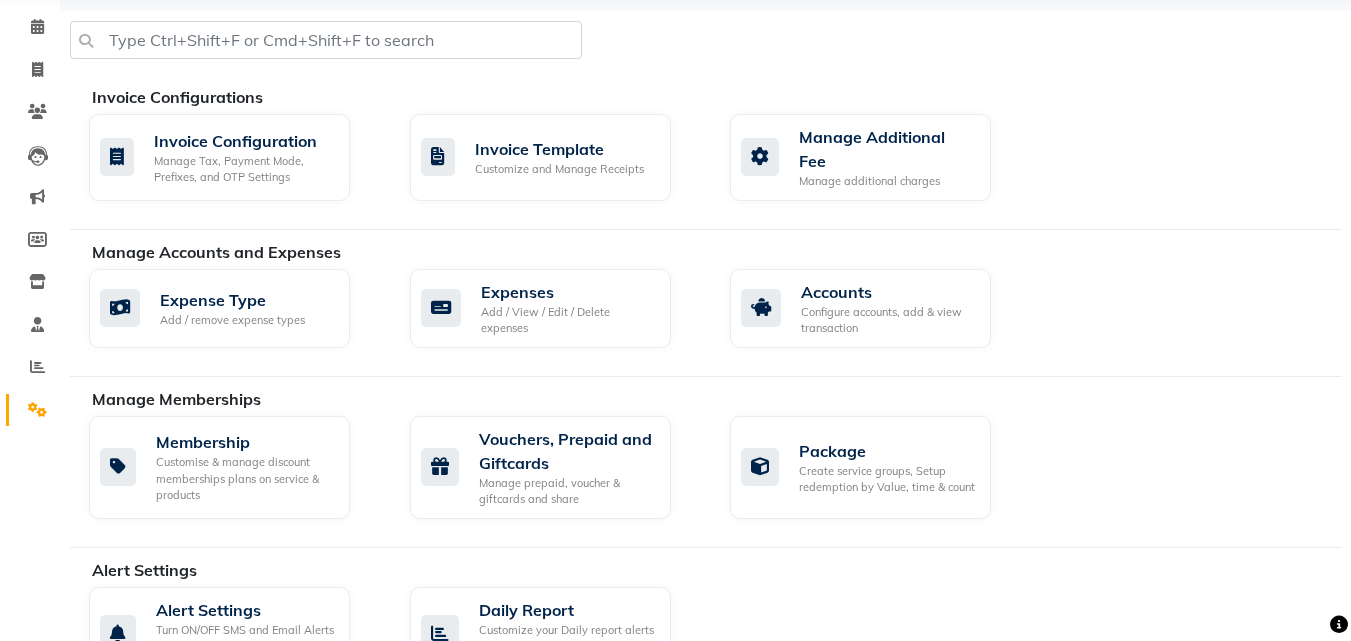 scroll, scrollTop: 0, scrollLeft: 0, axis: both 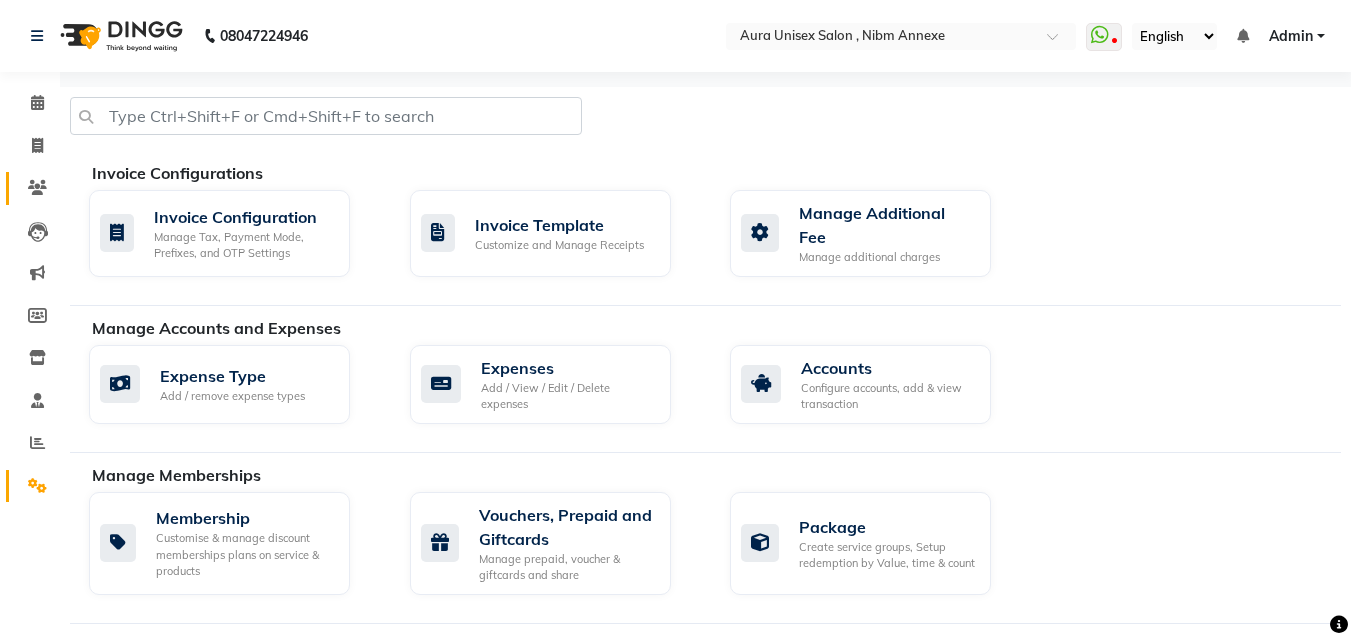 click on "Clients" 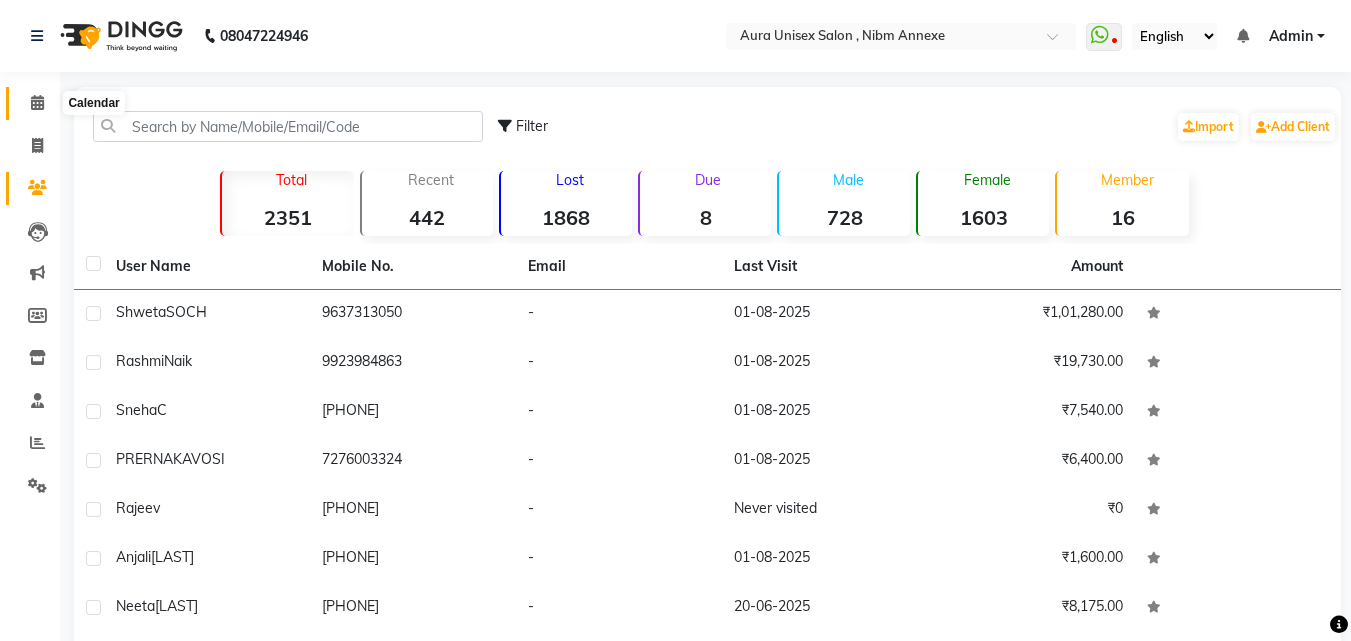 click 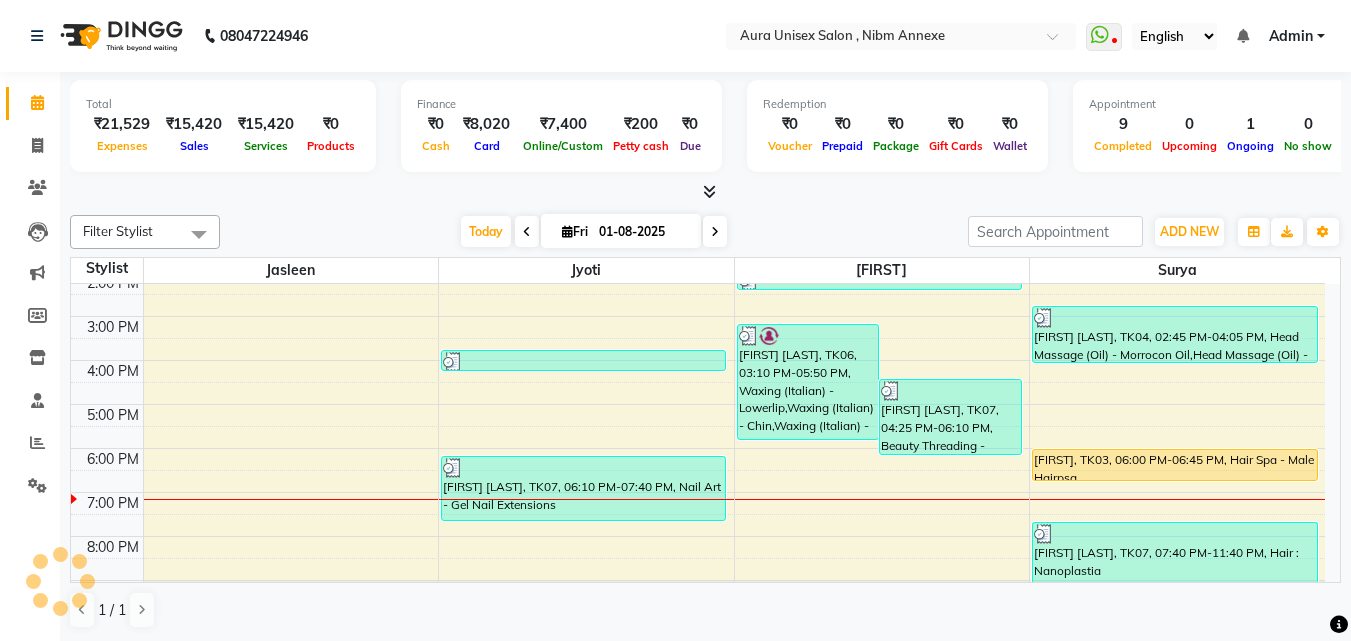 scroll, scrollTop: 0, scrollLeft: 0, axis: both 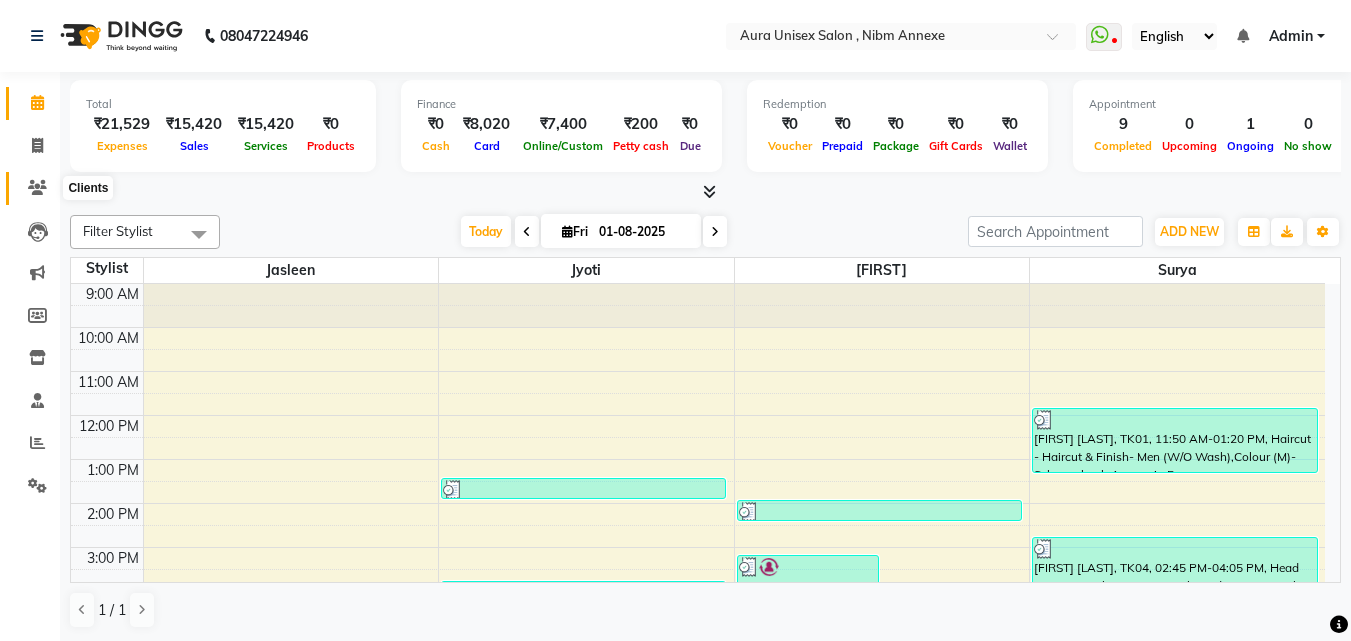 click 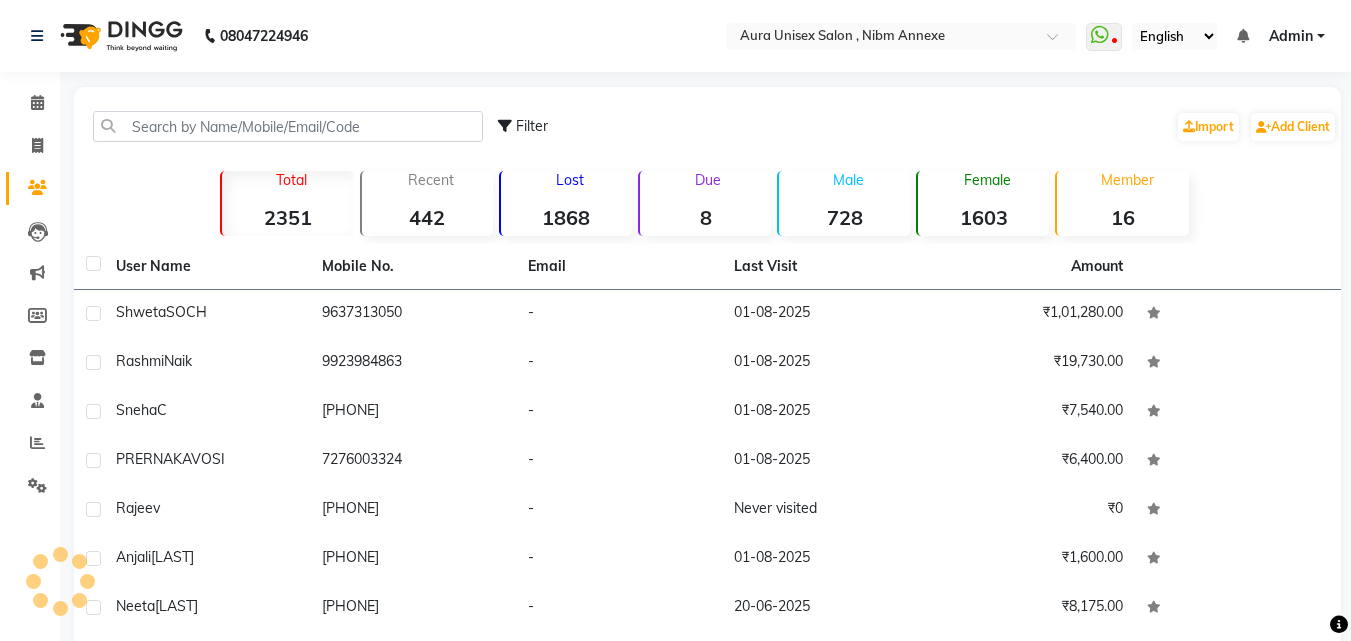 click on "08047224946" 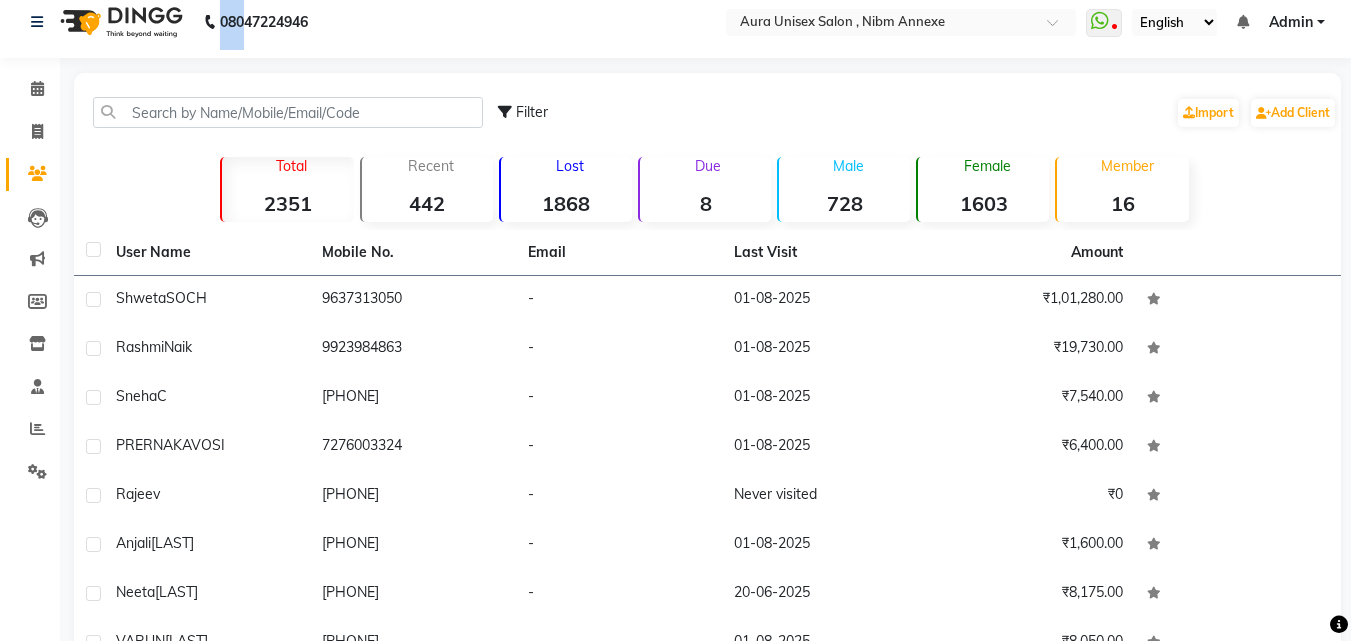 scroll, scrollTop: 0, scrollLeft: 0, axis: both 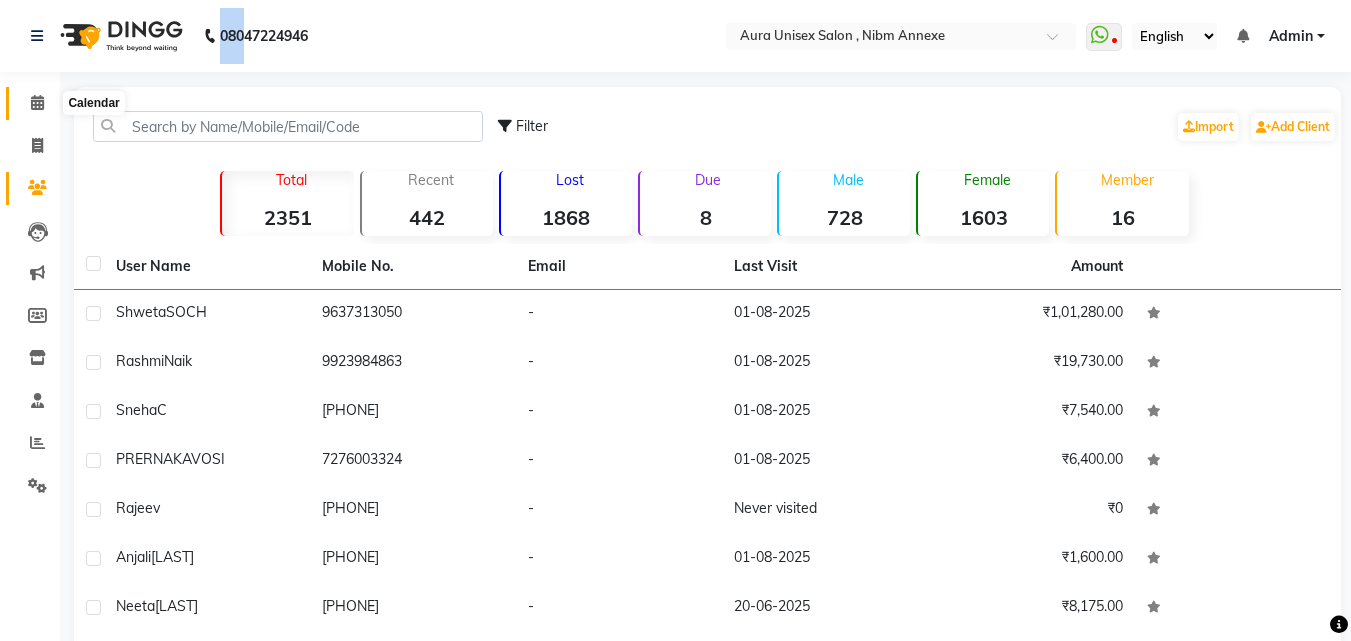 click 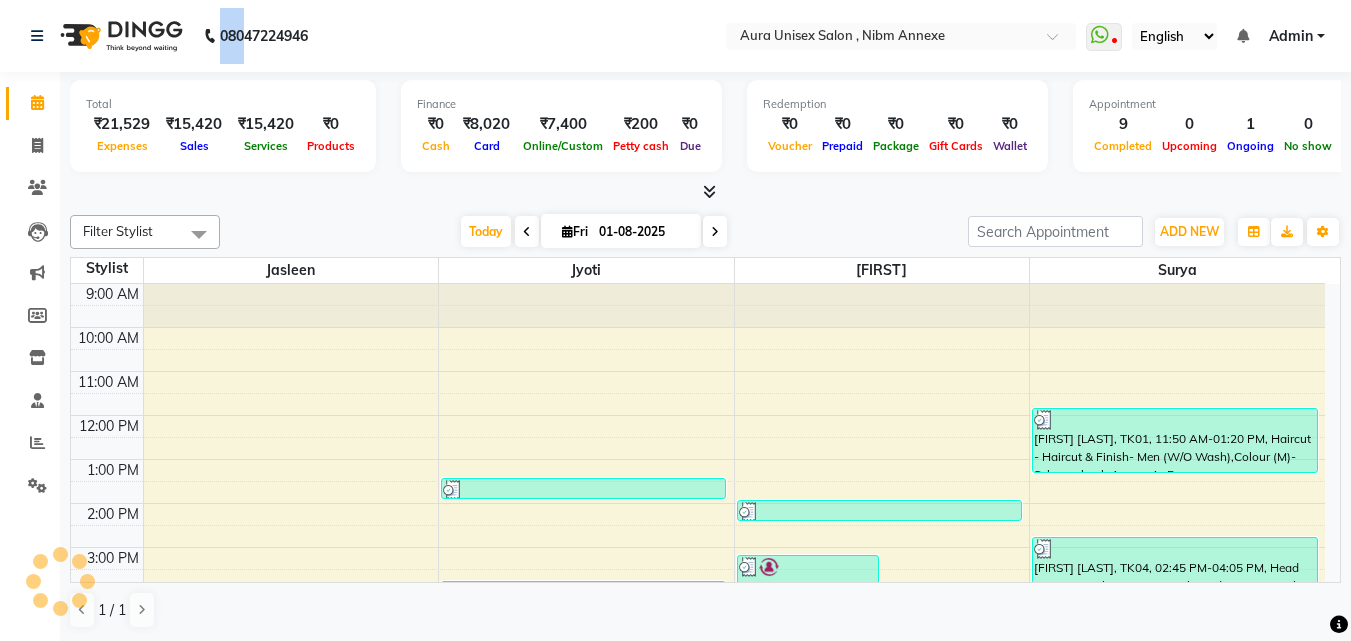 scroll, scrollTop: 273, scrollLeft: 0, axis: vertical 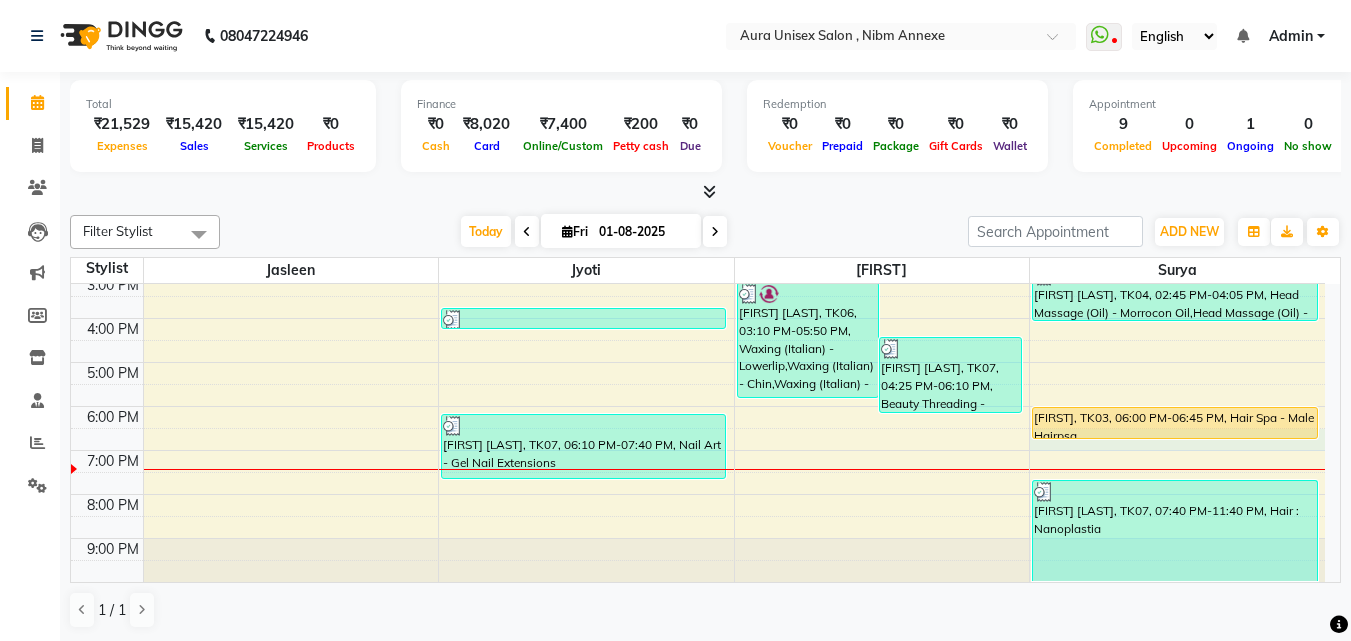 click on "9:00 AM 10:00 AM 11:00 AM 12:00 PM 1:00 PM 2:00 PM 3:00 PM 4:00 PM 5:00 PM 6:00 PM 7:00 PM 8:00 PM 9:00 PM     Anjali Mallik, TK02, 01:25 PM-01:55 PM, Nails  - Regular Pedicure     Sneha C, TK05, 03:45 PM-04:15 PM, Beauty Threading  - Eyebrows,Beauty Threading  - Upperlips     Shweta SOCH, TK07, 06:10 PM-07:40 PM, Nail Art  - Gel Nail Extensions     Rashmi Naik, TK06, 03:10 PM-05:50 PM, Waxing (Italian) - Lowerlip,Waxing (Italian)  - Chin,Waxing (Italian)  - Side Locks,Nails  - Spa Manicure,Nails  - Spa Pedicure     Shweta SOCH, TK07, 04:25 PM-06:10 PM, Beauty Threading  - Eyebrows,Waxing (Italian)  - Upperlips,Waxing (Italian)  - Chin,Waxing (Italian) - Lowerlip,Waxing (Italian) - Nose,Waxing (Italian) - Nose     Anjali Mallik, TK02, 01:55 PM-02:25 PM, Nails  - Regular Pedicure     VARUN HINGANE, TK01, 11:50 AM-01:20 PM, Haircut  - Haircut & Finish- Men (W/O Wash),Colour (M)- Schwarzkoph Ammonia Free        Rajeev, TK03, 06:00 PM-06:45 PM, Hair Spa   - Male Hairpsa" at bounding box center [698, 296] 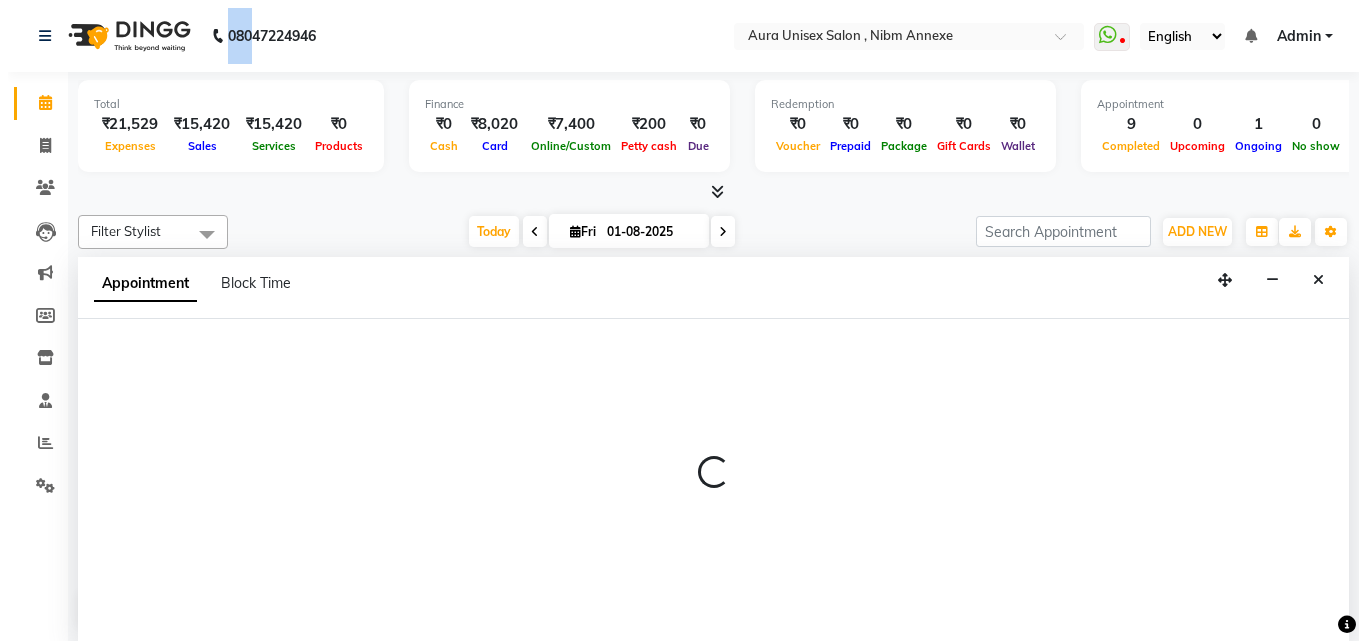 scroll, scrollTop: 1, scrollLeft: 0, axis: vertical 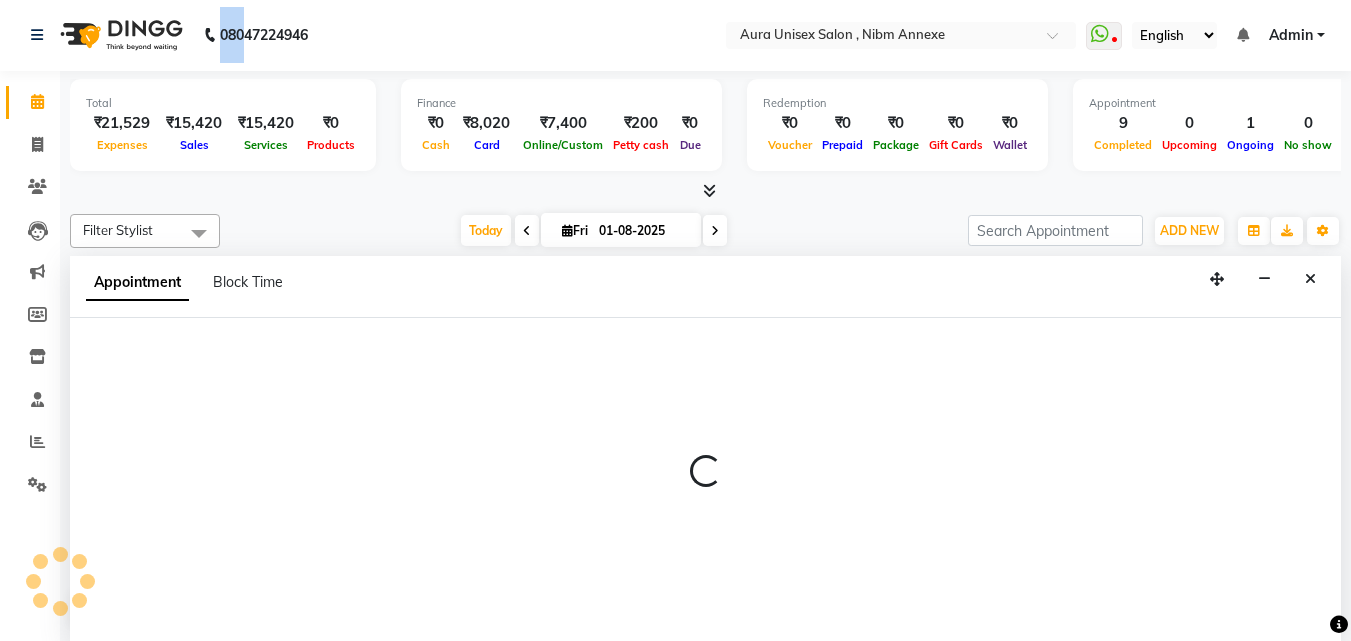 select on "83187" 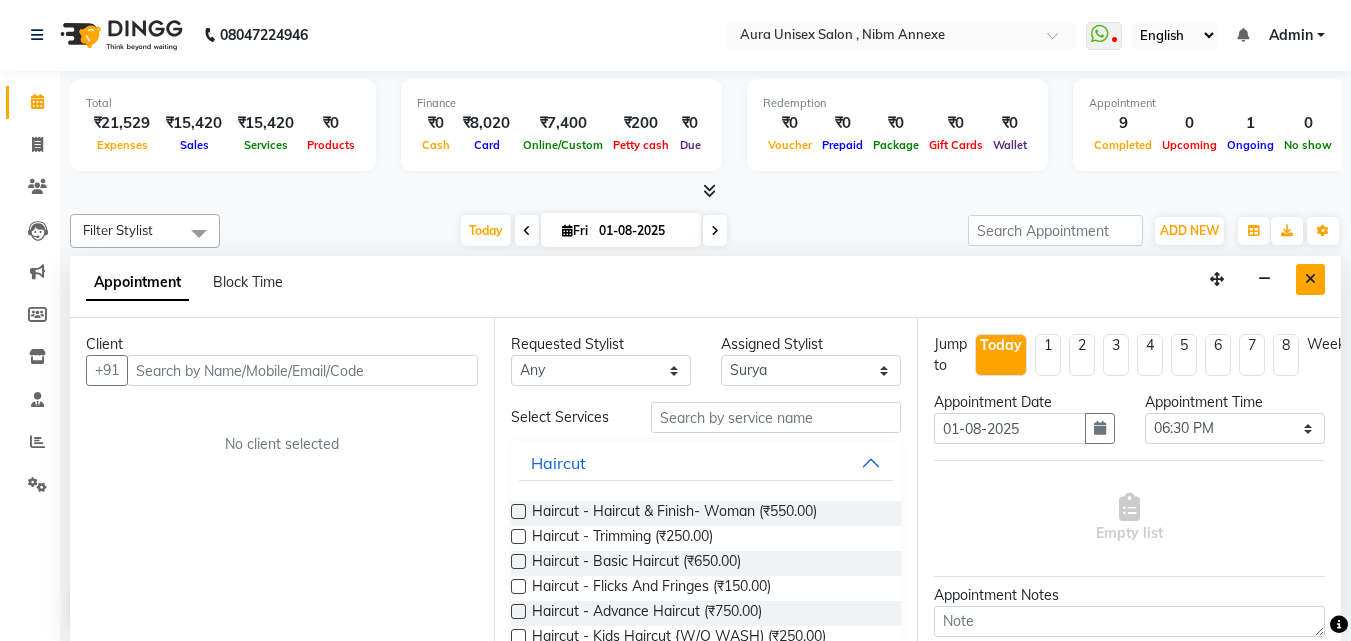click at bounding box center [1310, 279] 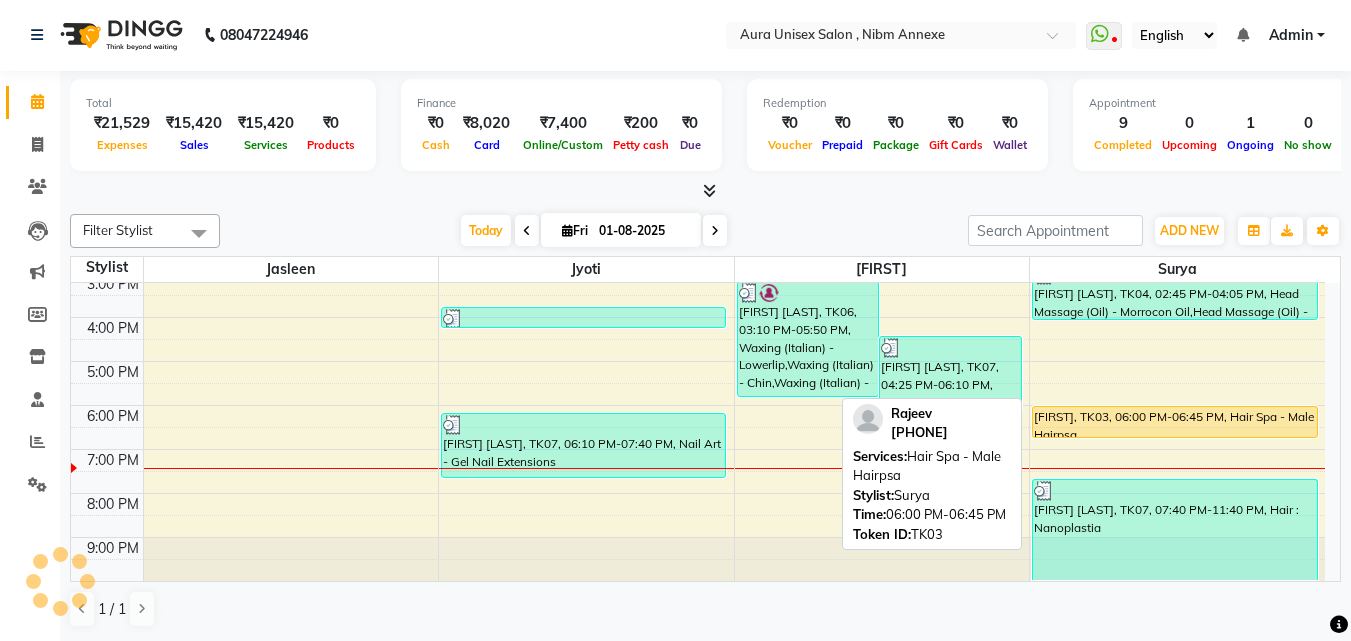 click on "Rajeev, TK03, 06:00 PM-06:45 PM, Hair Spa   - Male Hairpsa" at bounding box center (1175, 422) 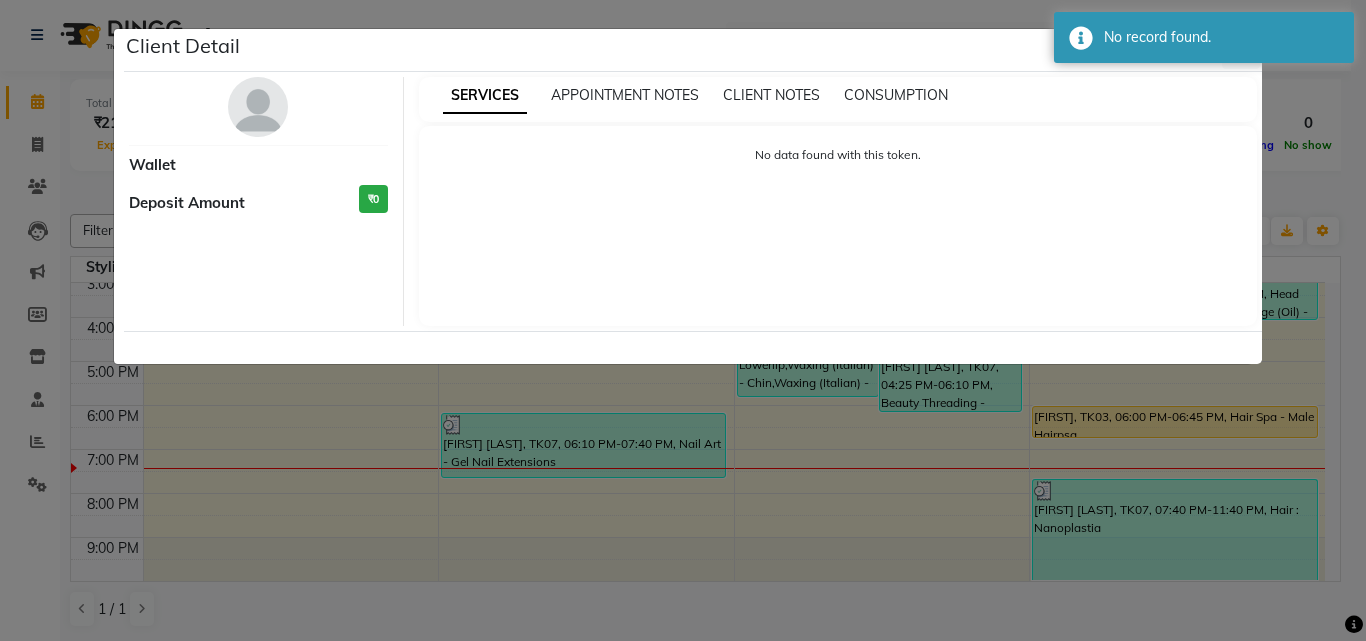 select on "1" 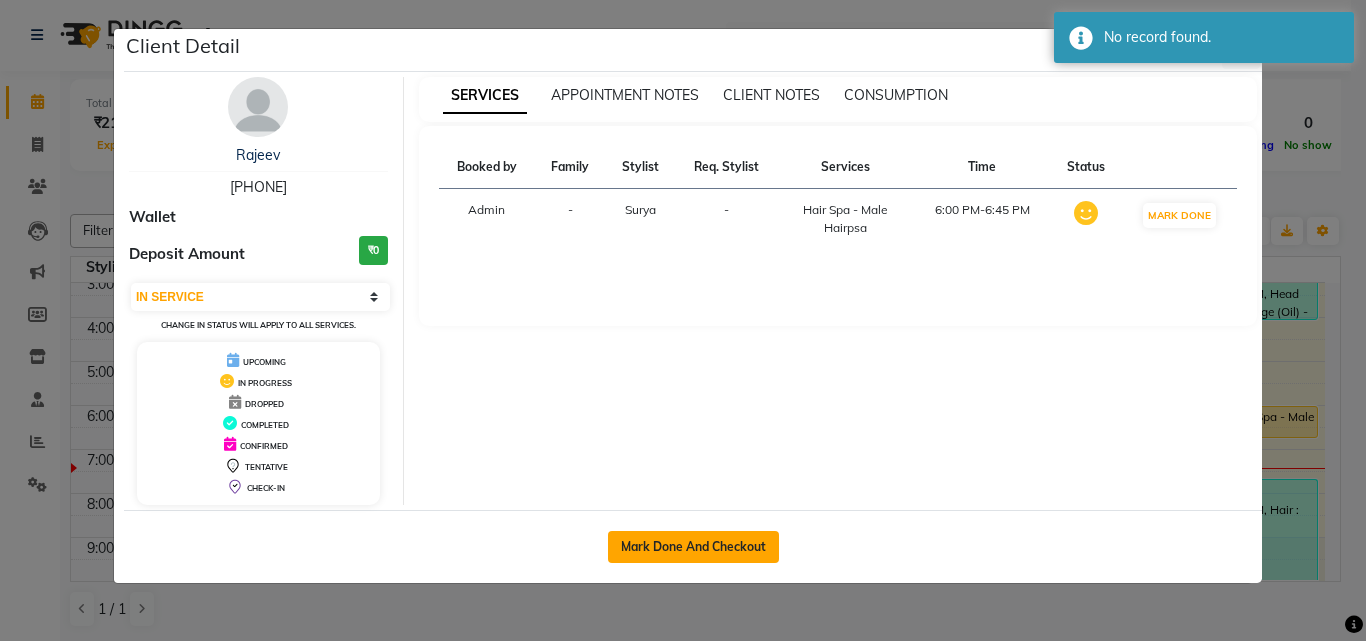 click on "Mark Done And Checkout" 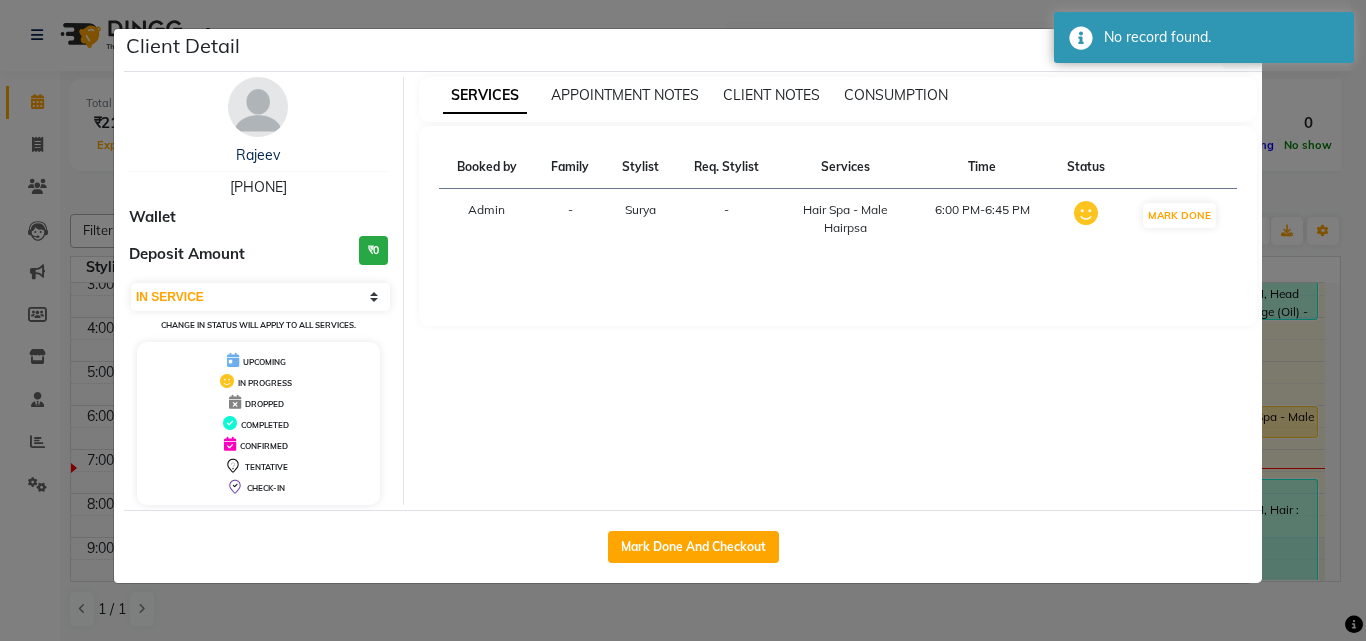 select on "service" 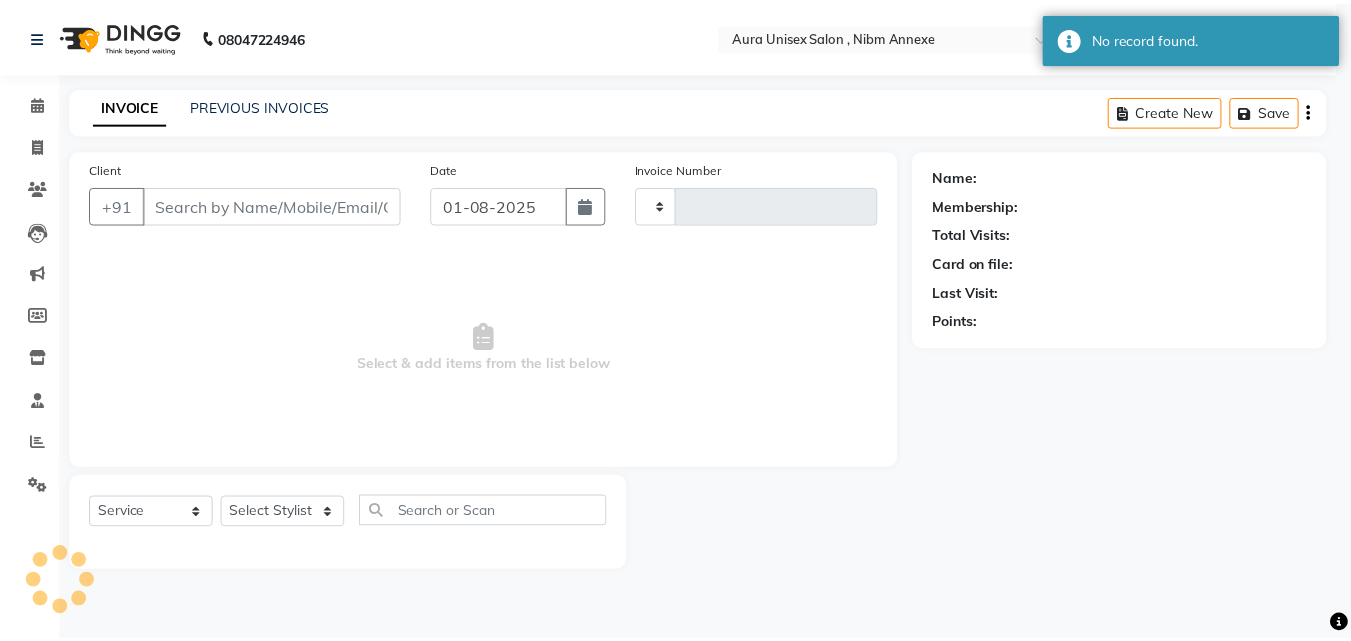 scroll, scrollTop: 0, scrollLeft: 0, axis: both 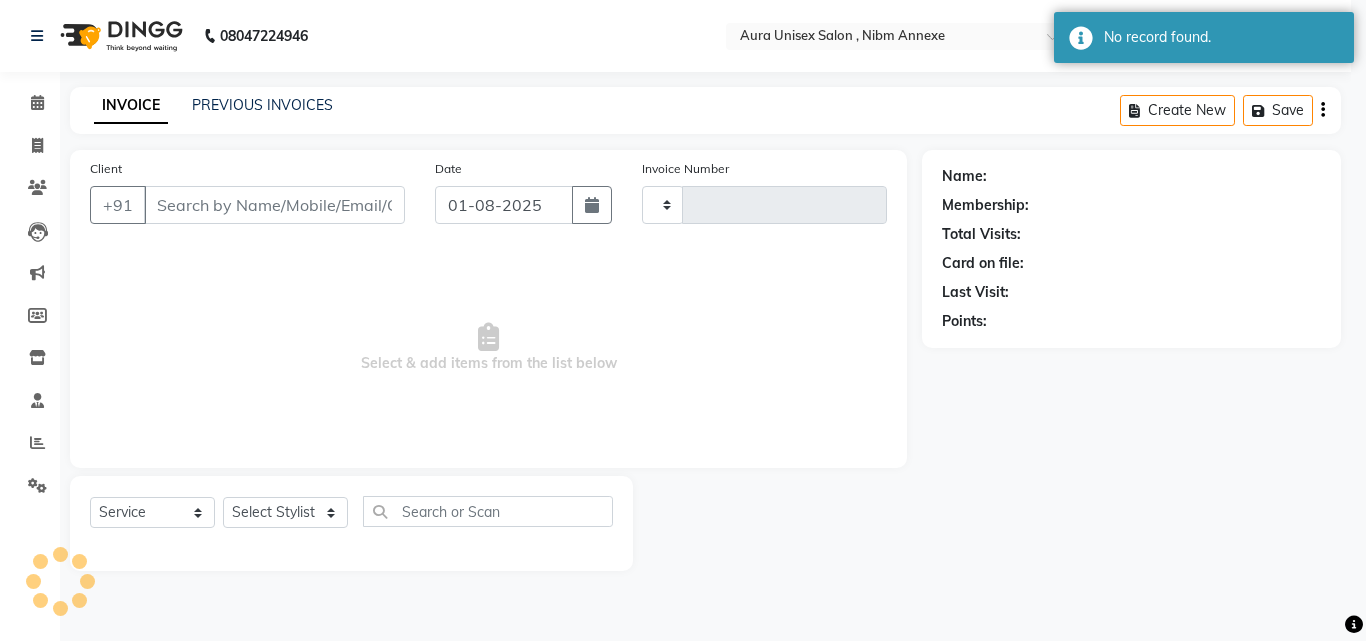 type on "1037" 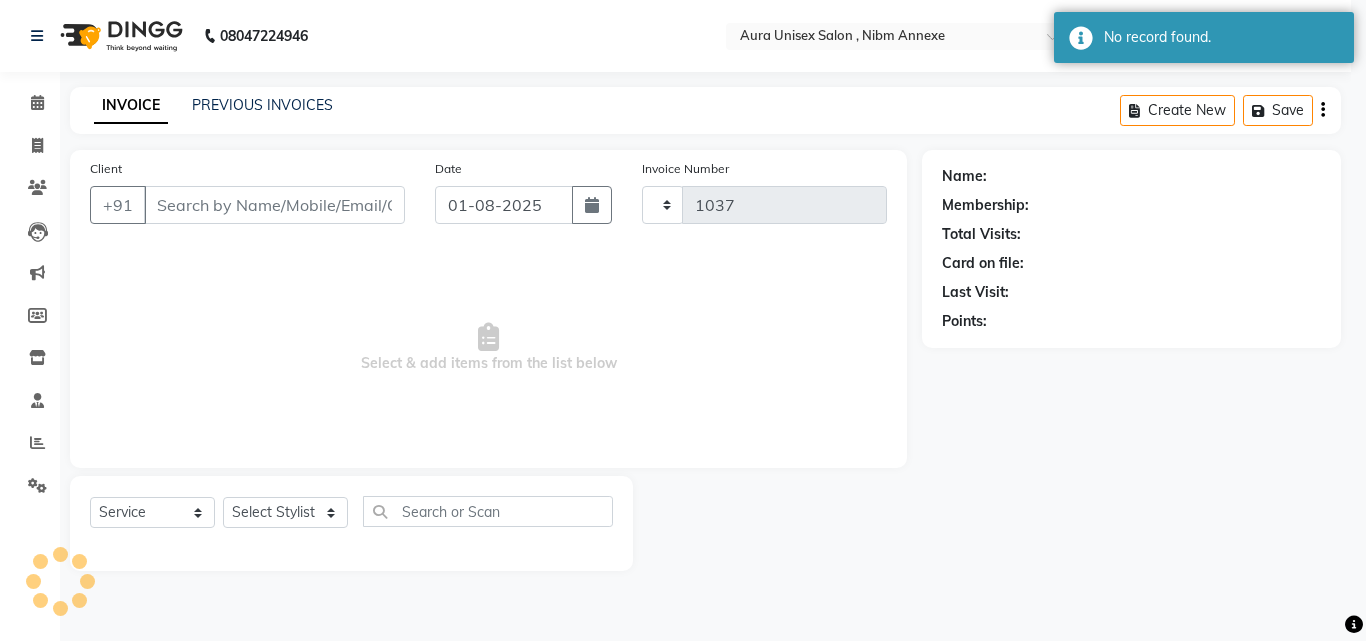 select on "823" 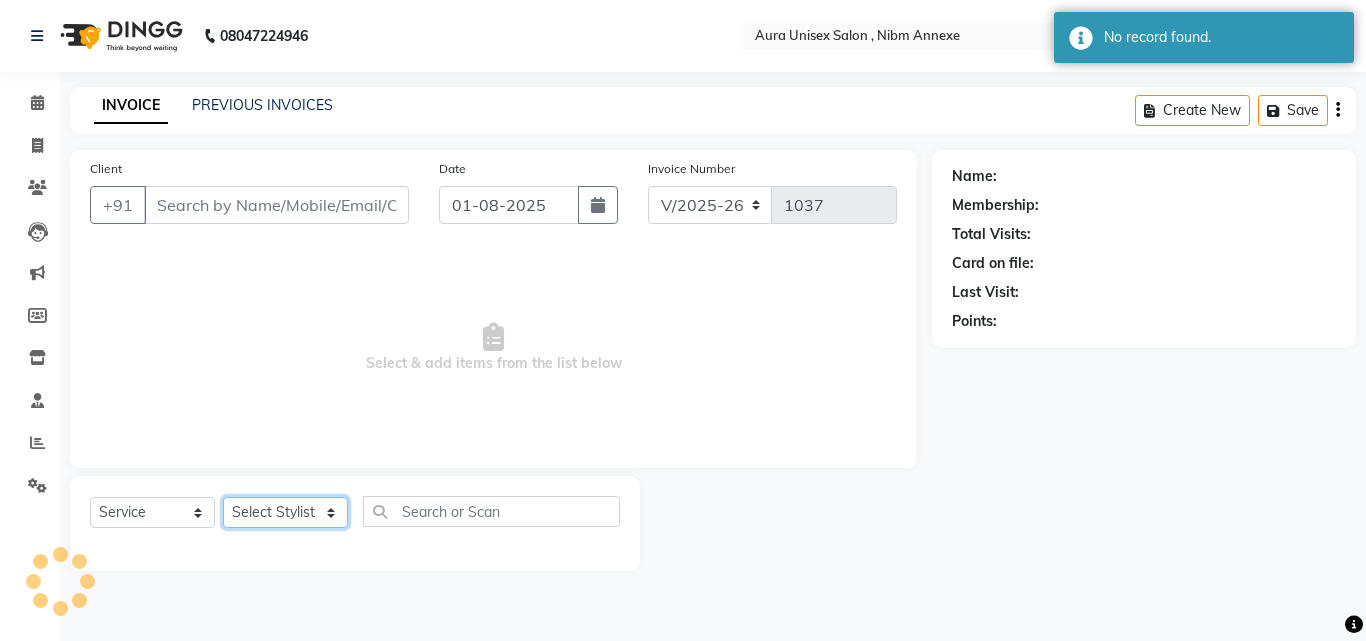 click on "Select Stylist" 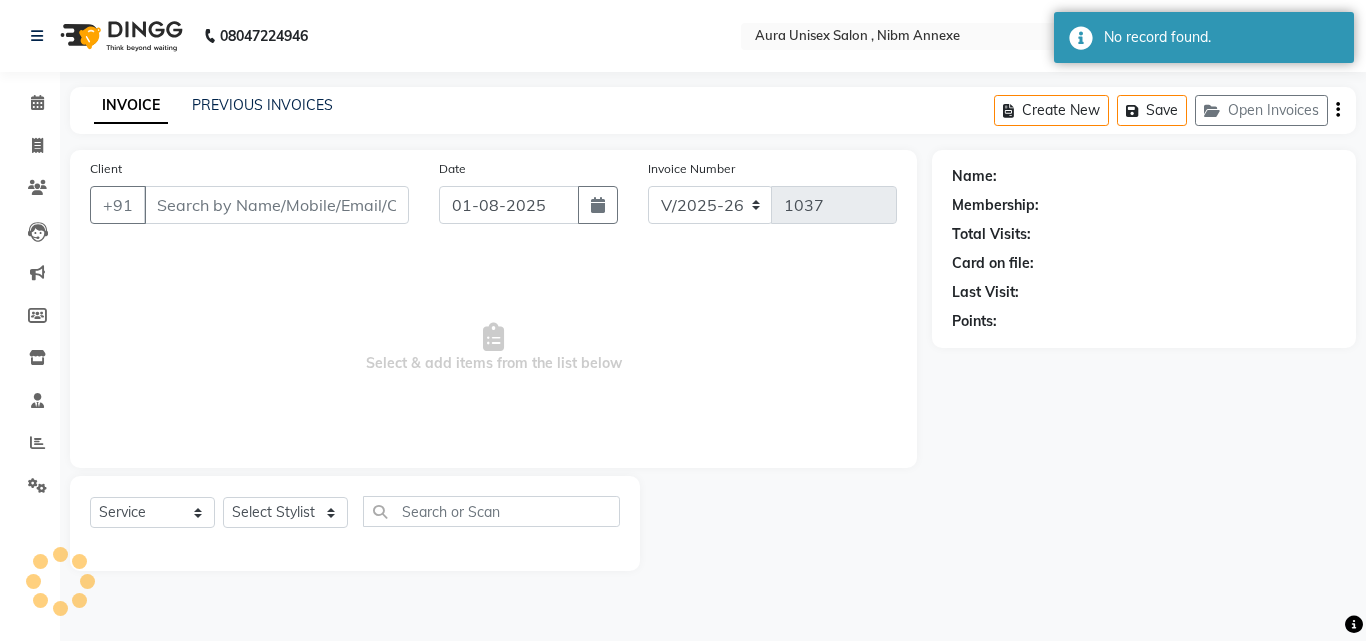 click on "Select  Service  Product  Membership  Package Voucher Prepaid Gift Card  Select Stylist" 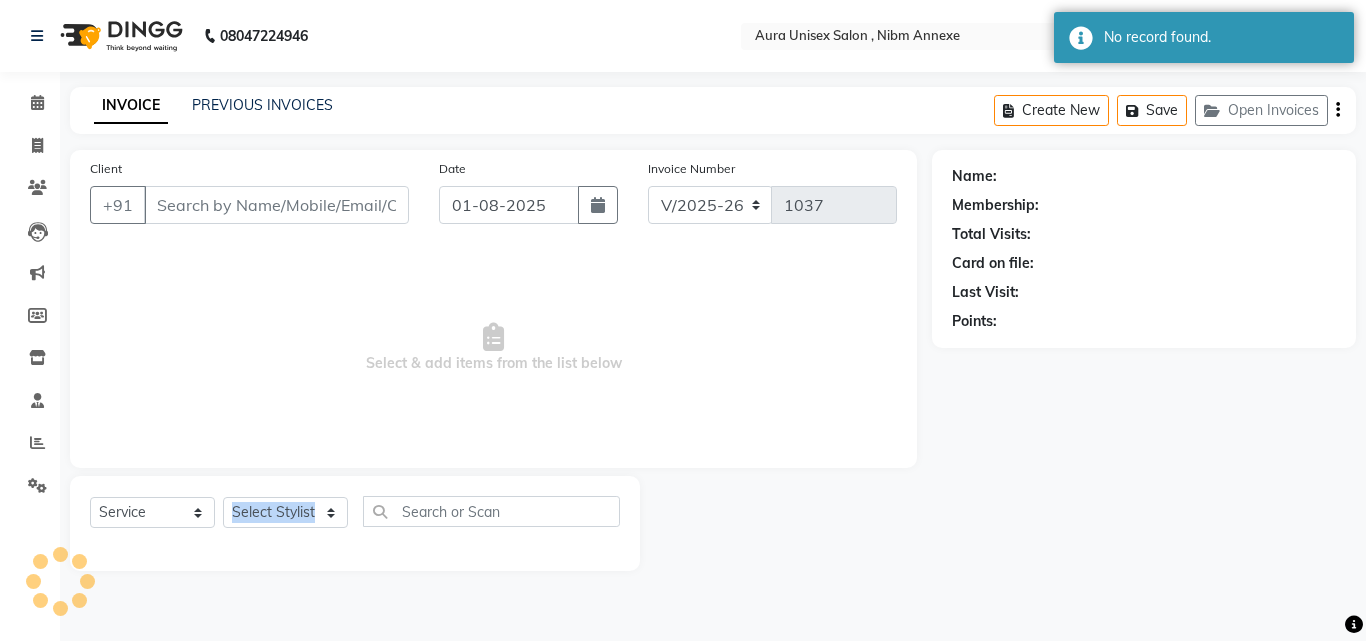 click on "Select  Service  Product  Membership  Package Voucher Prepaid Gift Card  Select Stylist" 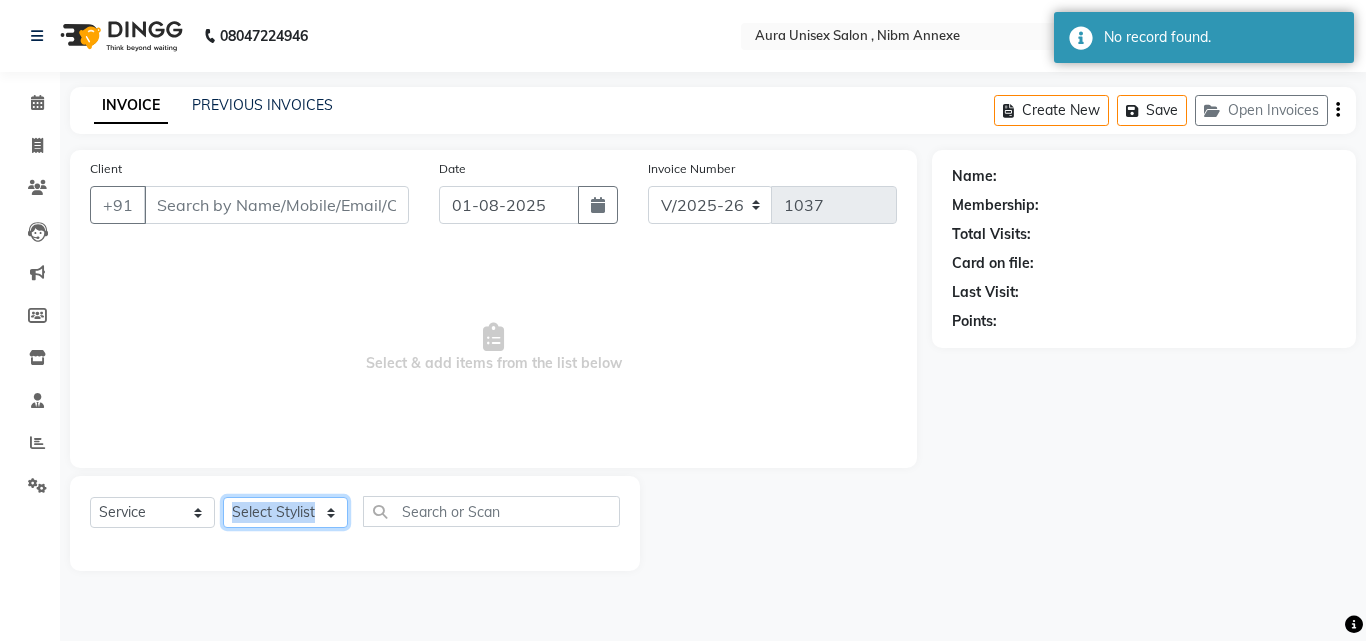 click on "Select Stylist Jasleen Jyoti Surya Tejaswini" 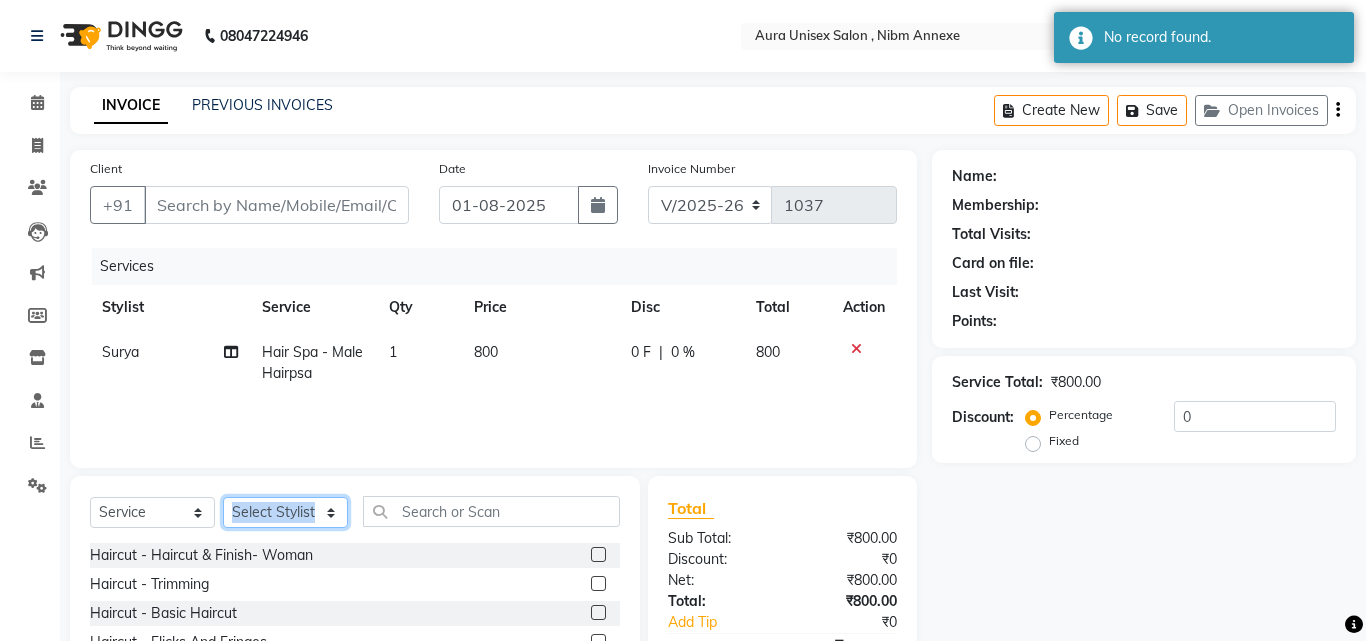 type on "[PHONE]" 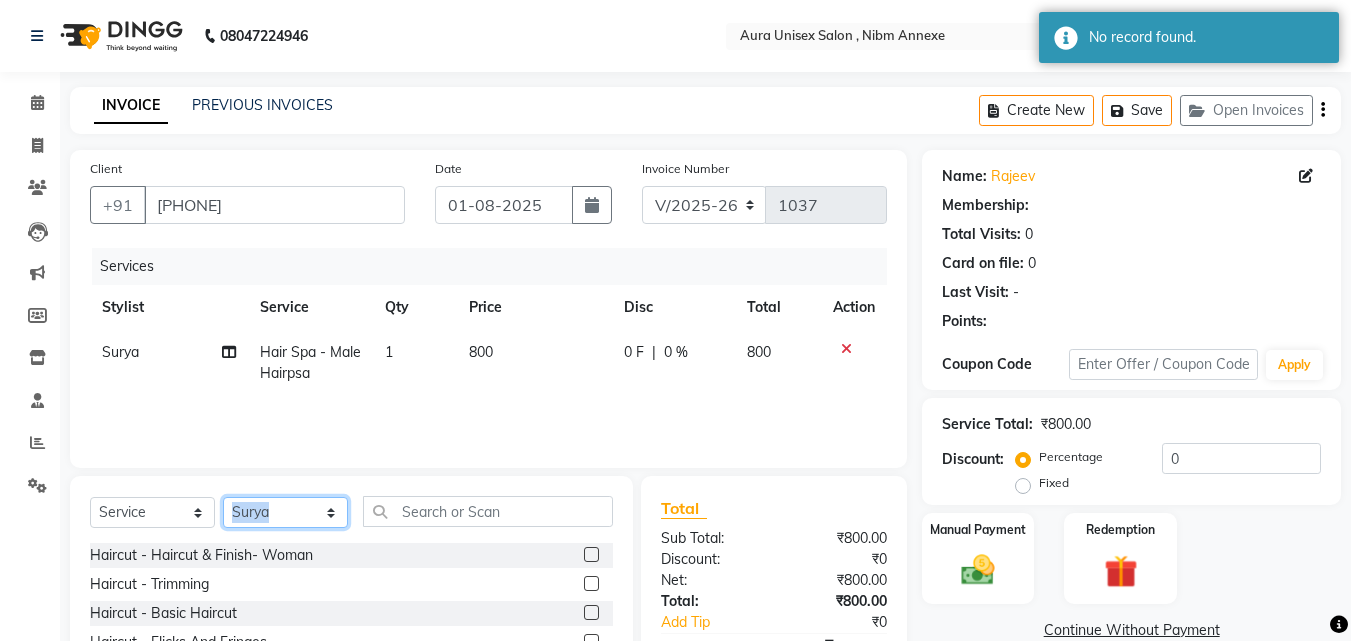 click on "Select Stylist Jasleen Jyoti Surya Tejaswini" 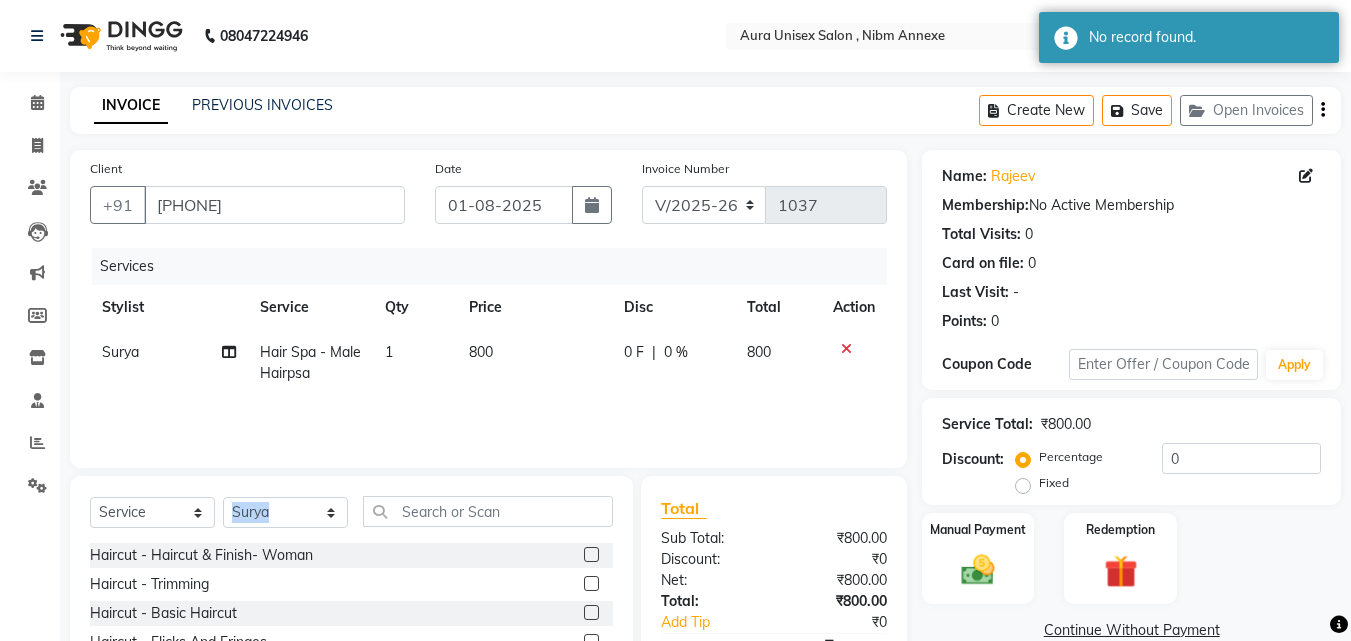 click on "Services Stylist Service Qty Price Disc Total Action Surya Hair Spa   - Male Hairpsa 1 800 0 F | 0 % 800" 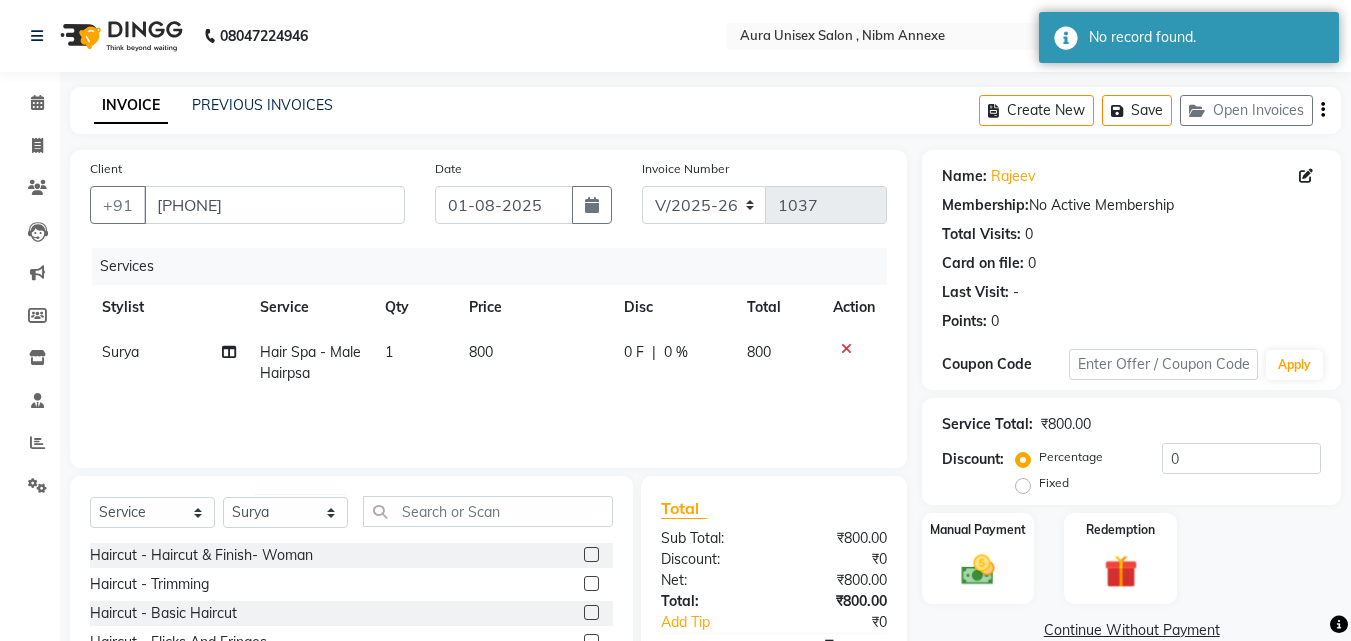 click on "Hair Spa   - Male Hairpsa" 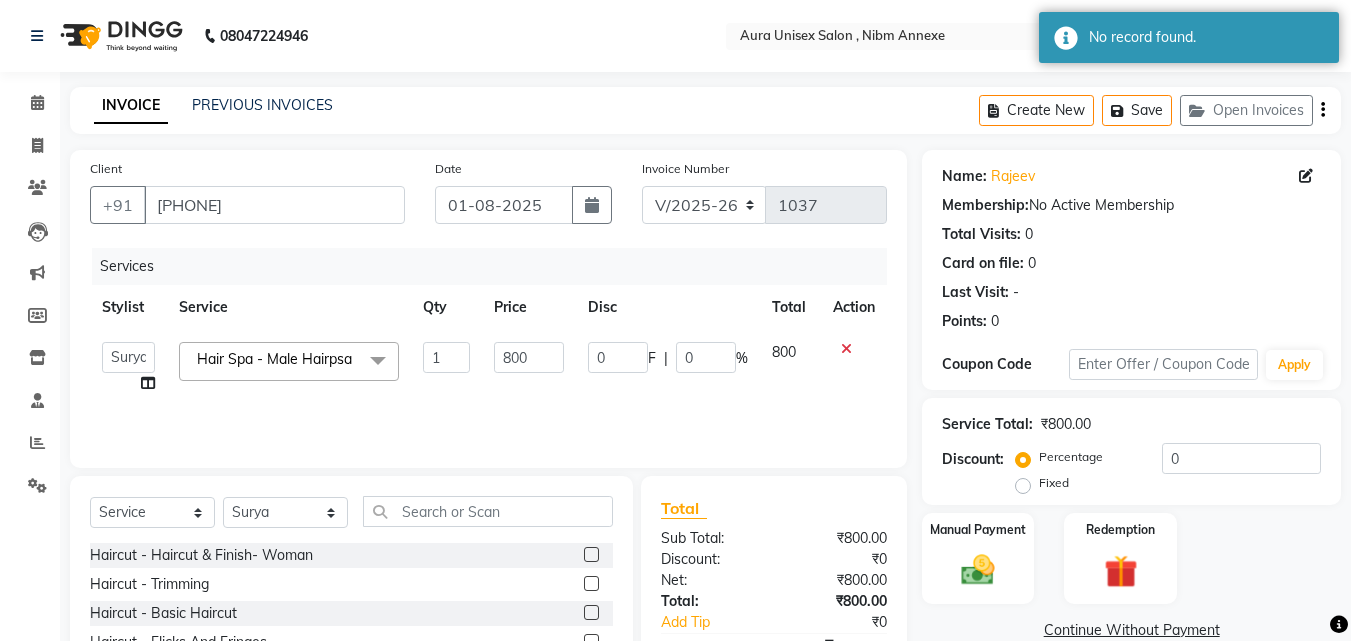click 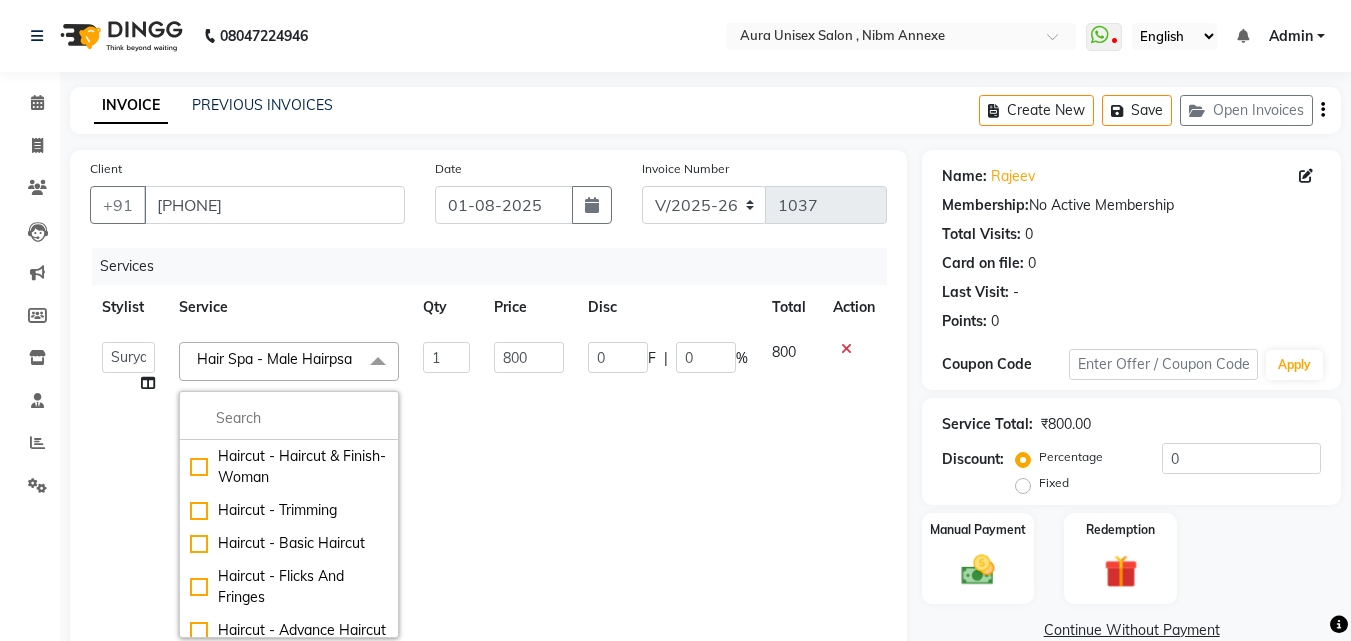 click 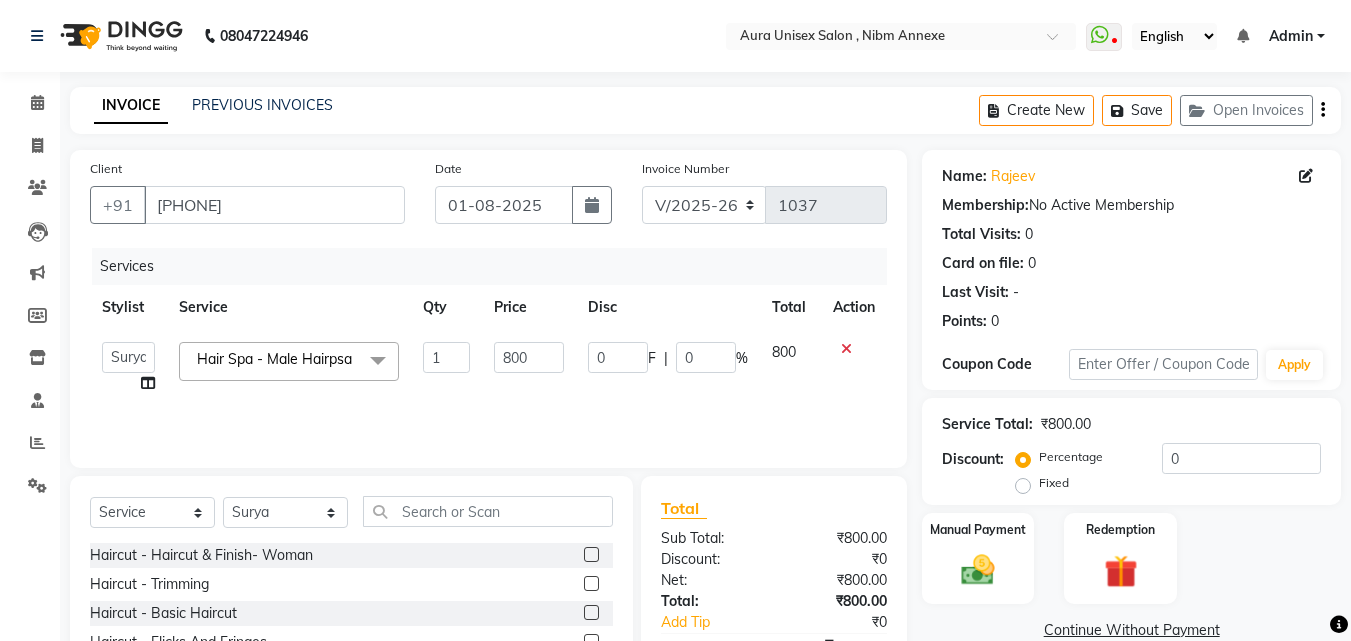 click 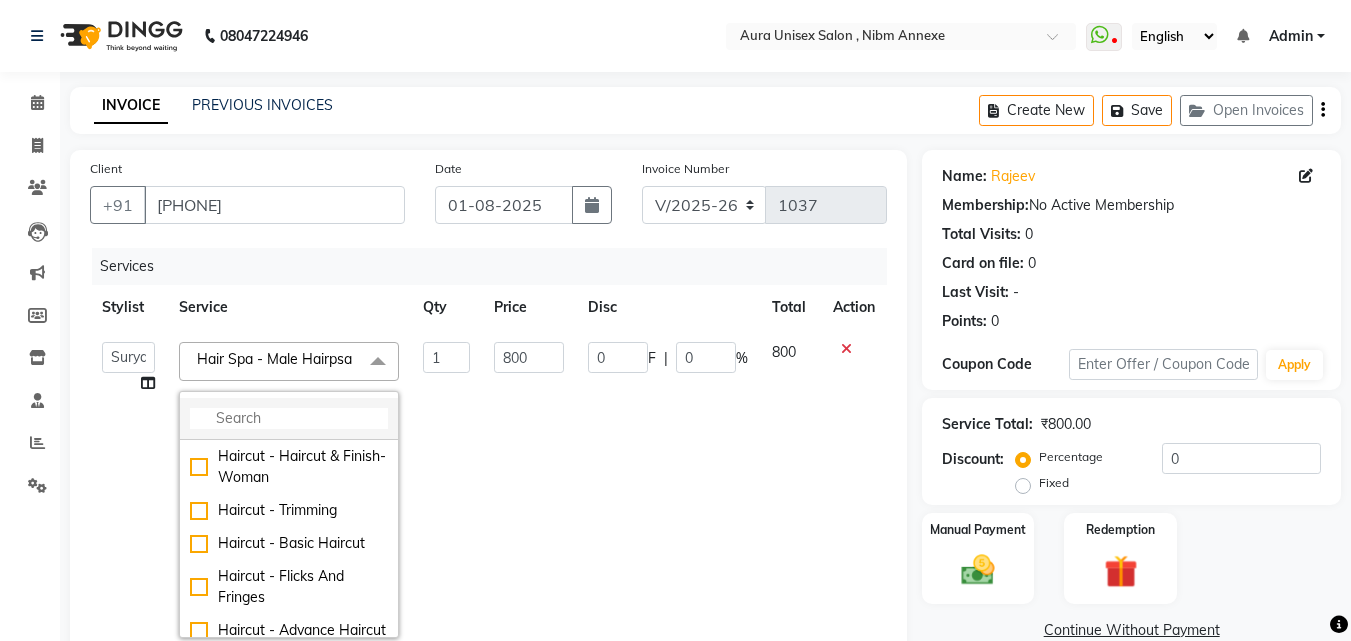 click 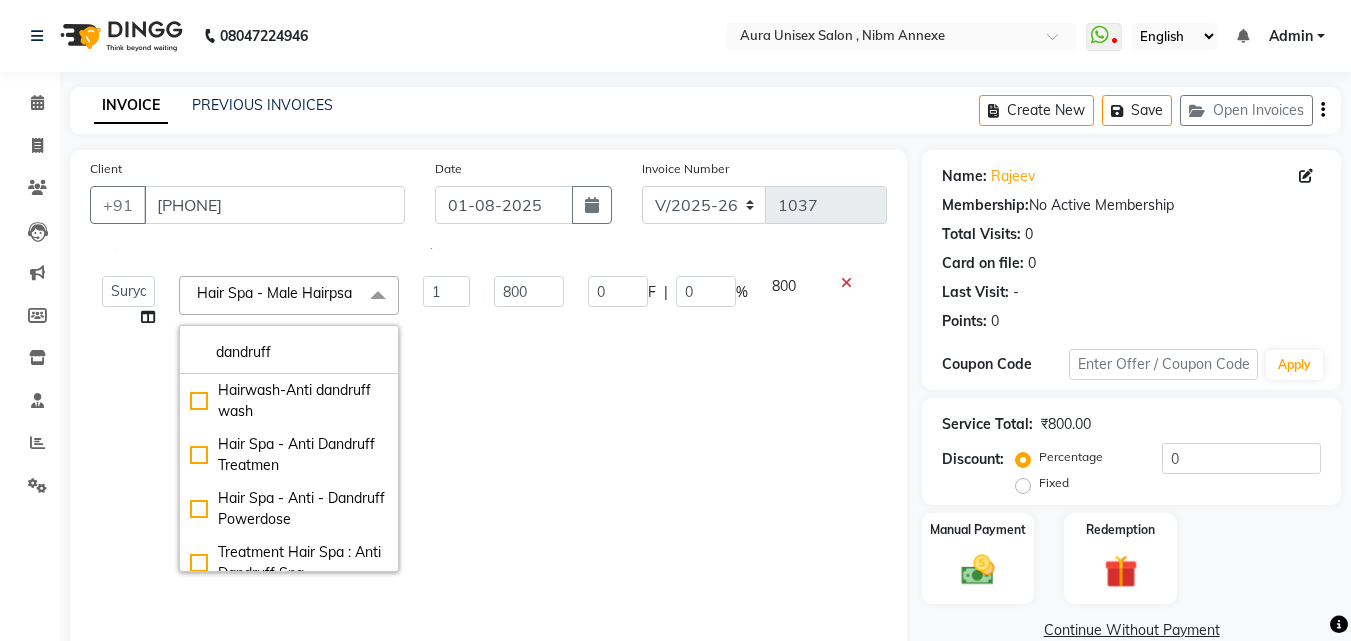 scroll, scrollTop: 100, scrollLeft: 0, axis: vertical 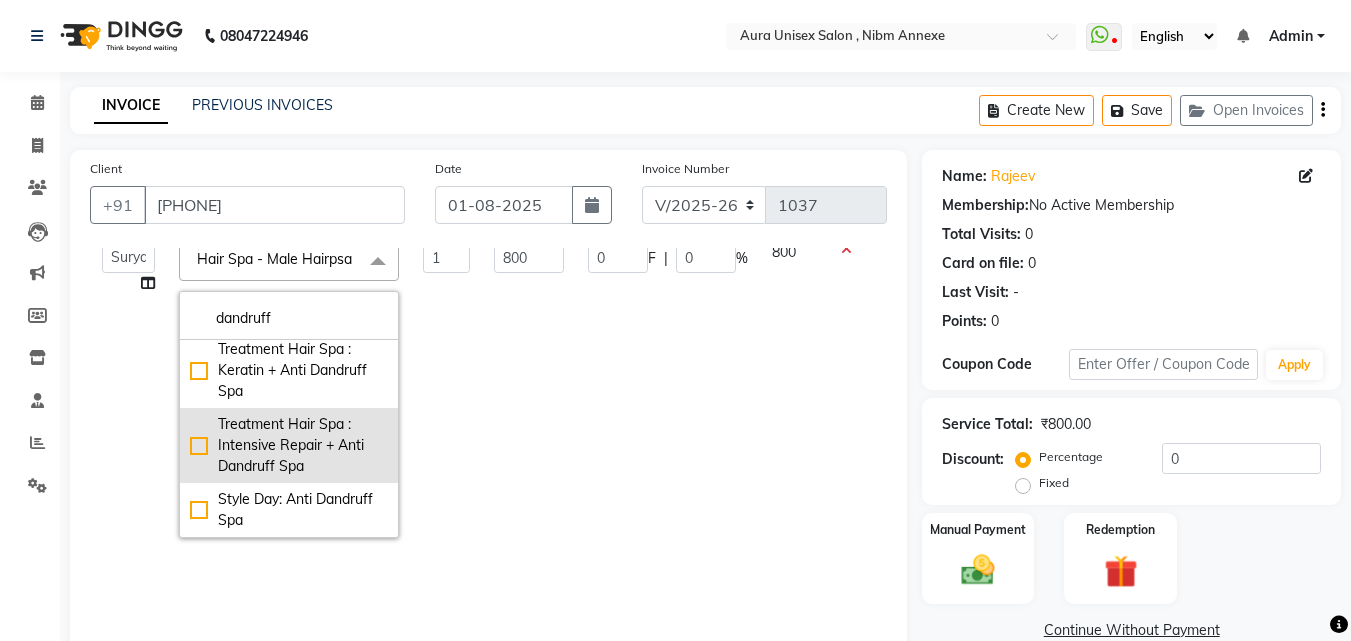 type on "dandruff" 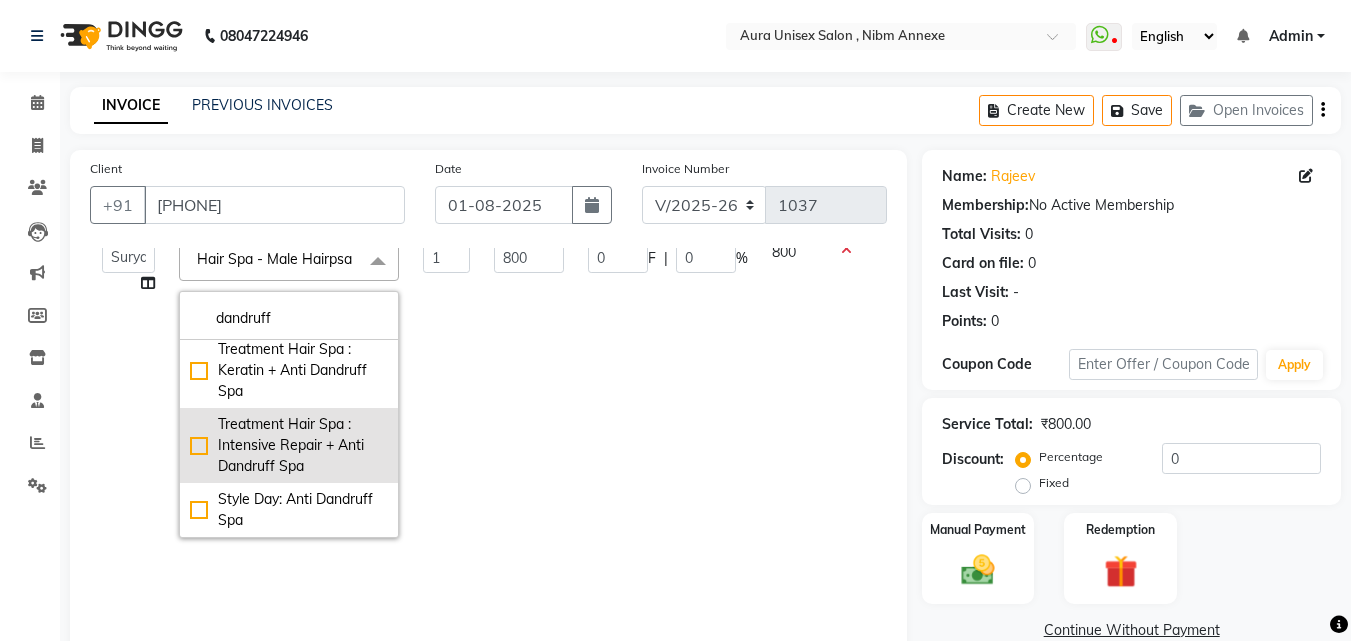 click on "Treatment Hair Spa : Intensive Repair + Anti Dandruff Spa" 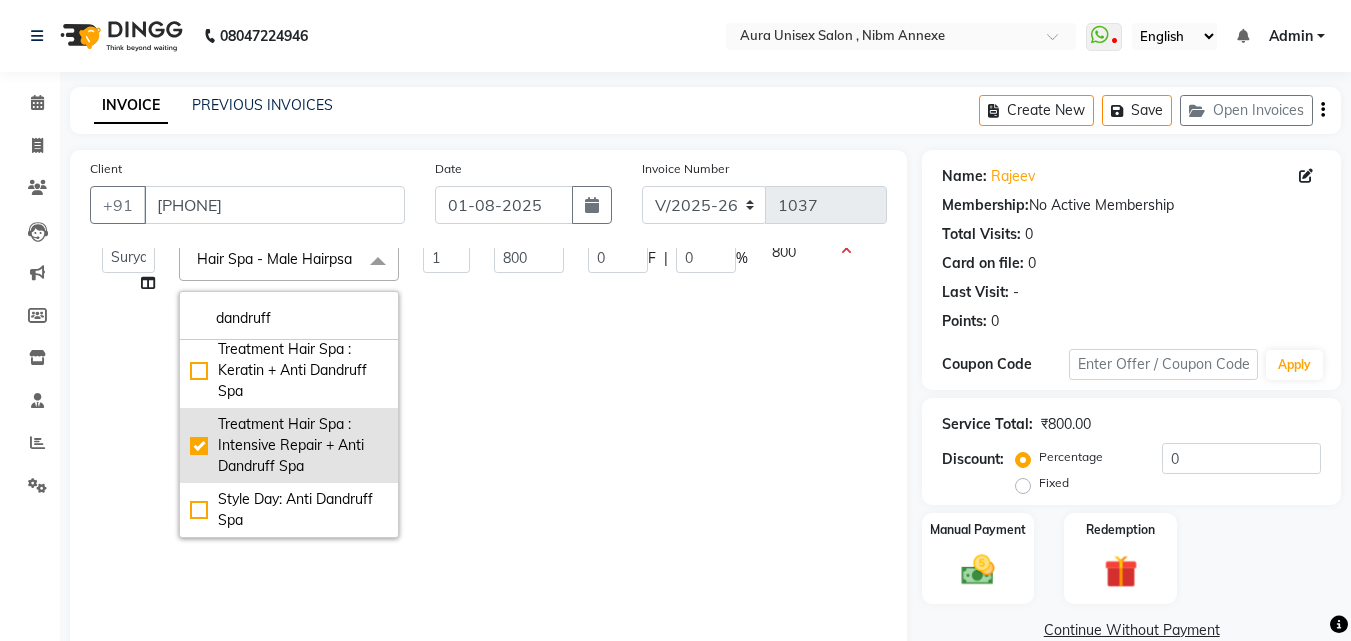 checkbox on "true" 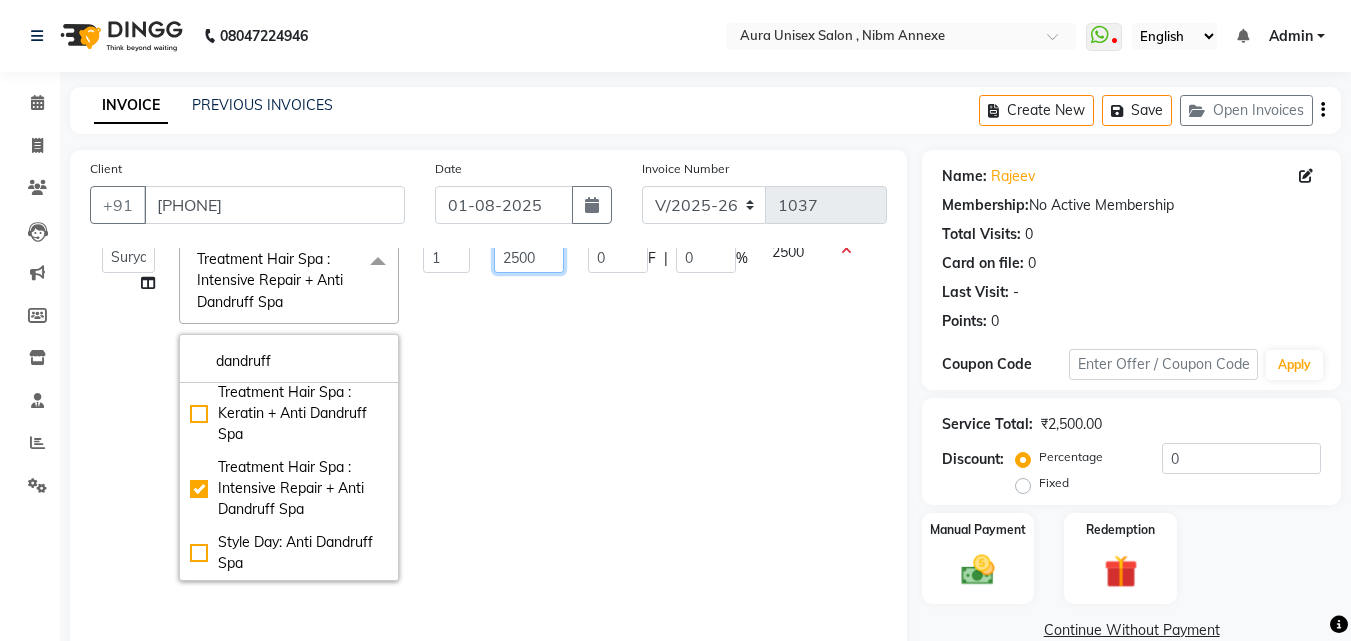 click on "2500" 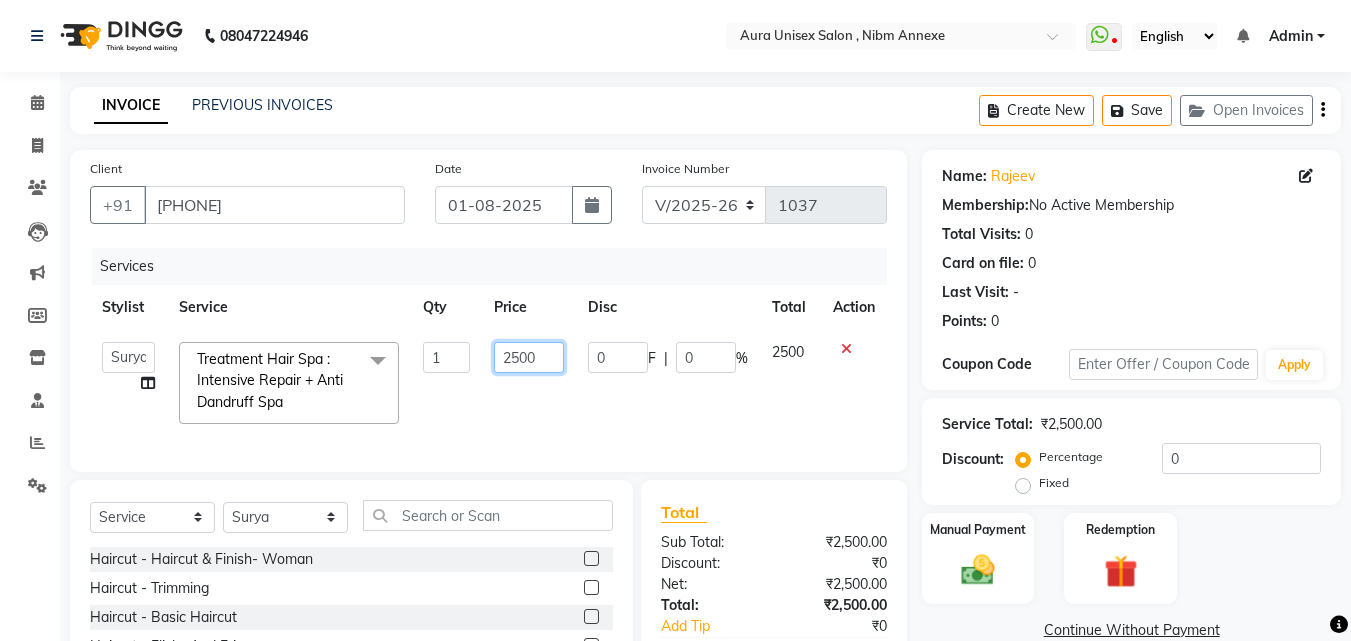 scroll, scrollTop: 0, scrollLeft: 0, axis: both 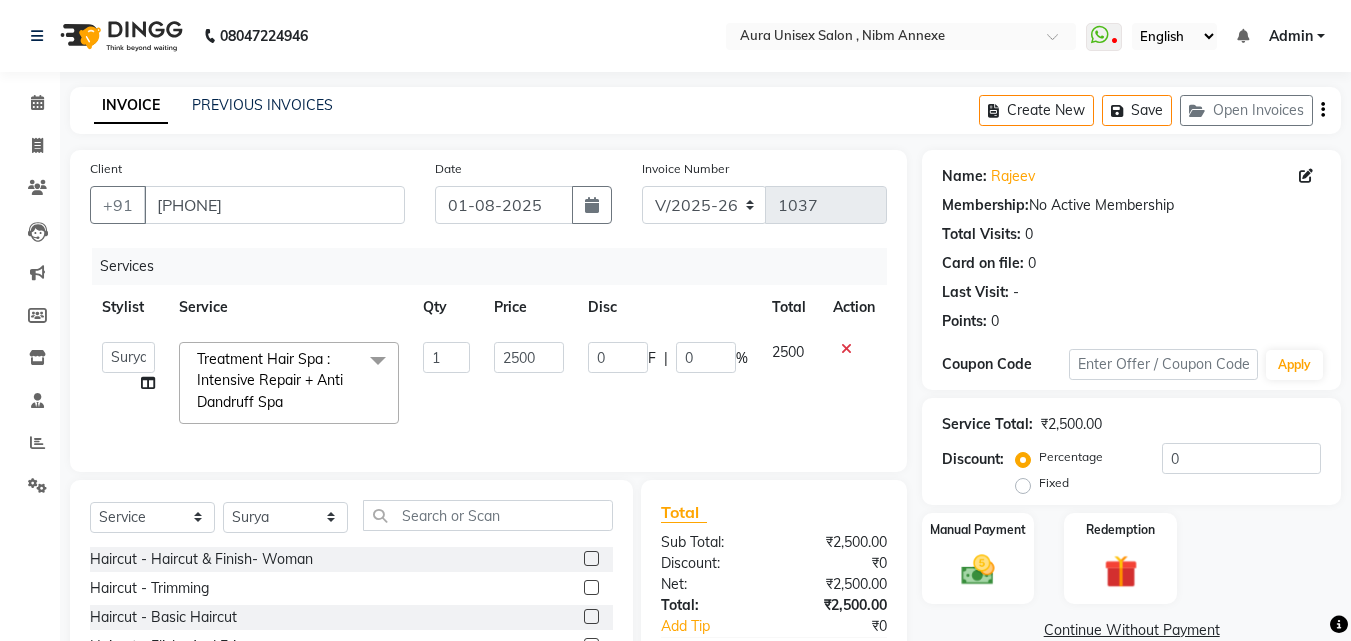 click on "Services" 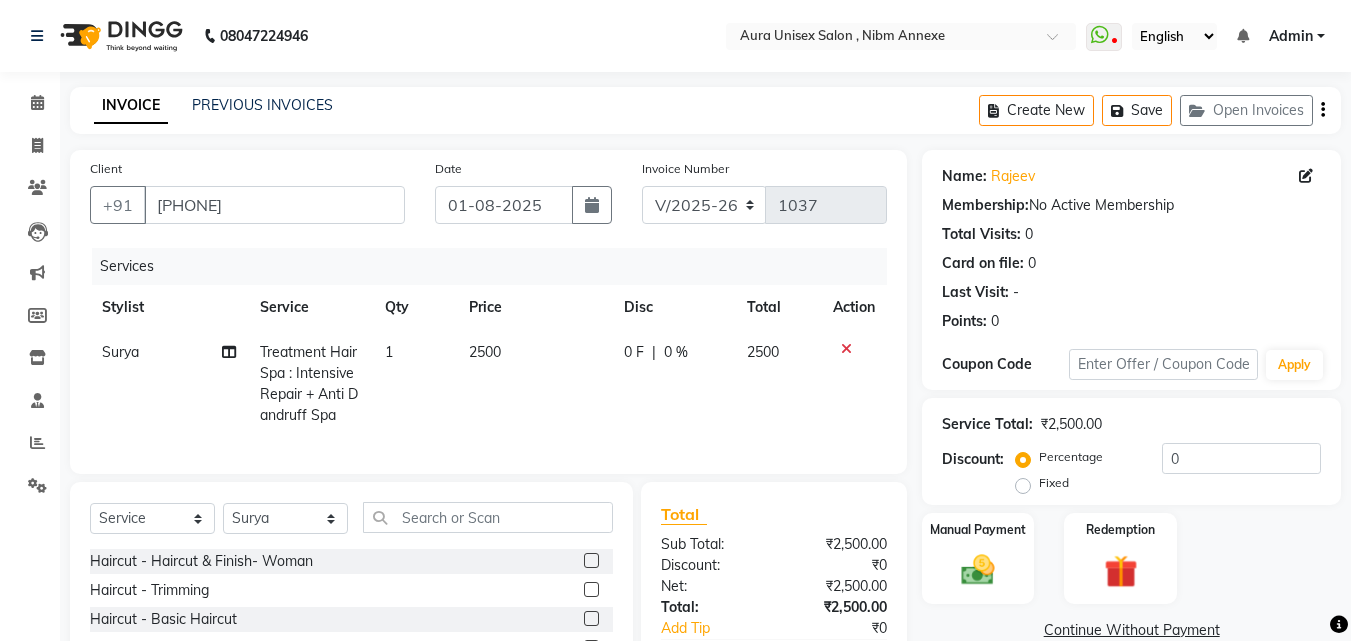 click on "2500" 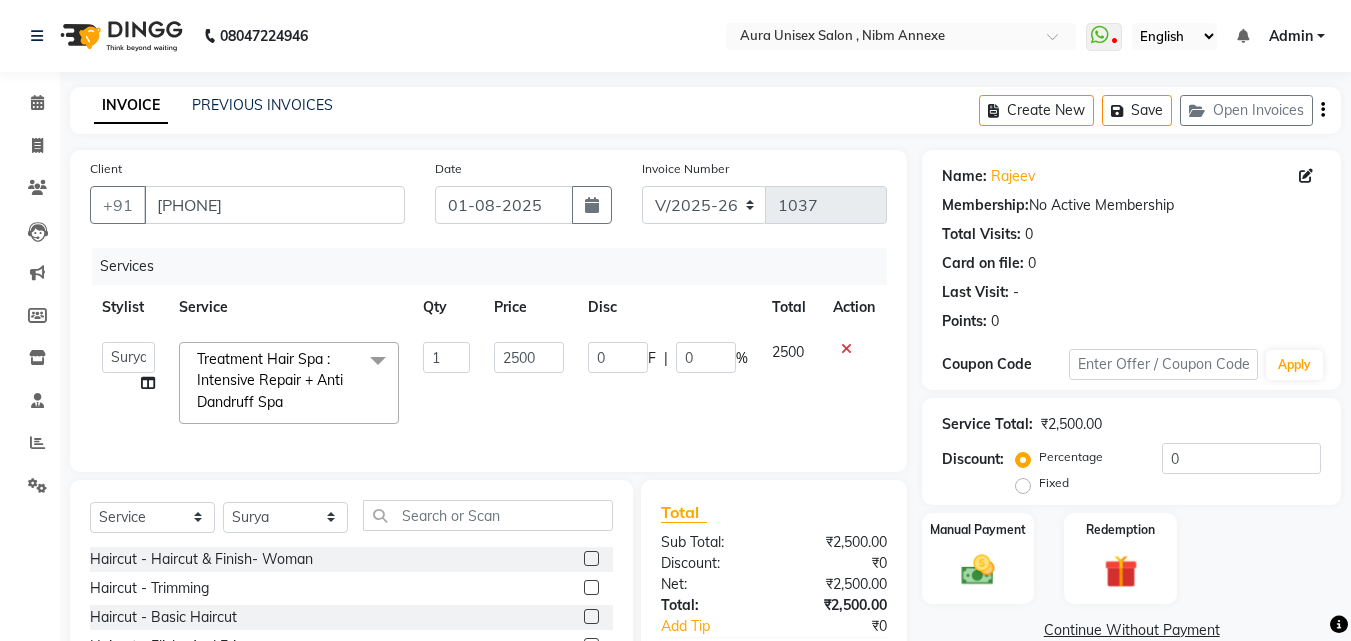 click on "2500" 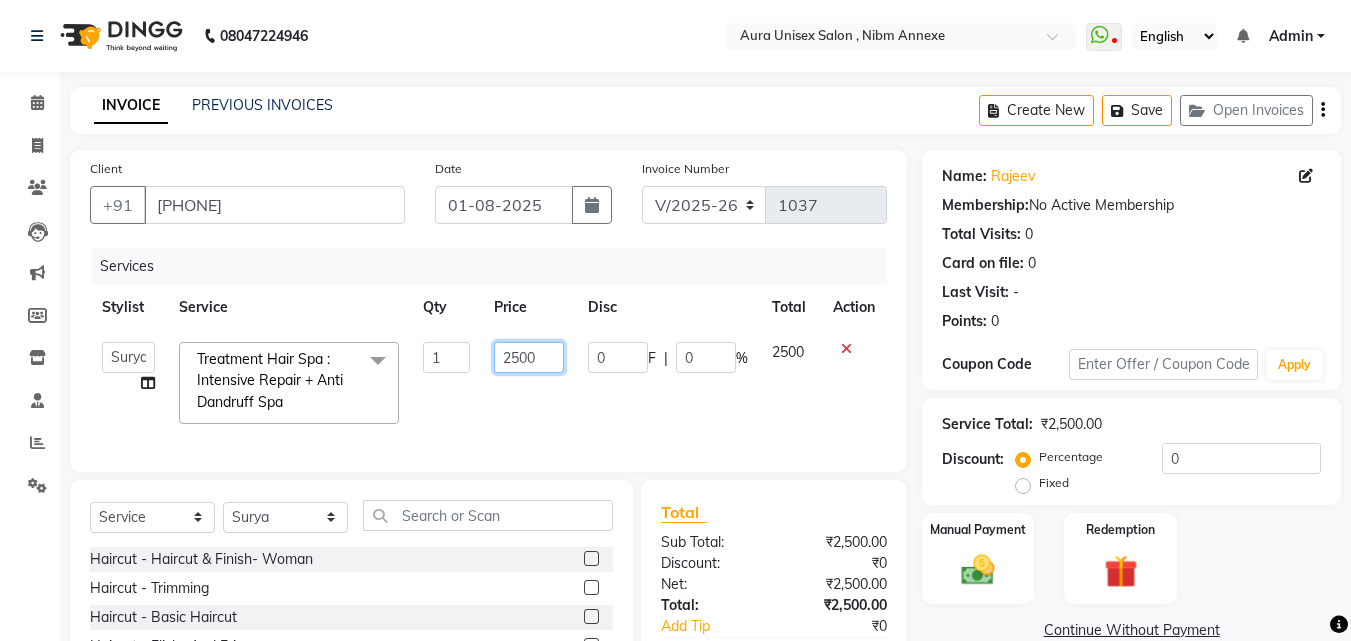 click on "2500" 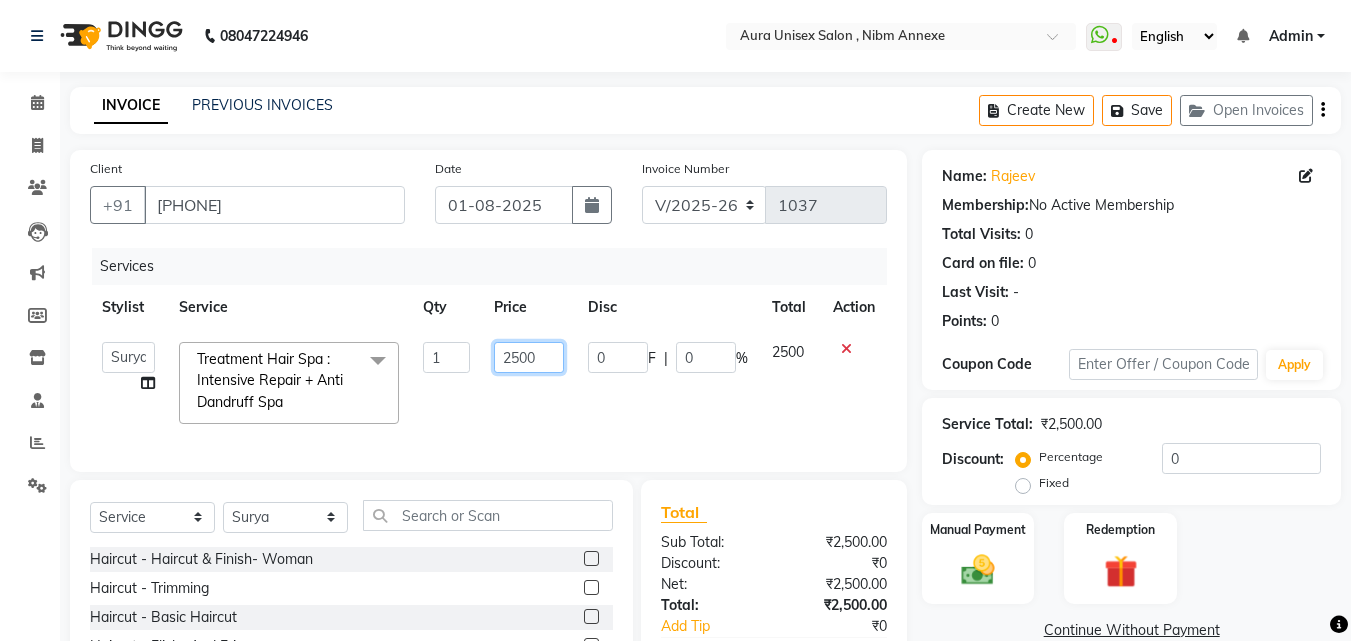 click on "2500" 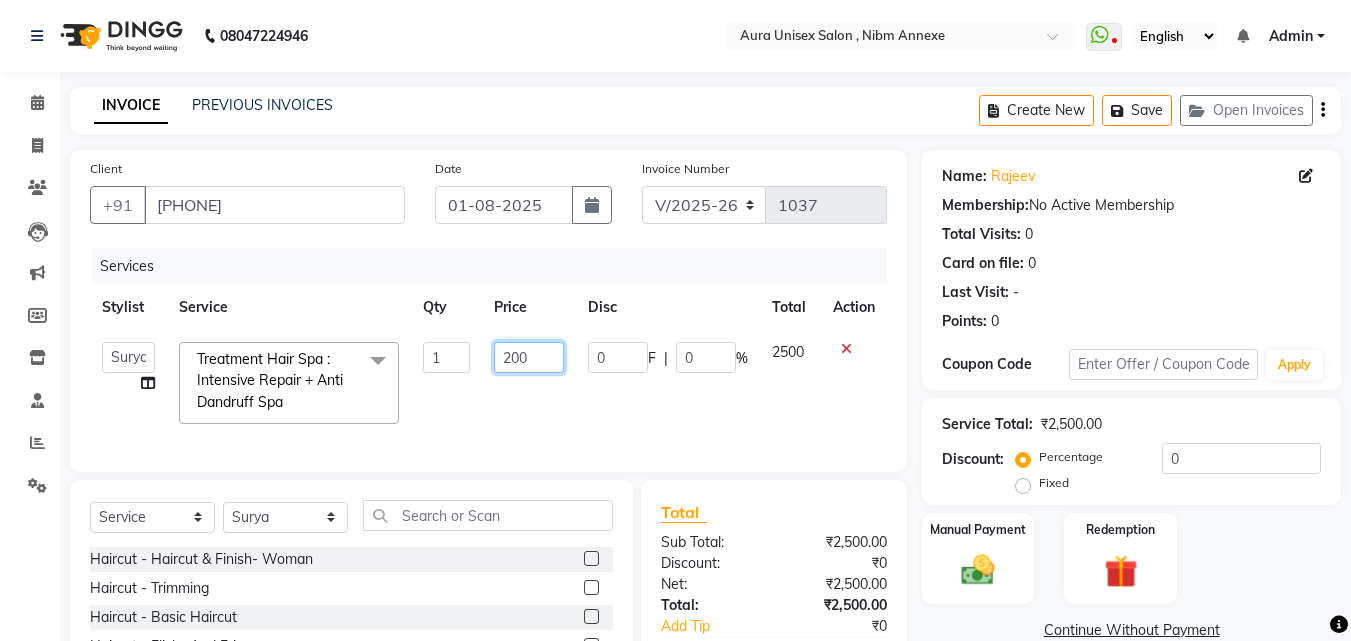 type on "2000" 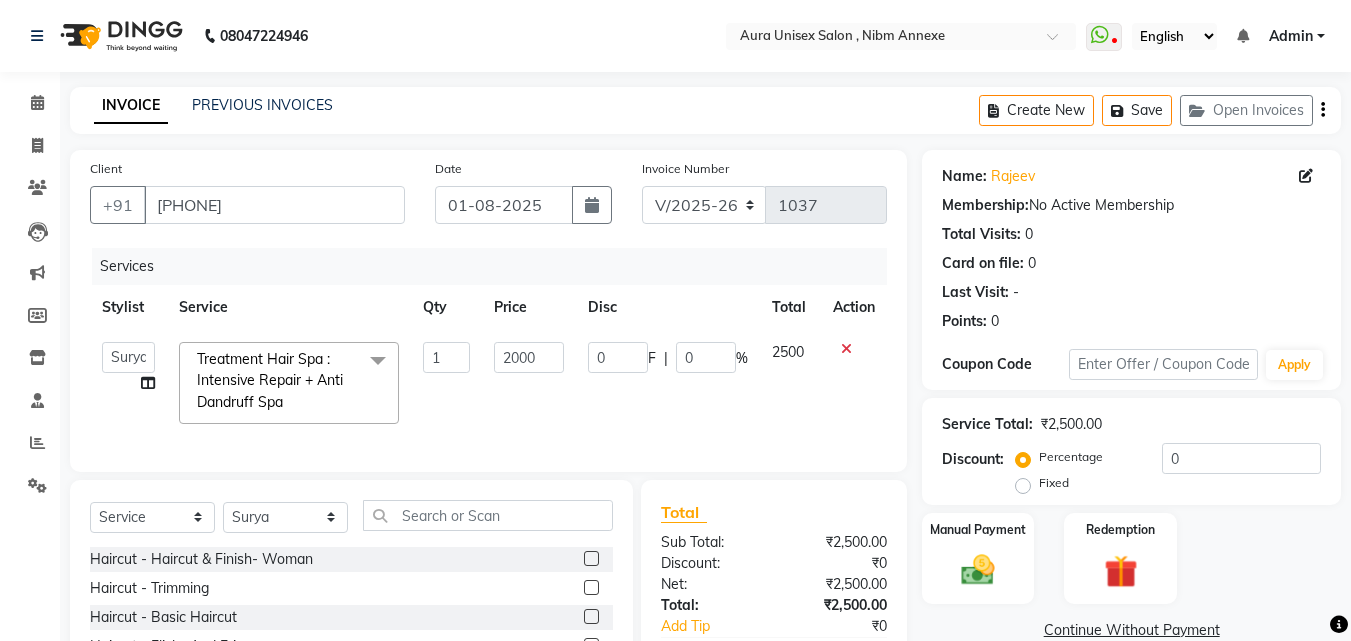 click on "Services Stylist Service Qty Price Disc Total Action  Jasleen   Jyoti   Surya   Tejaswini  Treatment Hair Spa : Intensive Repair + Anti Dandruff Spa  x Haircut  - Haircut & Finish- Woman Haircut  - Trimming Haircut  - Basic Haircut Haircut  - Flicks And Fringes Haircut  - Advance Haircut Haircut  - Kids Haircut {W/O WASH) Haircut  - Haircut & Finish- Men Haircut  - Haircut & Finish- Men (W/O Wash) Haircut-Shaving Hair Styling Haircut  - Advance Haircut (W/O Wash & Blowdry) Haircut - Outline Haircut  - Advance Haircut (W/0 Wash) Haircut  - KIds Advance Haircut (W/O WASH) Haircut  - KIds Advance Haircut  Haircut  - KIds Basic Haircut  Haircut  - Kids Haircut {W/O WASH) Semi Hair Styling Haircut  - Basic Haircut (W/O Wash) Haircut  - Kids Haircut + Wash Hair Styling : Curl Defining  Hair : Nanoplastia Hair : Nanoplastia - Fringe Hair : Nanoplastia (Crown) Hairwash  - Shampoo And Conditioning (Upto Mid Length) Hairwash  - Botox/Cystiene/Keratin Wash Beard Styling  - Shaving Beard Styling  - Bearding Trimming 1 0" 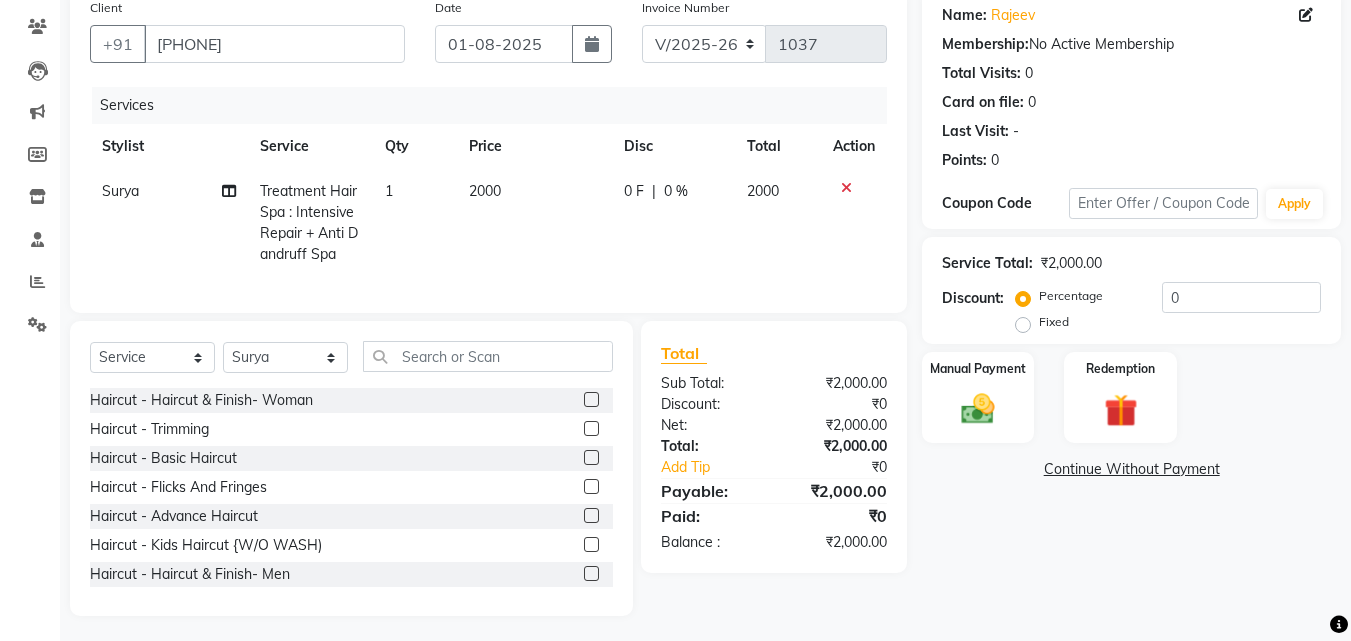 scroll, scrollTop: 181, scrollLeft: 0, axis: vertical 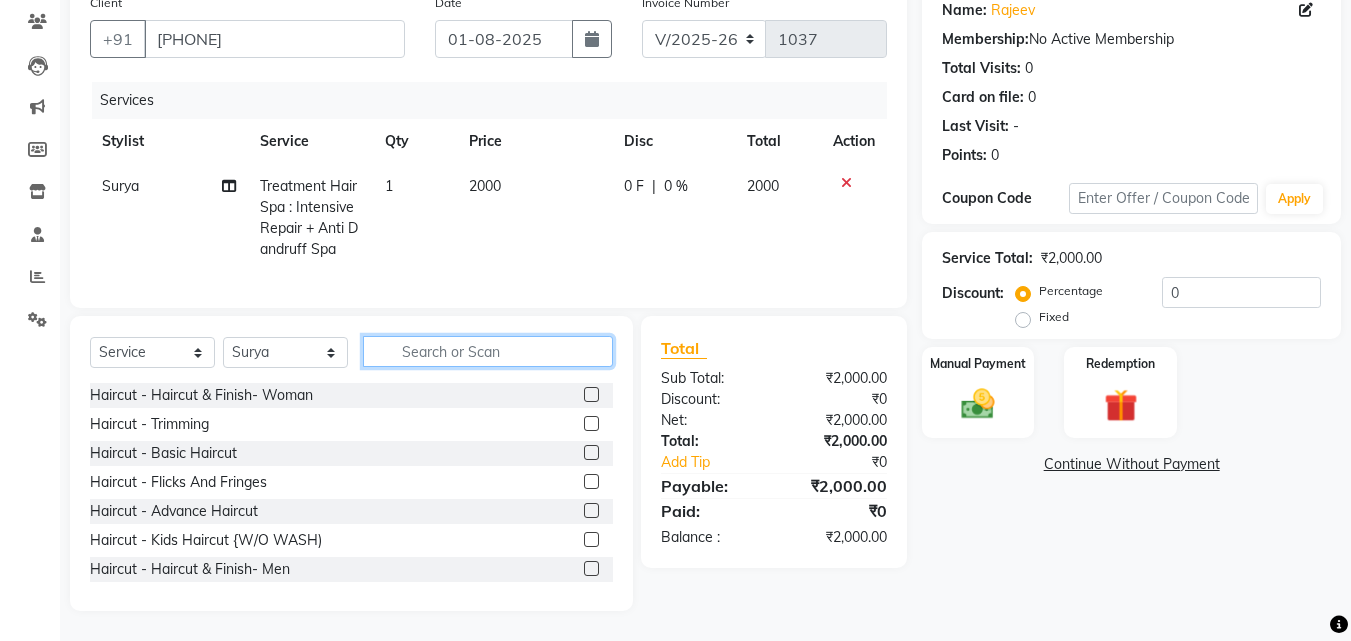 click 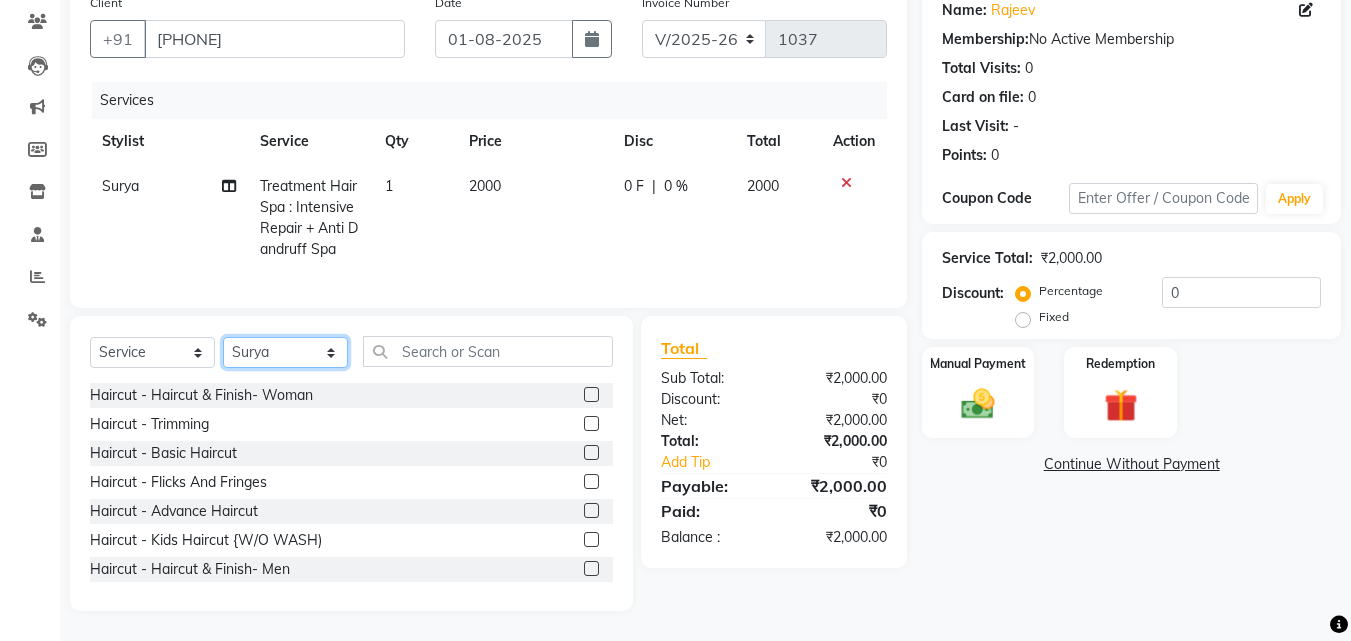 click on "Select Stylist Jasleen Jyoti Surya Tejaswini" 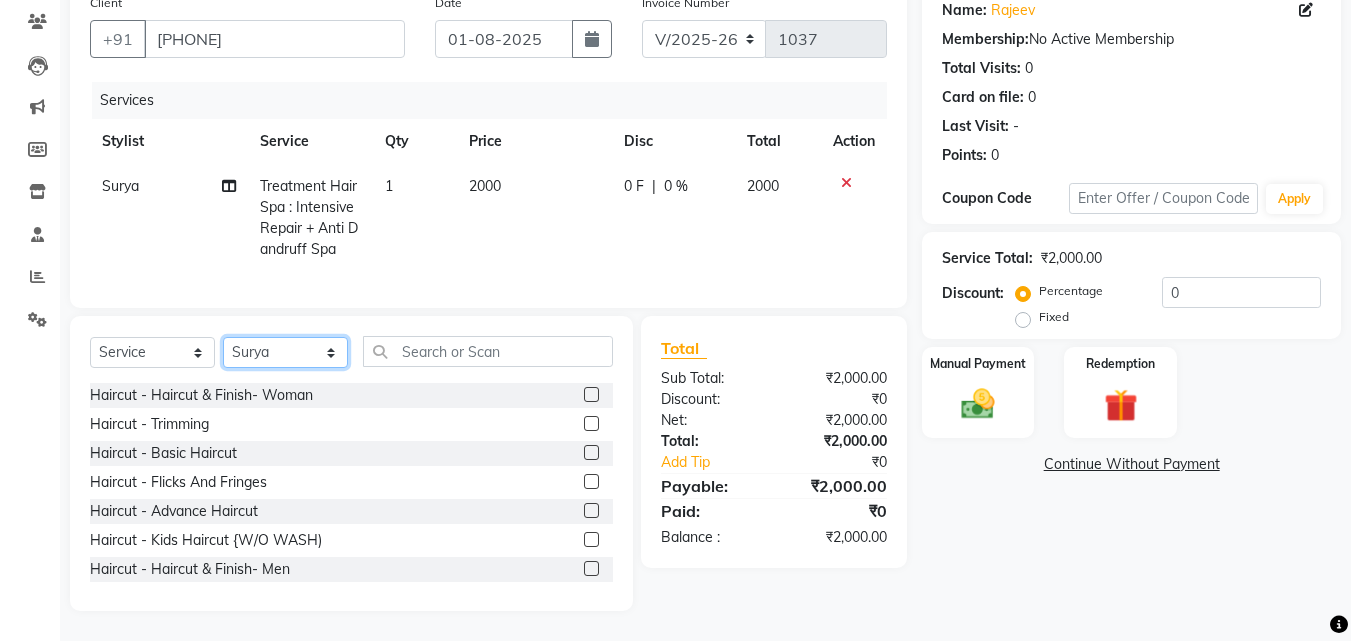 select on "13561" 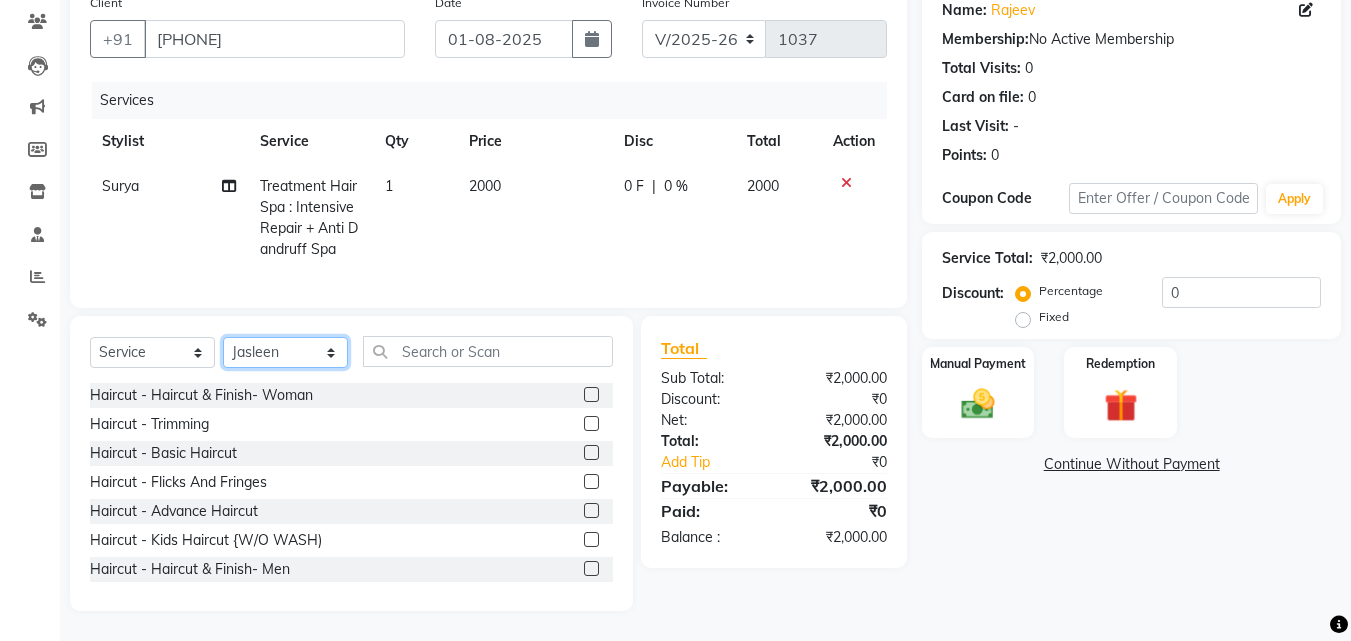 click on "Select Stylist Jasleen Jyoti Surya Tejaswini" 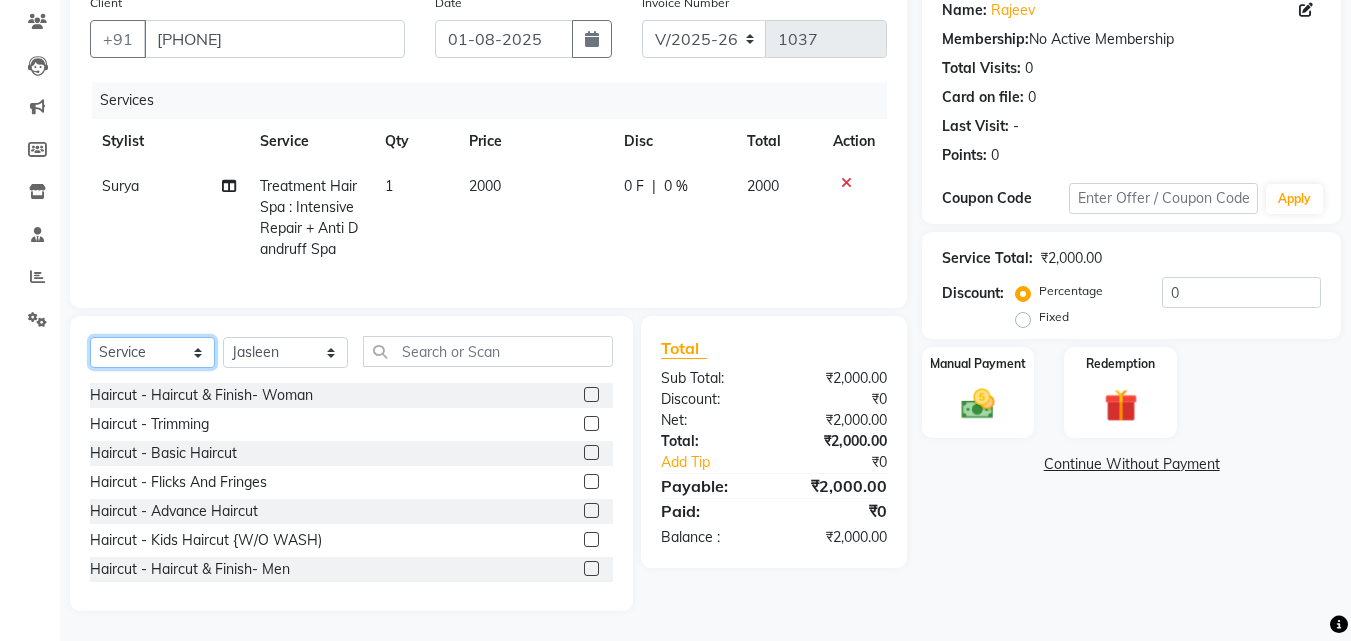 click on "Select  Service  Product  Membership  Package Voucher Prepaid Gift Card" 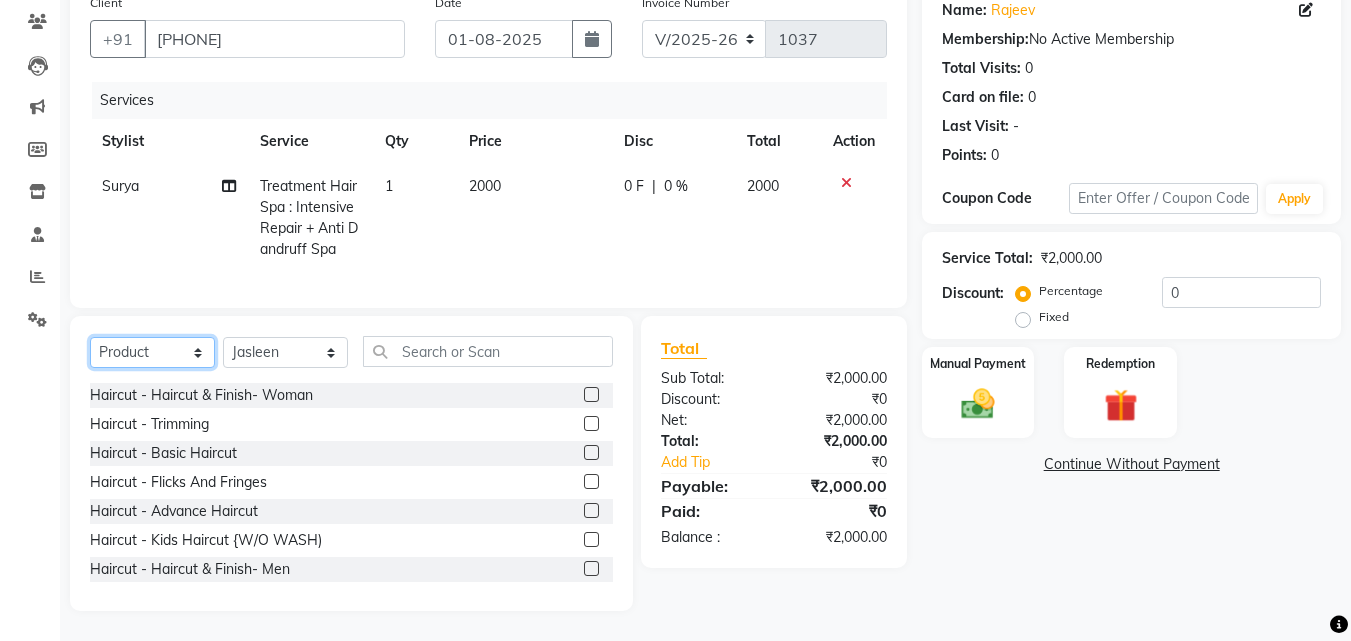 click on "Select  Service  Product  Membership  Package Voucher Prepaid Gift Card" 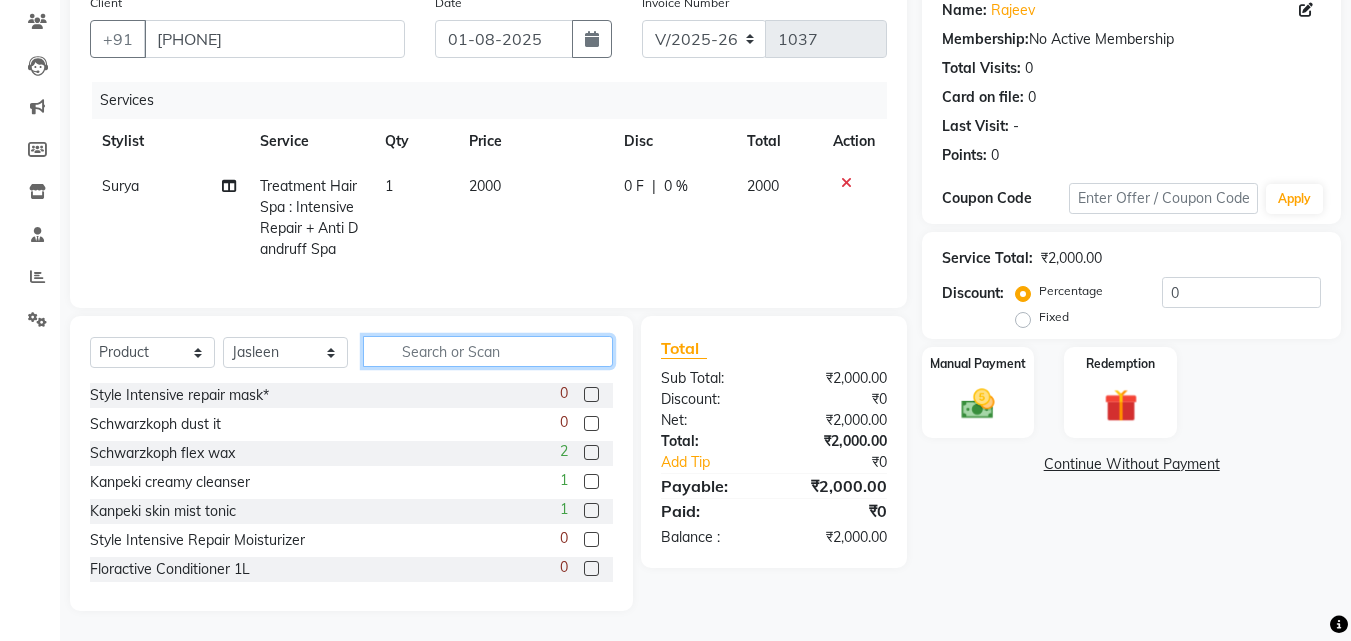 click 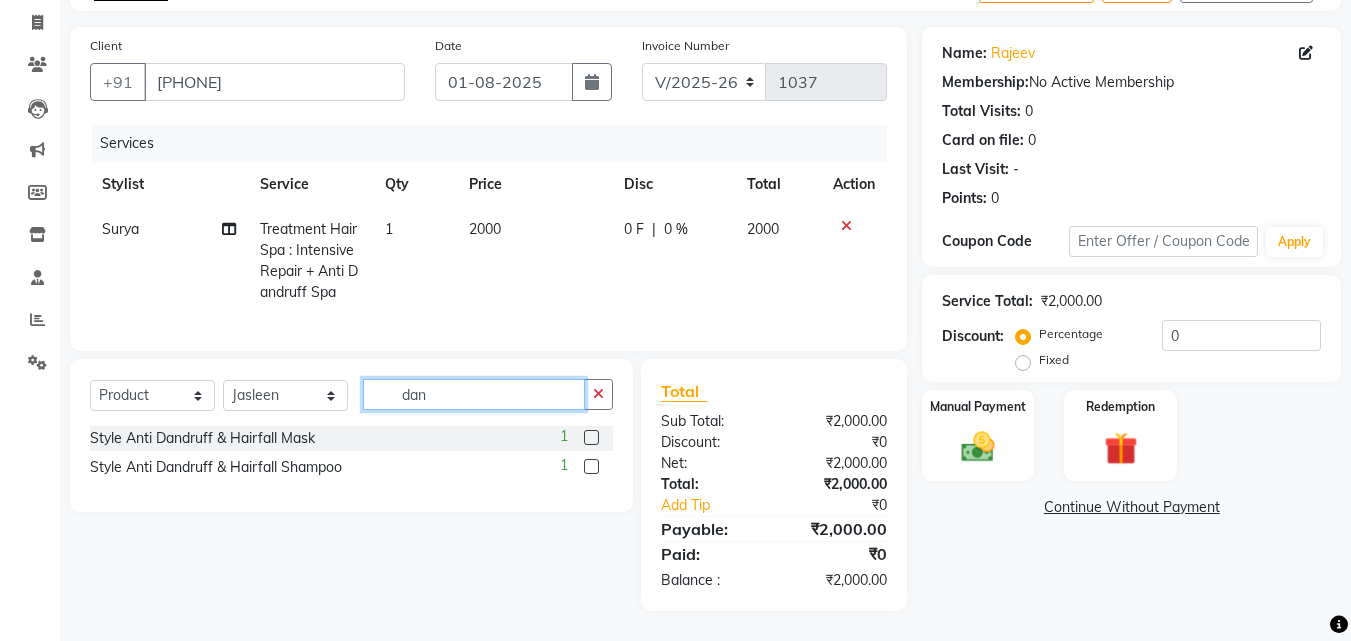 scroll, scrollTop: 138, scrollLeft: 0, axis: vertical 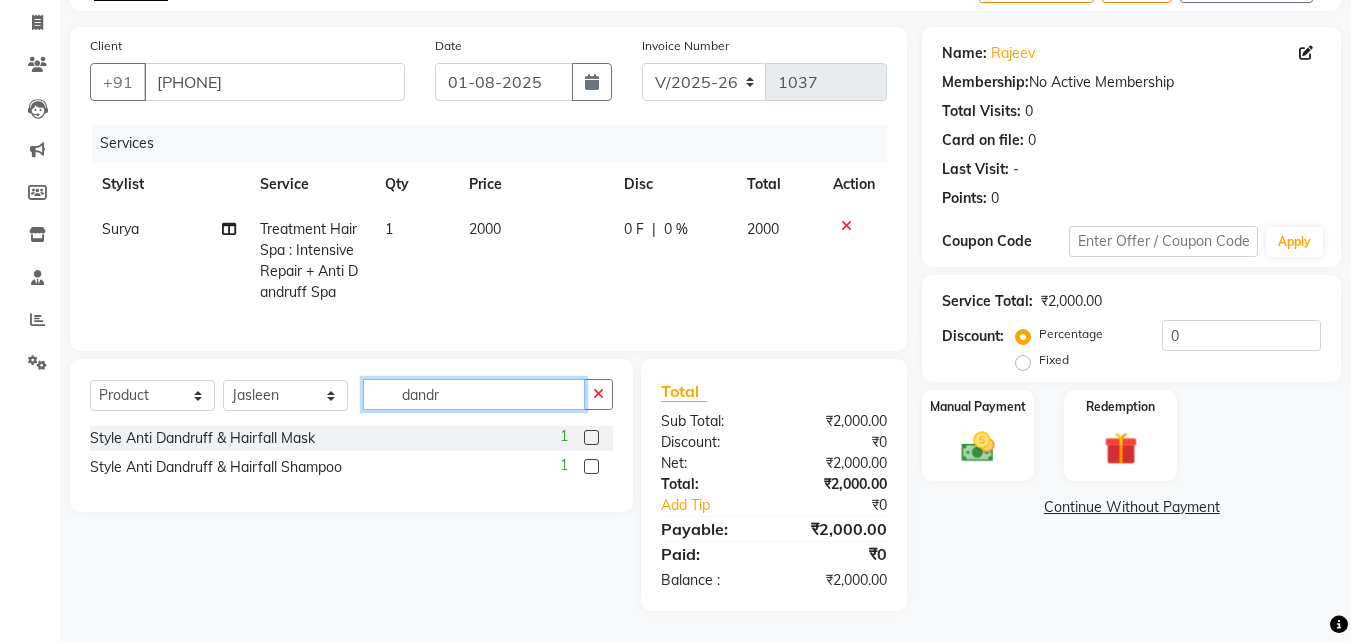 type on "dandr" 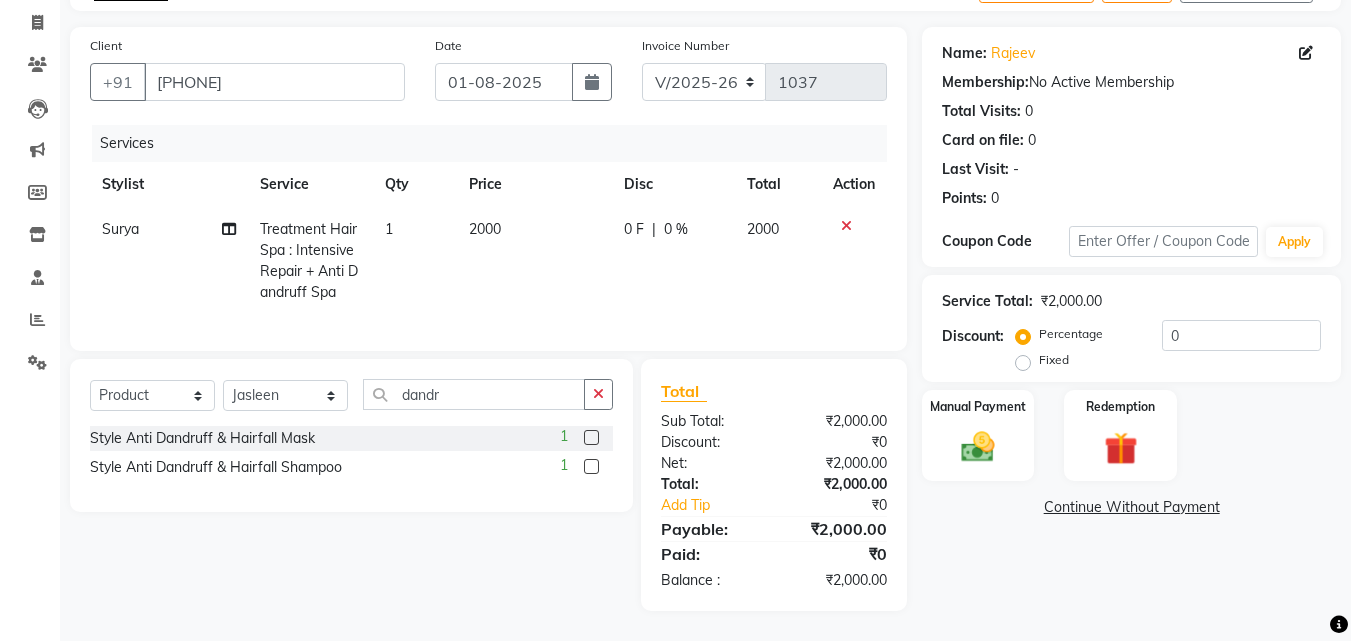 click 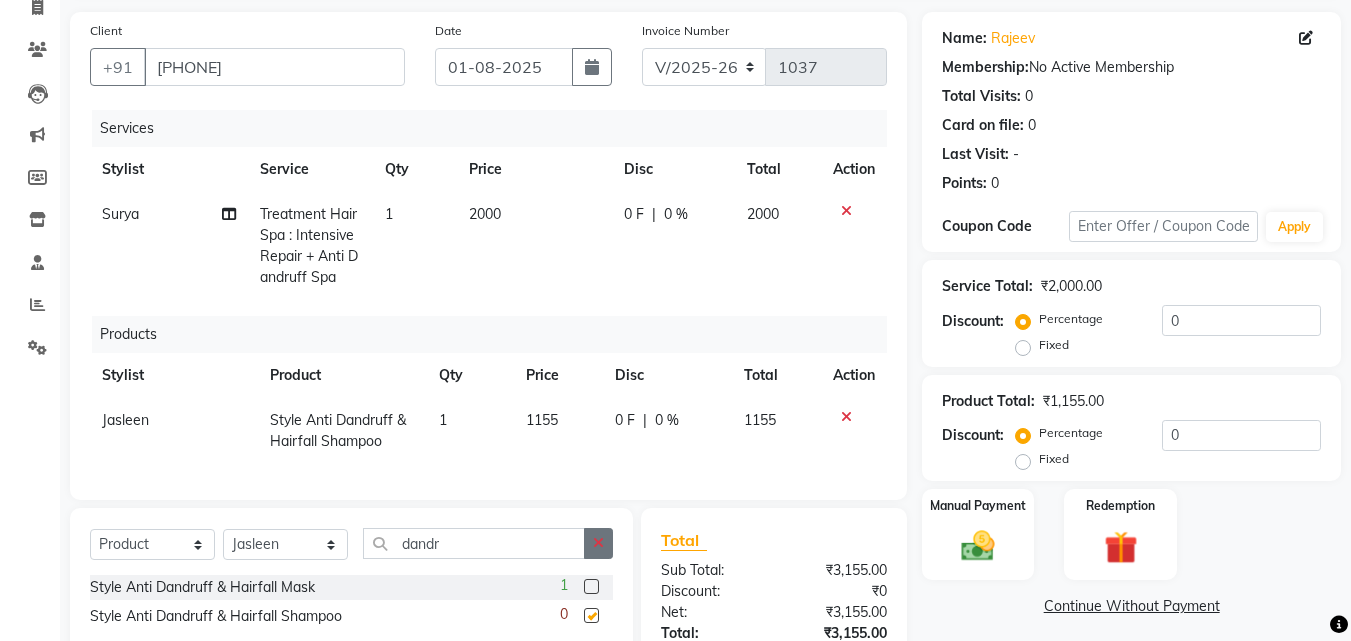 checkbox on "false" 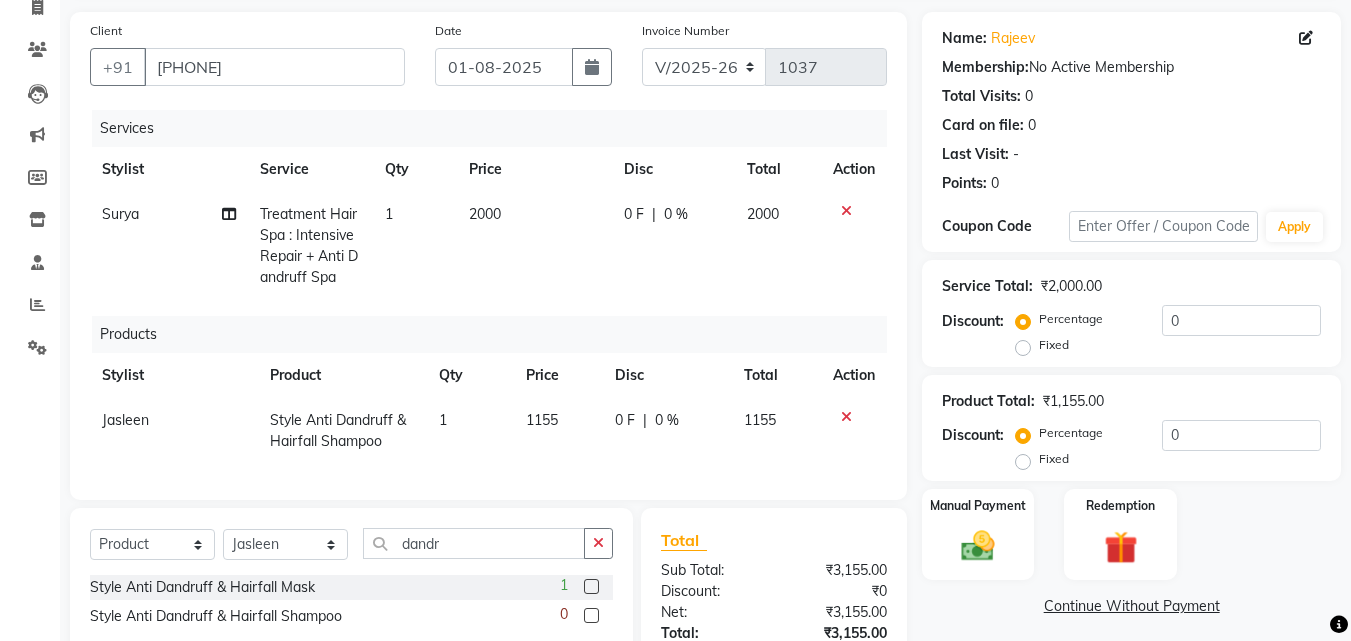 click 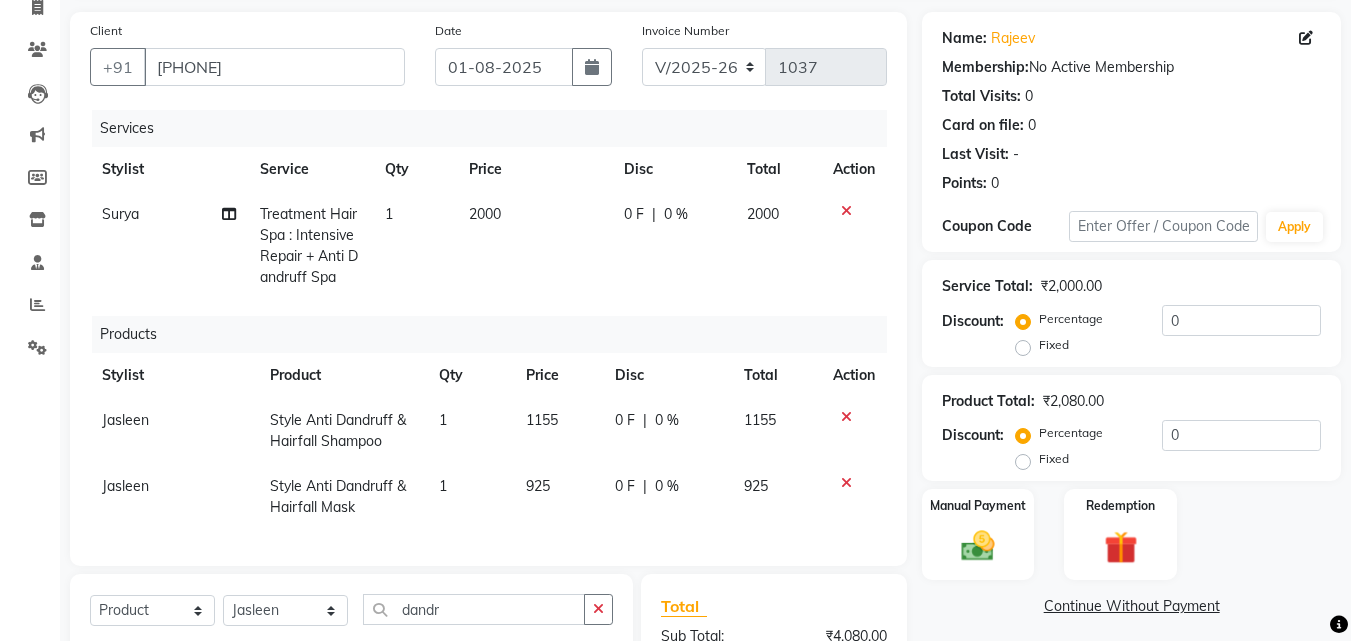checkbox on "false" 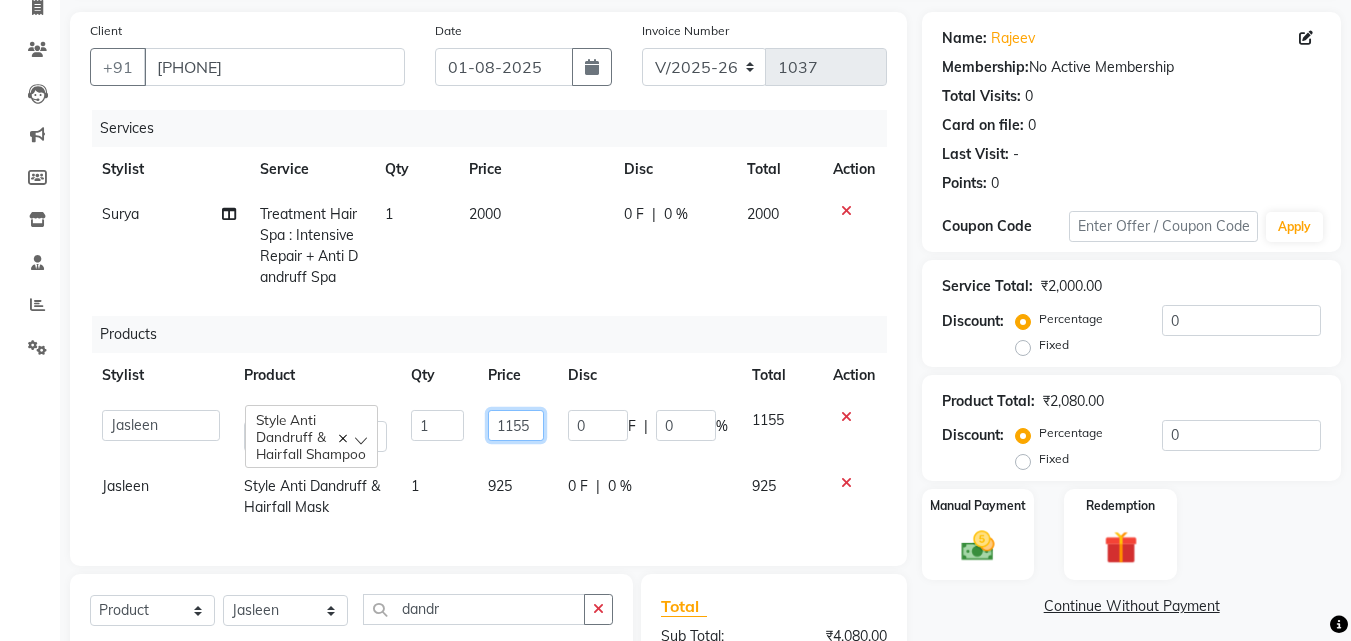 click on "1155" 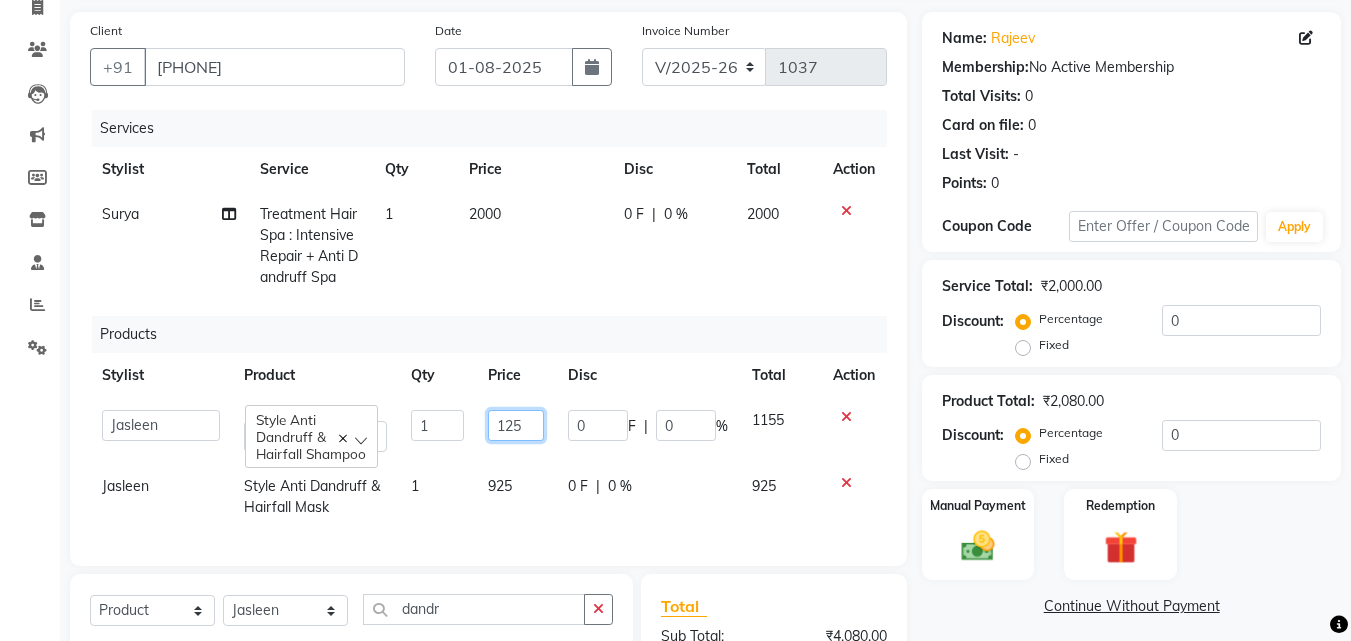type on "1255" 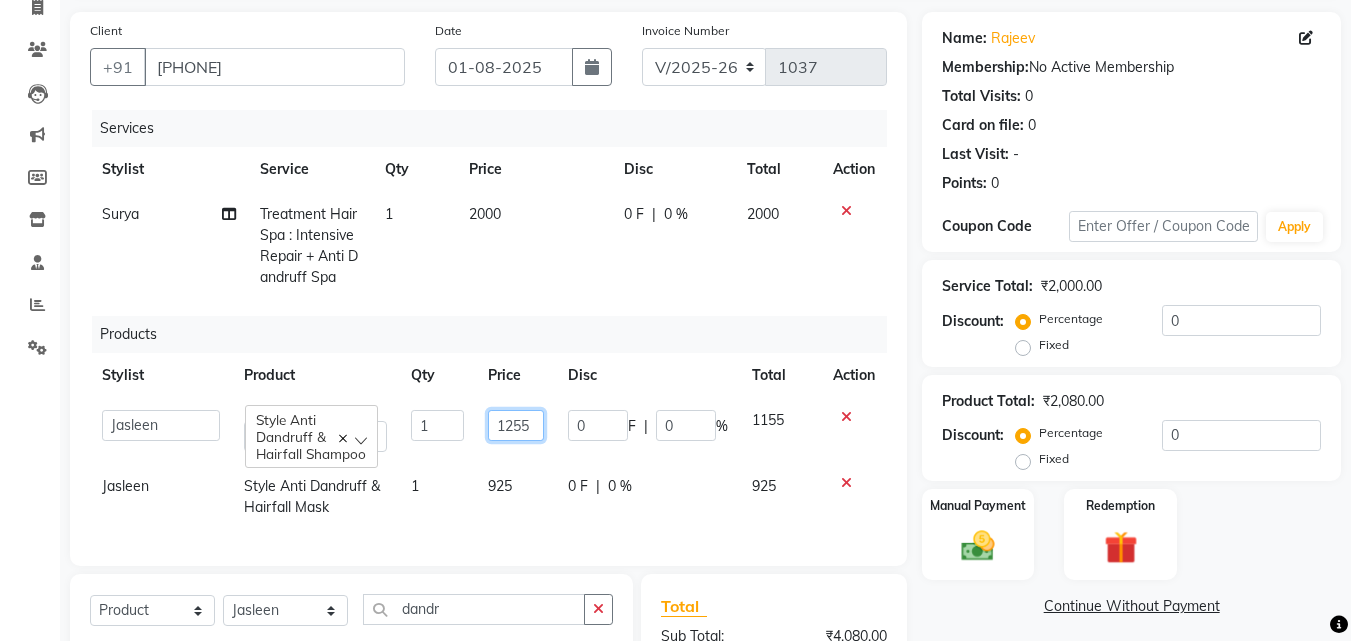 scroll, scrollTop: 368, scrollLeft: 0, axis: vertical 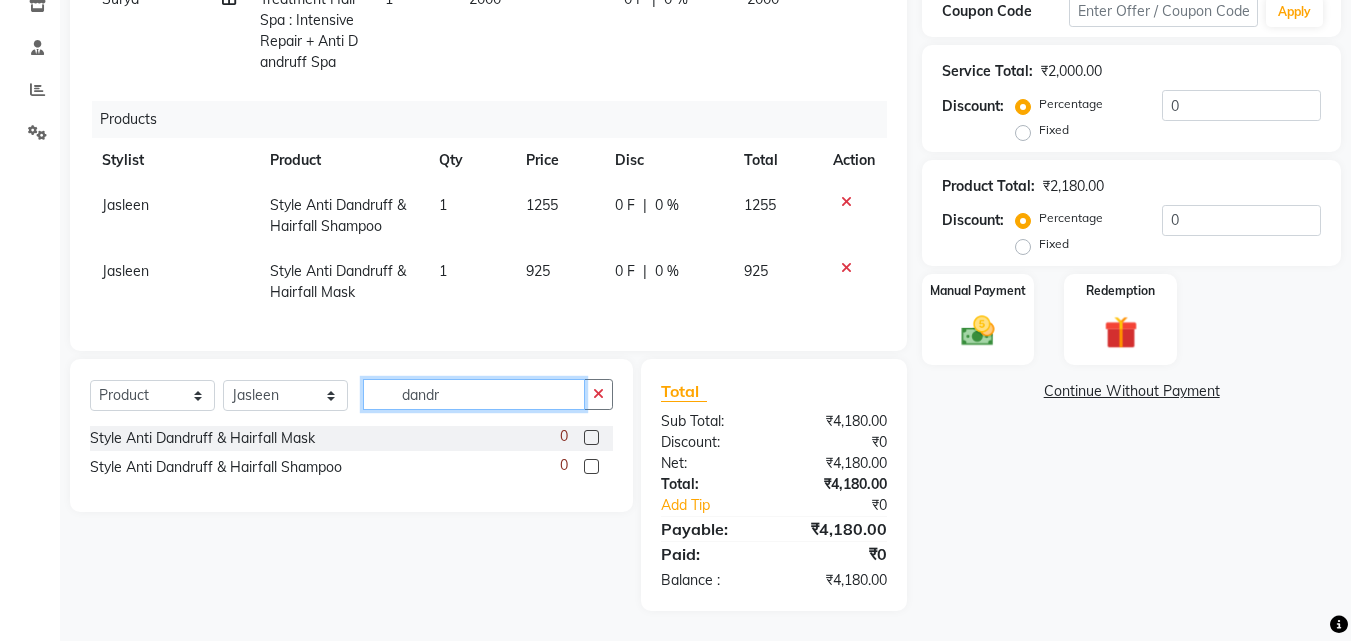 click on "dandr" 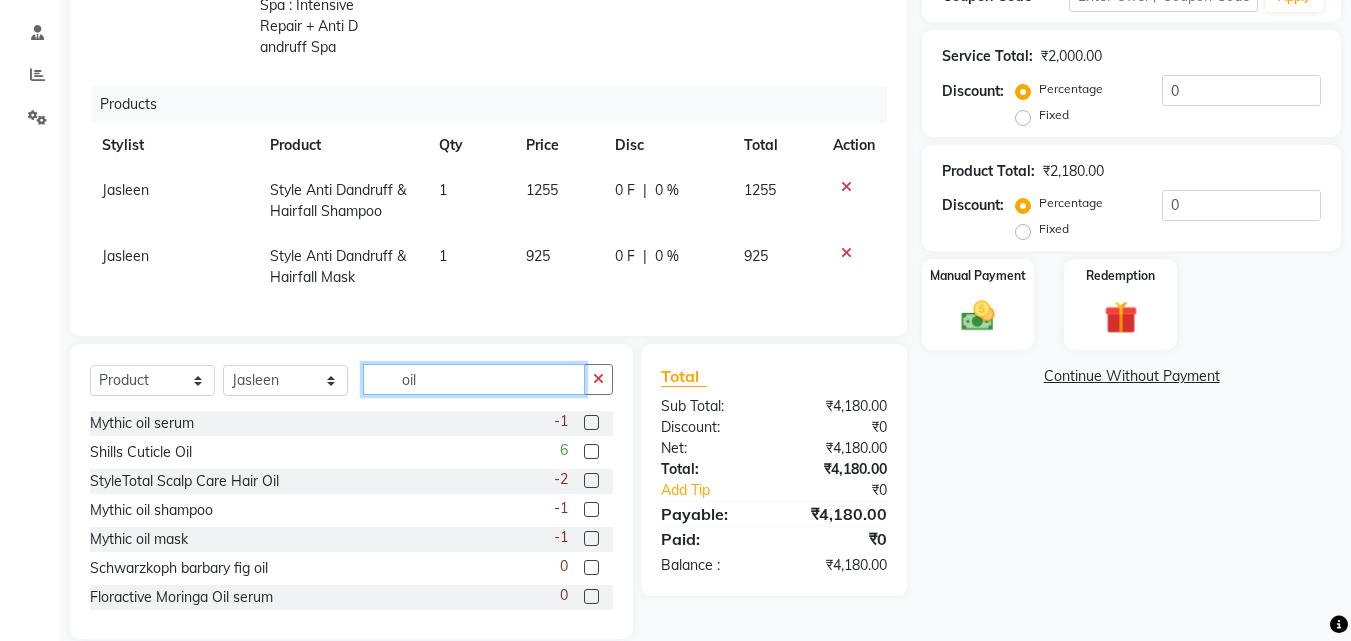 type on "oil" 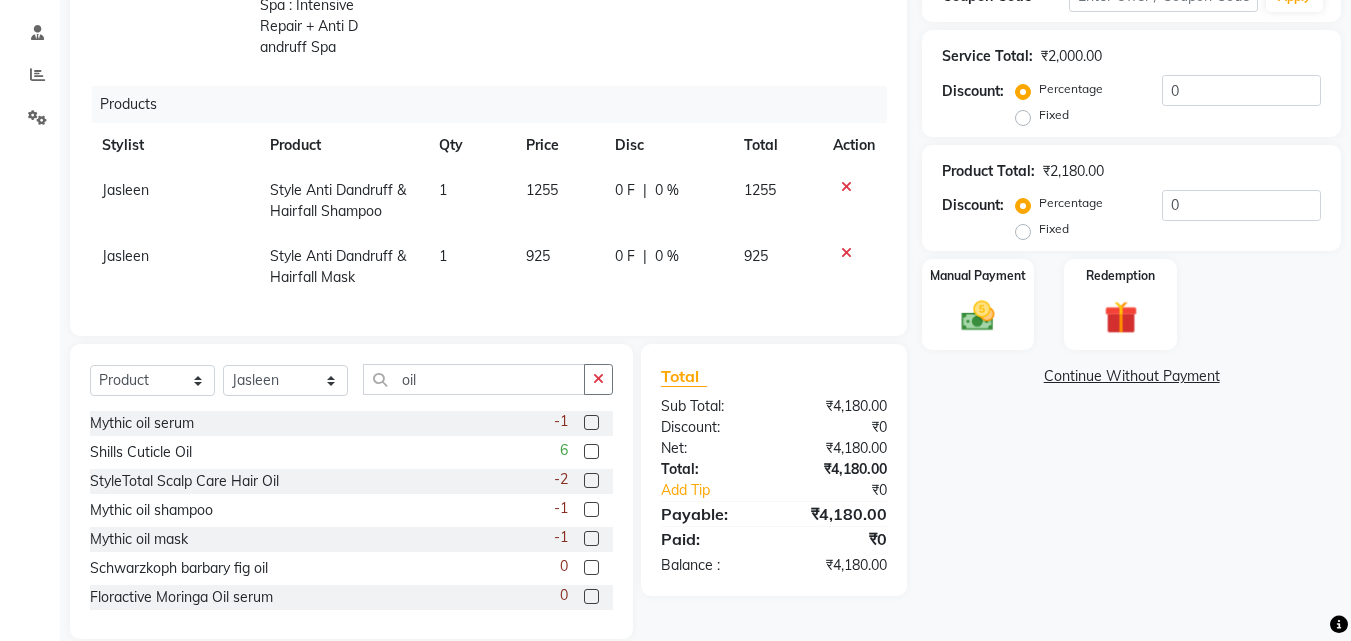 click 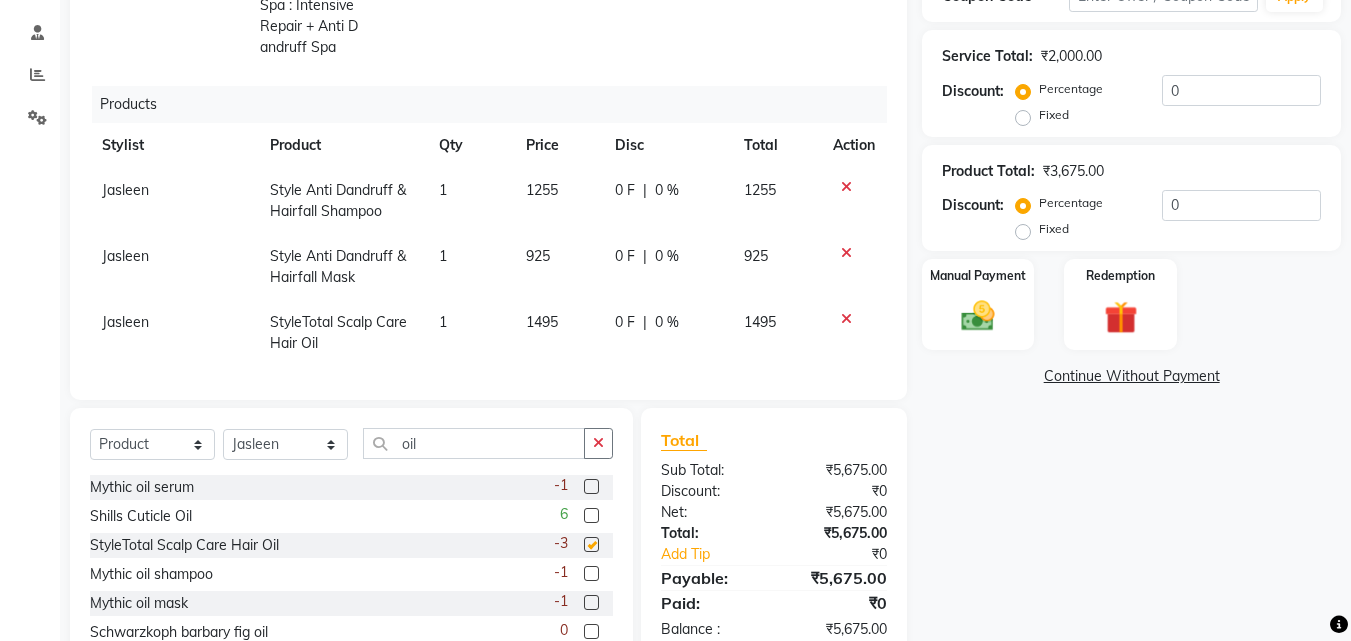 checkbox on "false" 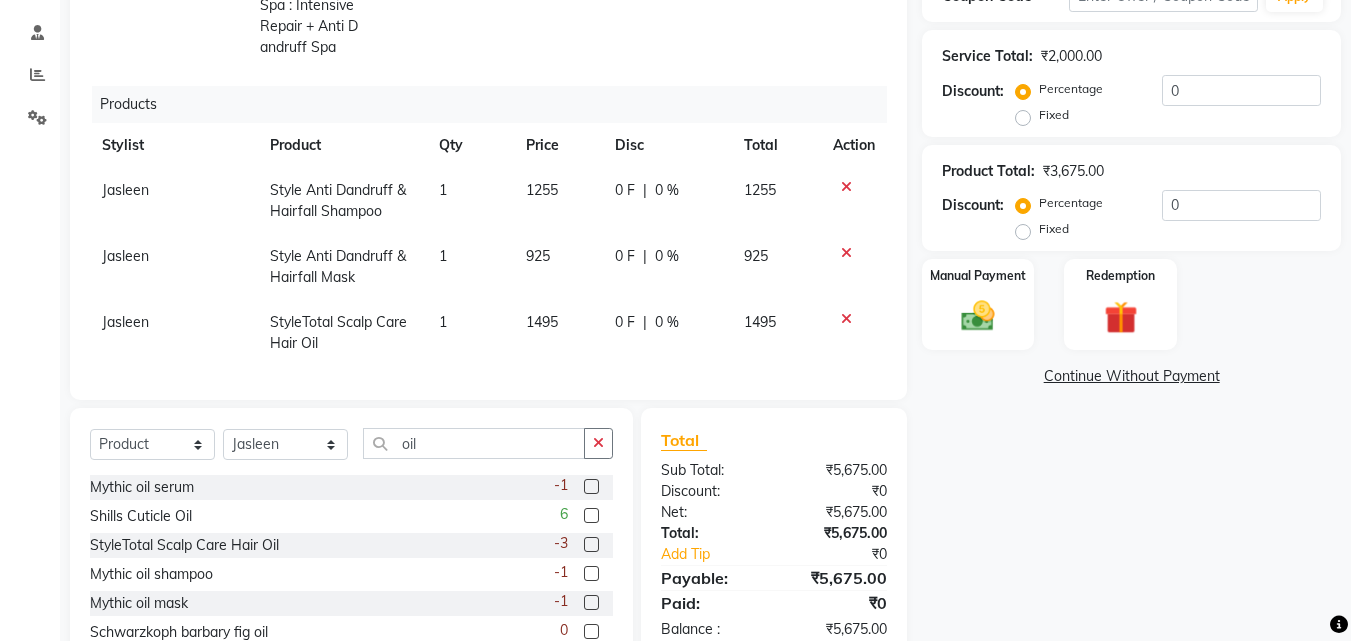 click on "1495" 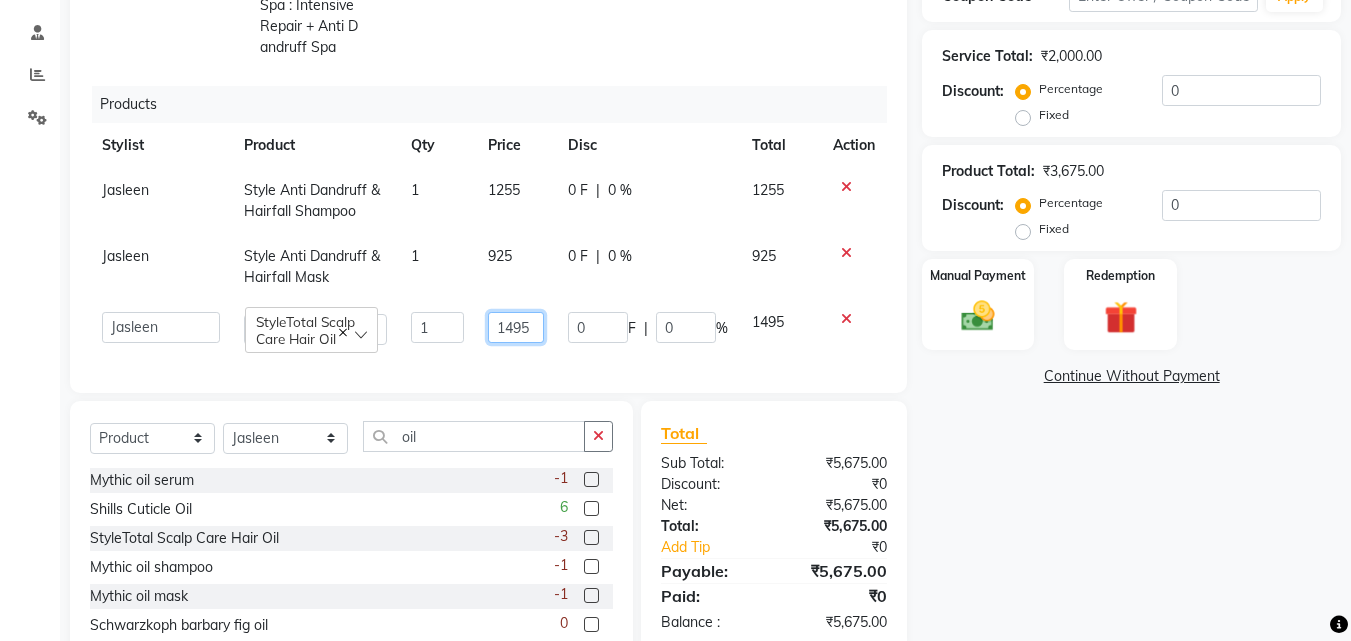 click on "1495" 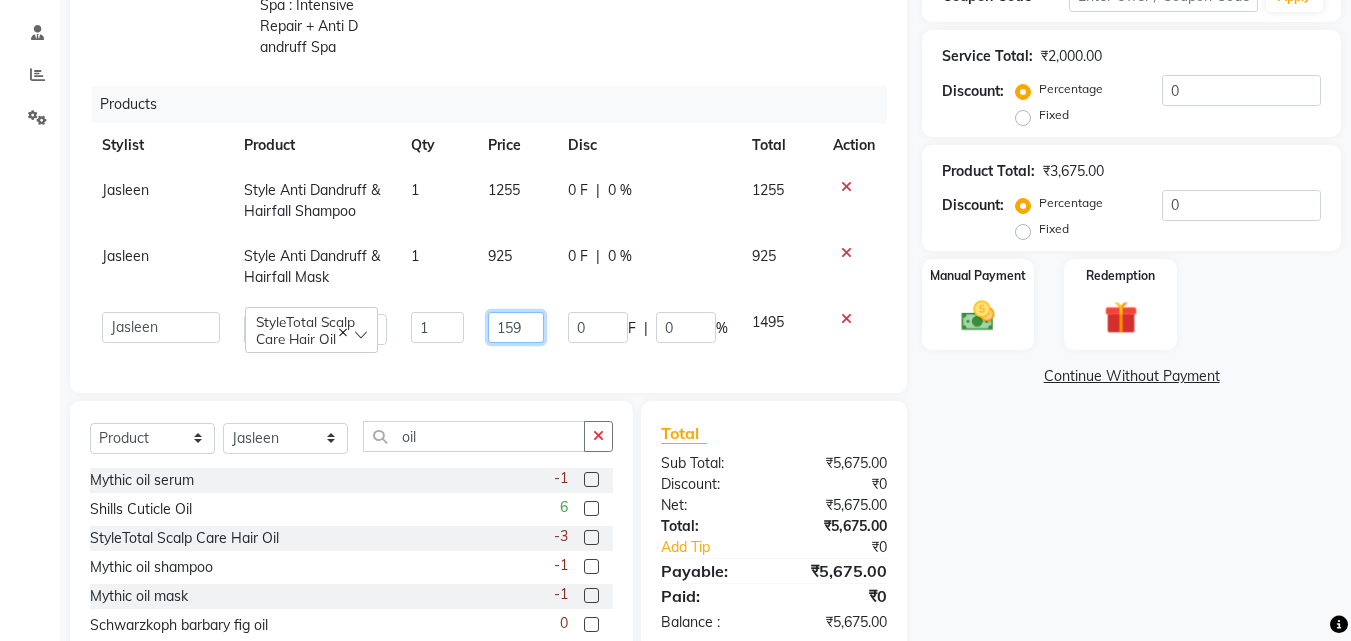 type on "1595" 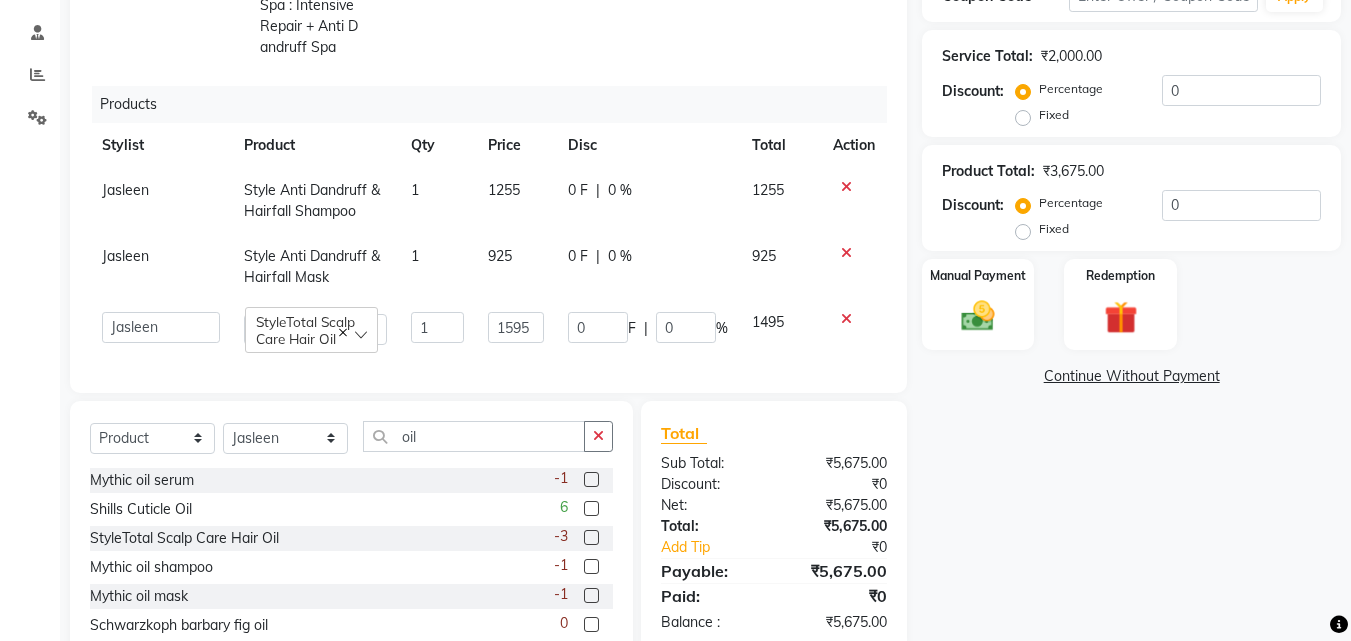 click on "Name: Rajeev  Membership:  No Active Membership  Total Visits:  0 Card on file:  0 Last Visit:   - Points:   0  Coupon Code Apply Service Total:  ₹2,000.00  Discount:  Percentage   Fixed  0 Product Total:  ₹3,675.00  Discount:  Percentage   Fixed  0 Manual Payment Redemption  Continue Without Payment" 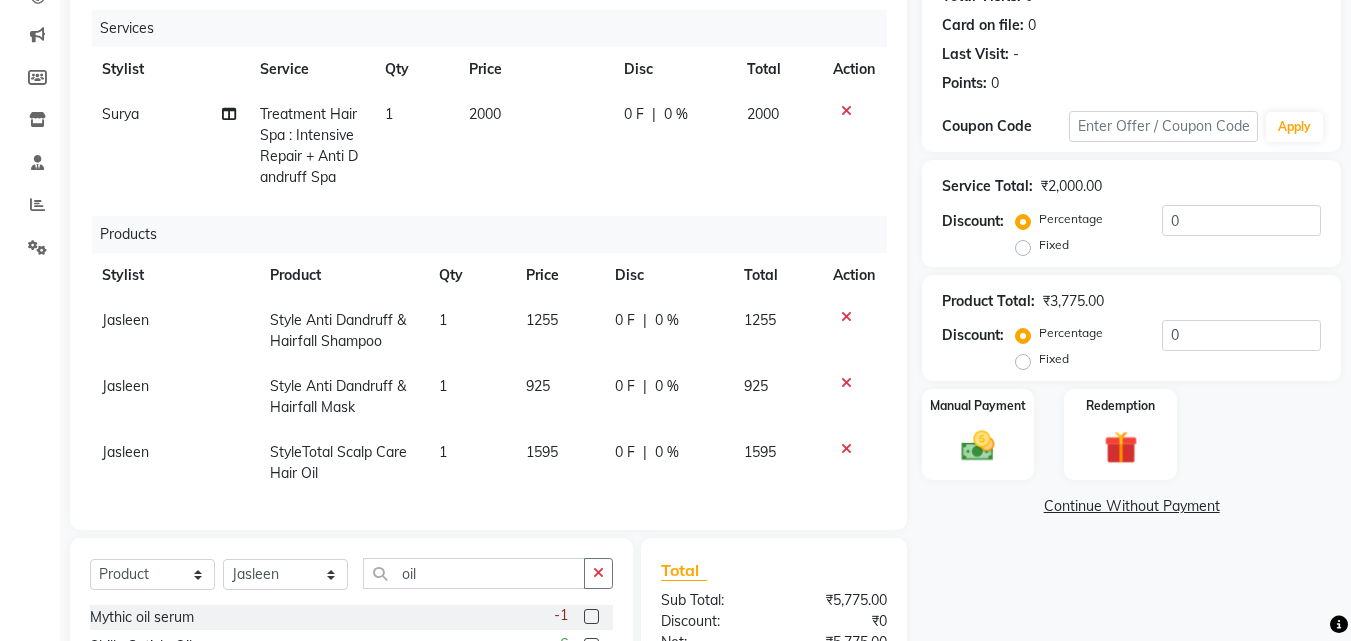 scroll, scrollTop: 168, scrollLeft: 0, axis: vertical 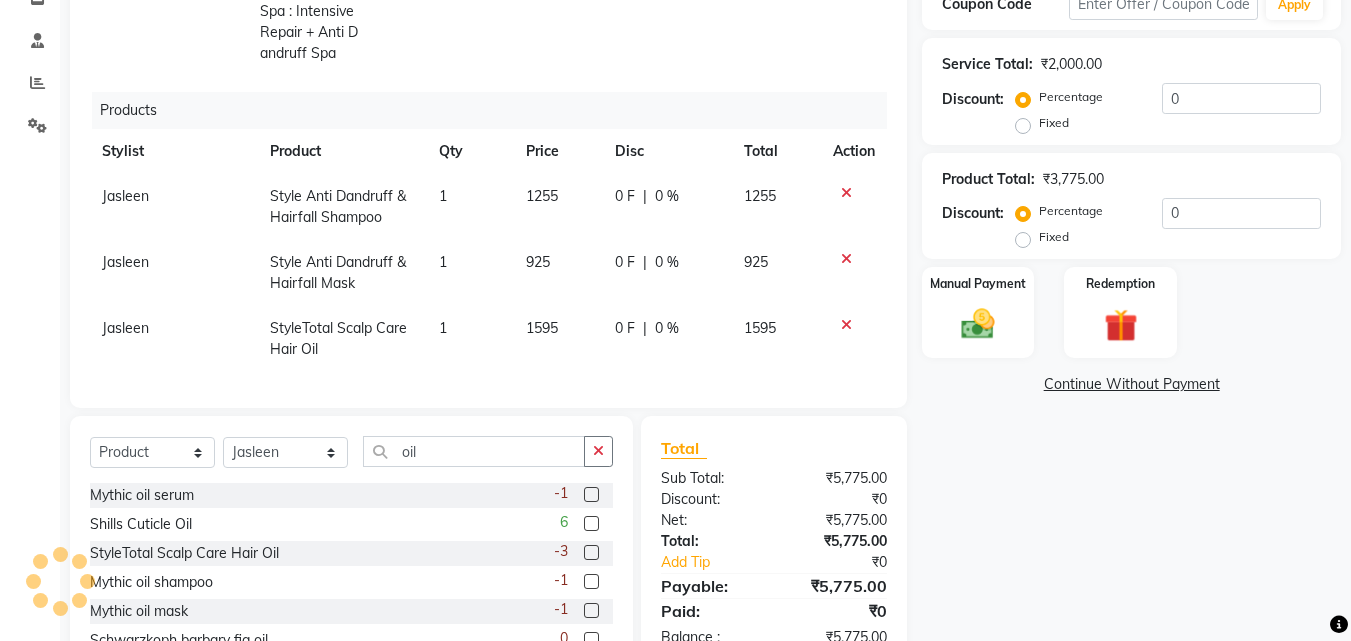 click 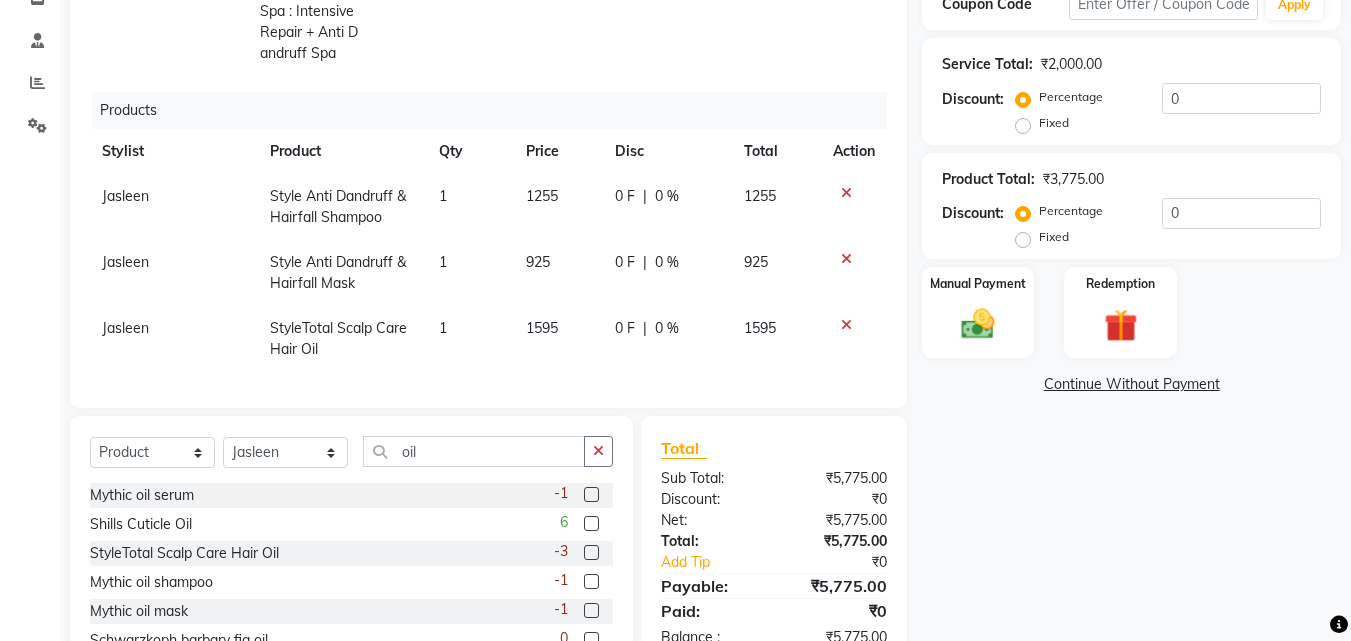 click 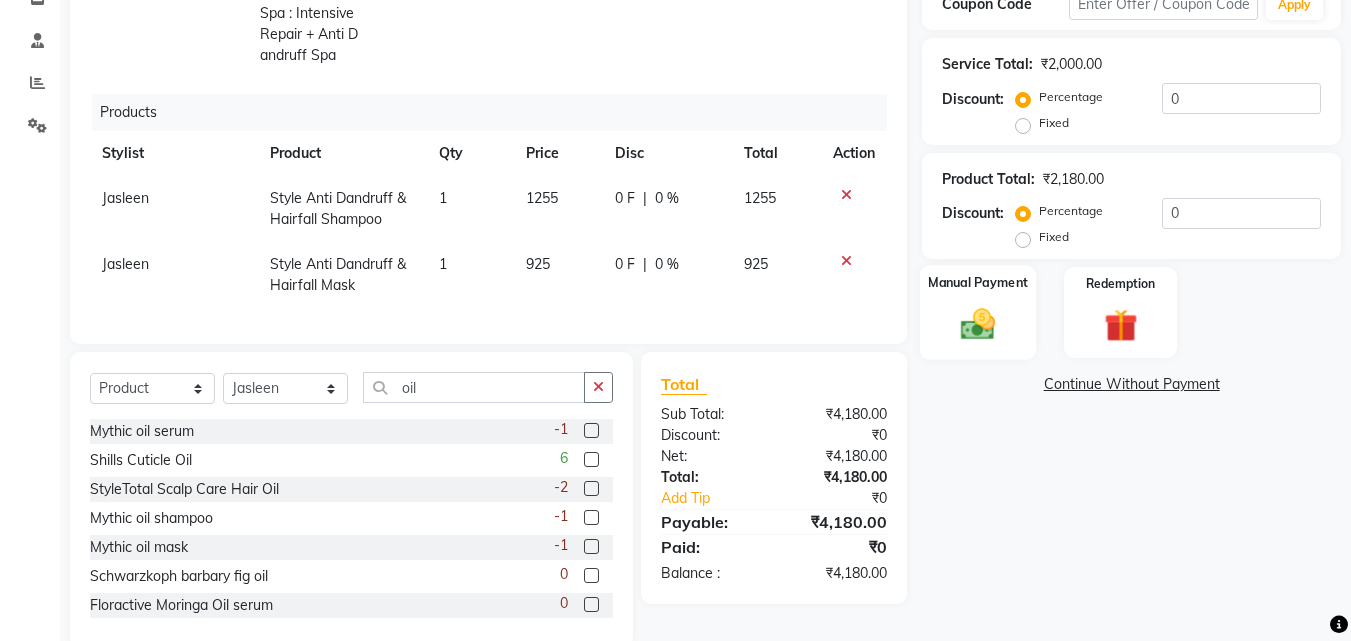 click on "Manual Payment" 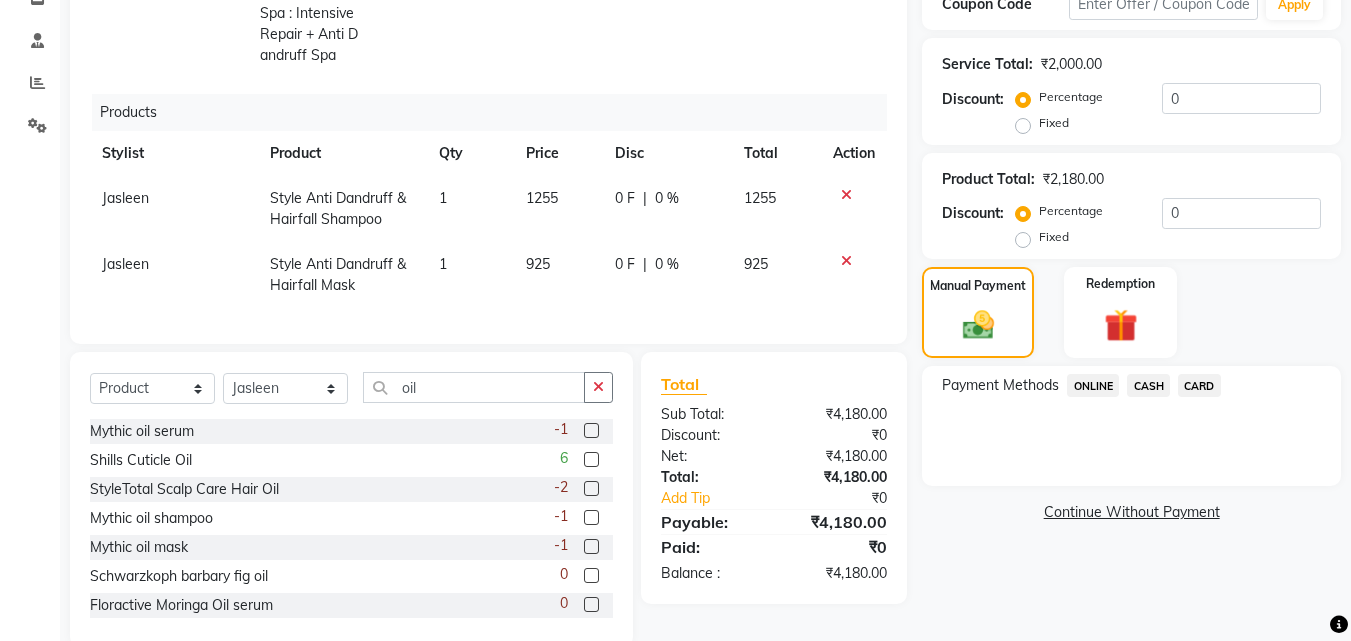 click on "Payment Methods  ONLINE   CASH   CARD" 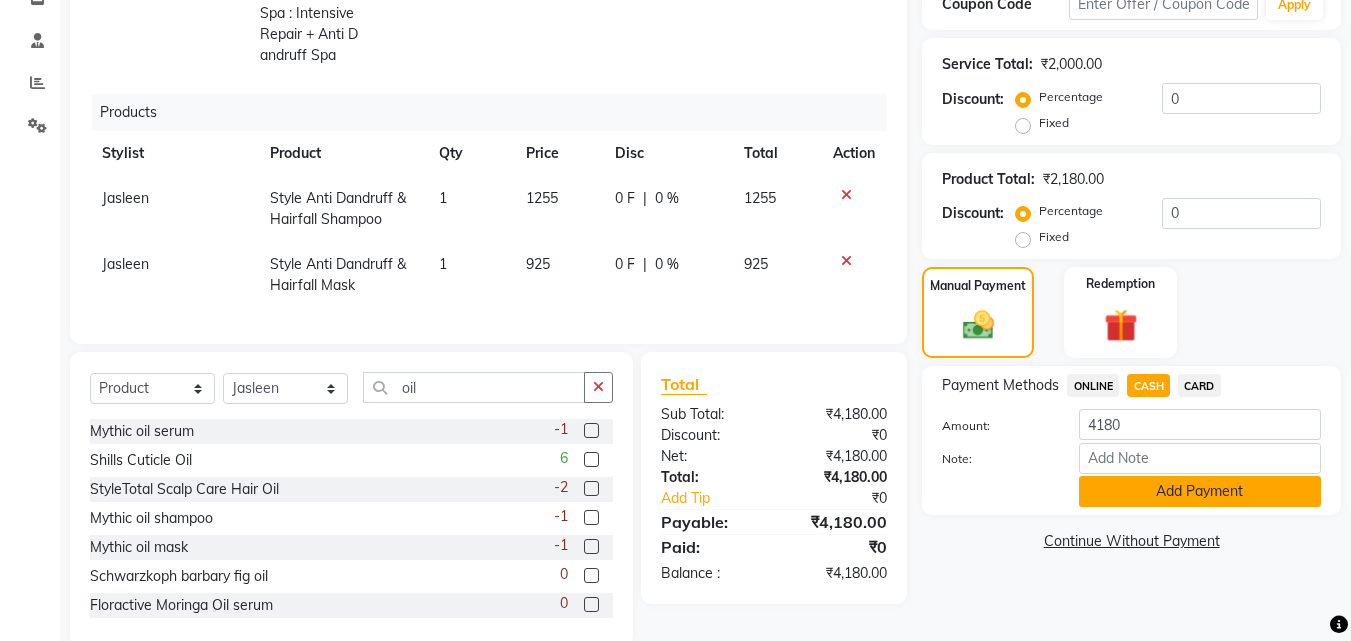 click on "Add Payment" 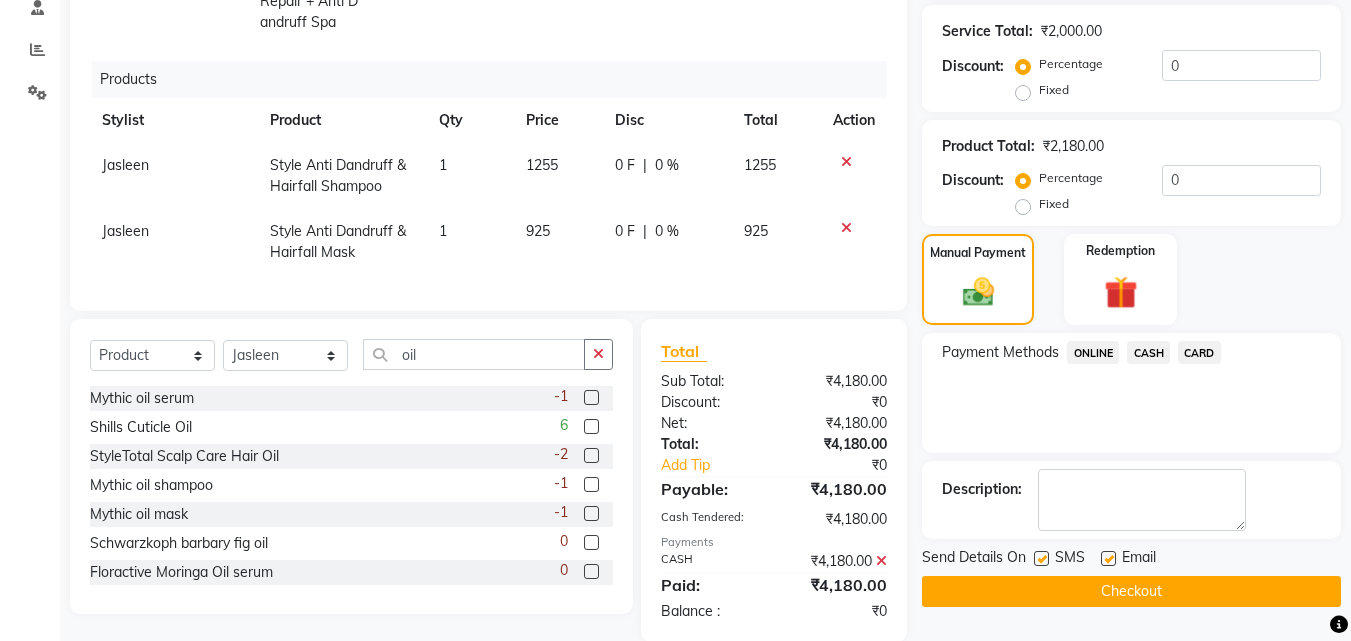 scroll, scrollTop: 424, scrollLeft: 0, axis: vertical 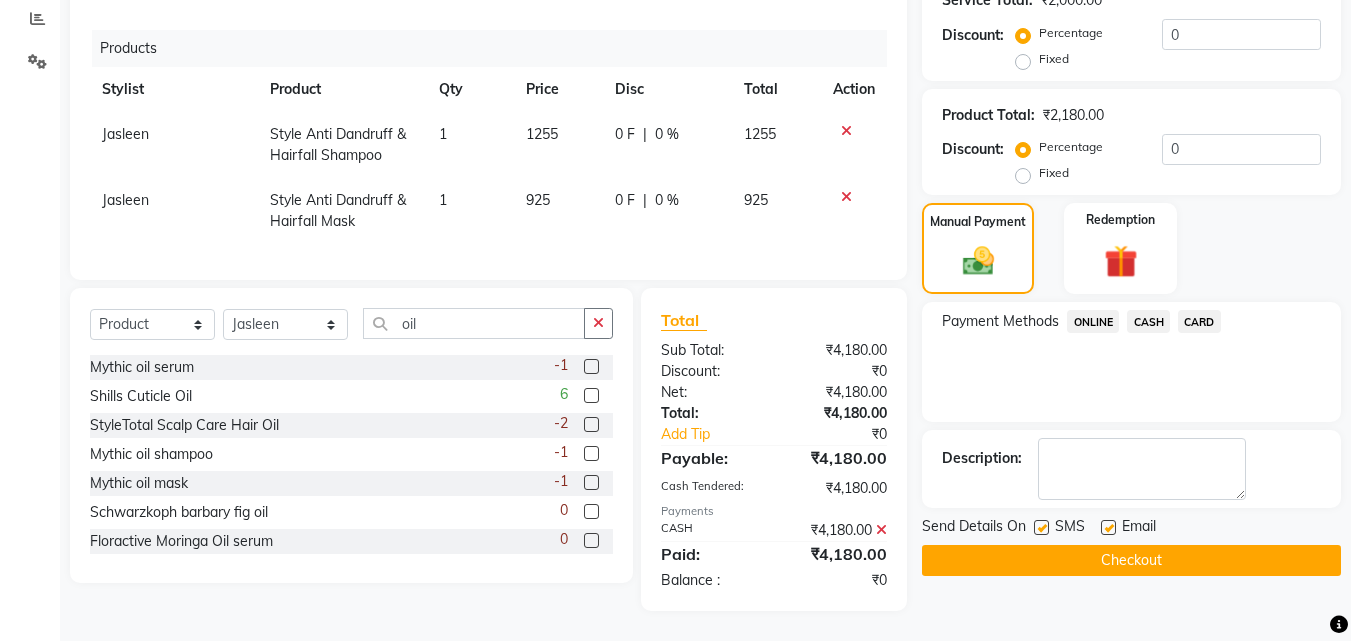 click 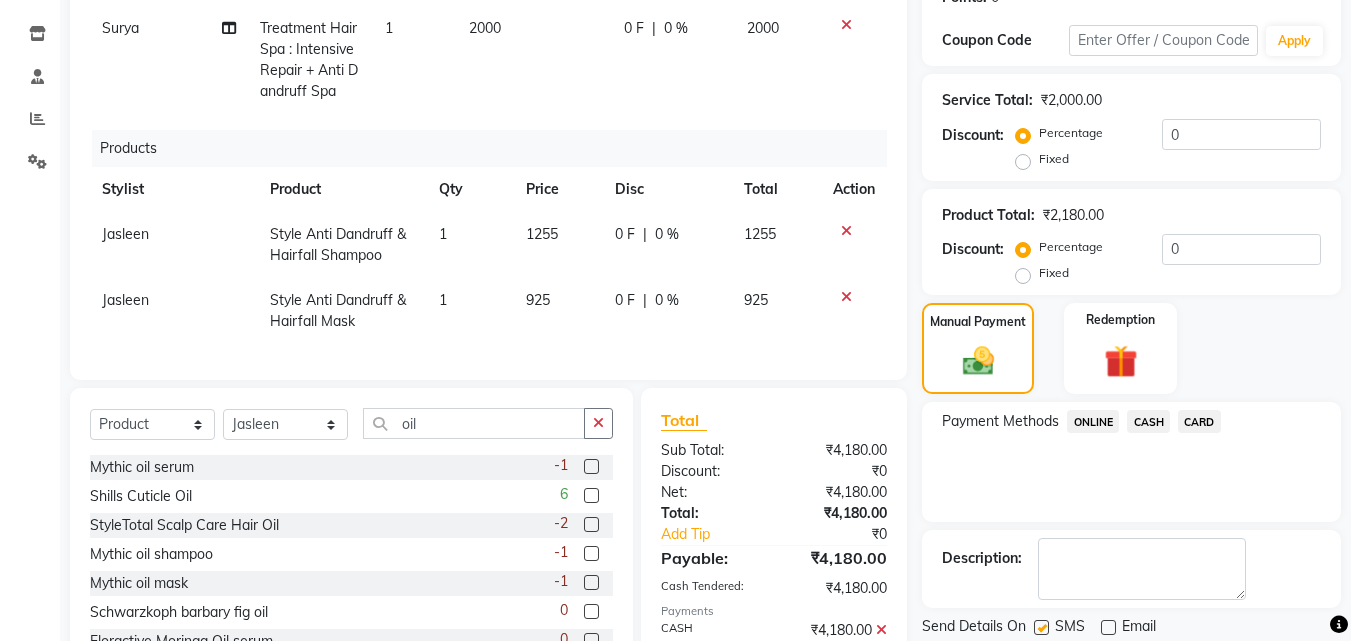 scroll, scrollTop: 424, scrollLeft: 0, axis: vertical 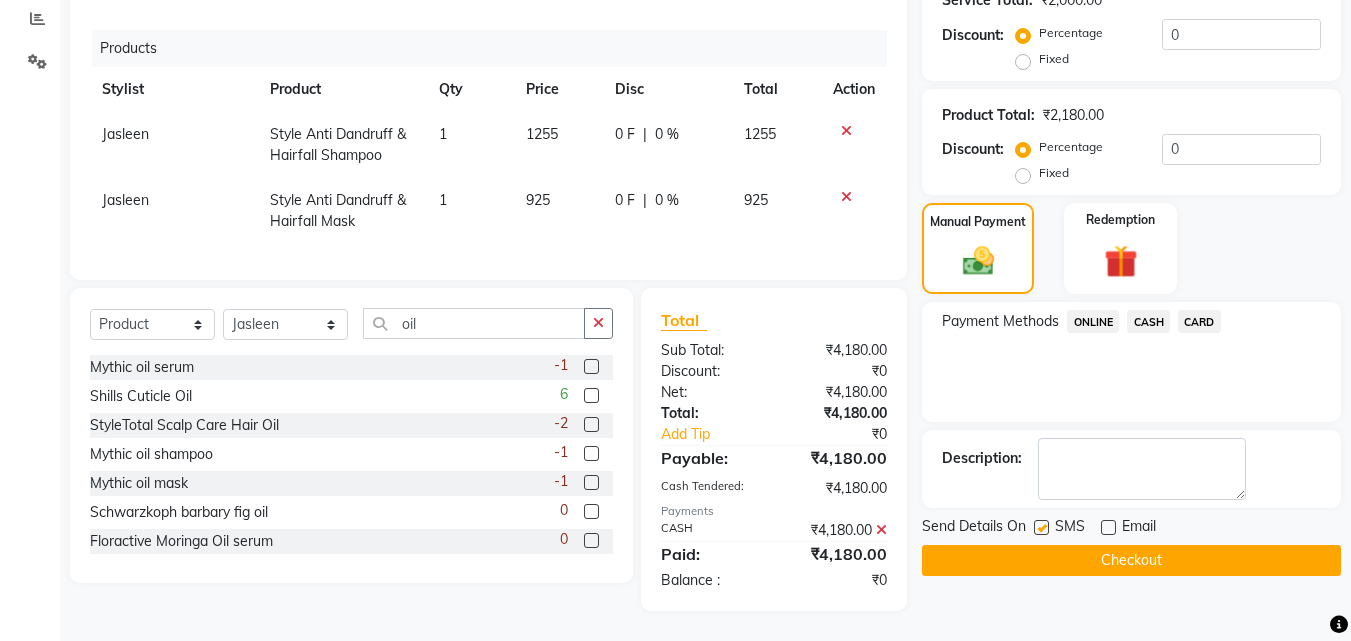 click on "Checkout" 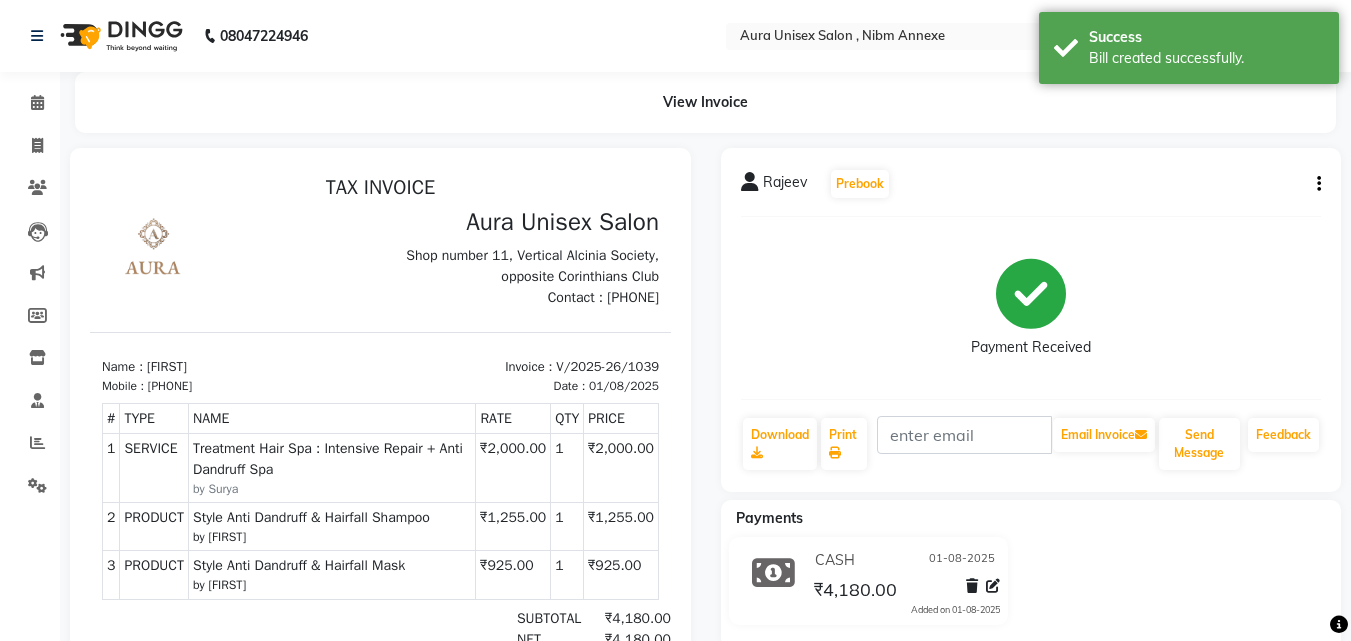 scroll, scrollTop: 0, scrollLeft: 0, axis: both 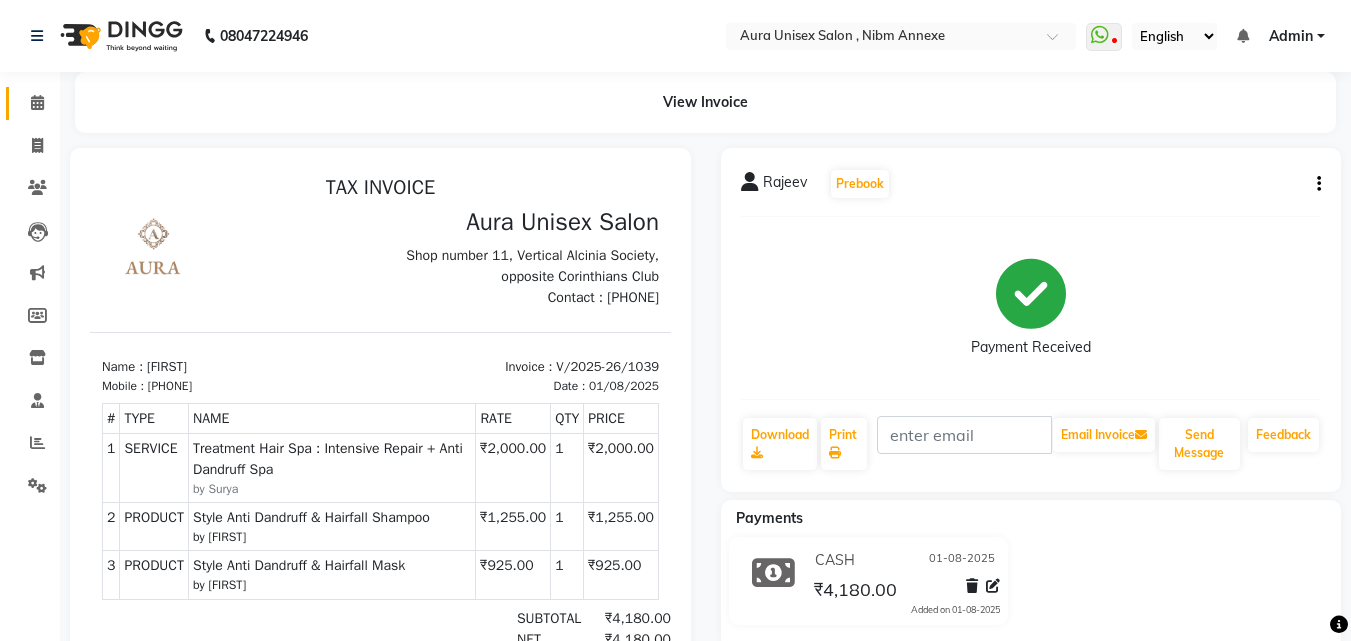 click on "Calendar" 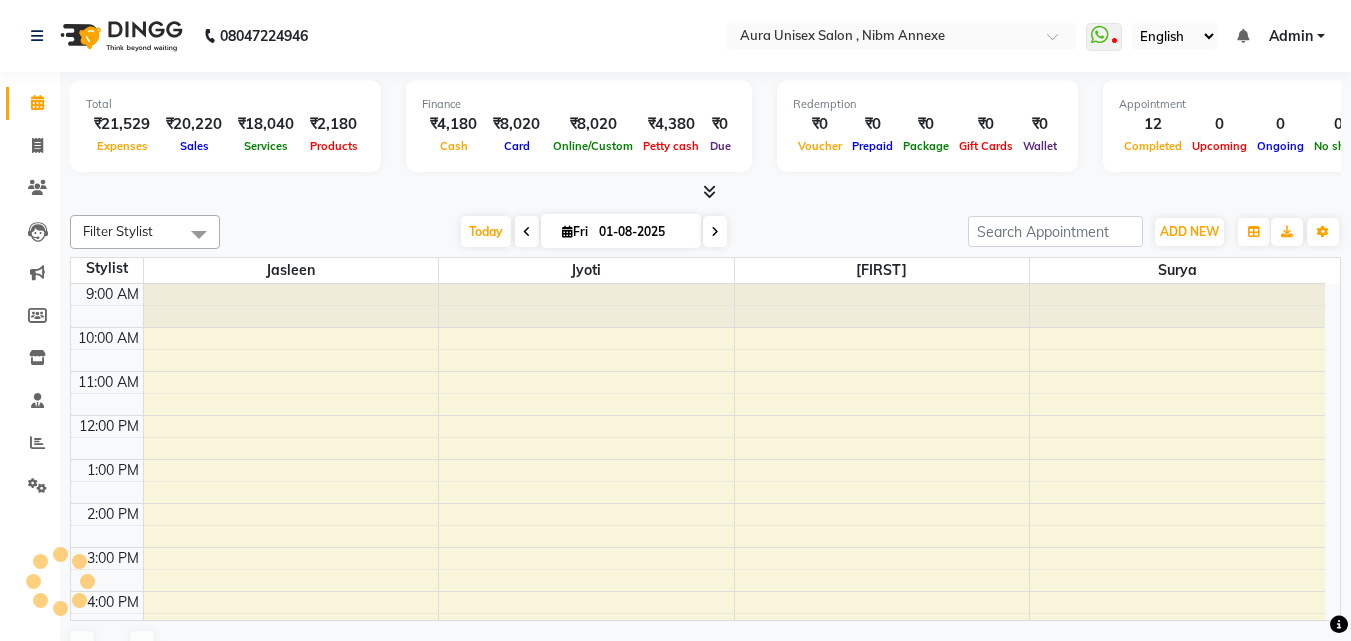 scroll, scrollTop: 0, scrollLeft: 0, axis: both 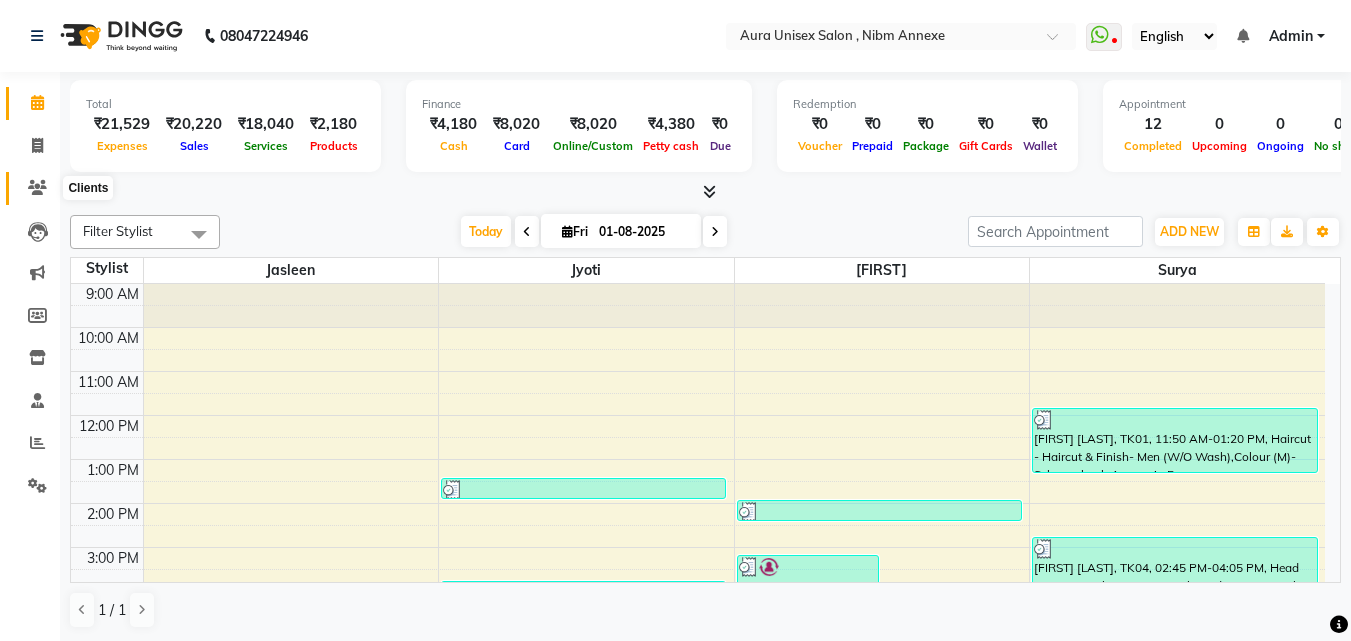 click 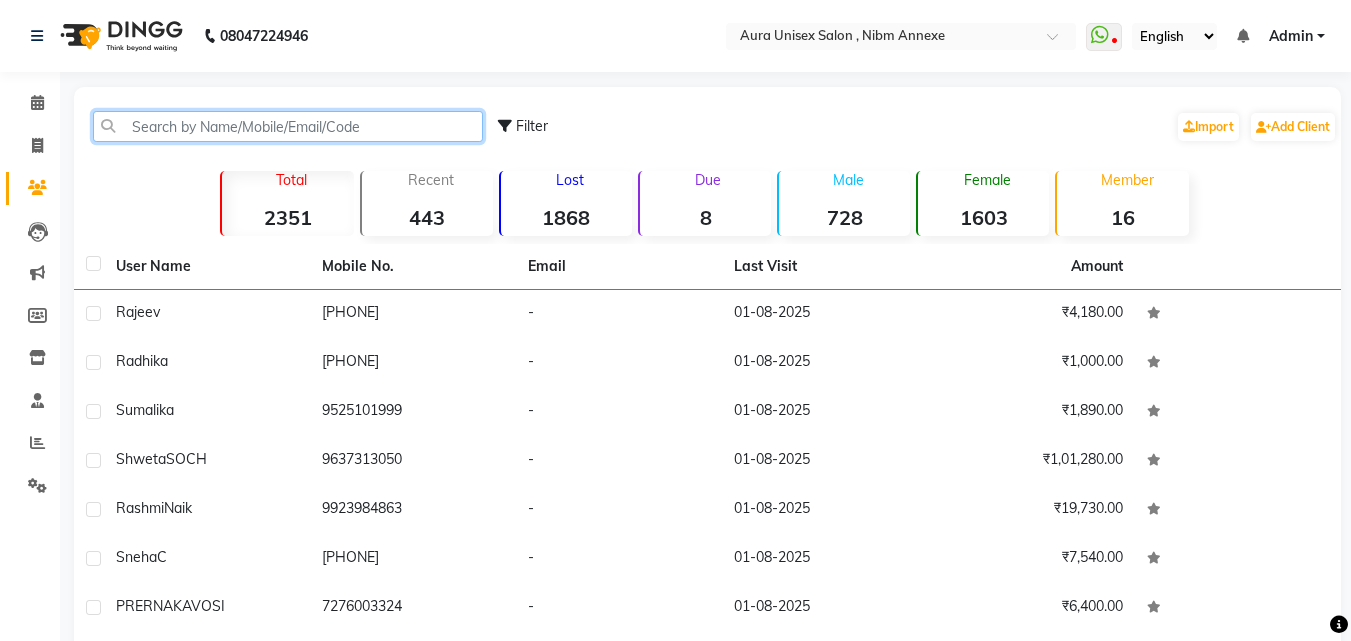 click 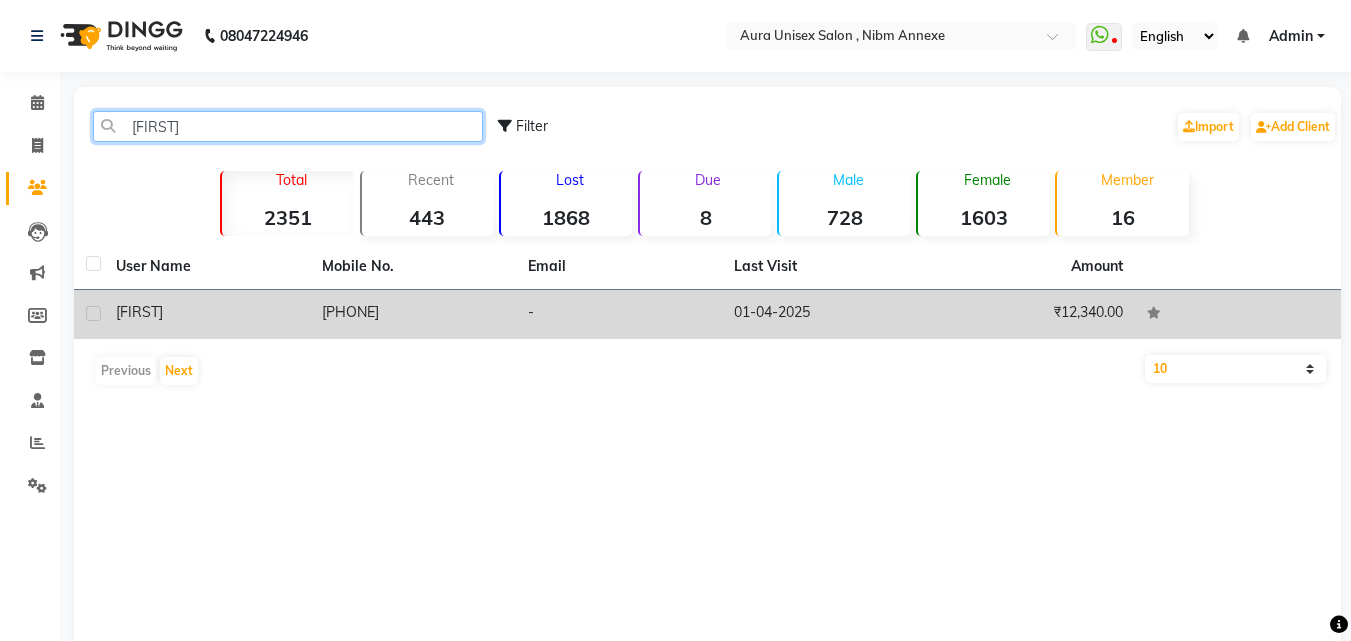 type on "priyanjali" 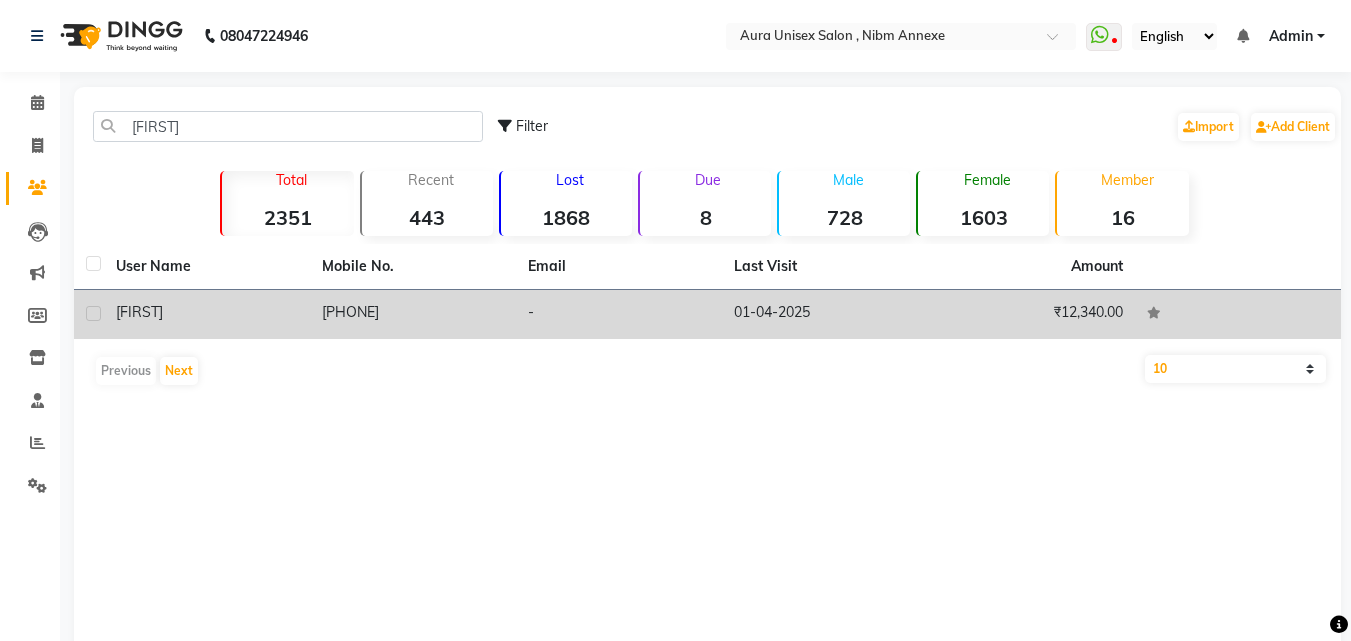 click on "8806094456" 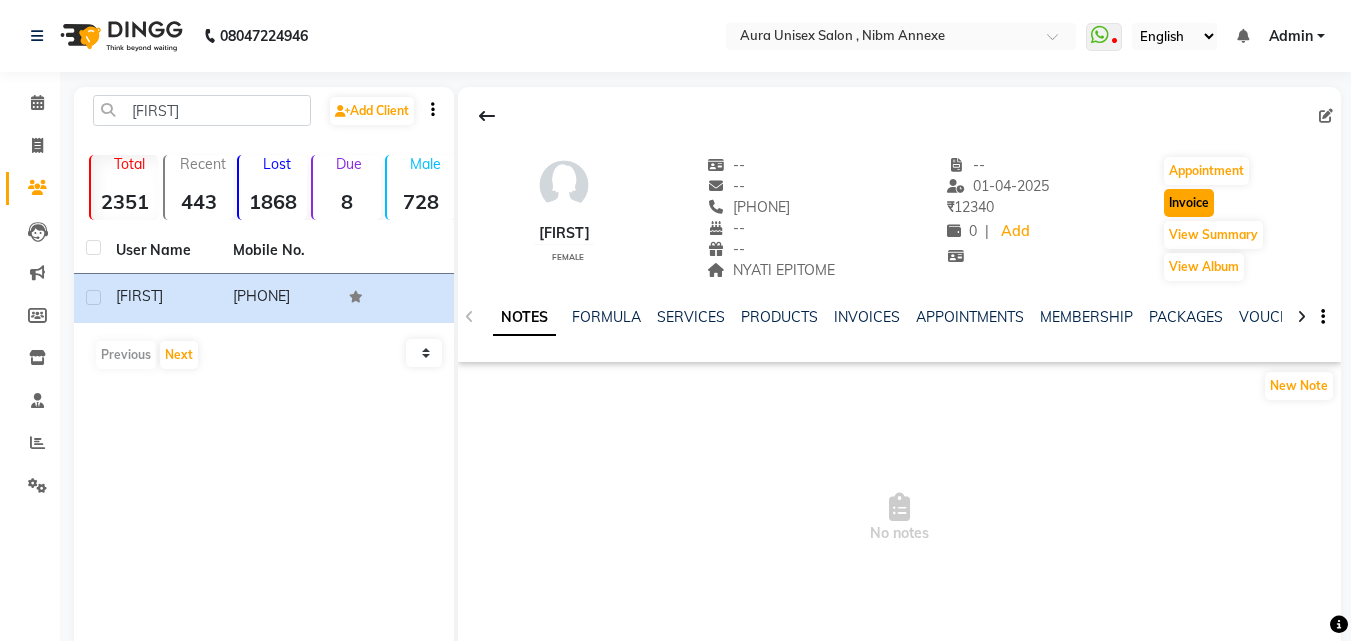 click on "Invoice" 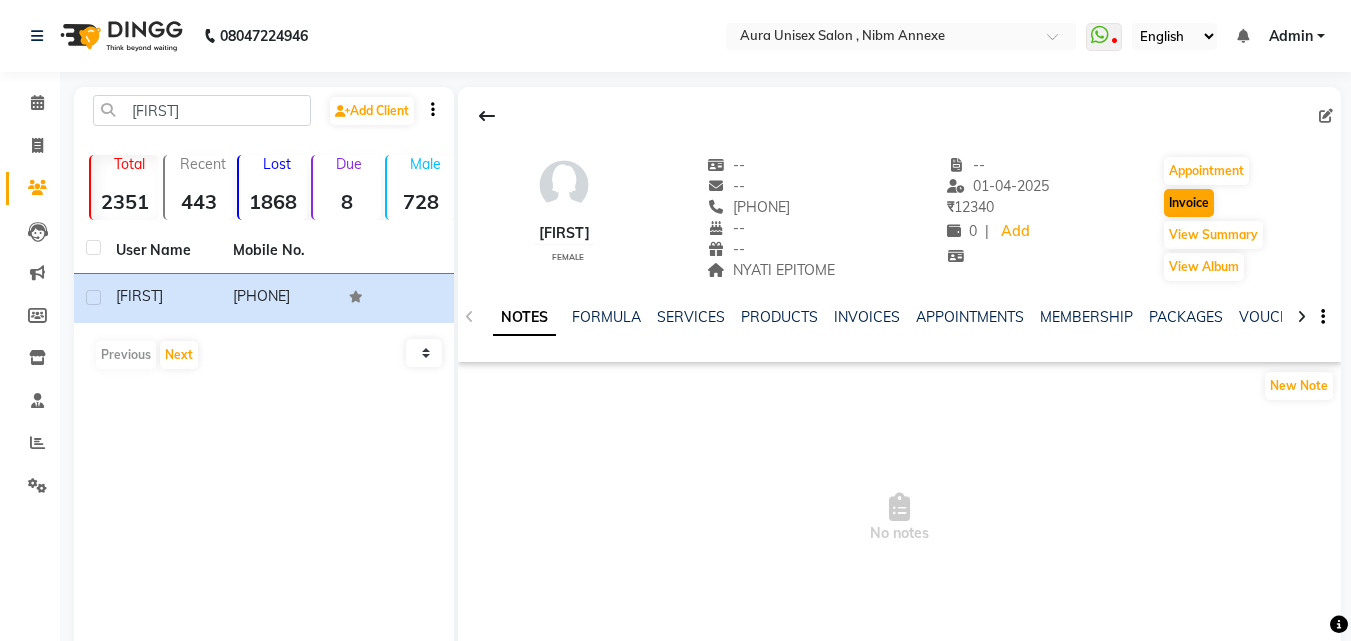 select on "service" 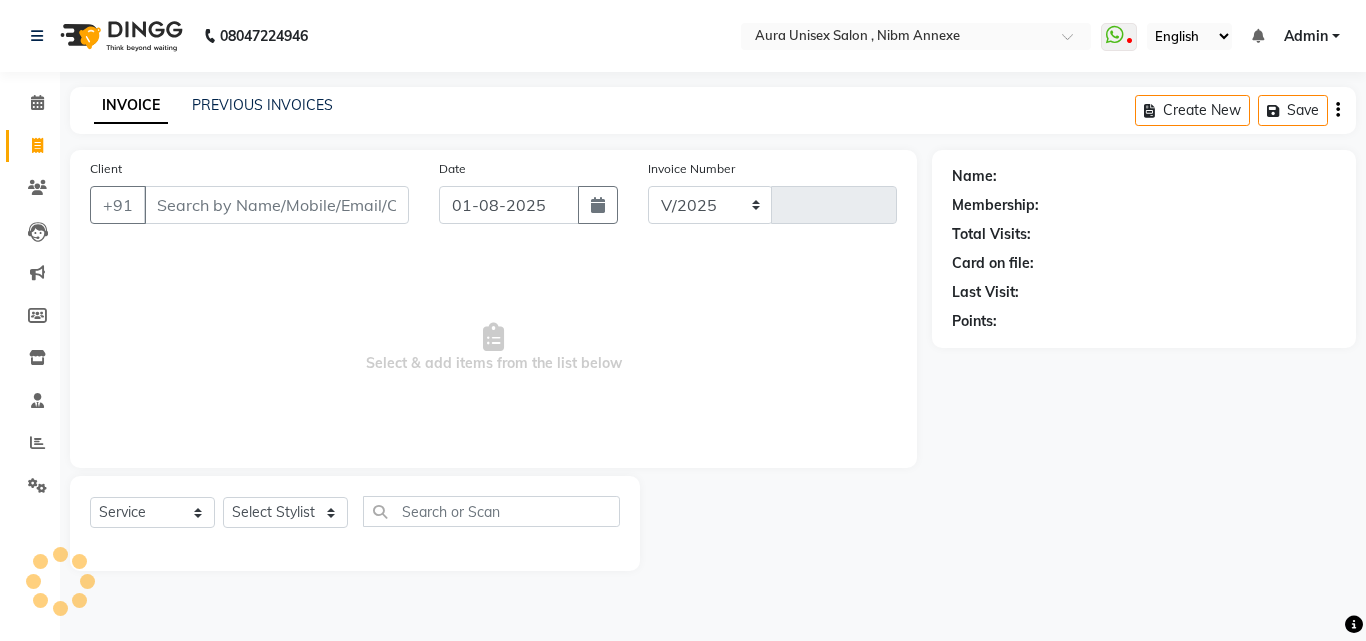 select on "823" 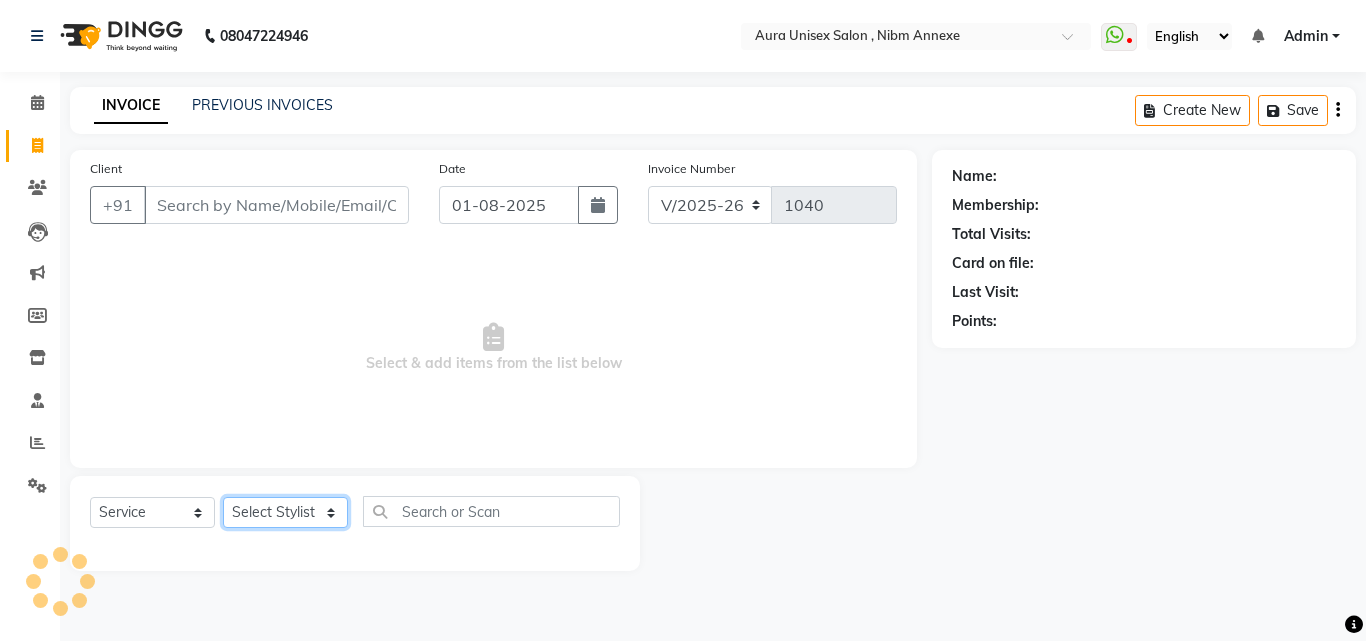 click on "Select Stylist" 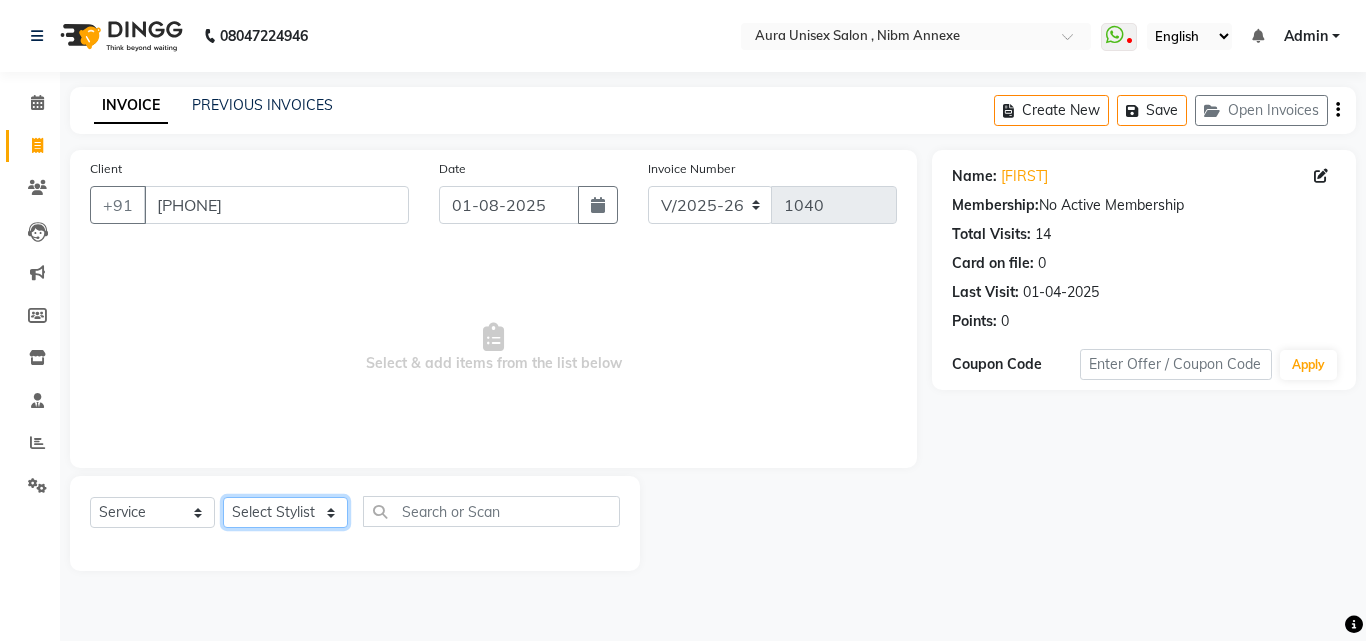 select on "69638" 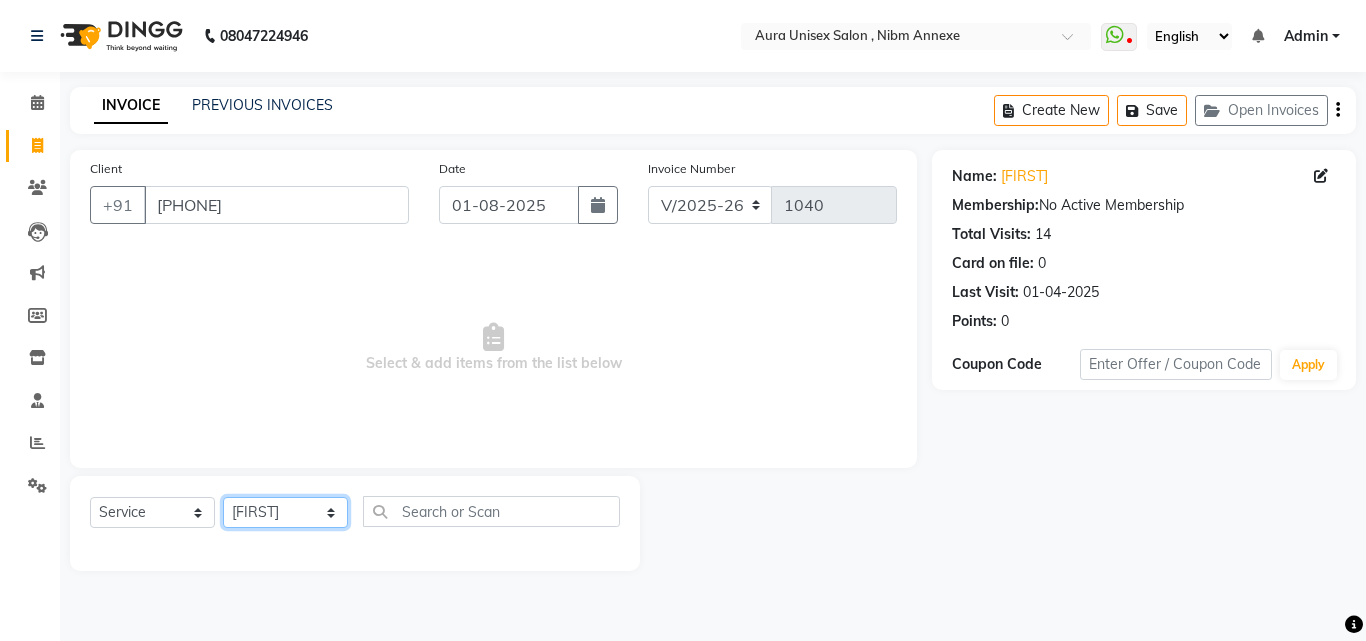 click on "Select Stylist Jasleen Jyoti Surya Tejaswini" 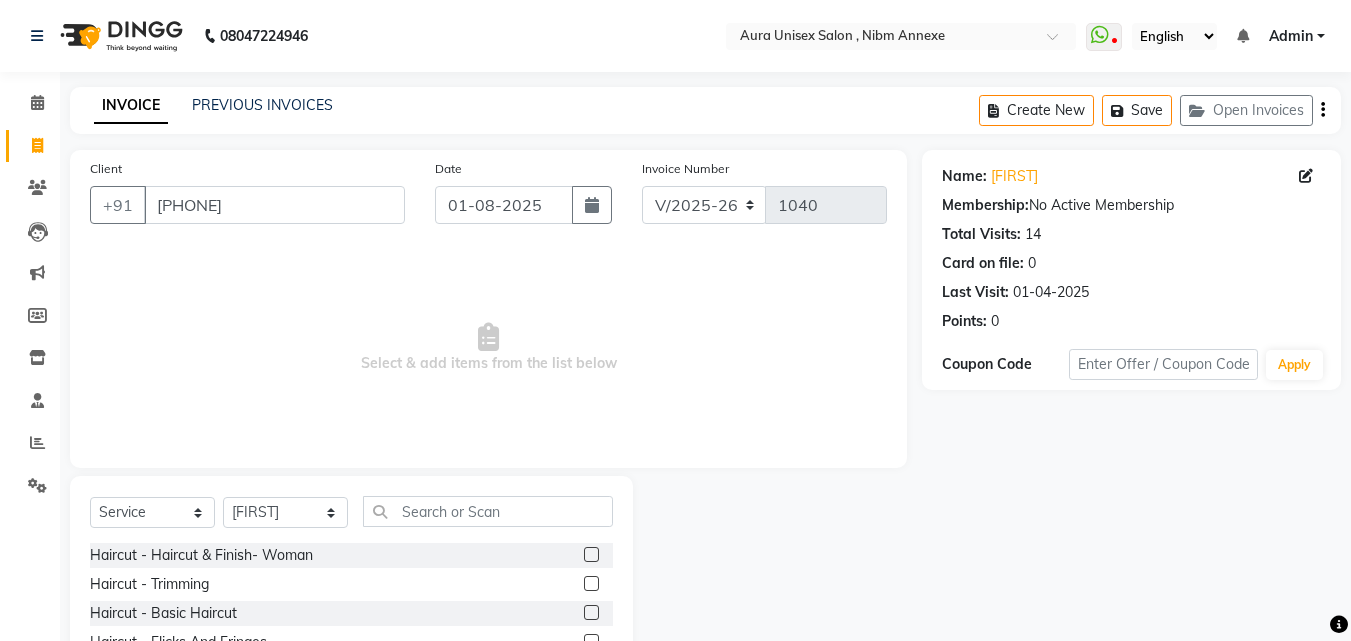 click on "Select  Service  Product  Membership  Package Voucher Prepaid Gift Card  Select Stylist Jasleen Jyoti Surya Tejaswini" 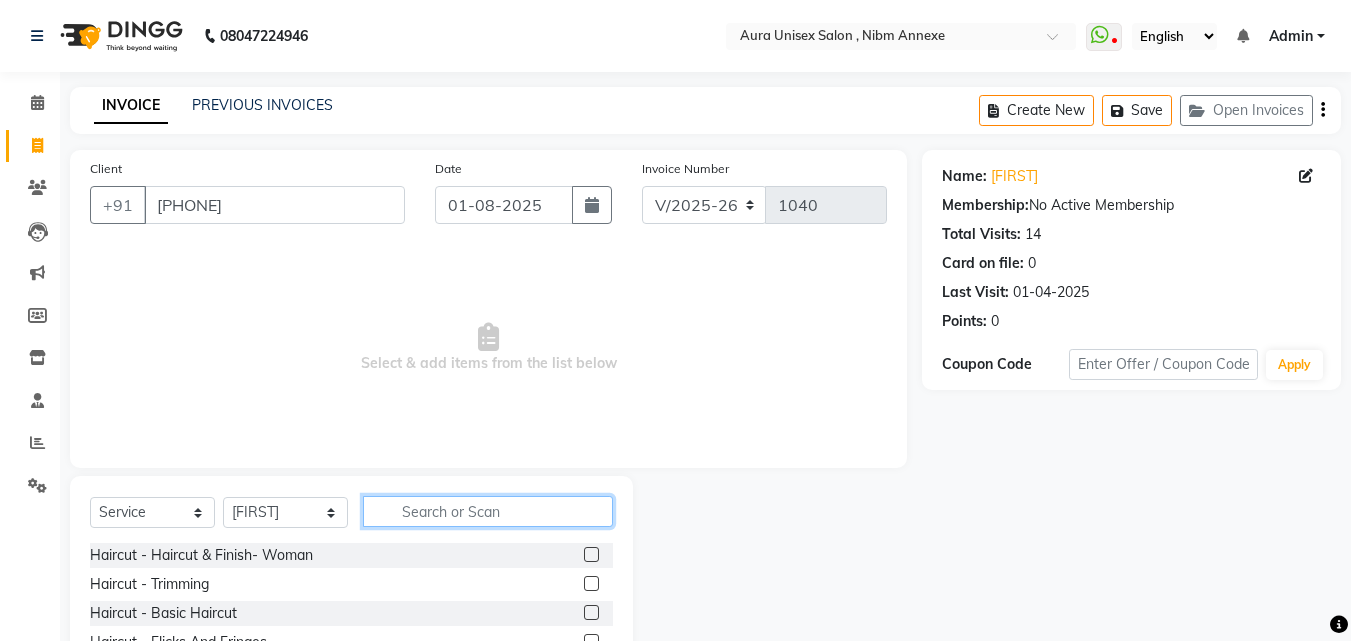 click 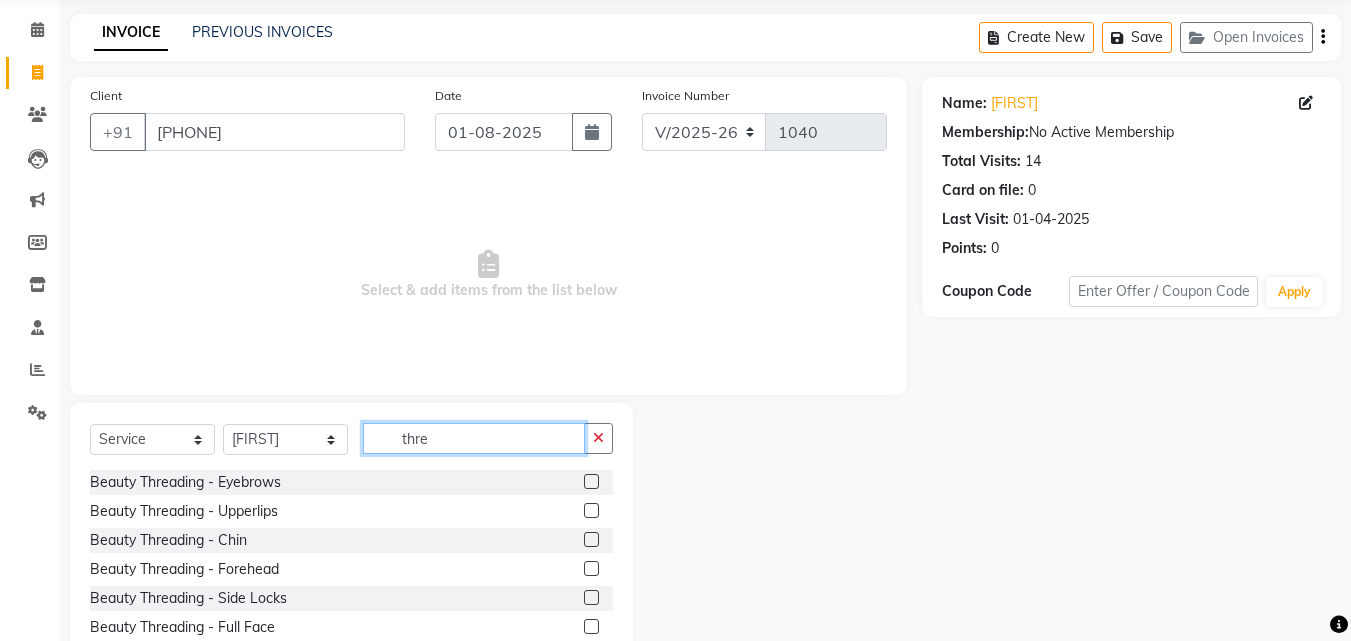 scroll, scrollTop: 160, scrollLeft: 0, axis: vertical 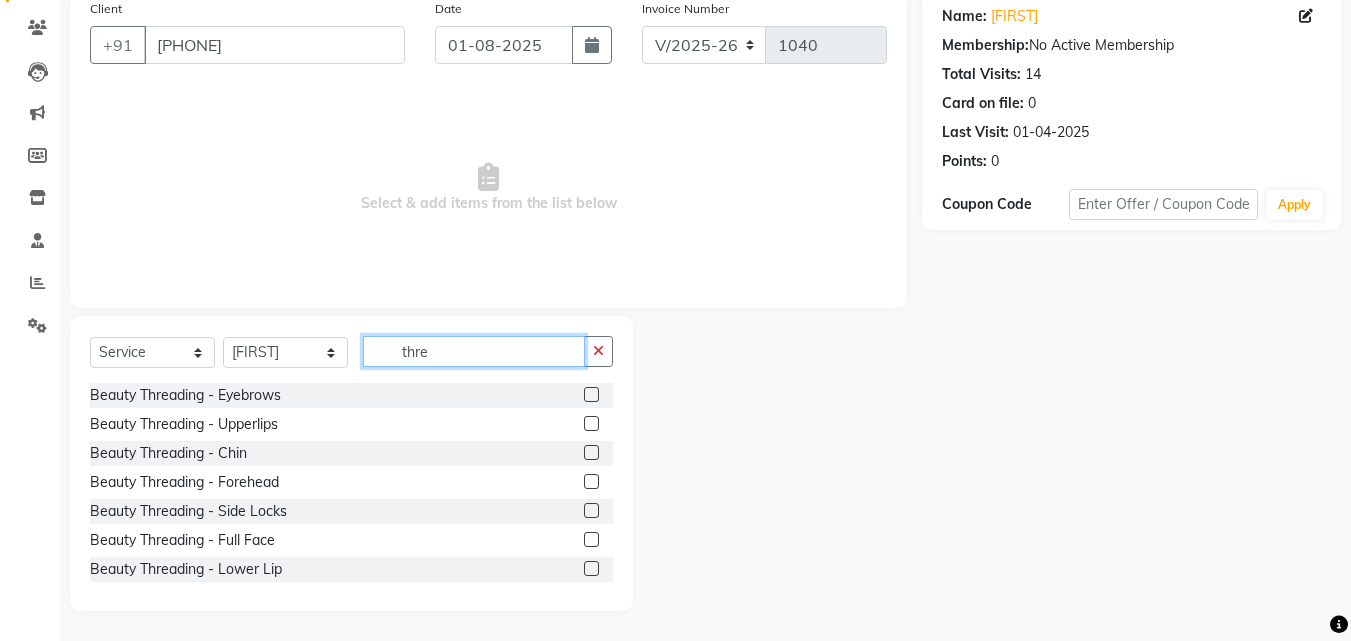 type on "thre" 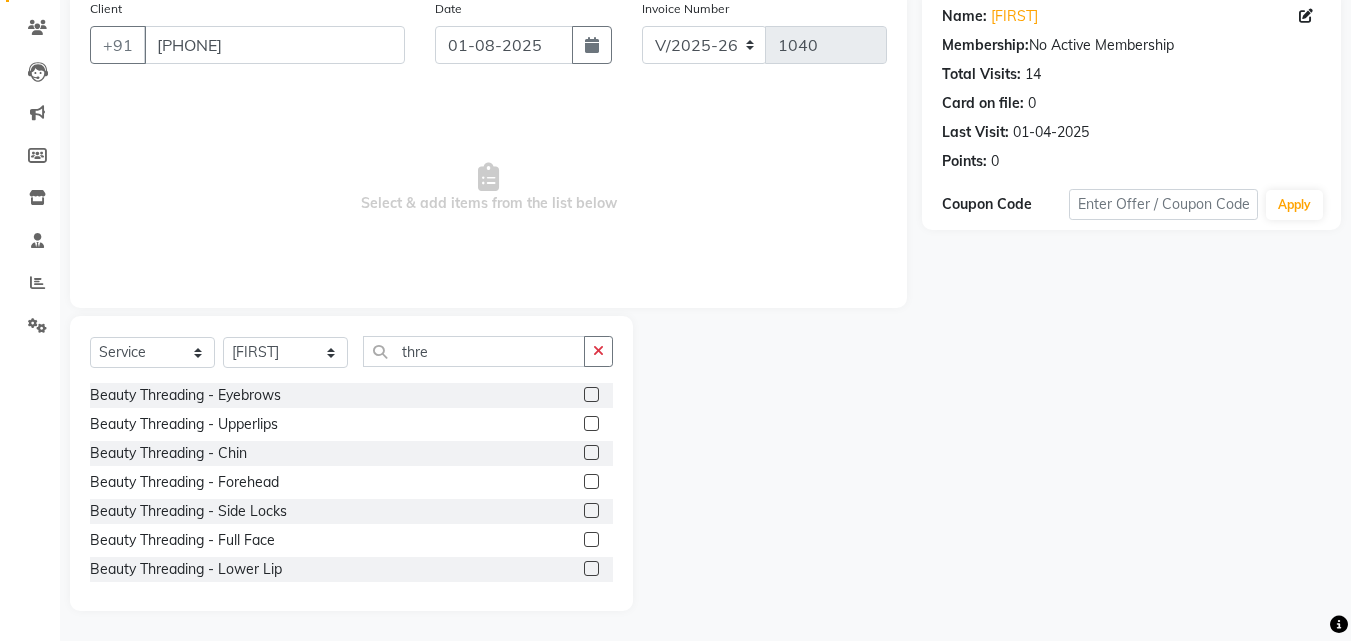 click 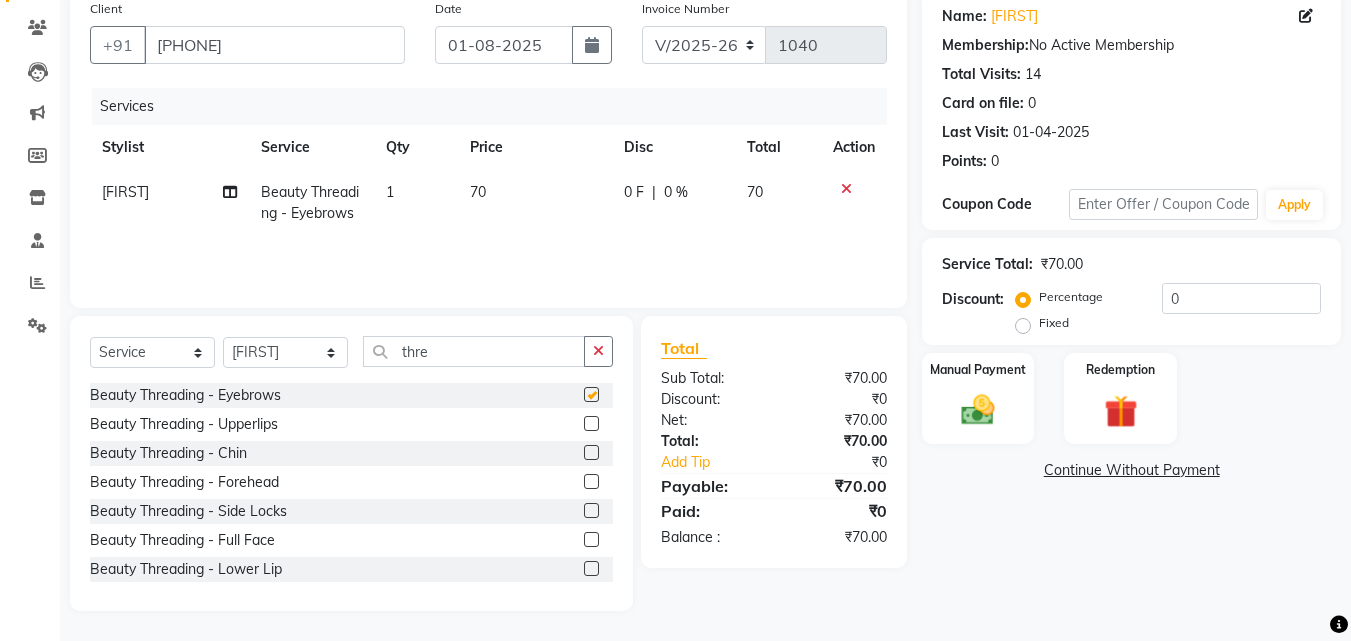 checkbox on "false" 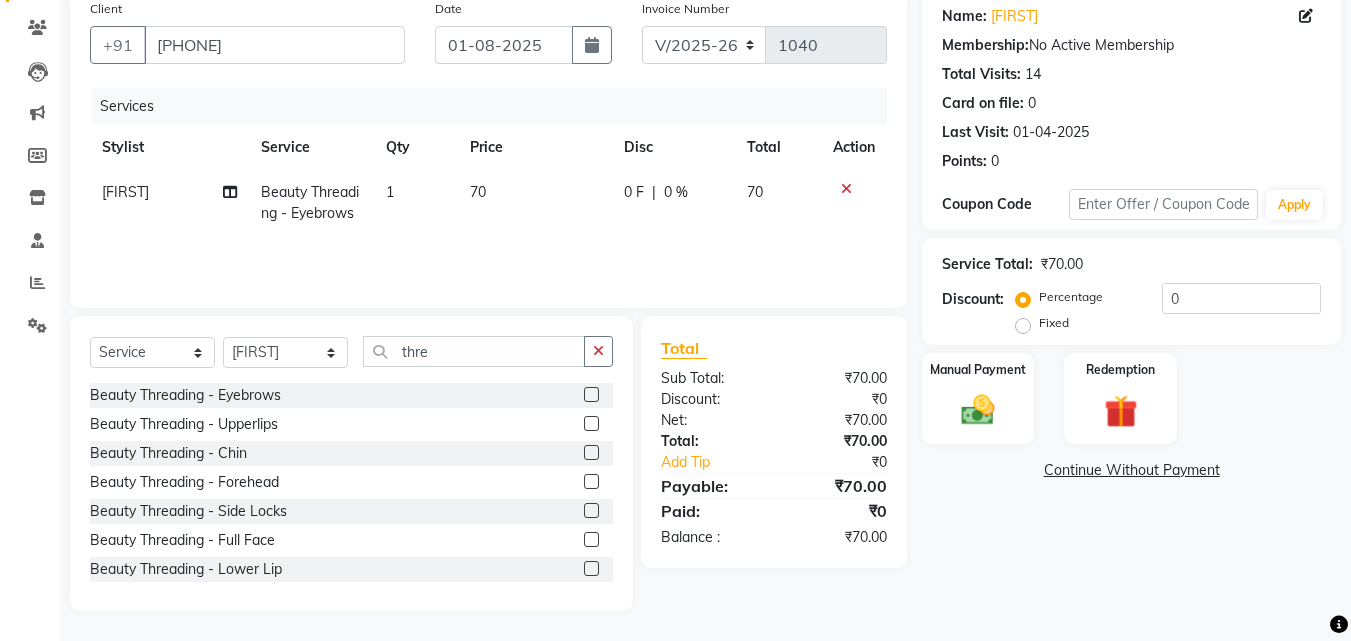 click 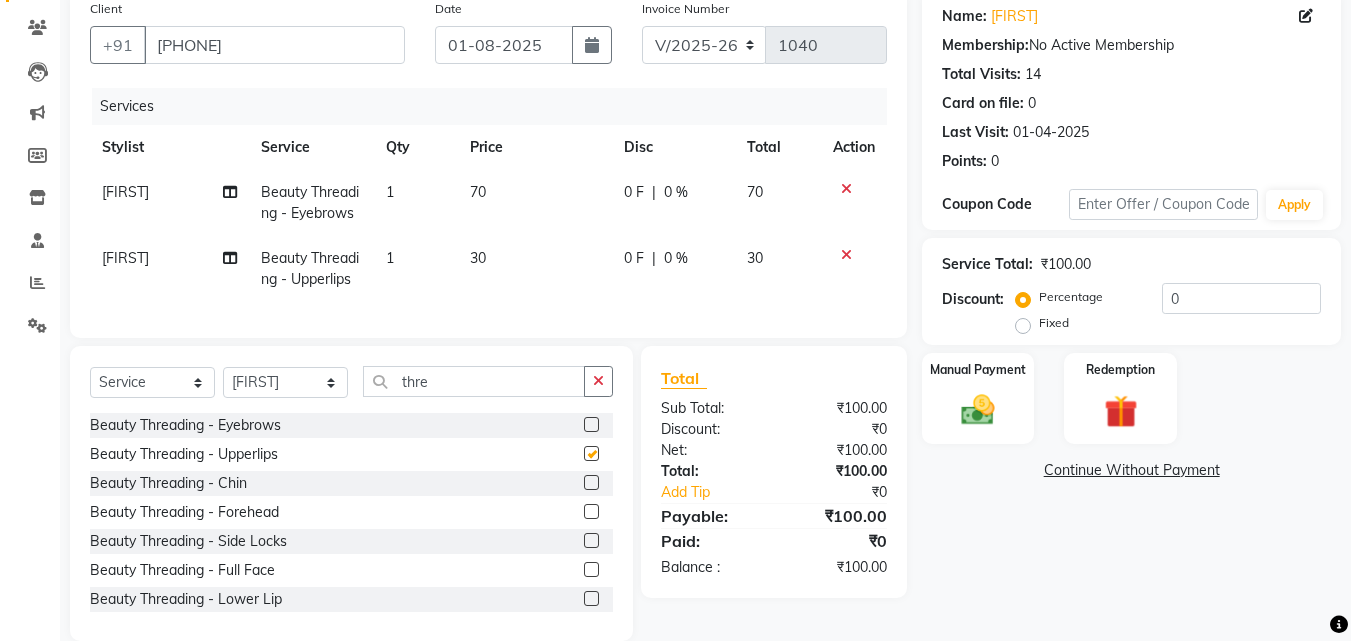 checkbox on "false" 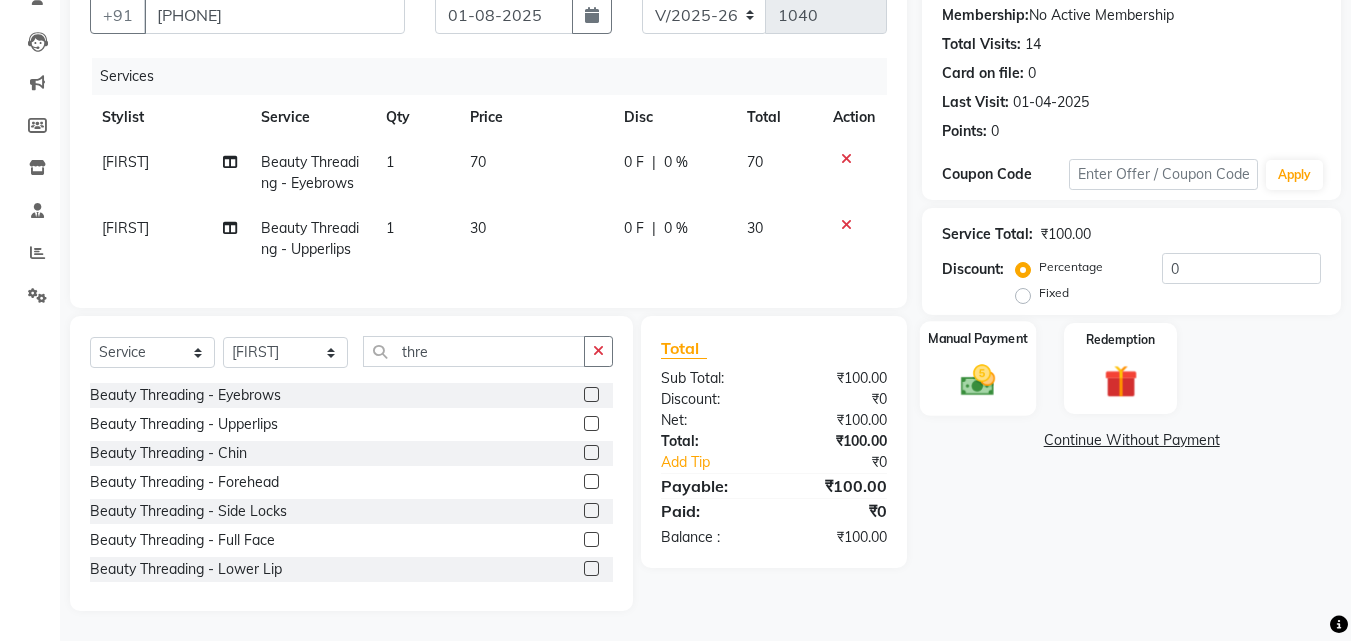 scroll, scrollTop: 205, scrollLeft: 0, axis: vertical 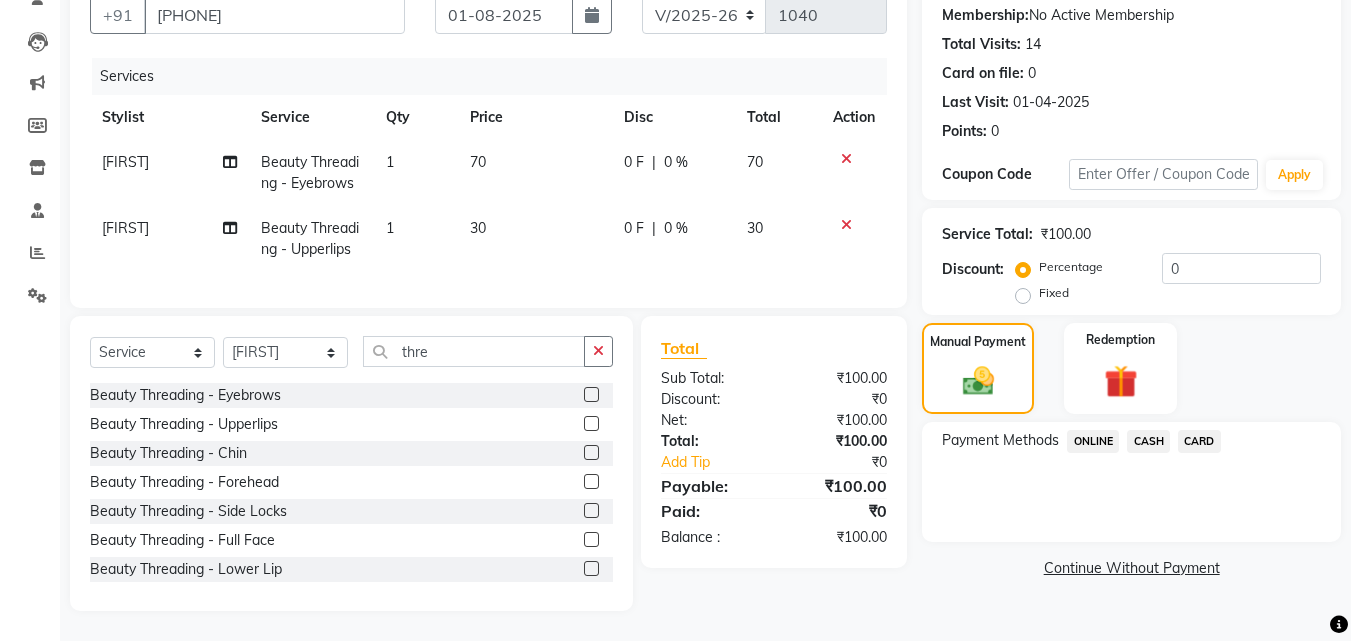 click on "CASH" 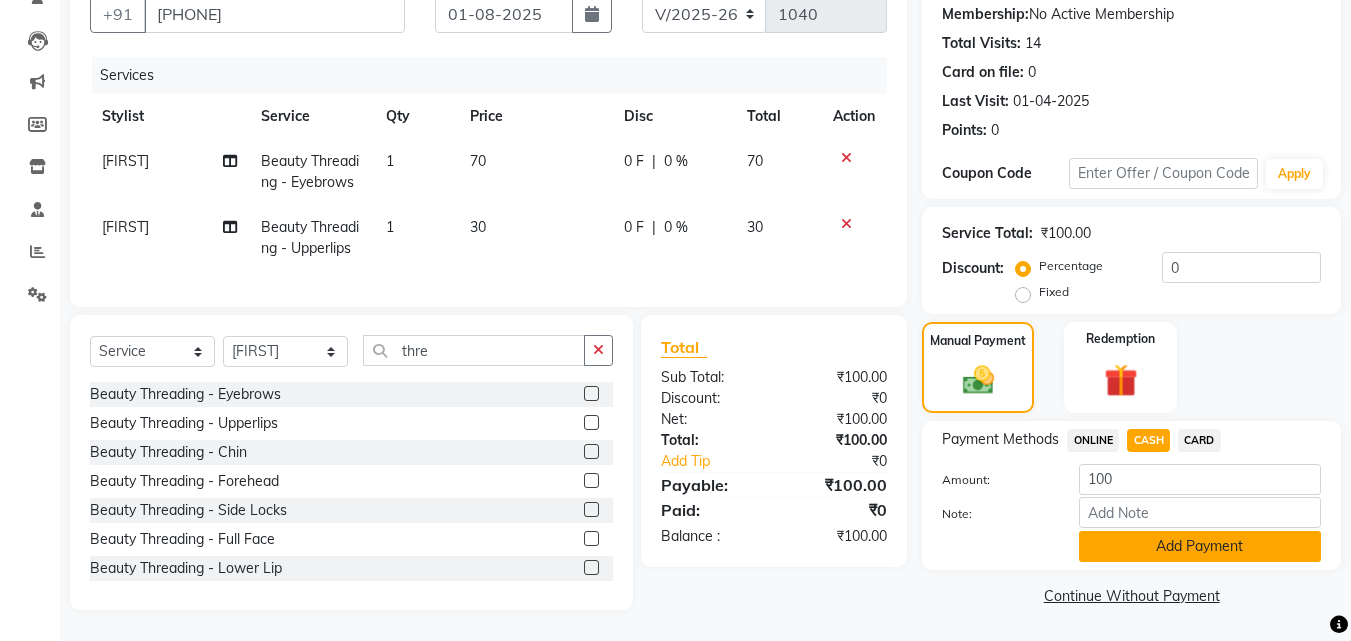 click on "Add Payment" 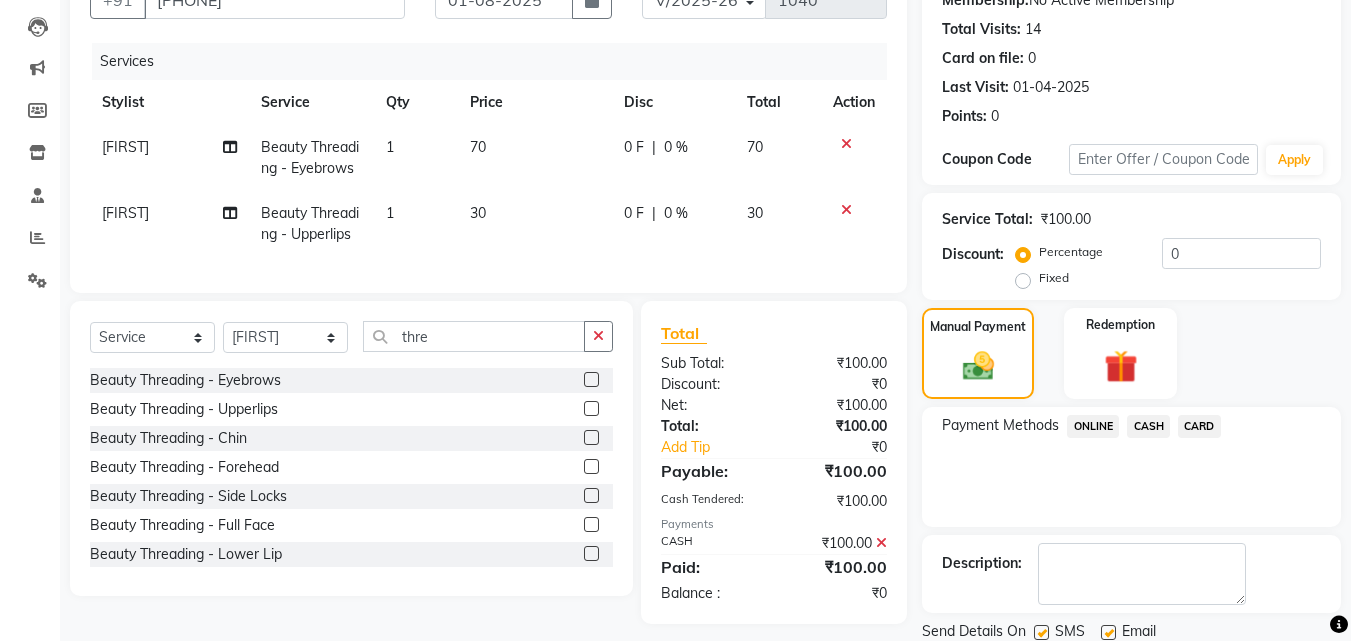scroll, scrollTop: 275, scrollLeft: 0, axis: vertical 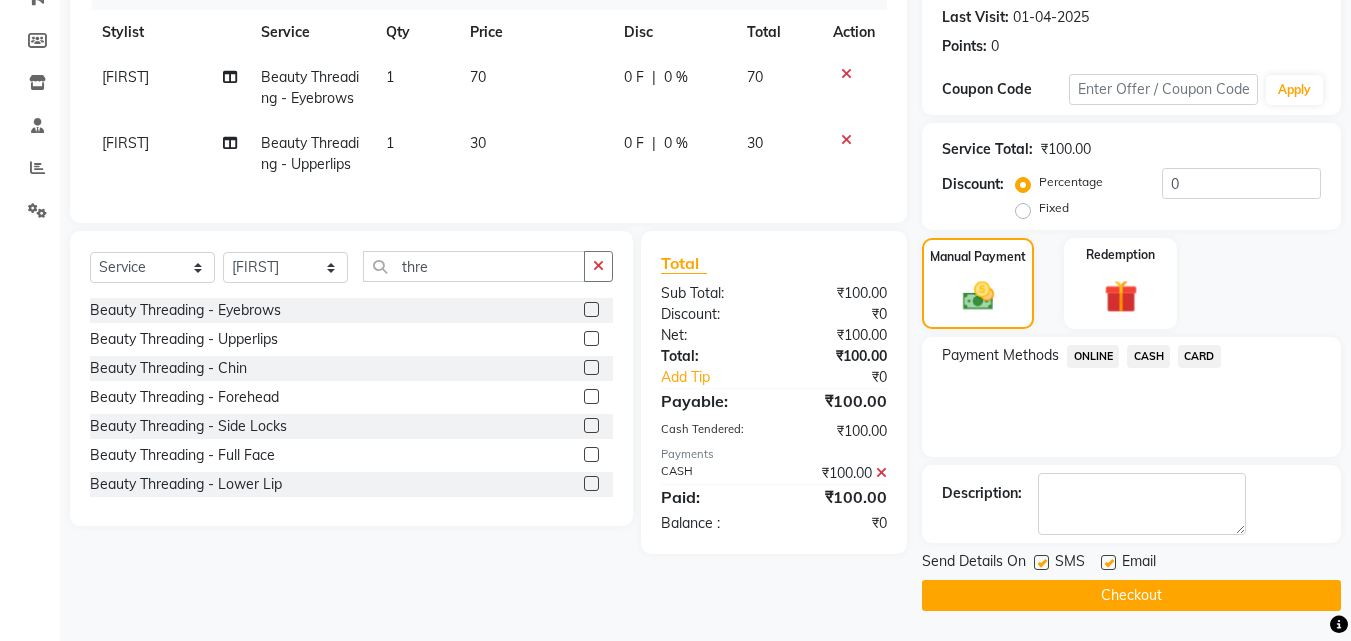 click 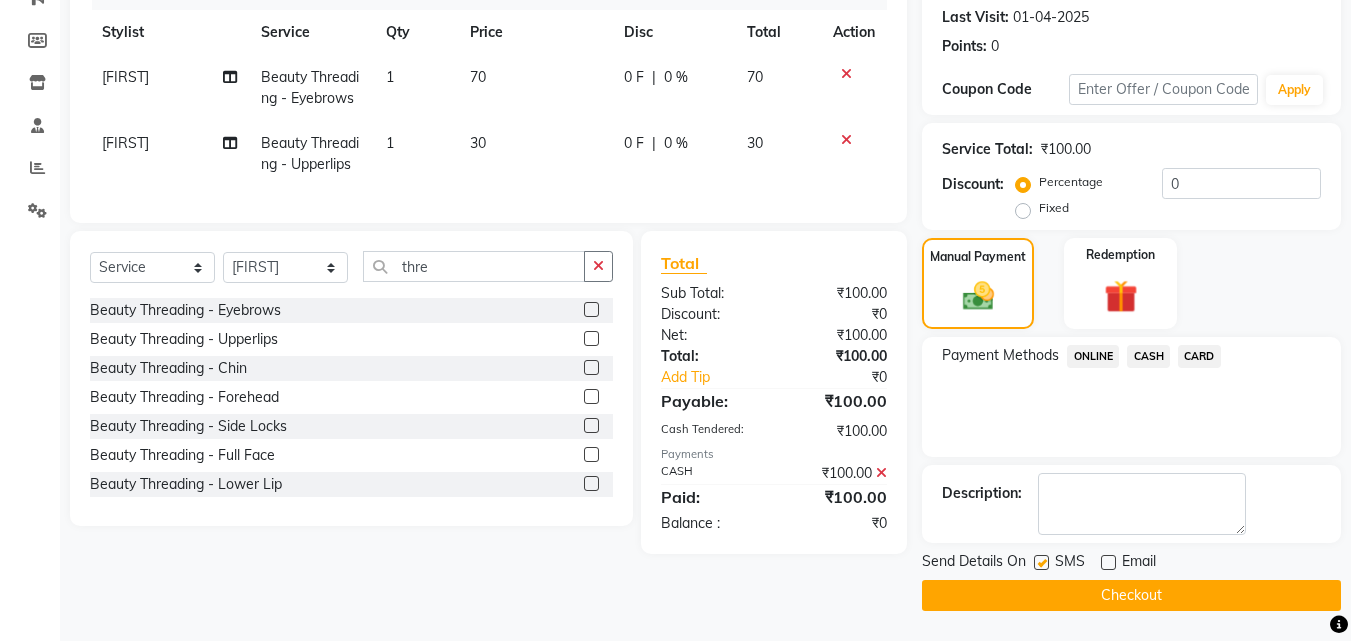click 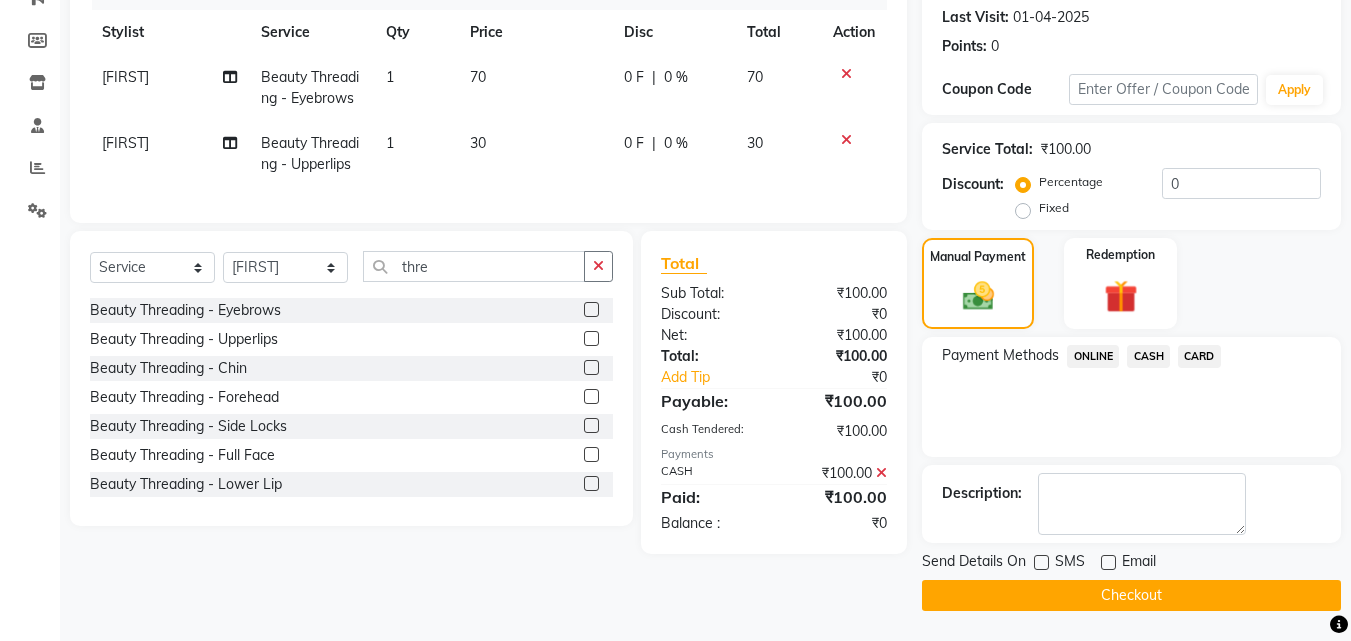 click on "Checkout" 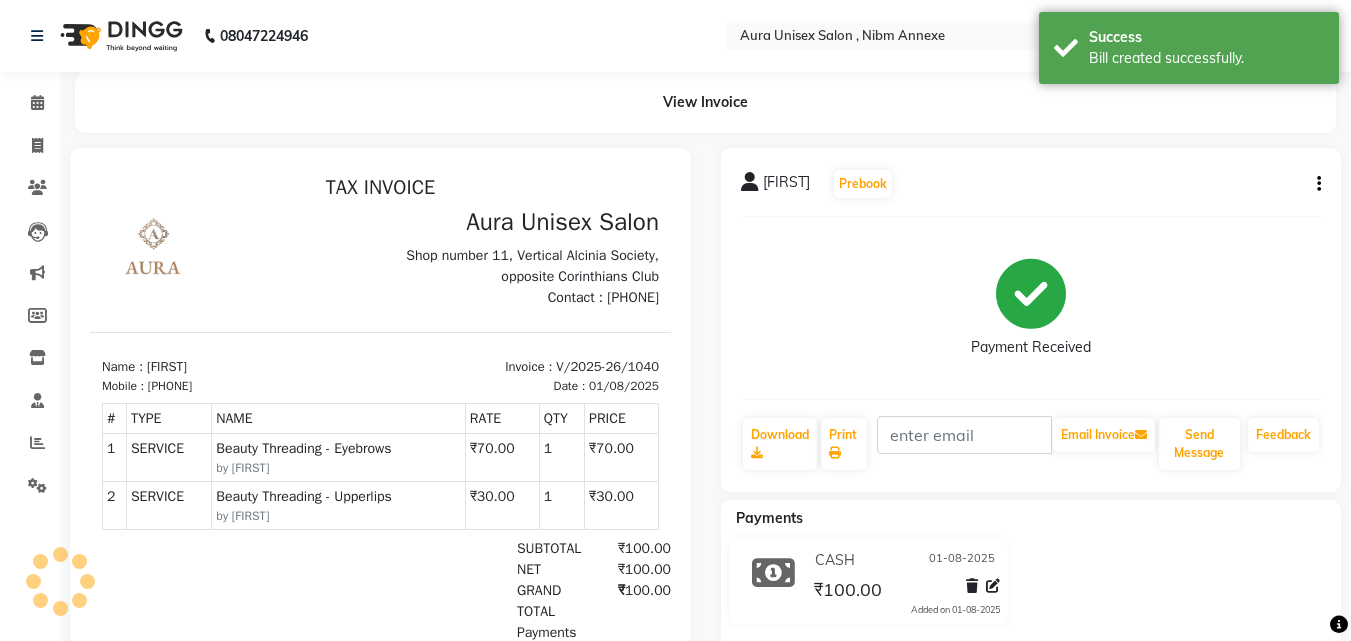 scroll, scrollTop: 0, scrollLeft: 0, axis: both 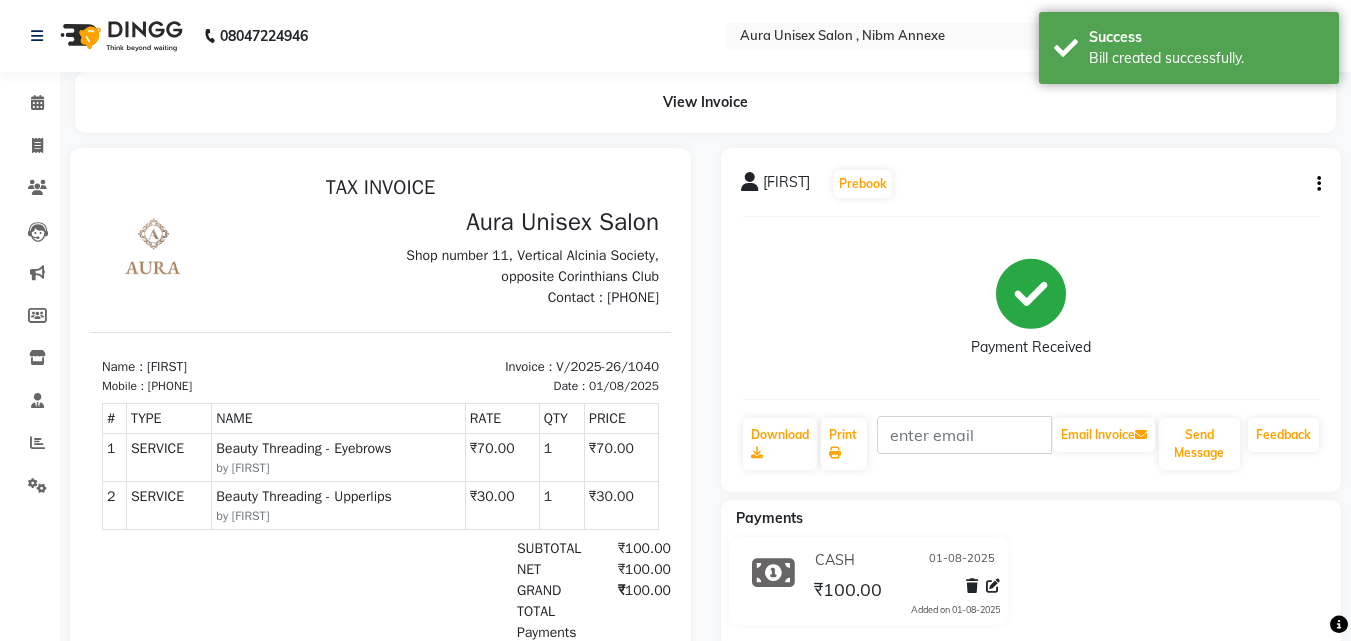 click on "View Invoice" 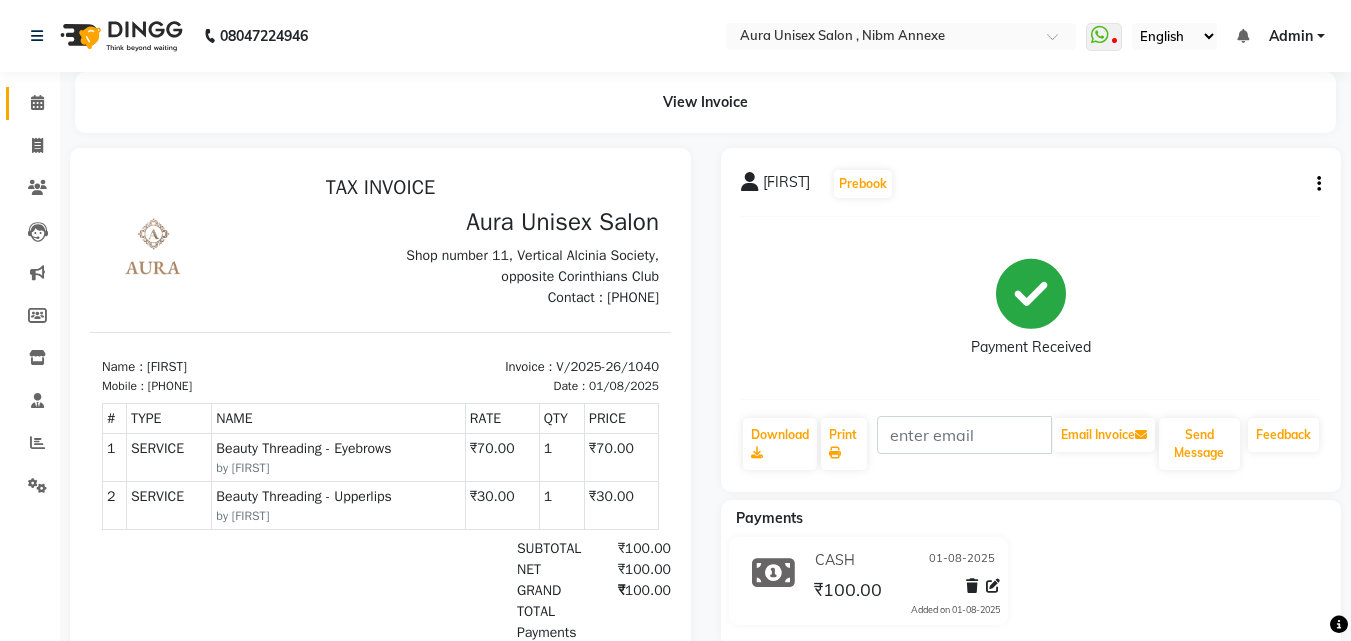 click on "Calendar" 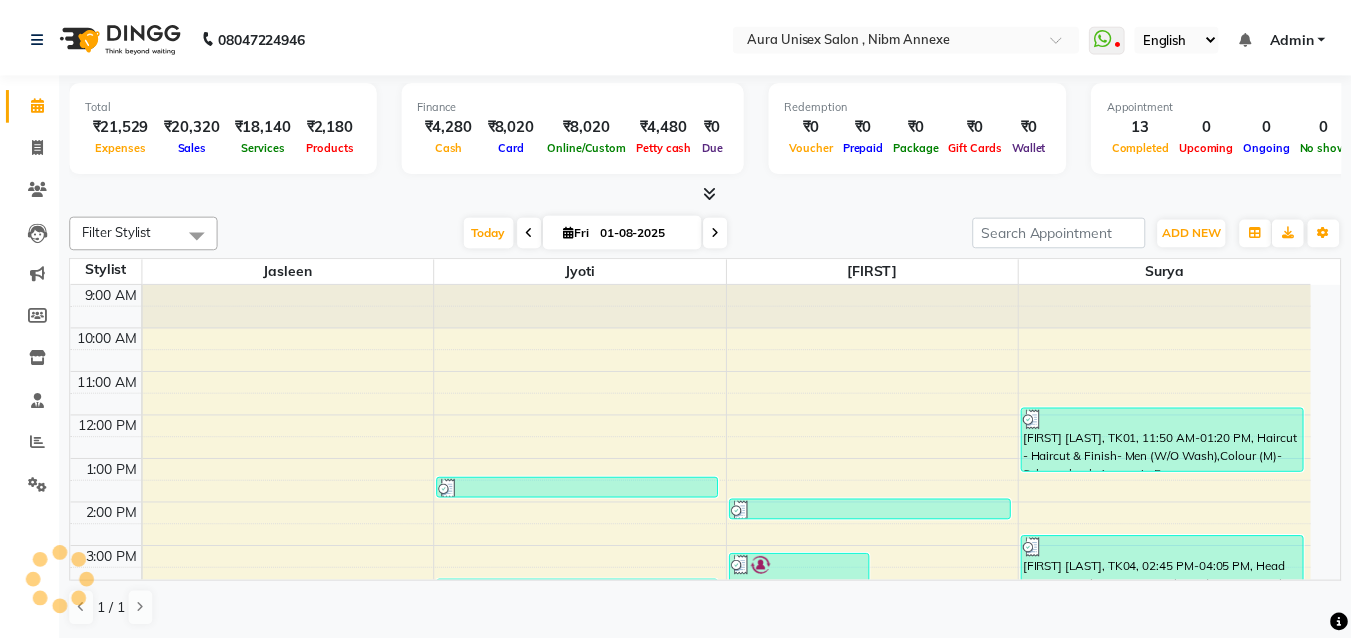 scroll, scrollTop: 0, scrollLeft: 0, axis: both 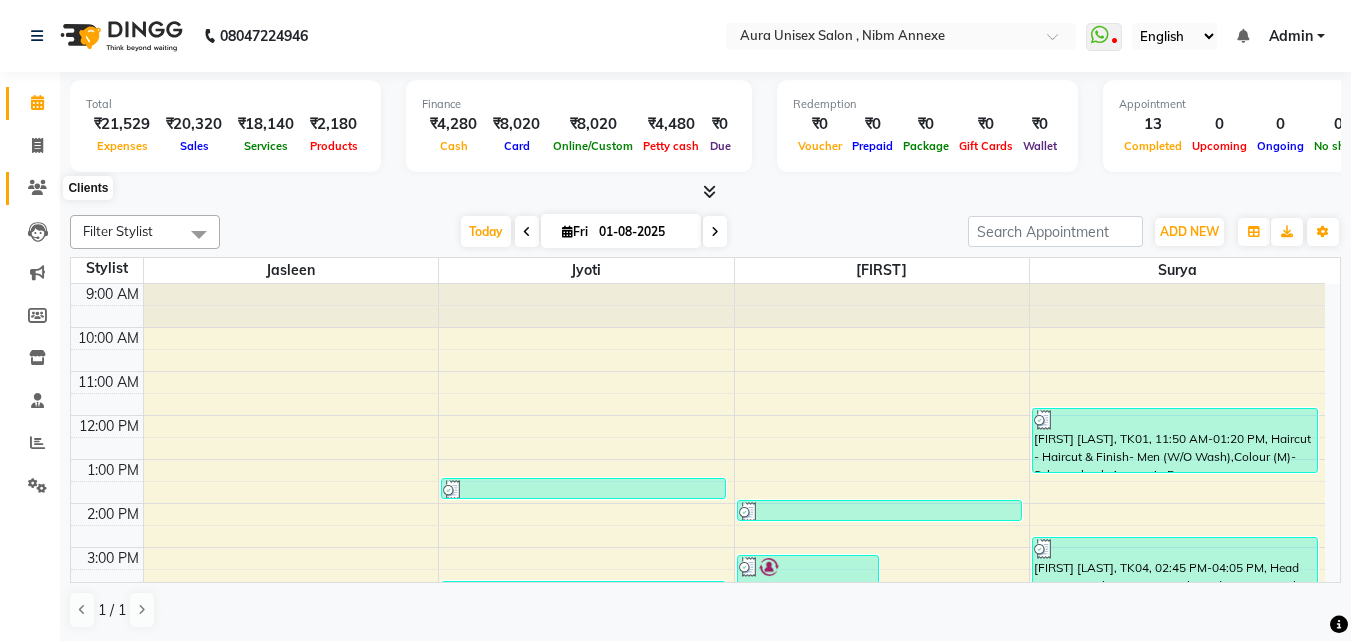 click 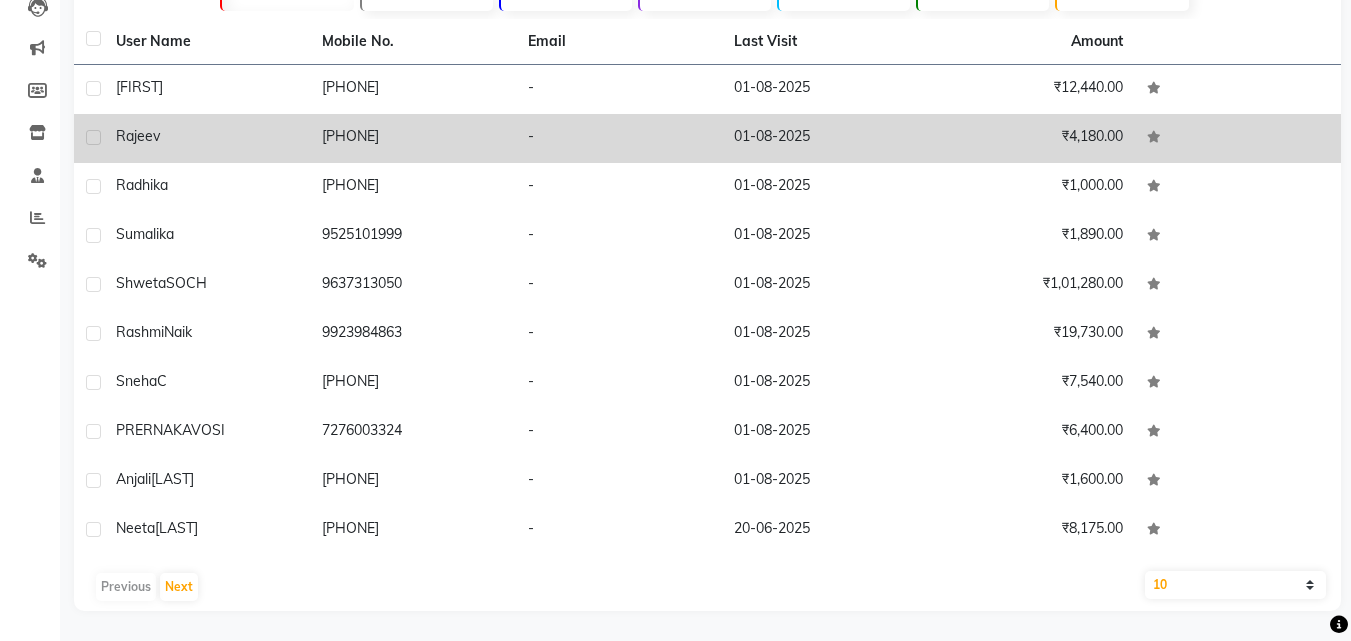 scroll, scrollTop: 0, scrollLeft: 0, axis: both 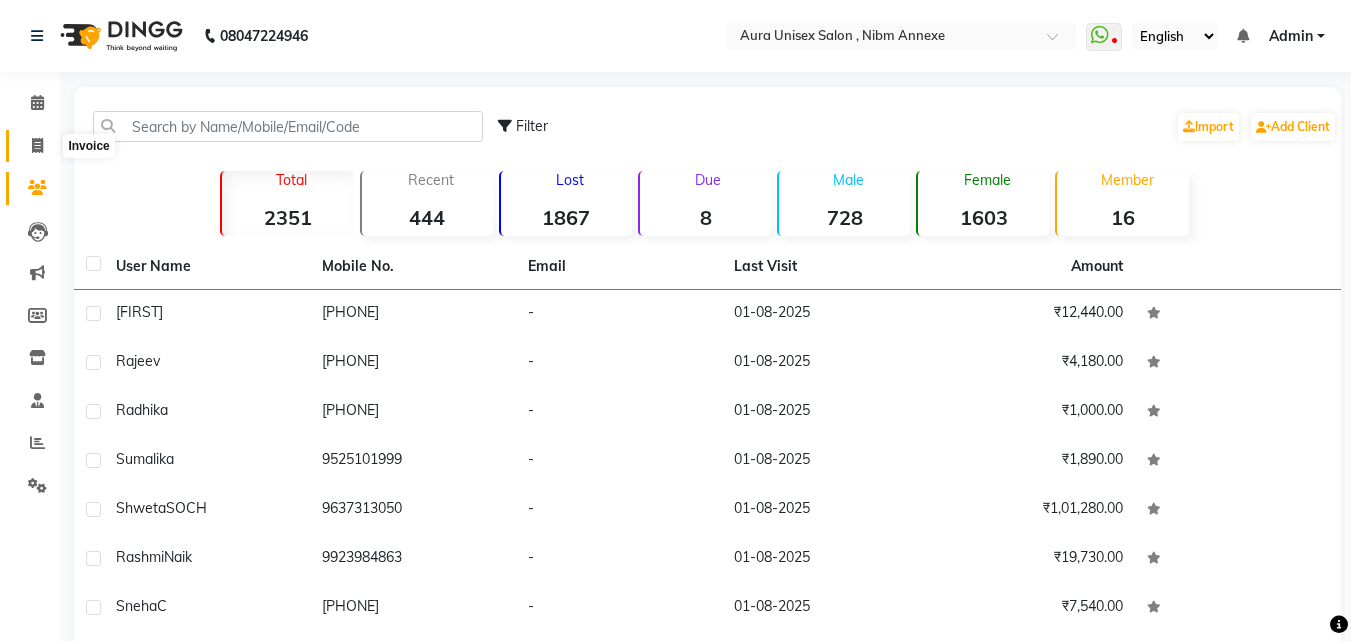 click 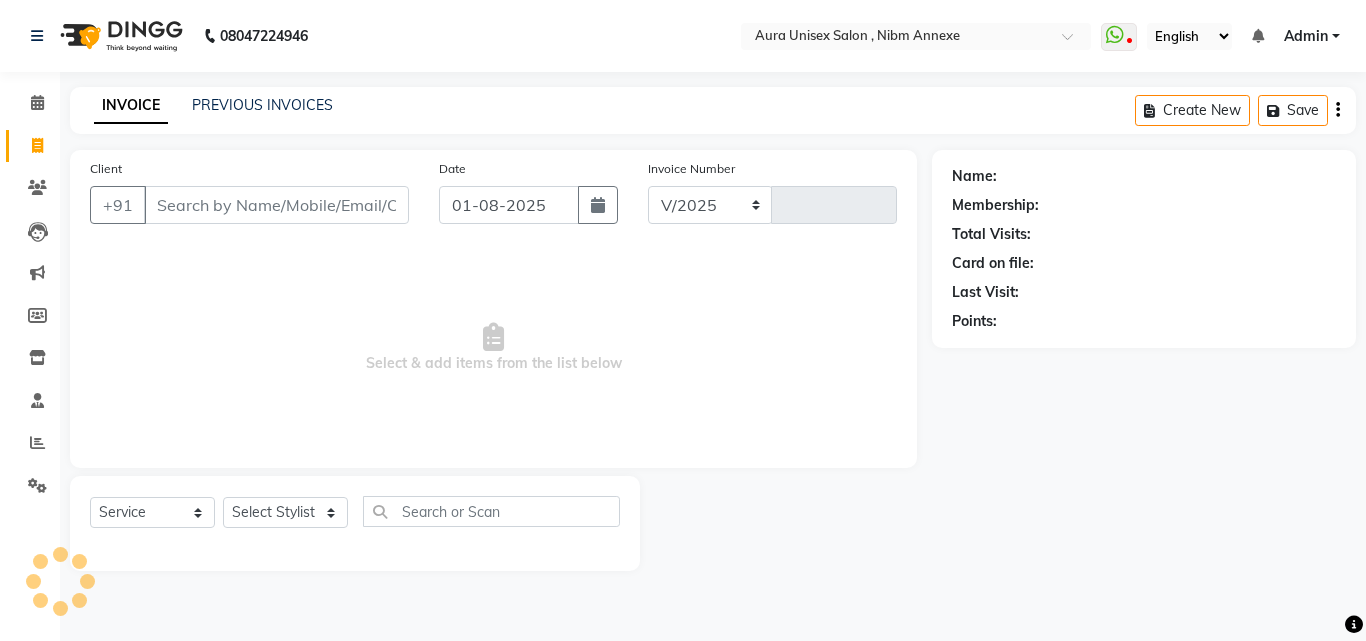 select on "823" 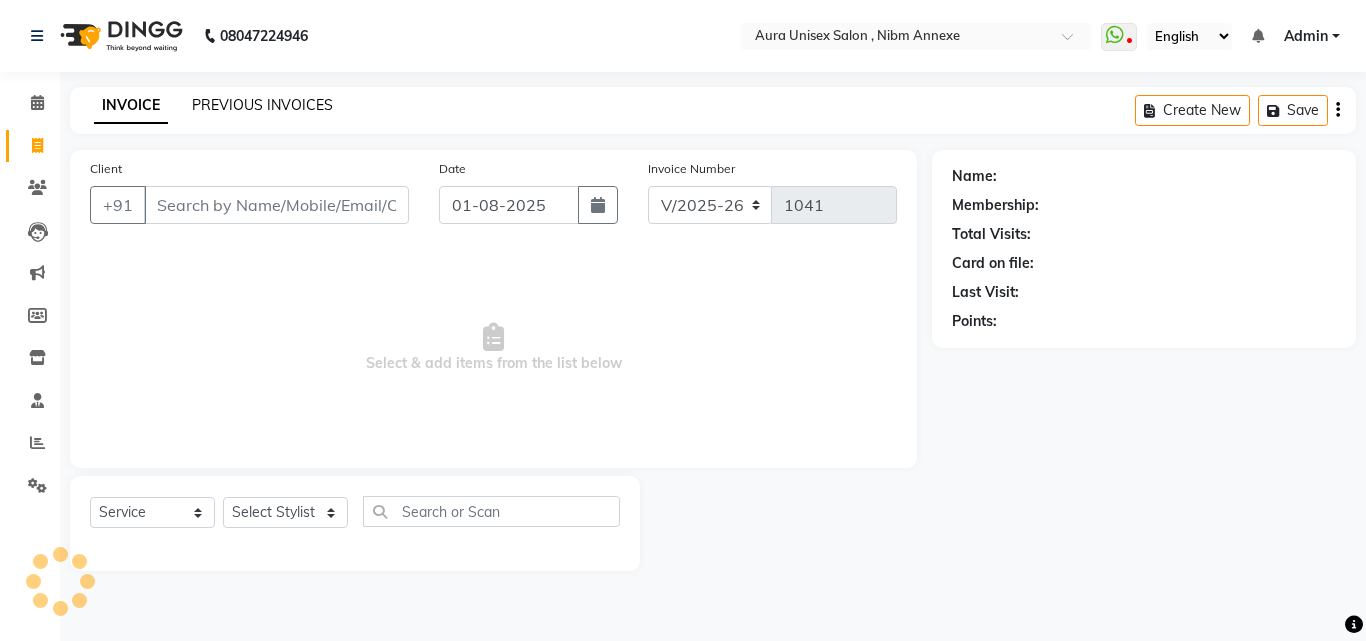 click on "PREVIOUS INVOICES" 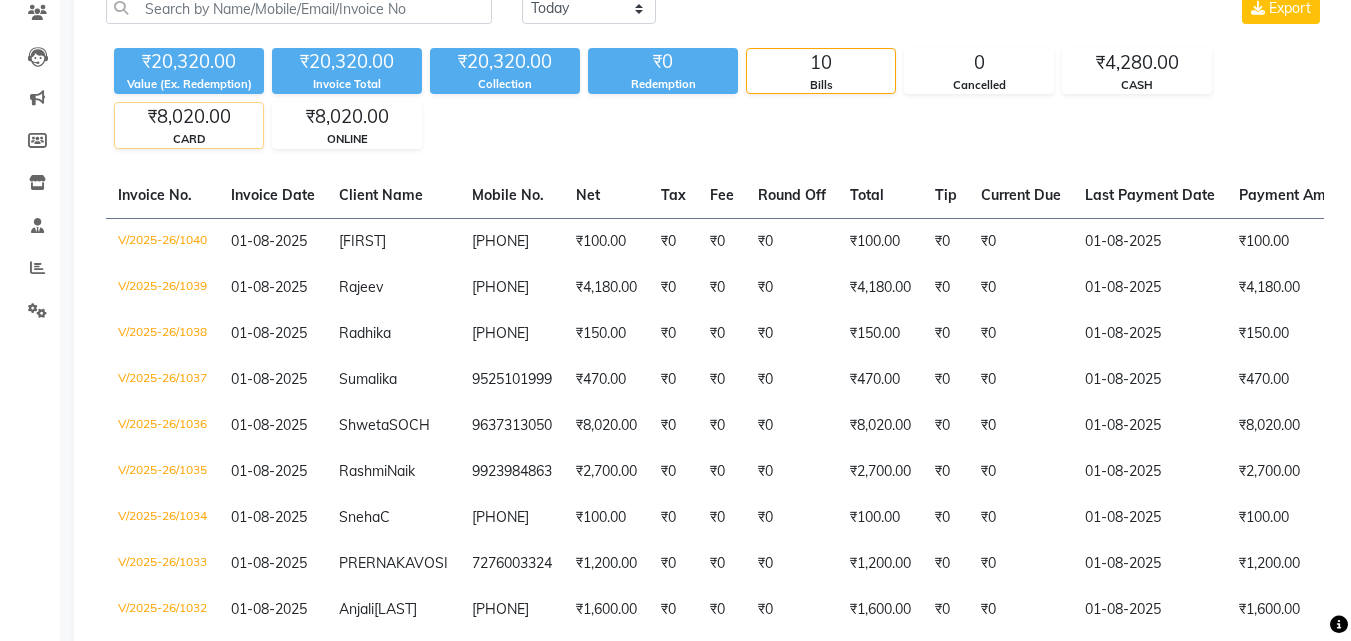 scroll, scrollTop: 100, scrollLeft: 0, axis: vertical 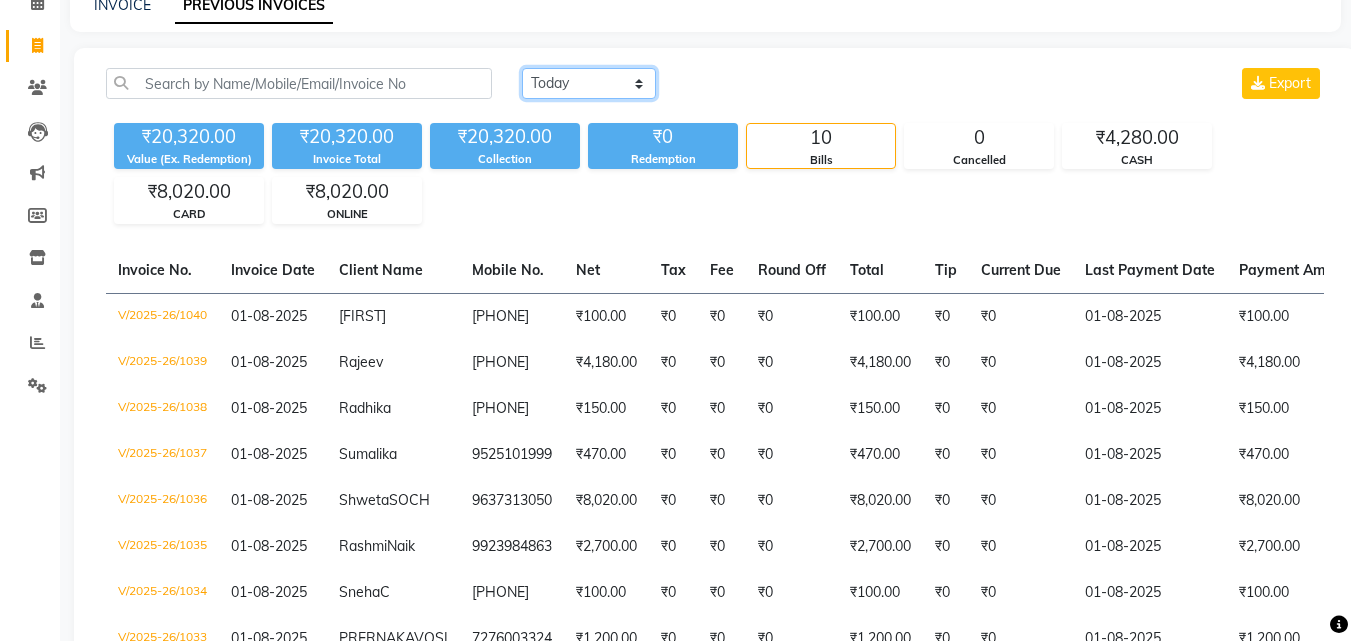 click on "Today Yesterday Custom Range" 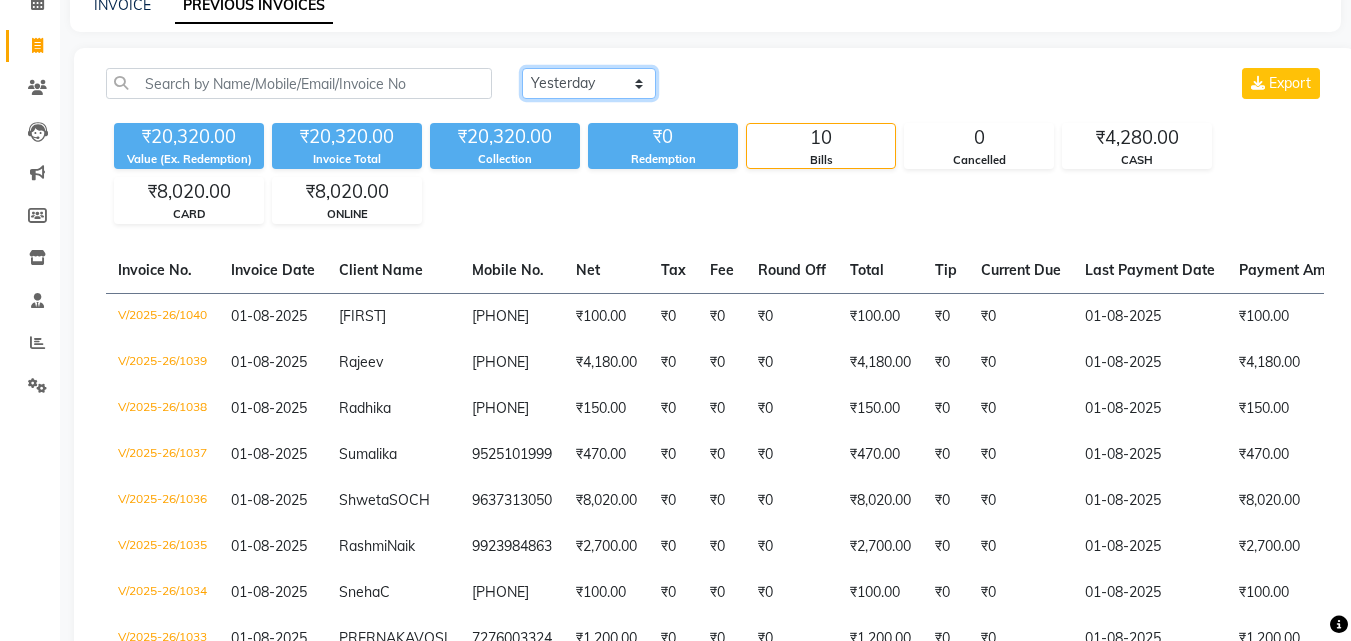 click on "Today Yesterday Custom Range" 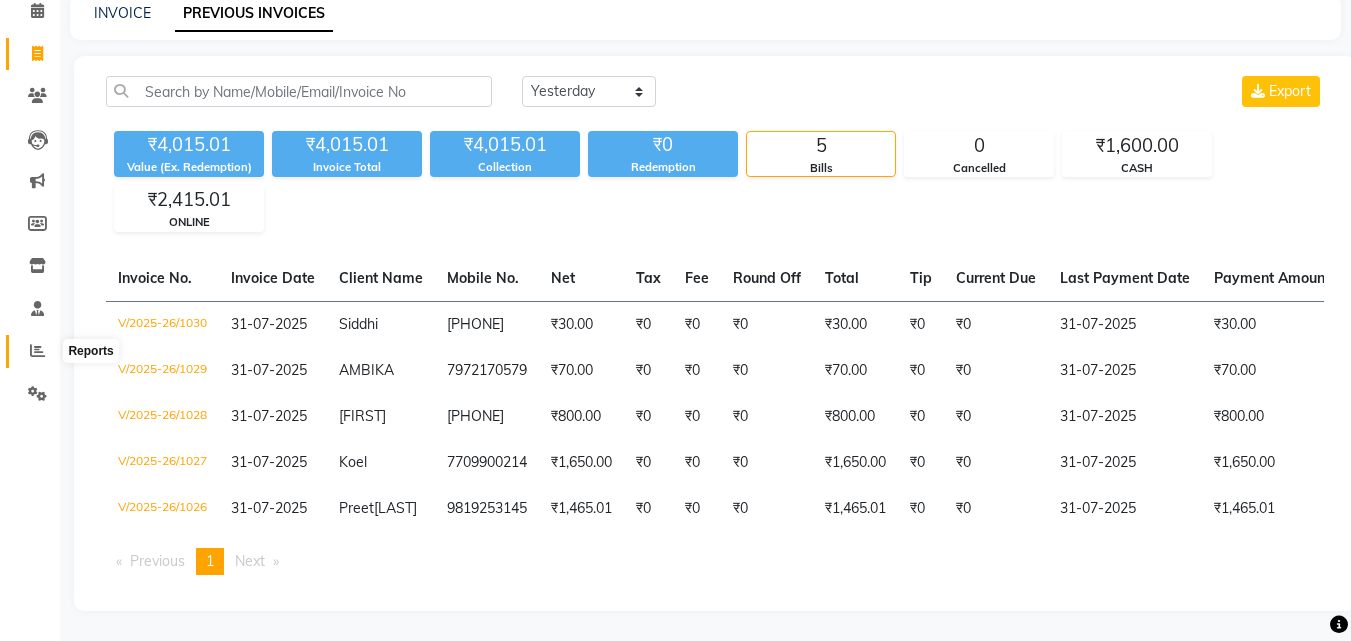 click 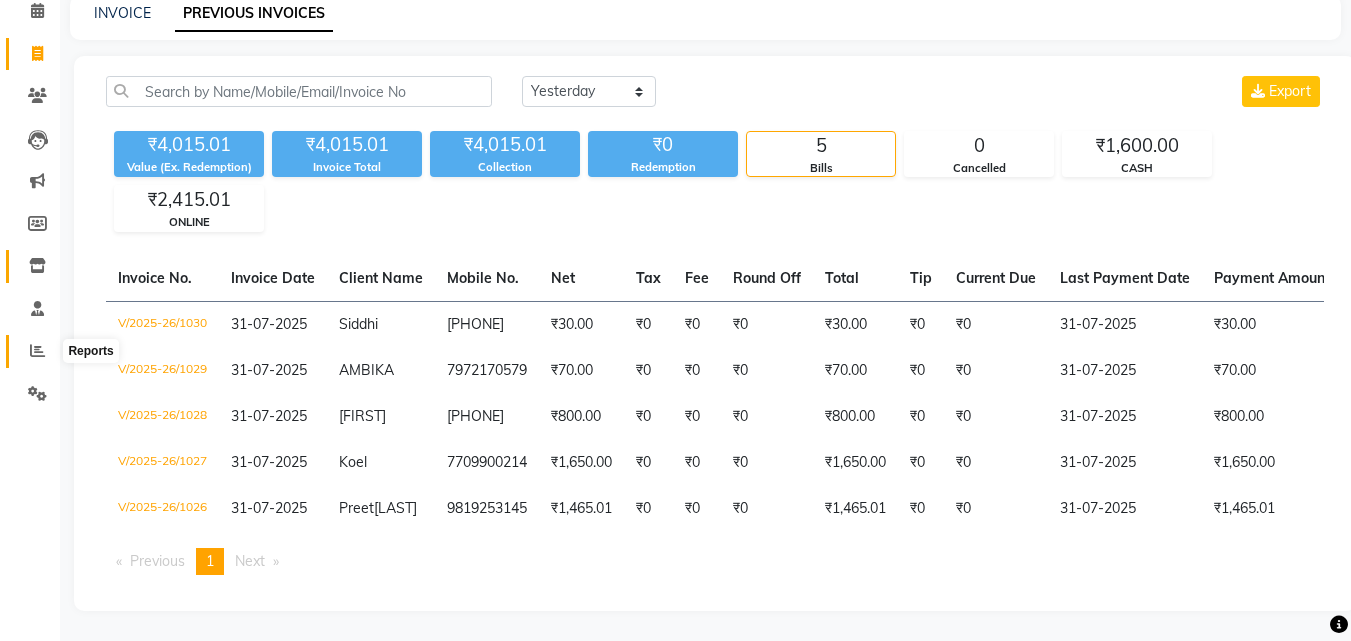 scroll, scrollTop: 0, scrollLeft: 0, axis: both 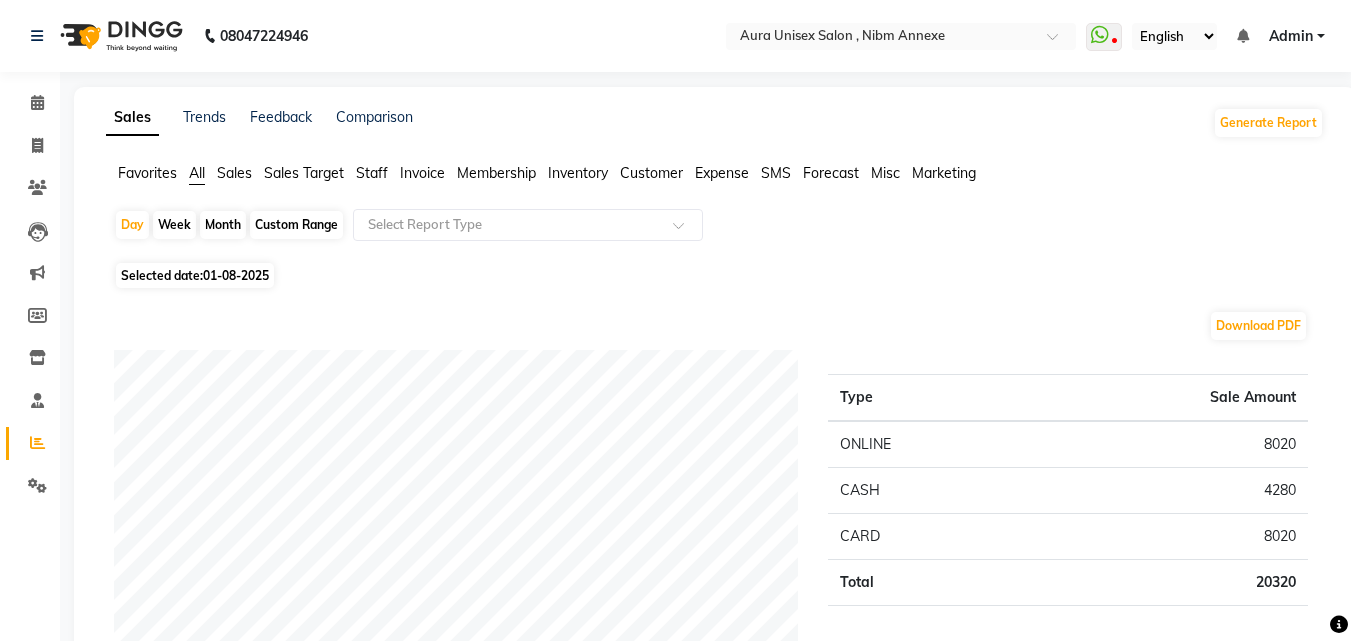 click on "Month" 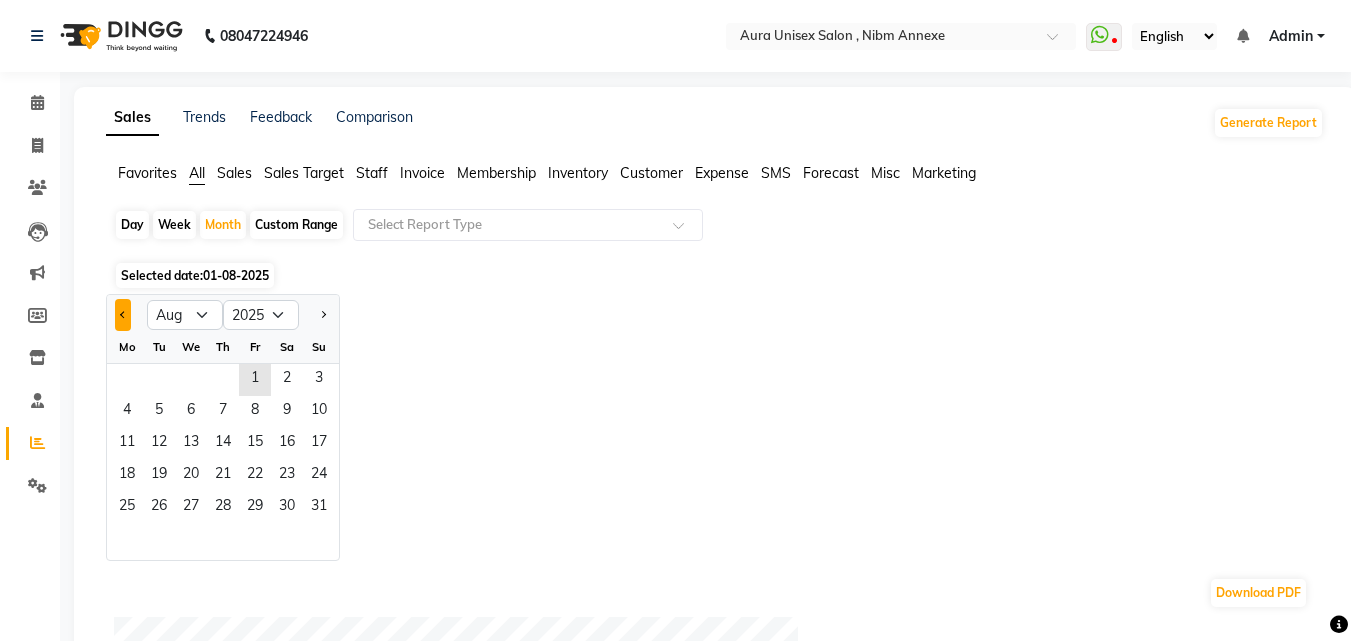 click 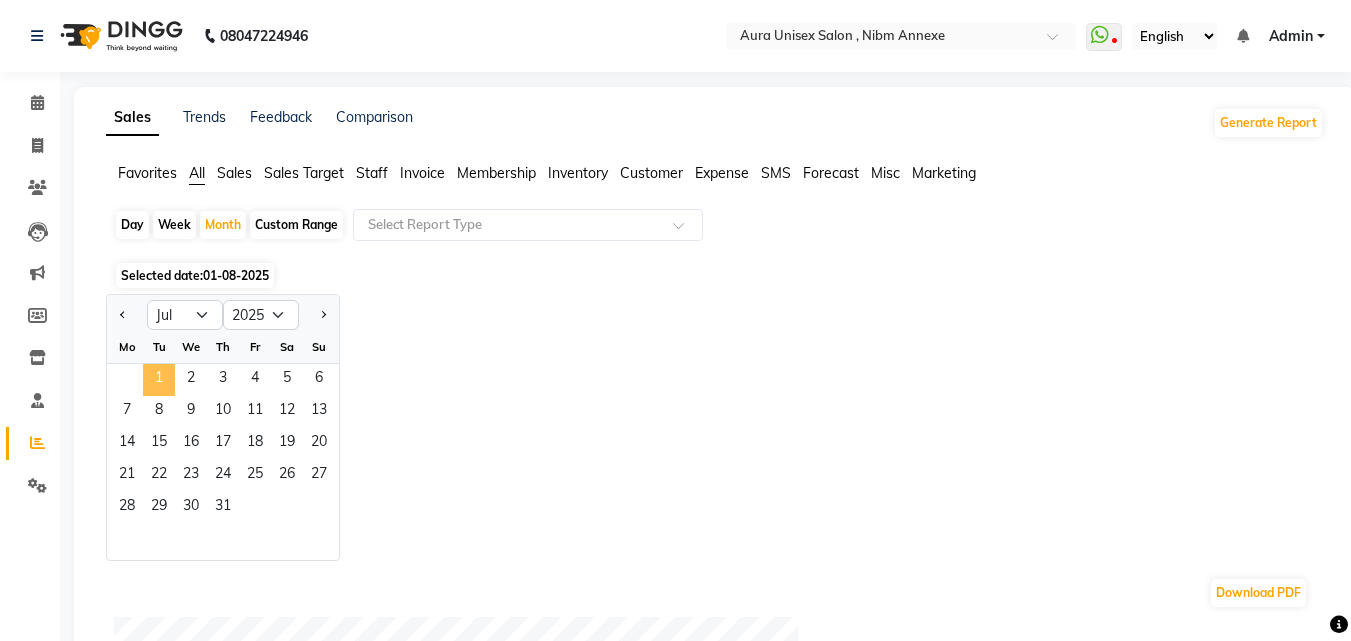click on "1" 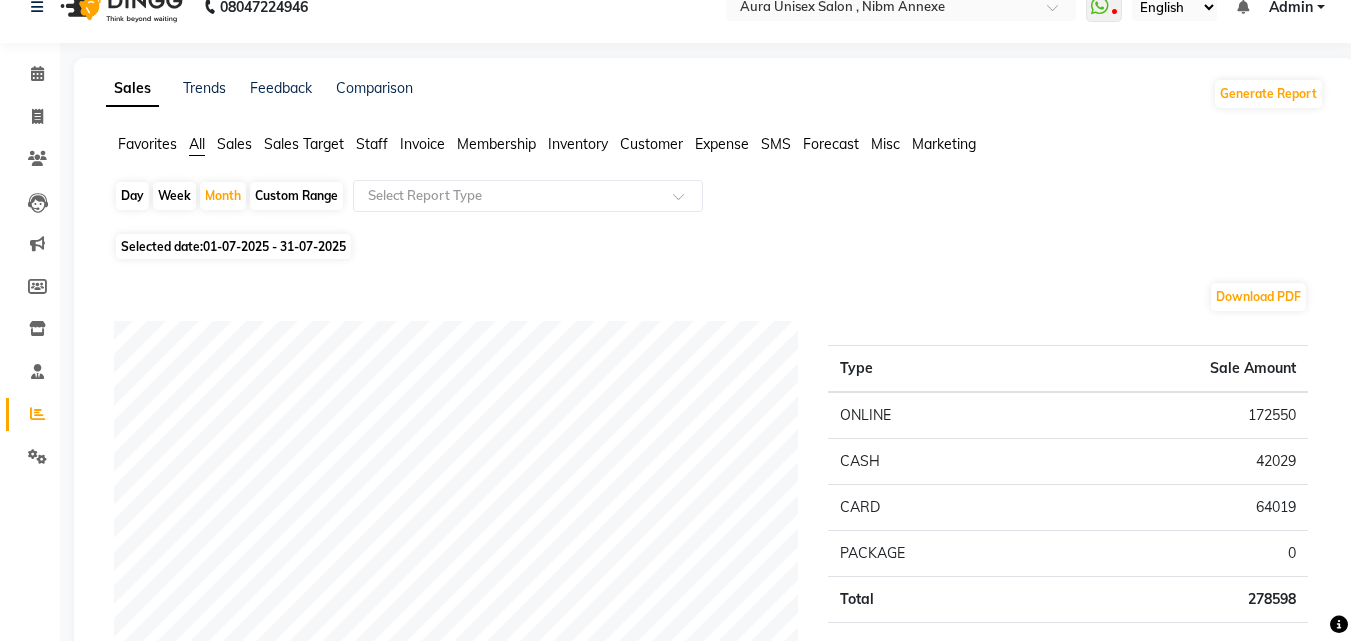 scroll, scrollTop: 0, scrollLeft: 0, axis: both 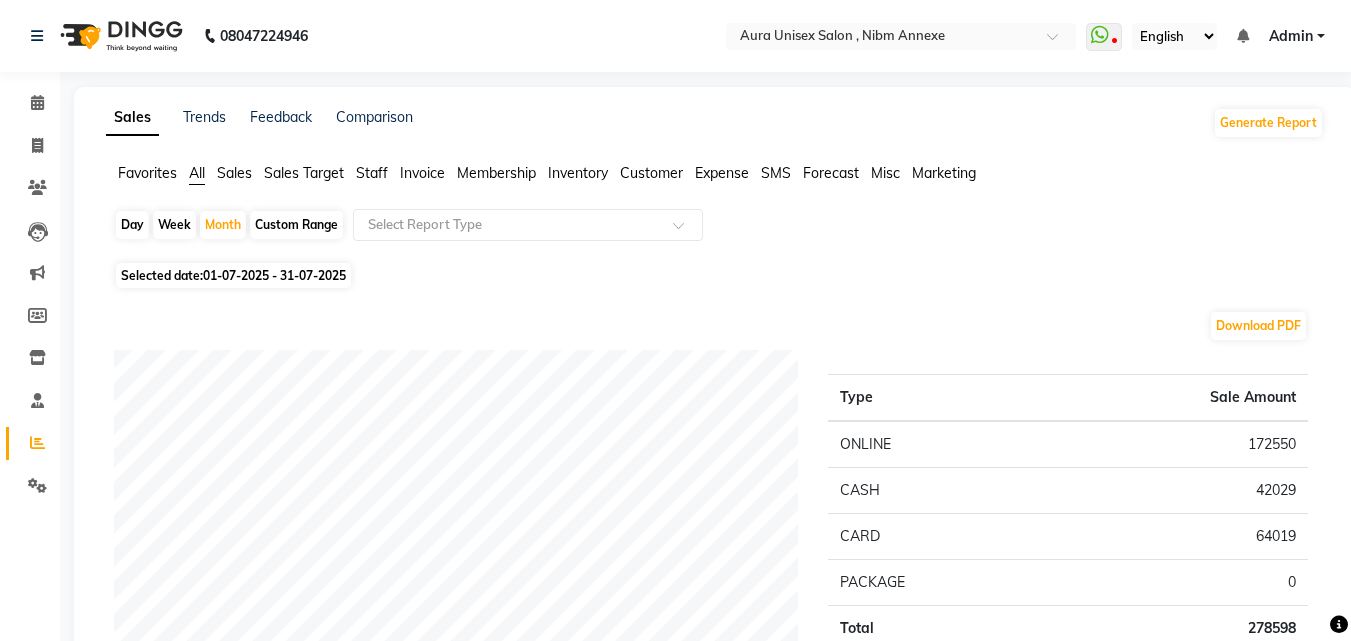 click on "Day" 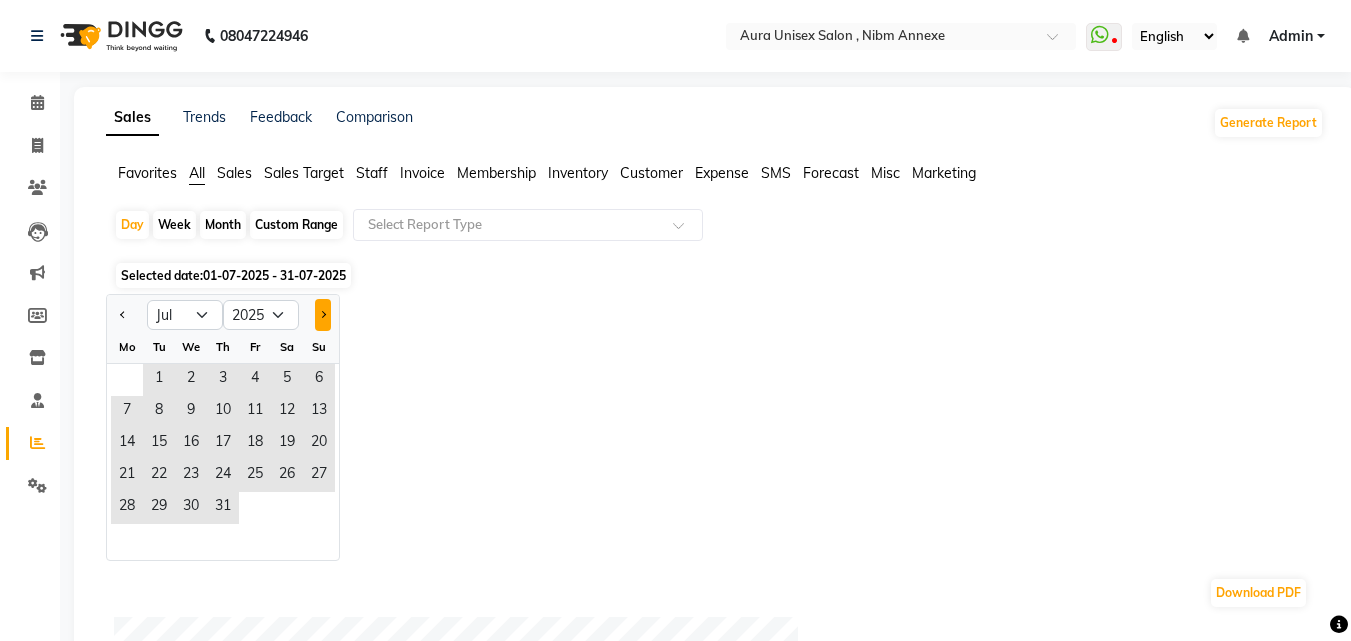 click 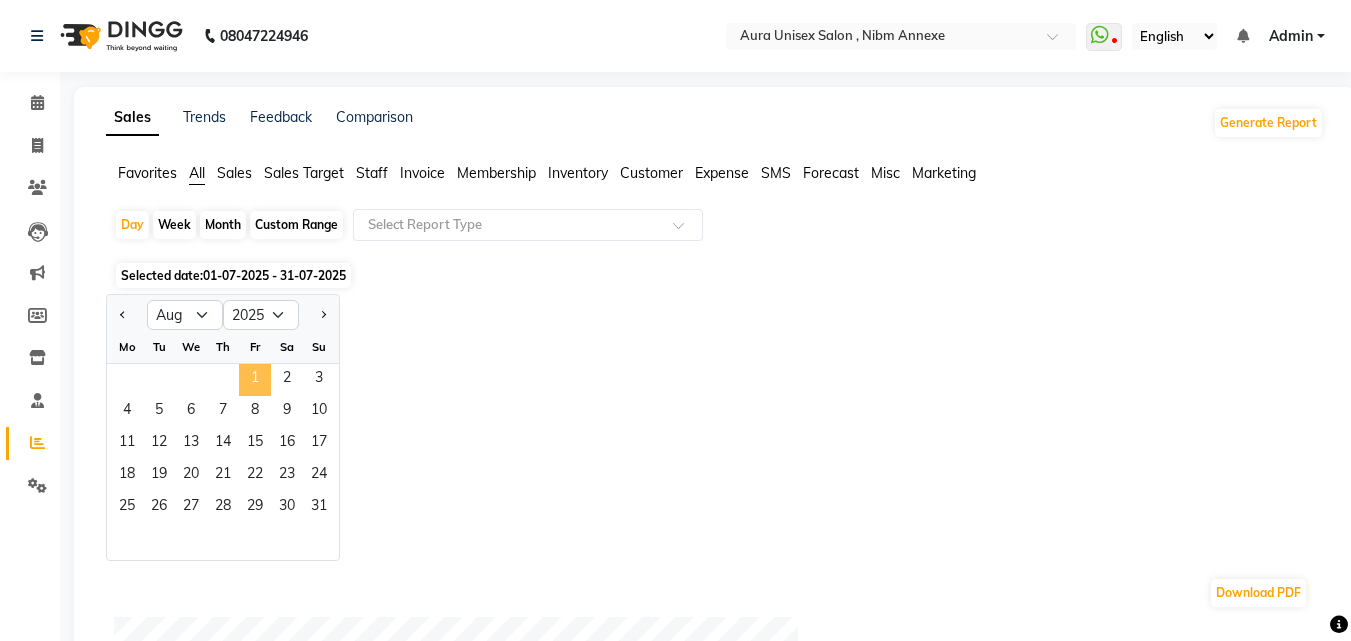 click on "1" 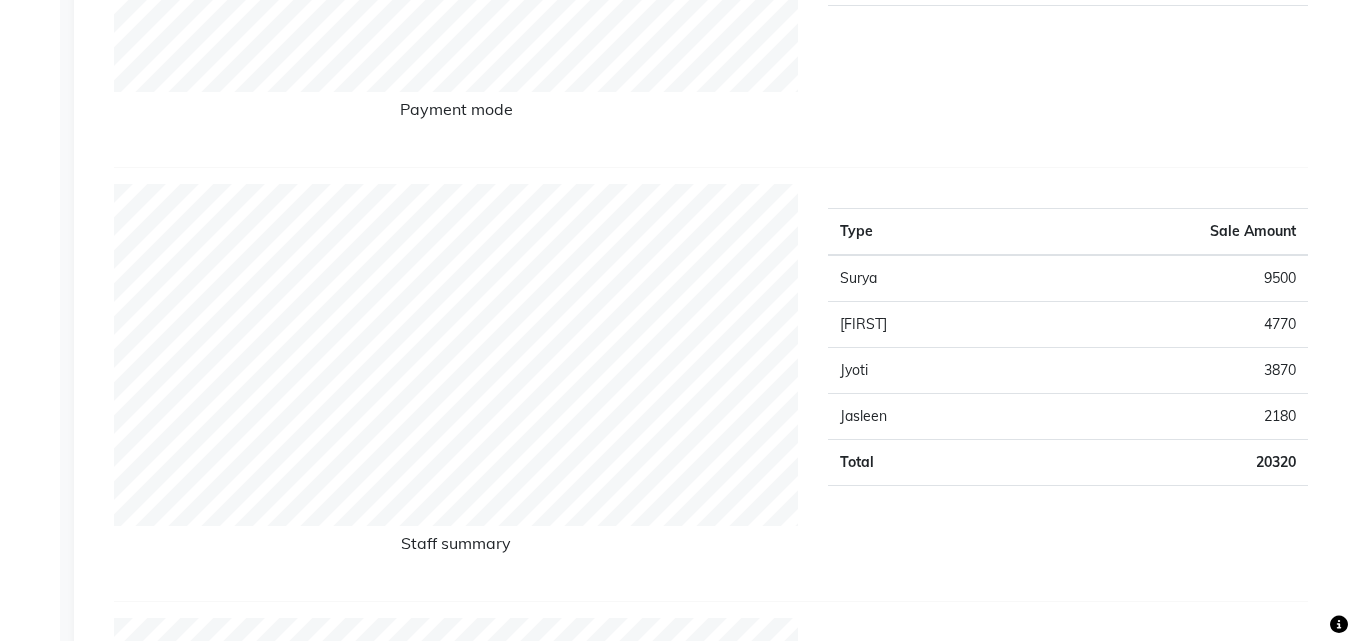 scroll, scrollTop: 0, scrollLeft: 0, axis: both 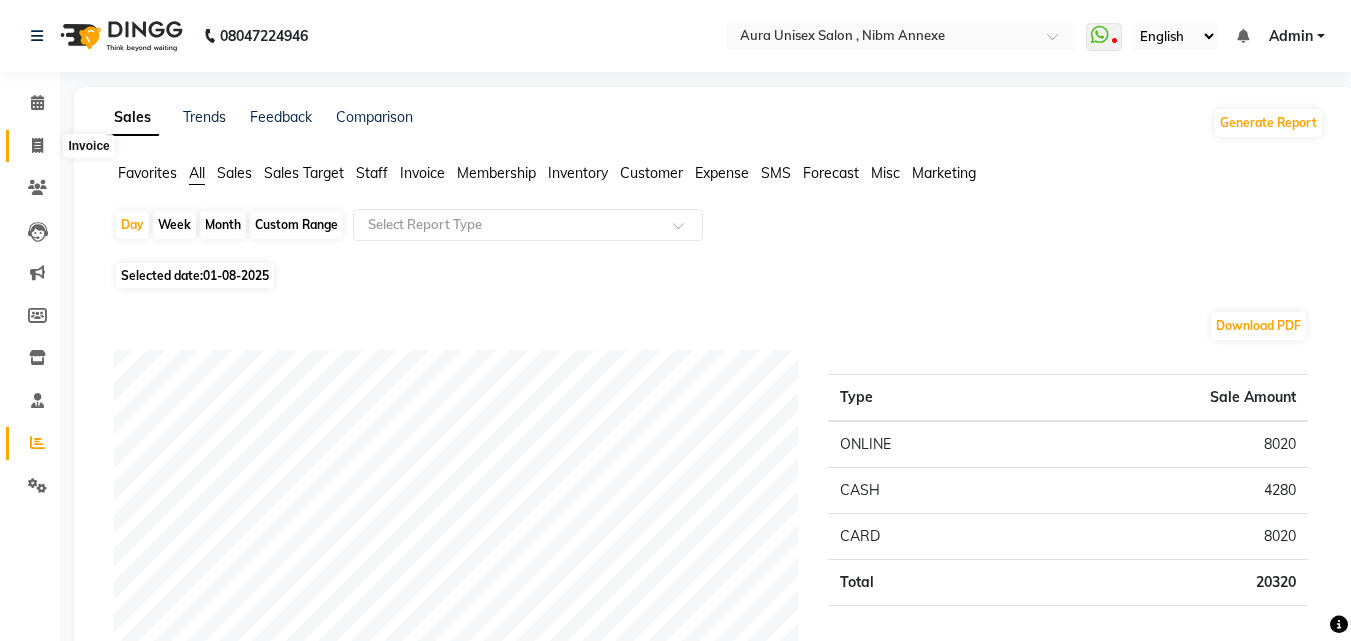 click 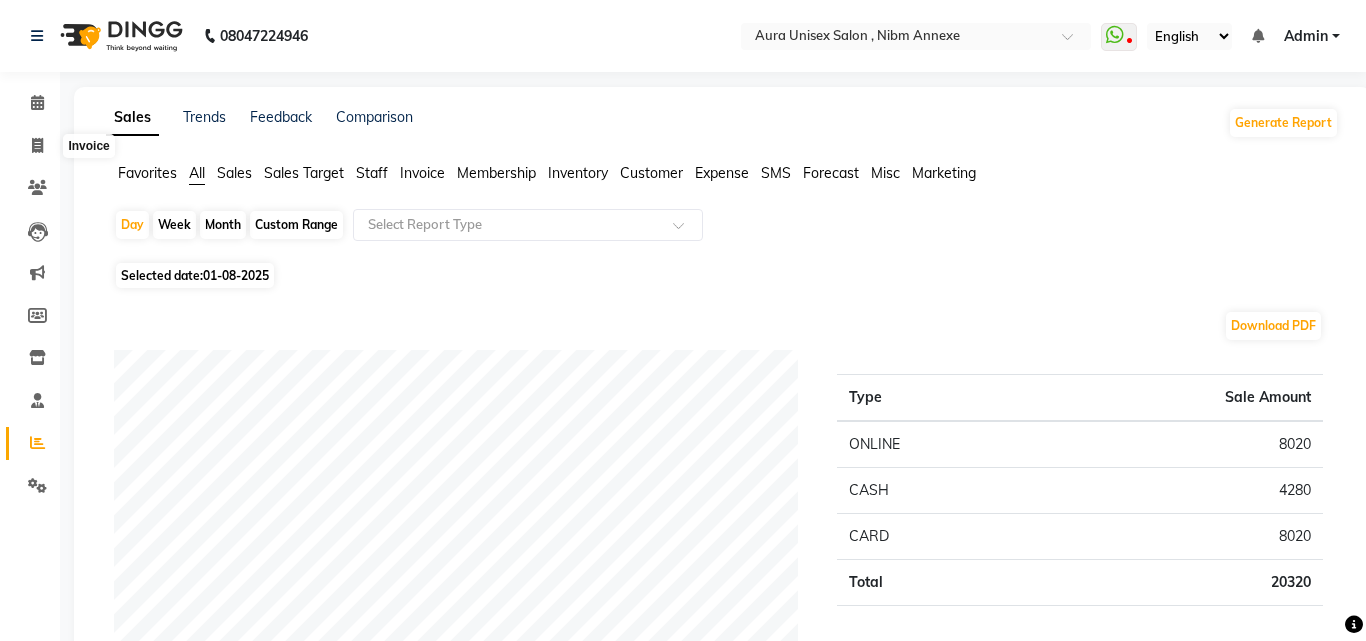 select on "service" 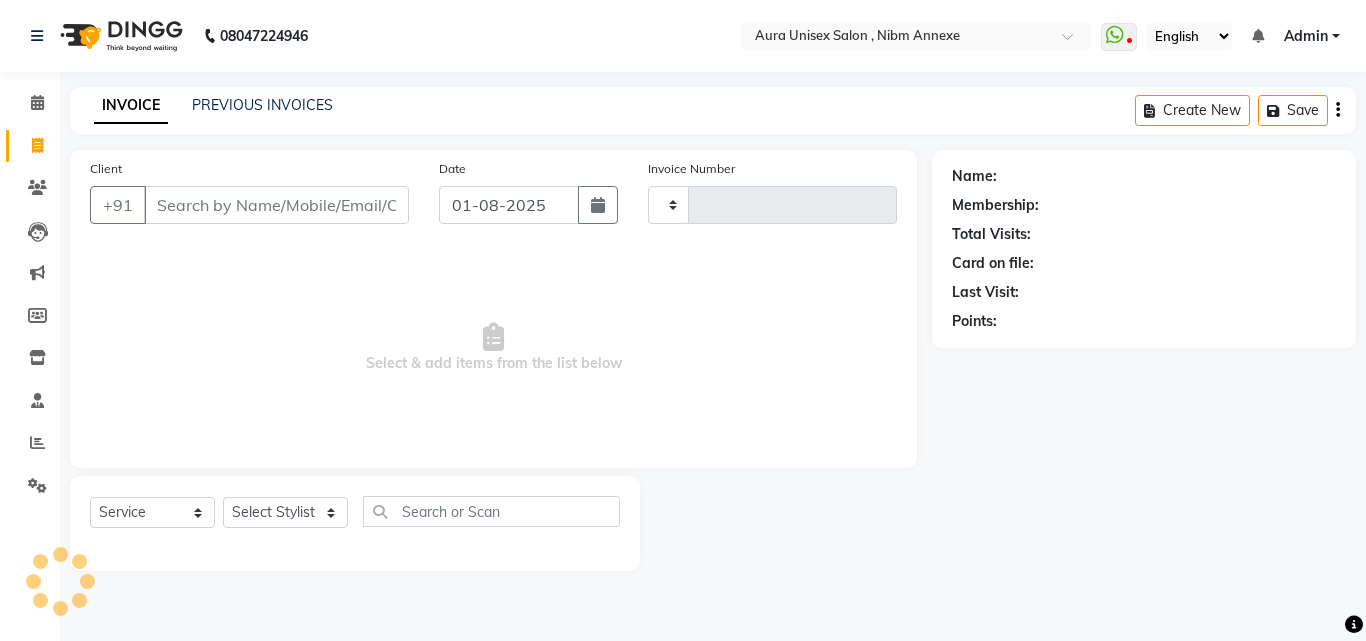 type on "1041" 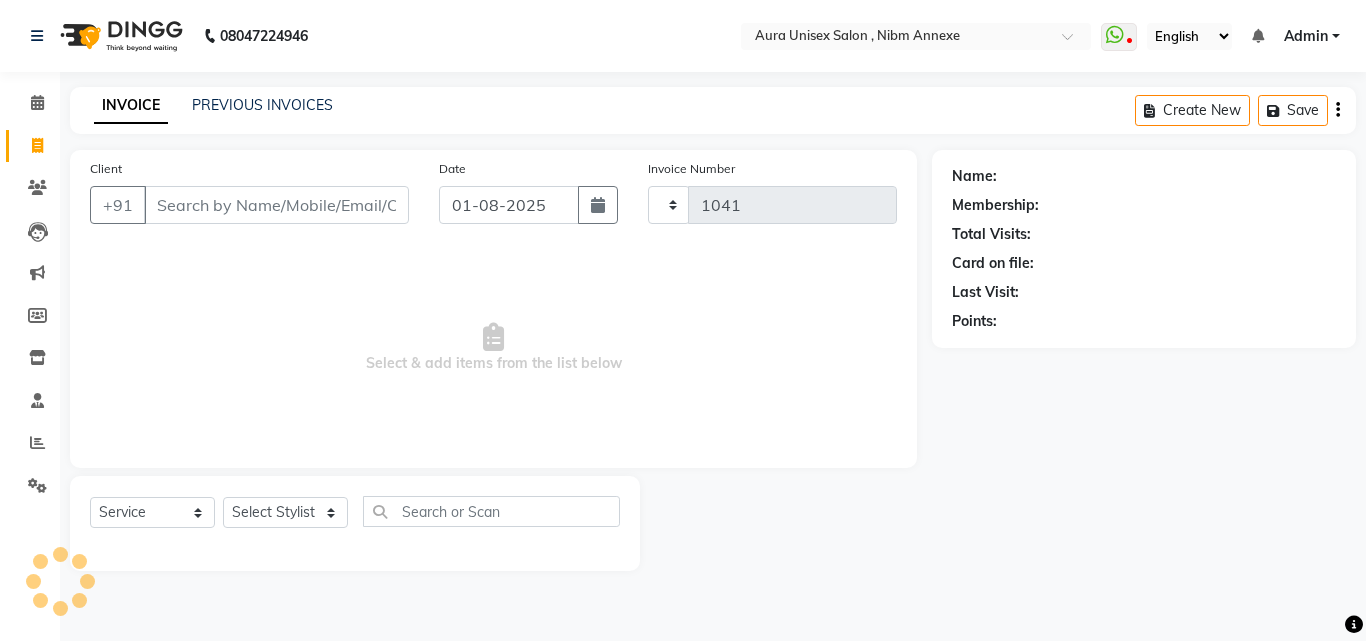 select on "823" 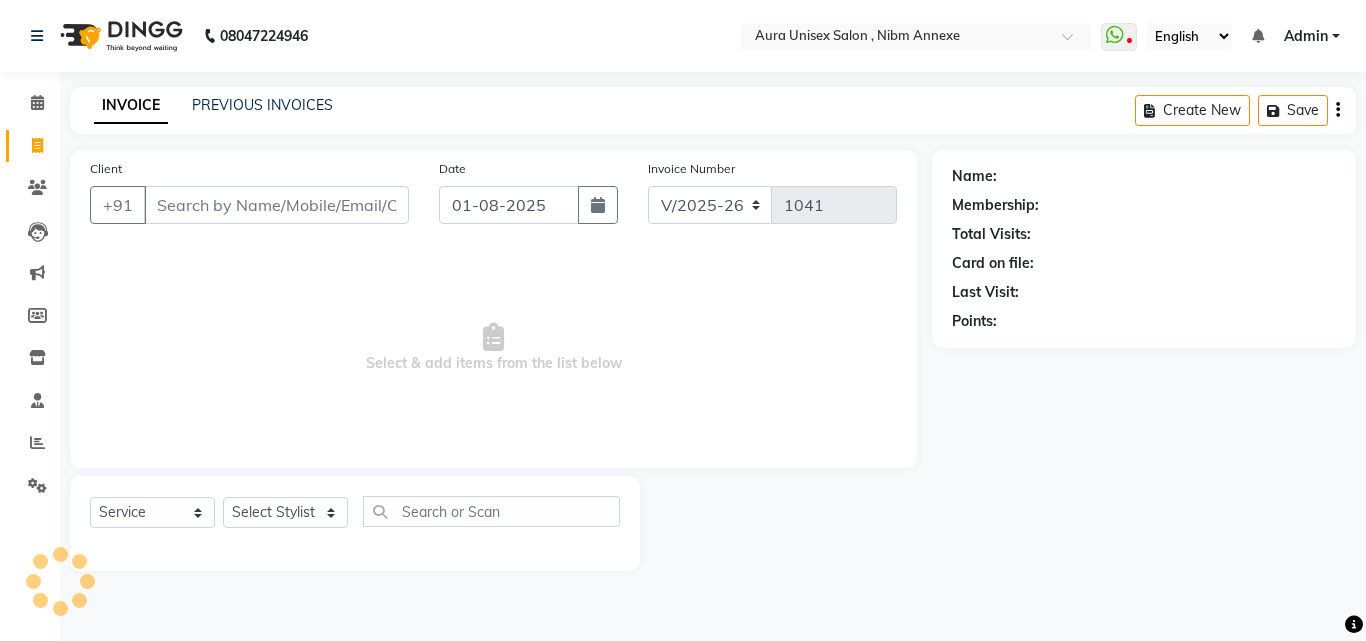 click on "Client" at bounding box center [276, 205] 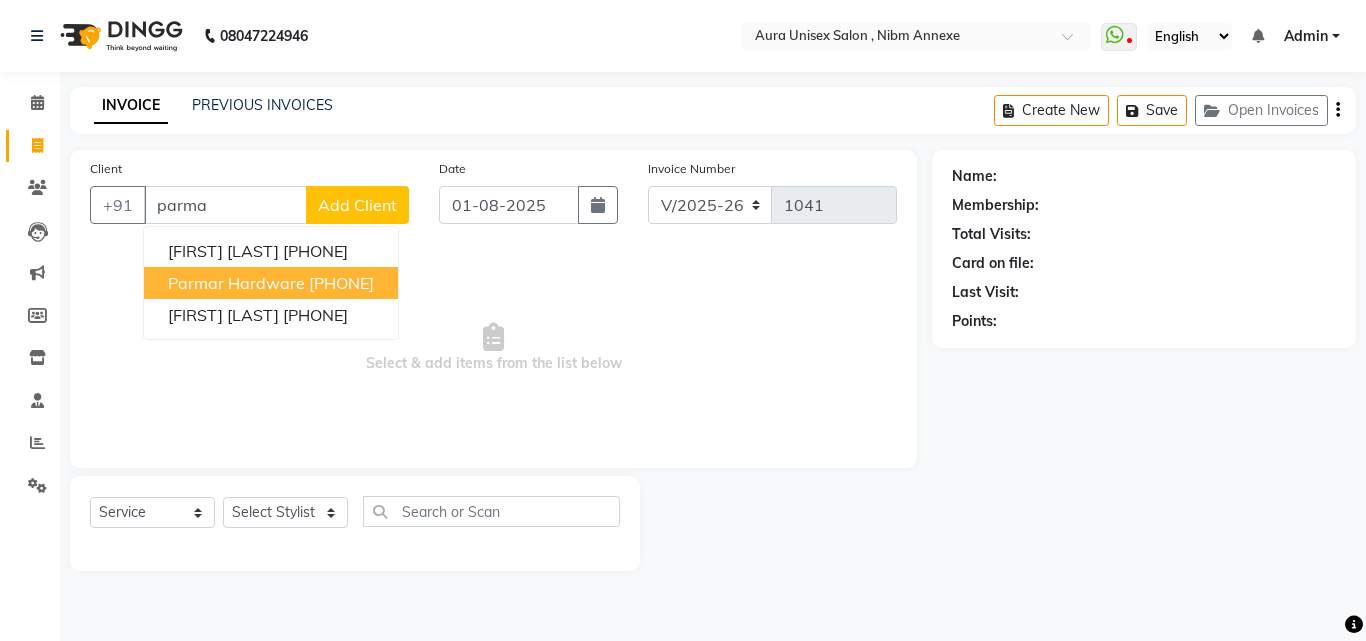 click on "9503260044" at bounding box center [341, 283] 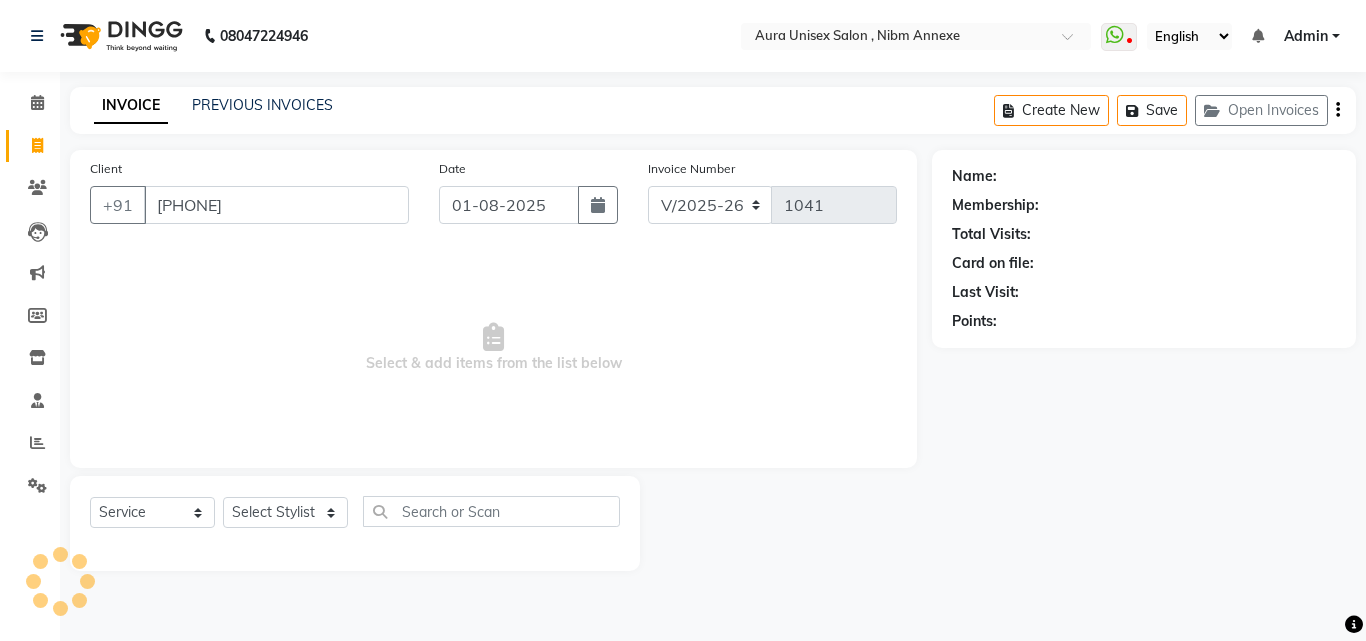 type on "9503260044" 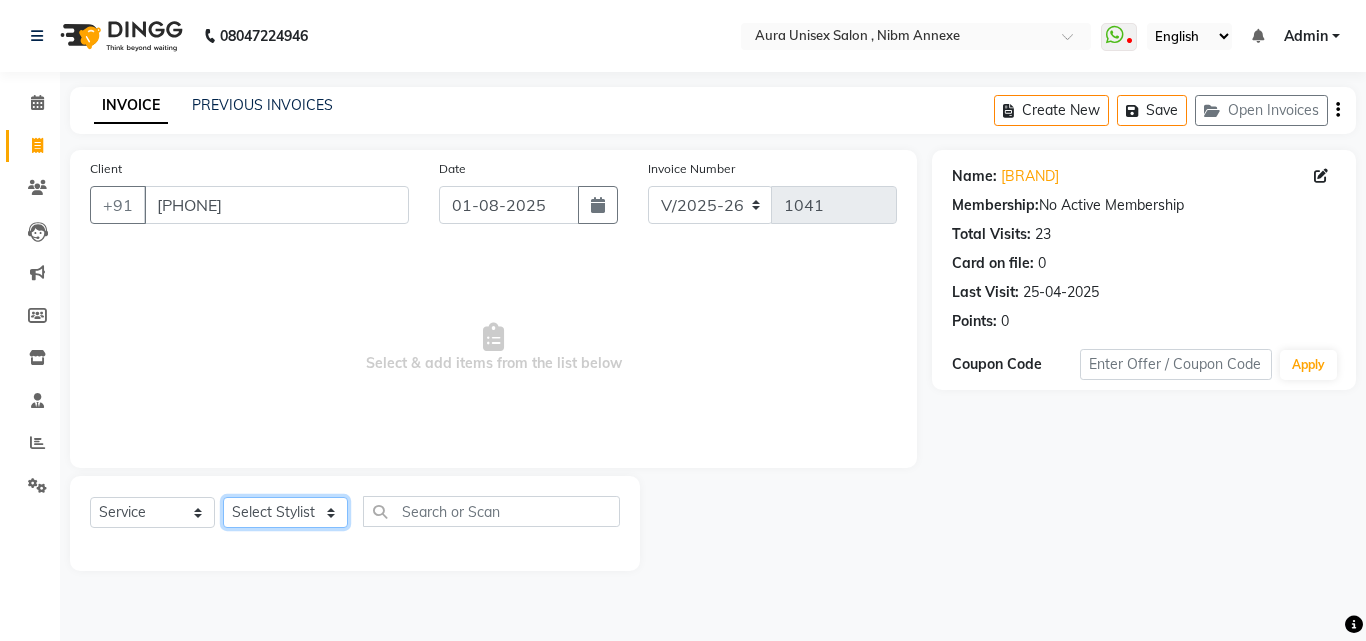click on "Select Stylist Jasleen Jyoti Surya Tejaswini" 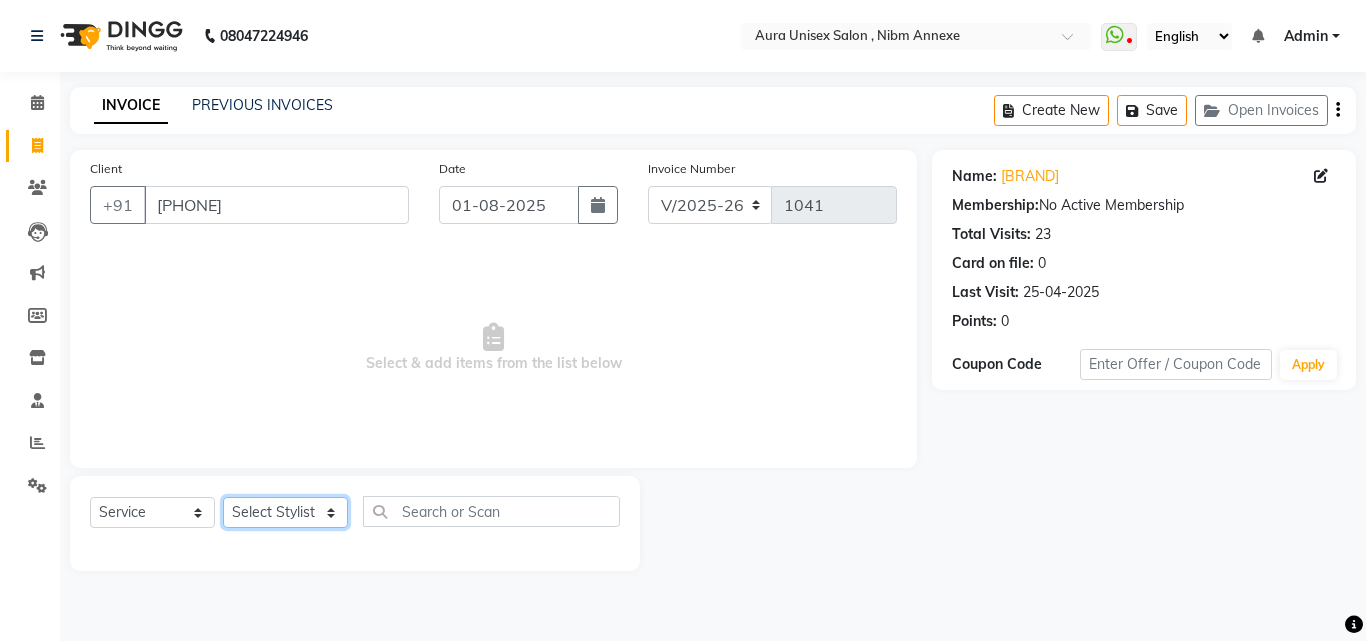select on "83187" 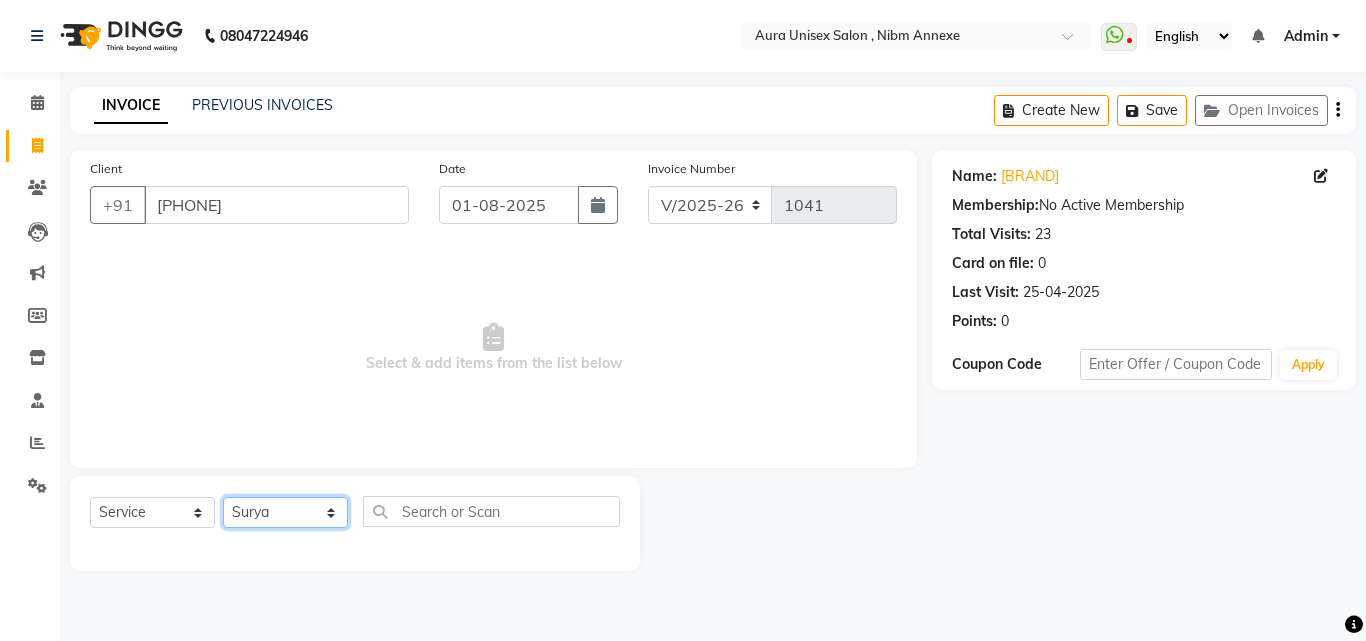 click on "Select Stylist Jasleen Jyoti Surya Tejaswini" 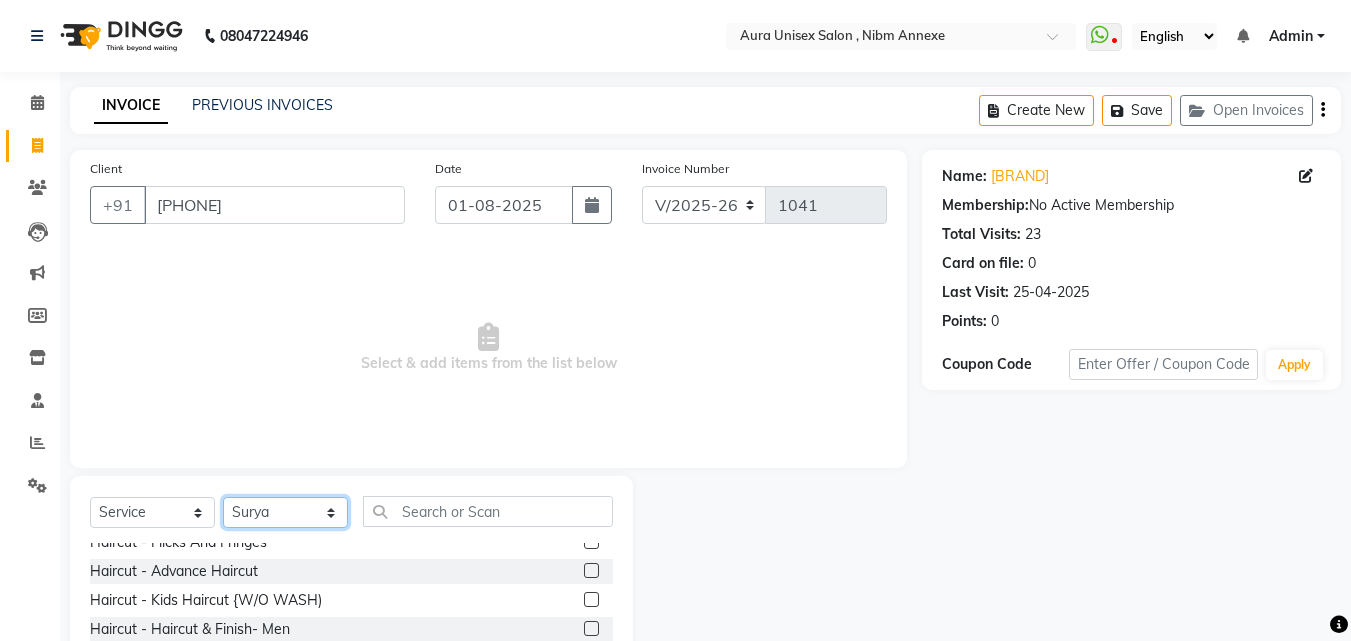 scroll, scrollTop: 200, scrollLeft: 0, axis: vertical 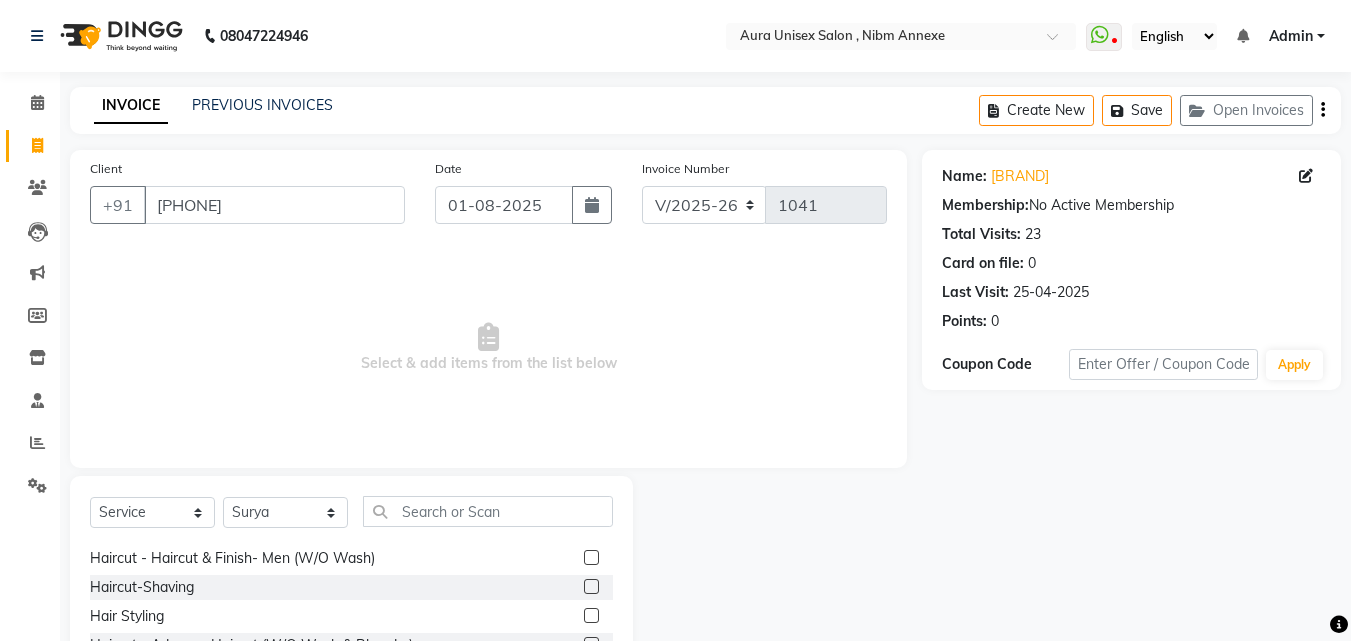 click 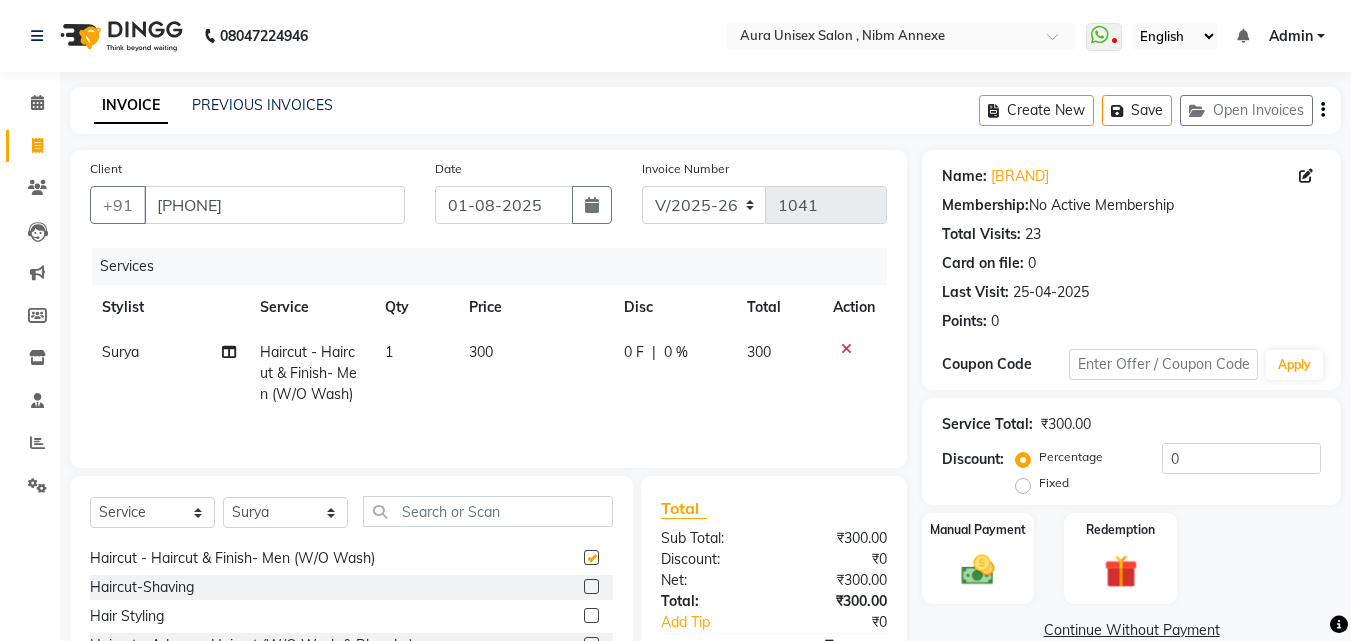 checkbox on "false" 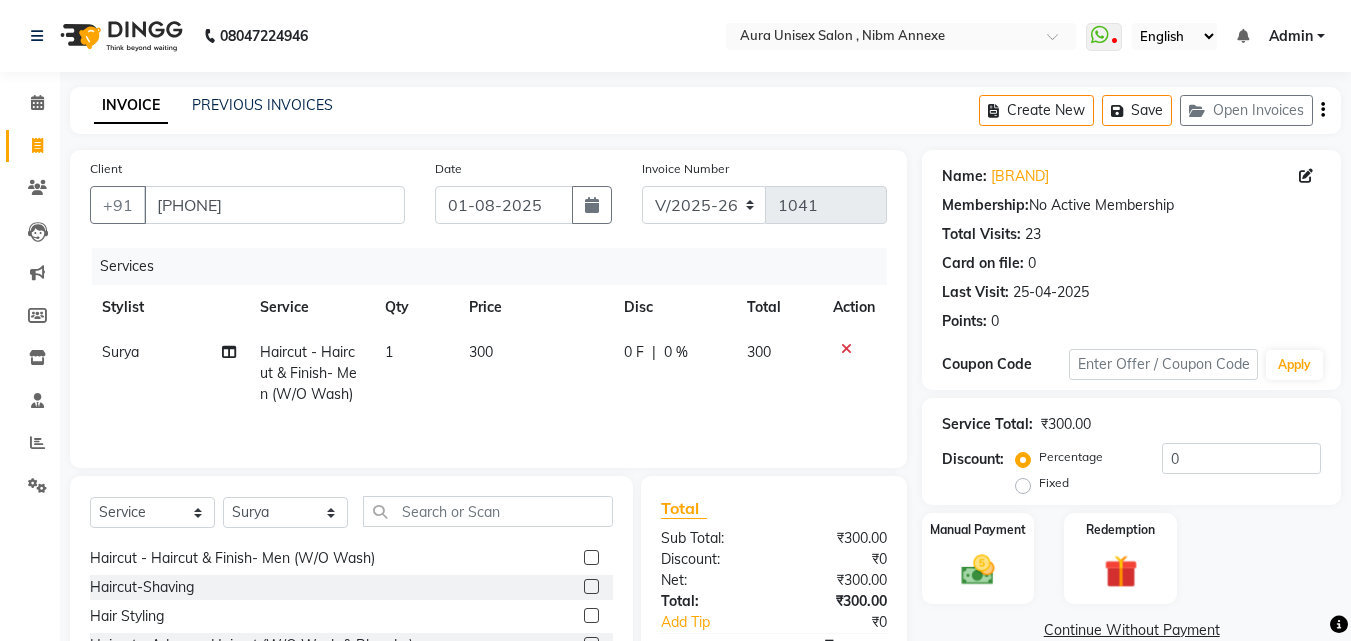 click on "0 F | 0 %" 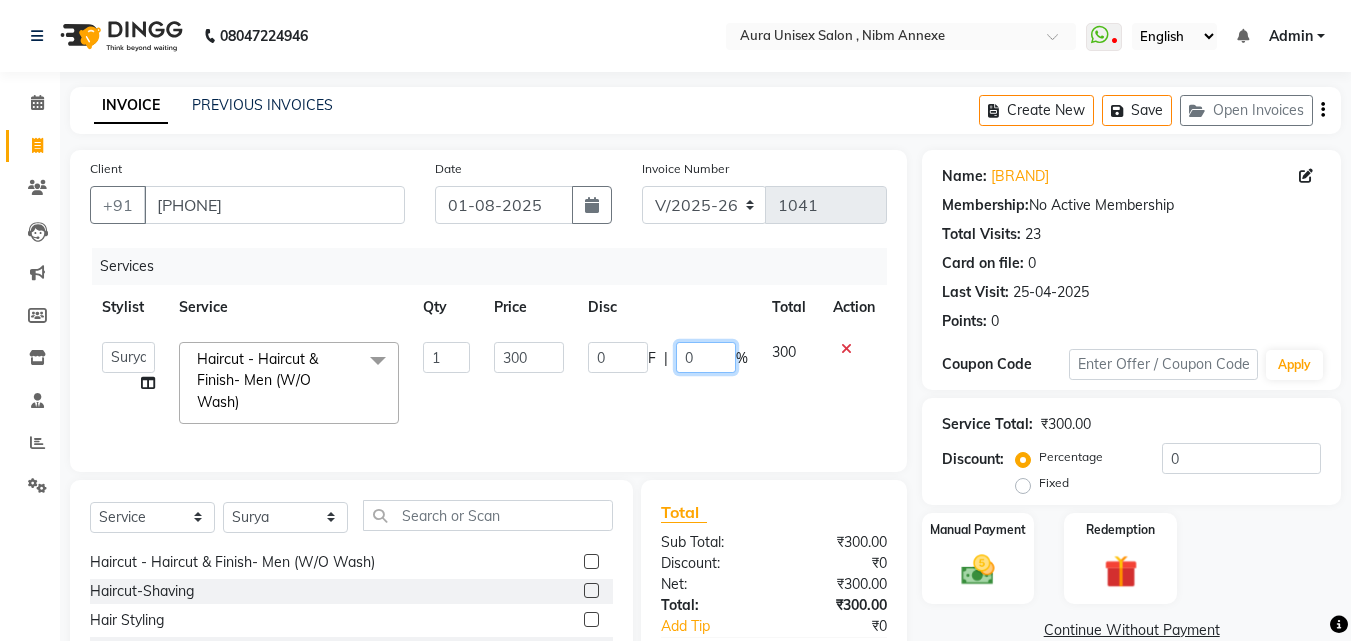 click on "0" 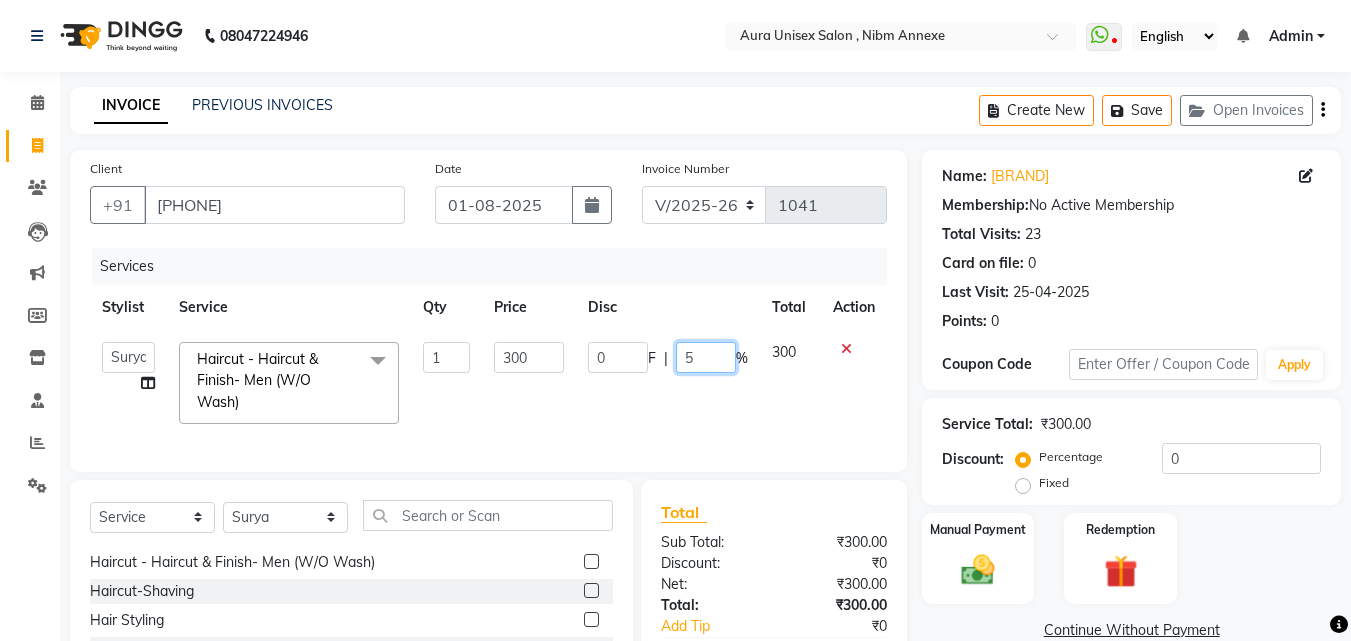 type on "50" 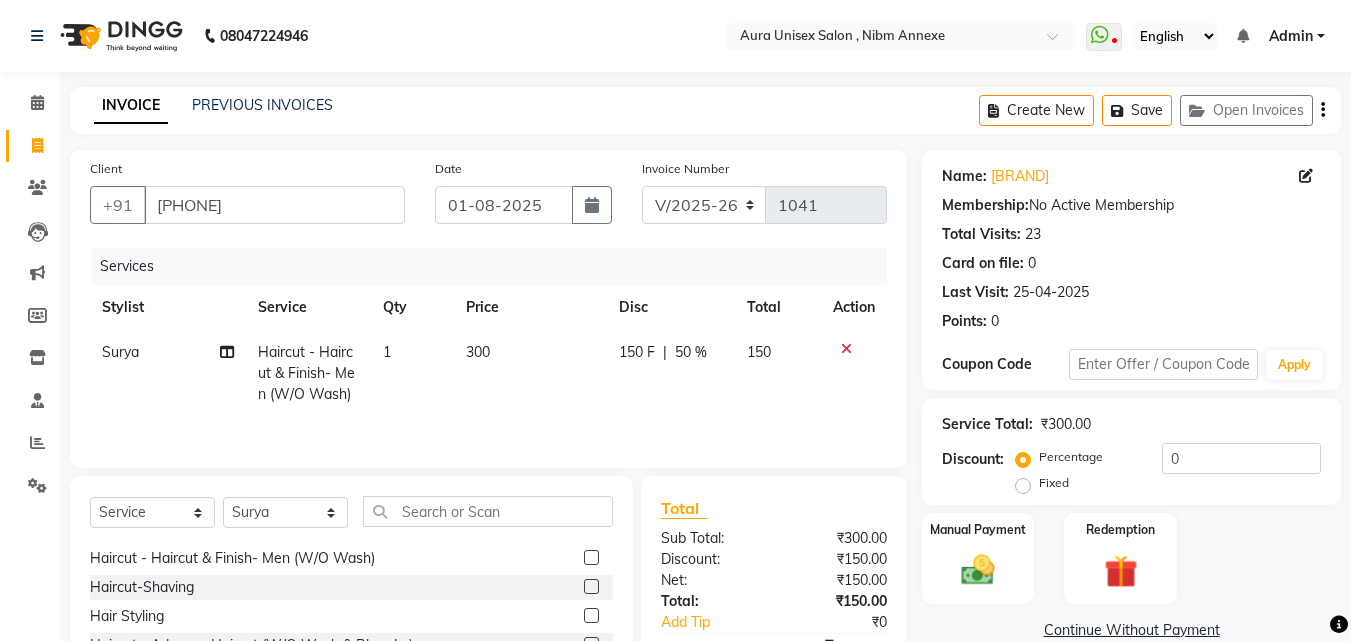 click on "150" 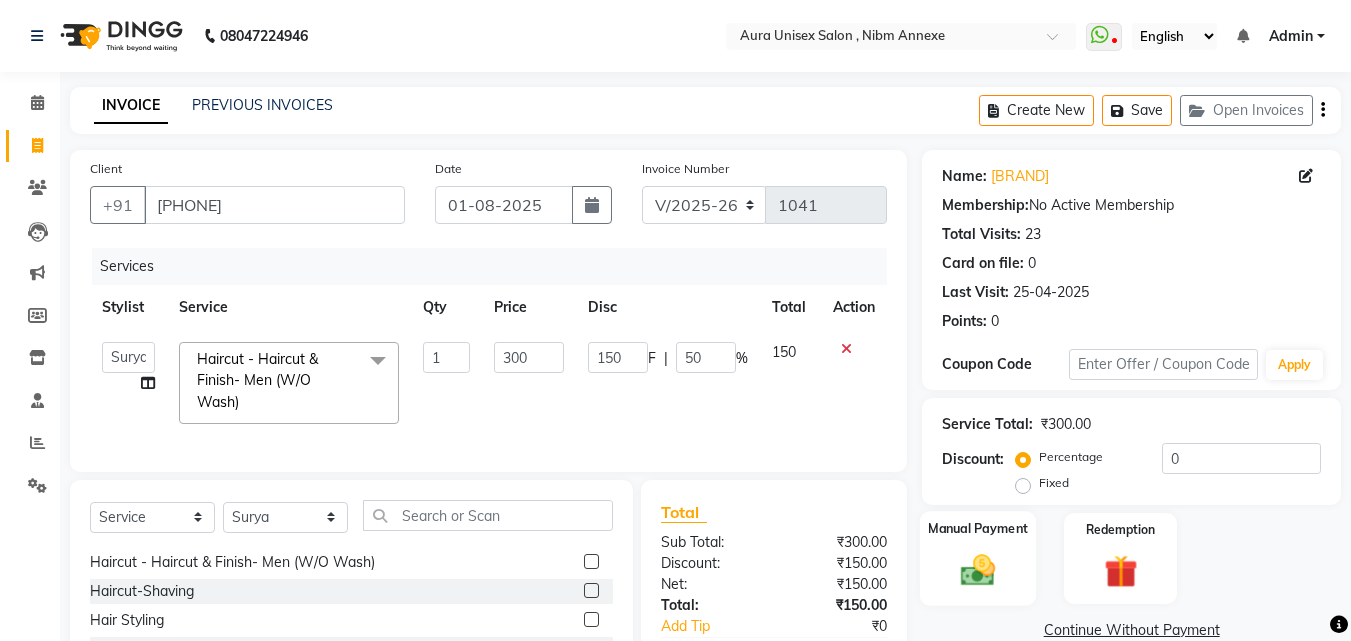 click on "Manual Payment" 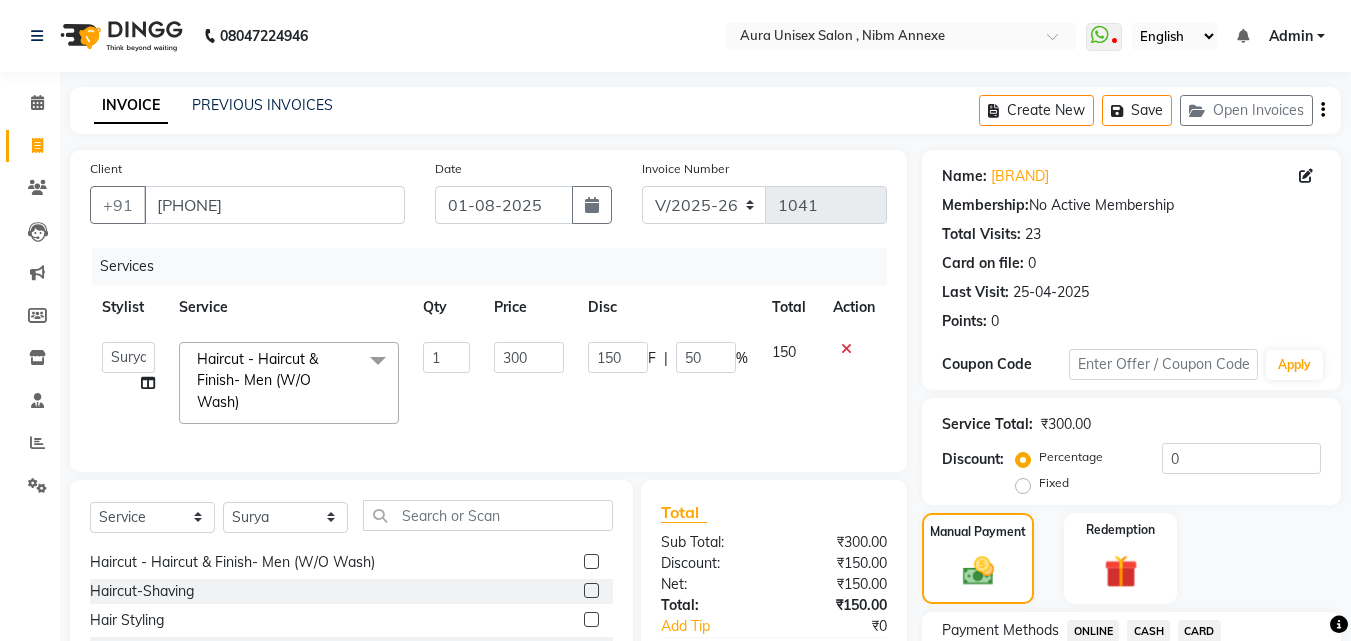 click on "CASH" 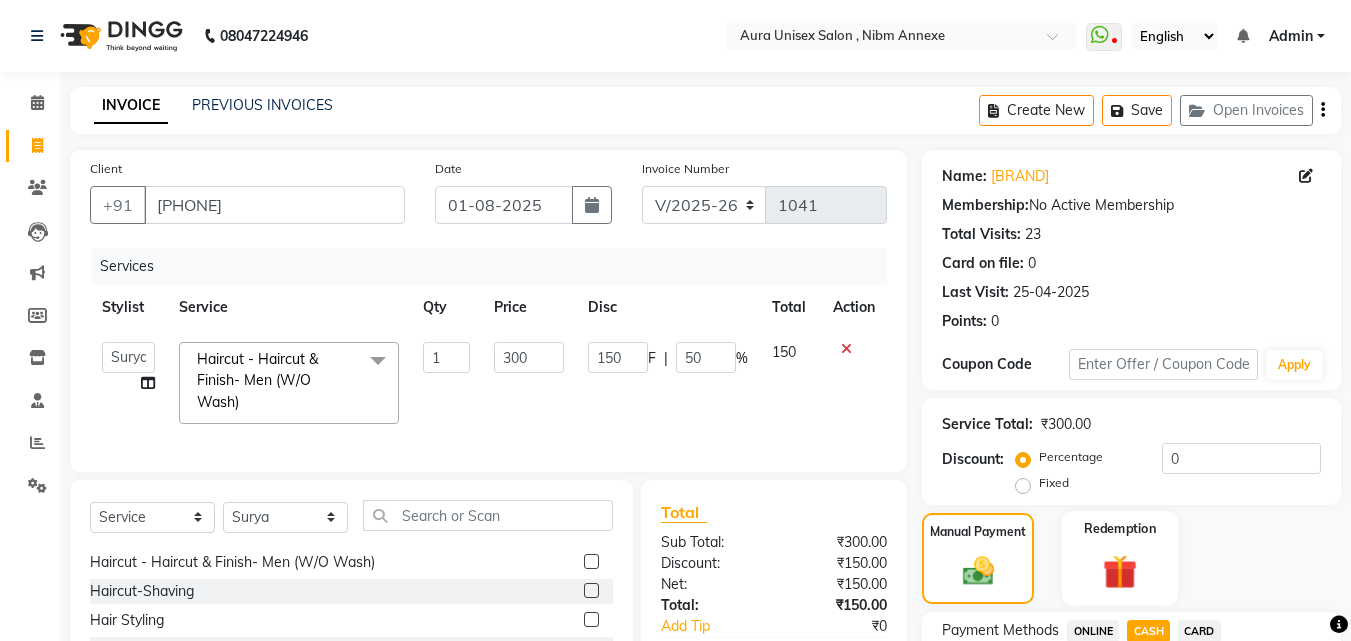 scroll, scrollTop: 191, scrollLeft: 0, axis: vertical 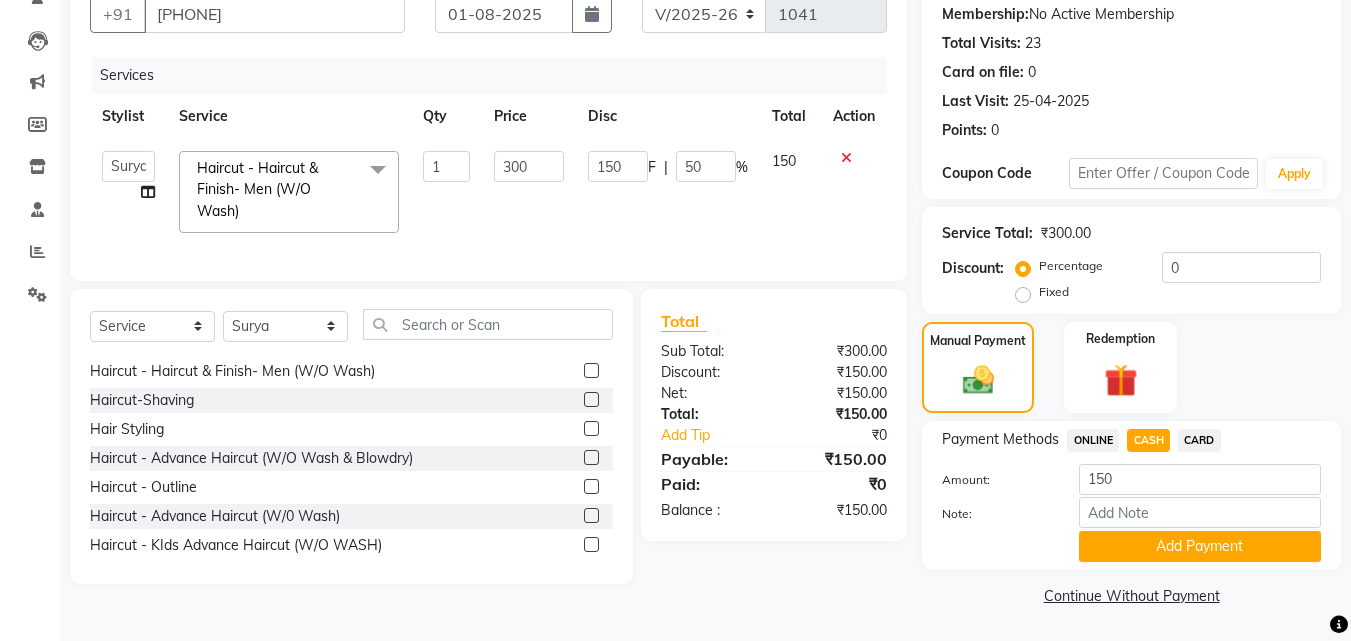 click on "Payment Methods  ONLINE   CASH   CARD  Amount: 150 Note: Add Payment" 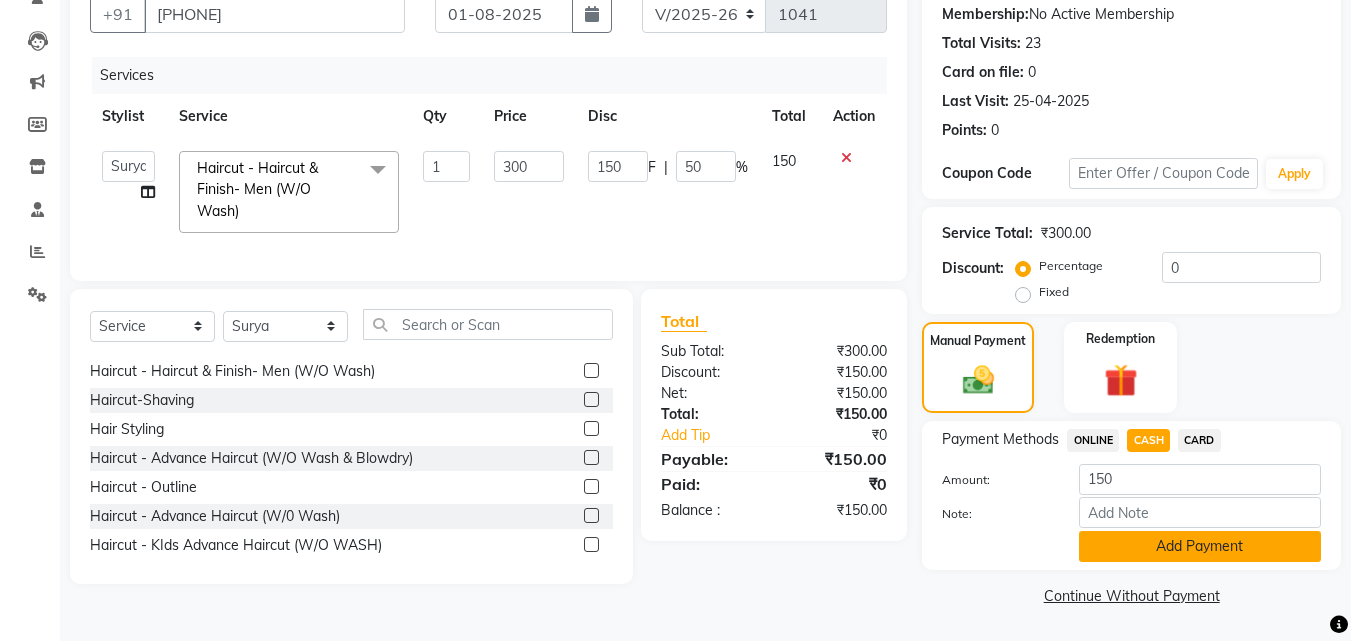 click on "Add Payment" 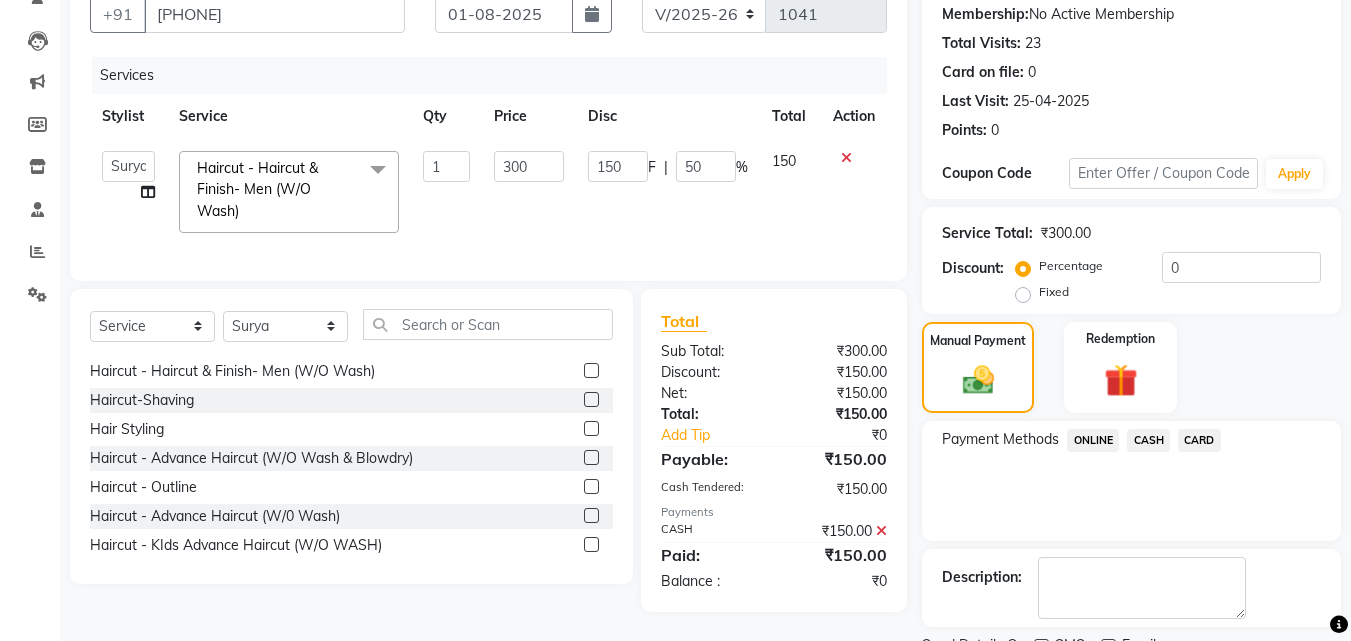 scroll, scrollTop: 275, scrollLeft: 0, axis: vertical 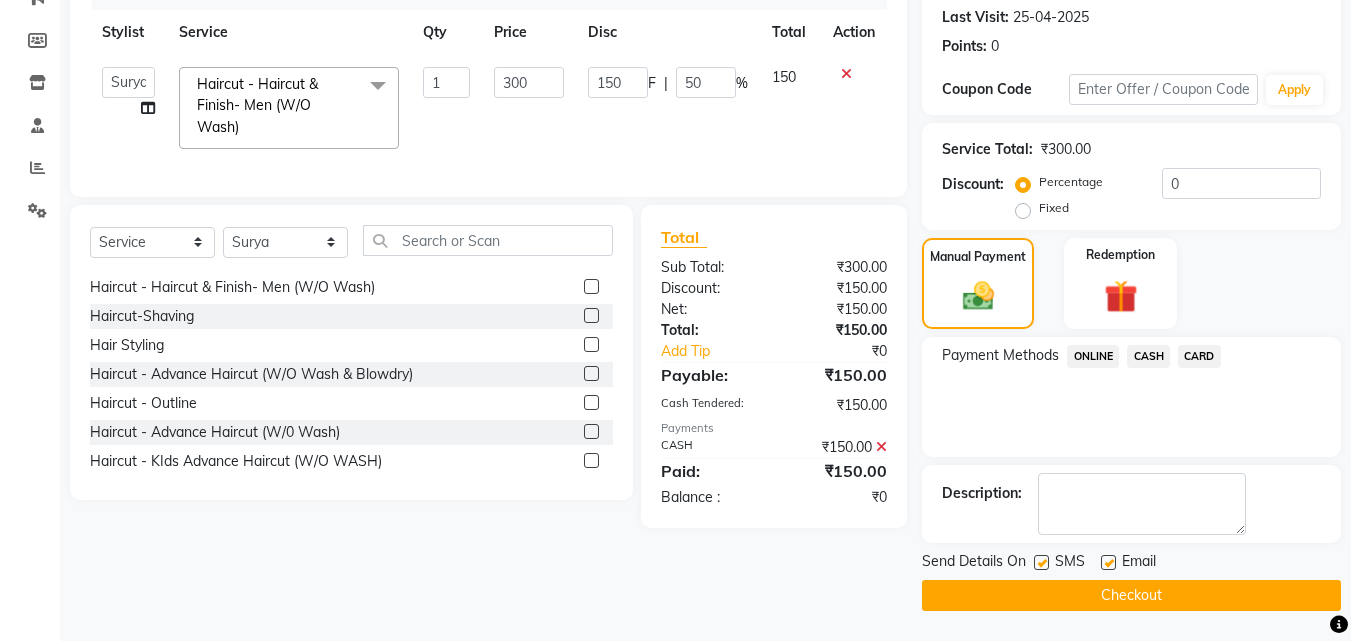 click 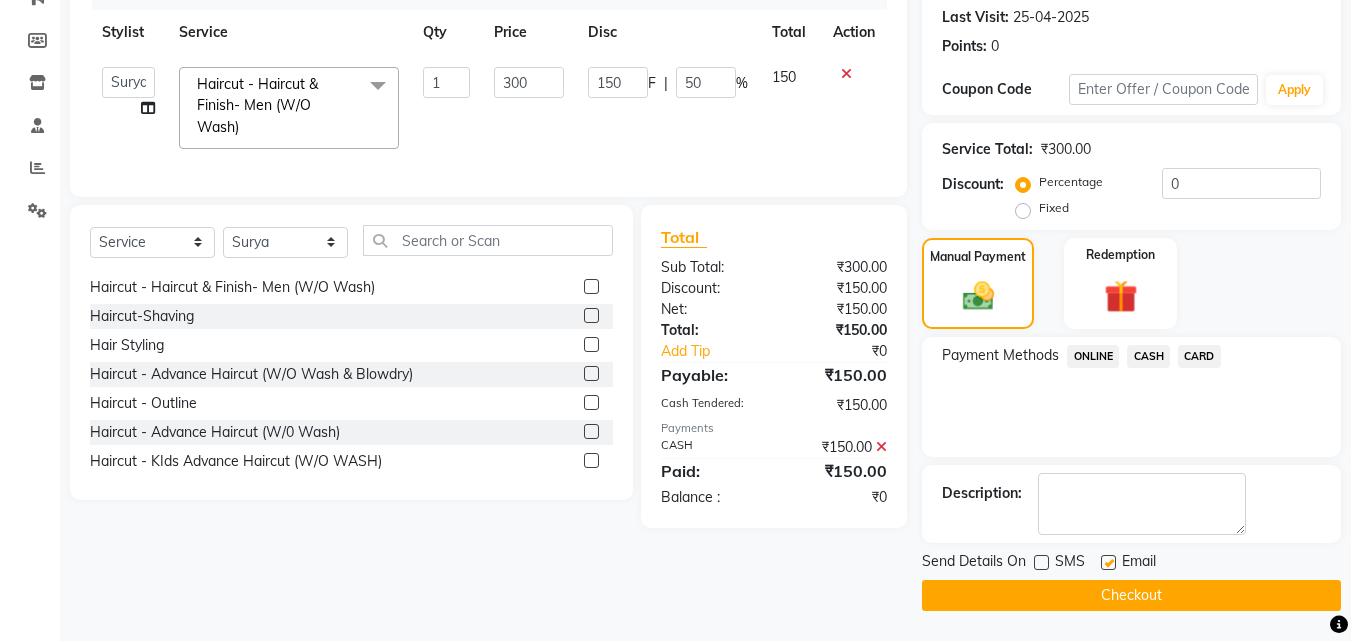 click 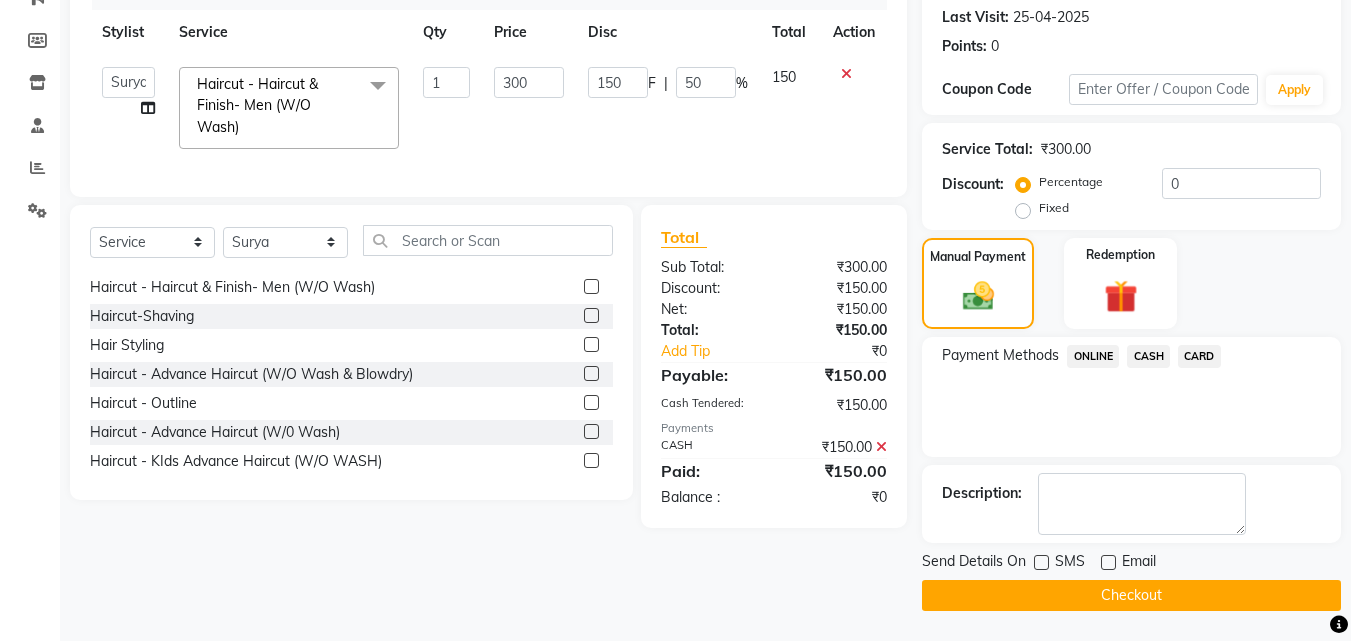 click on "Checkout" 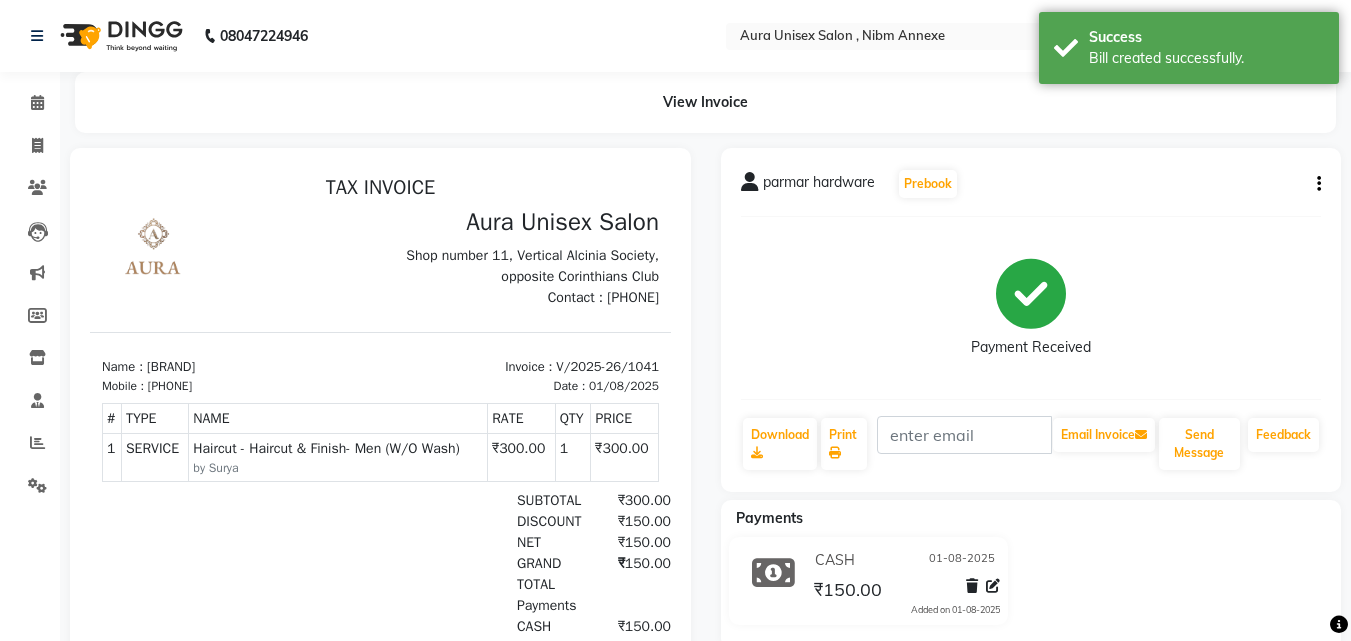 scroll, scrollTop: 0, scrollLeft: 0, axis: both 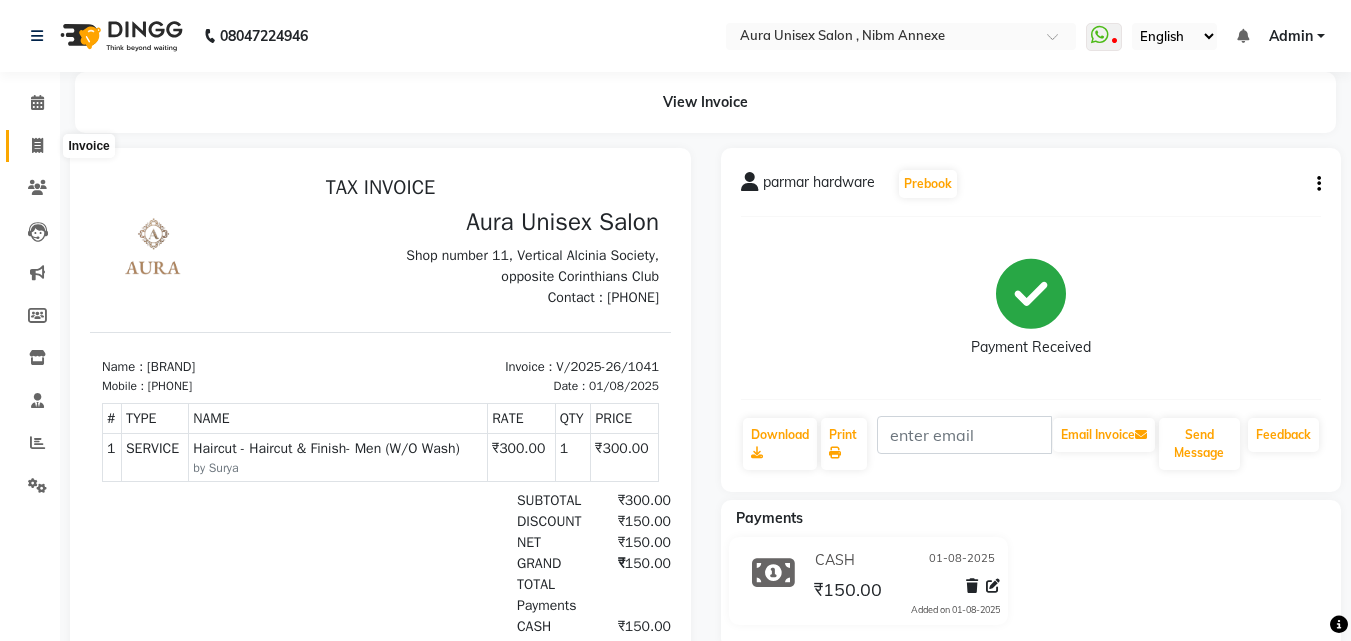 click 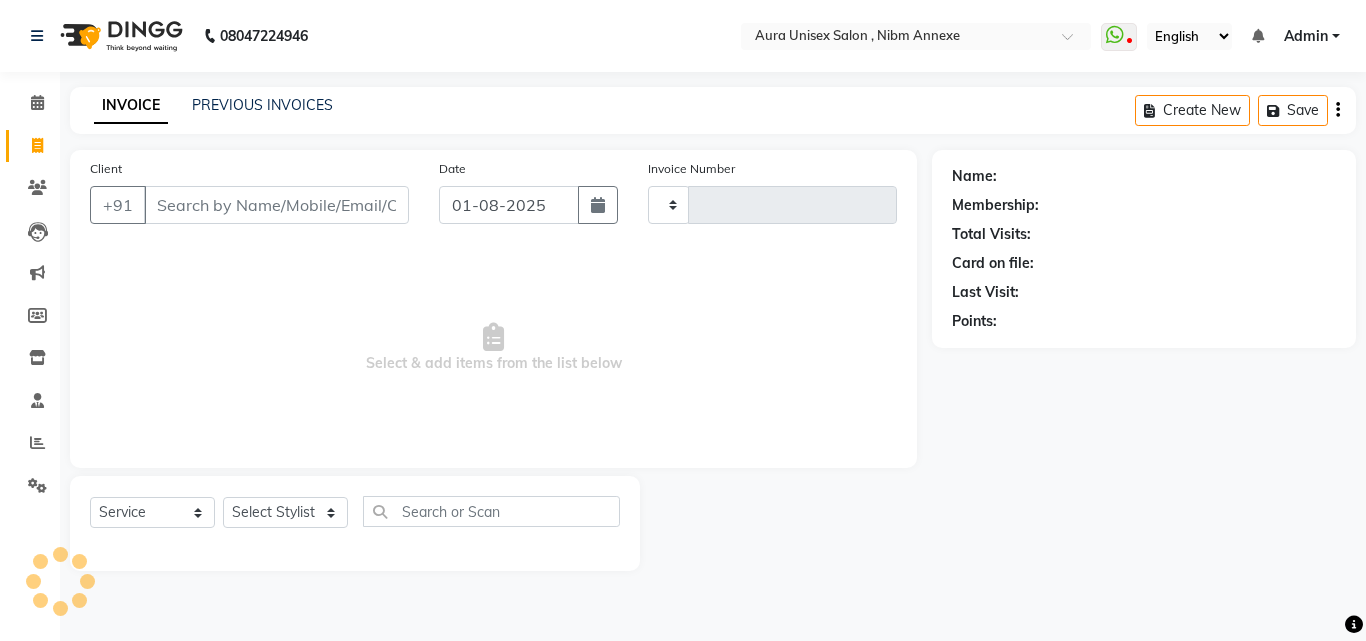 type on "1042" 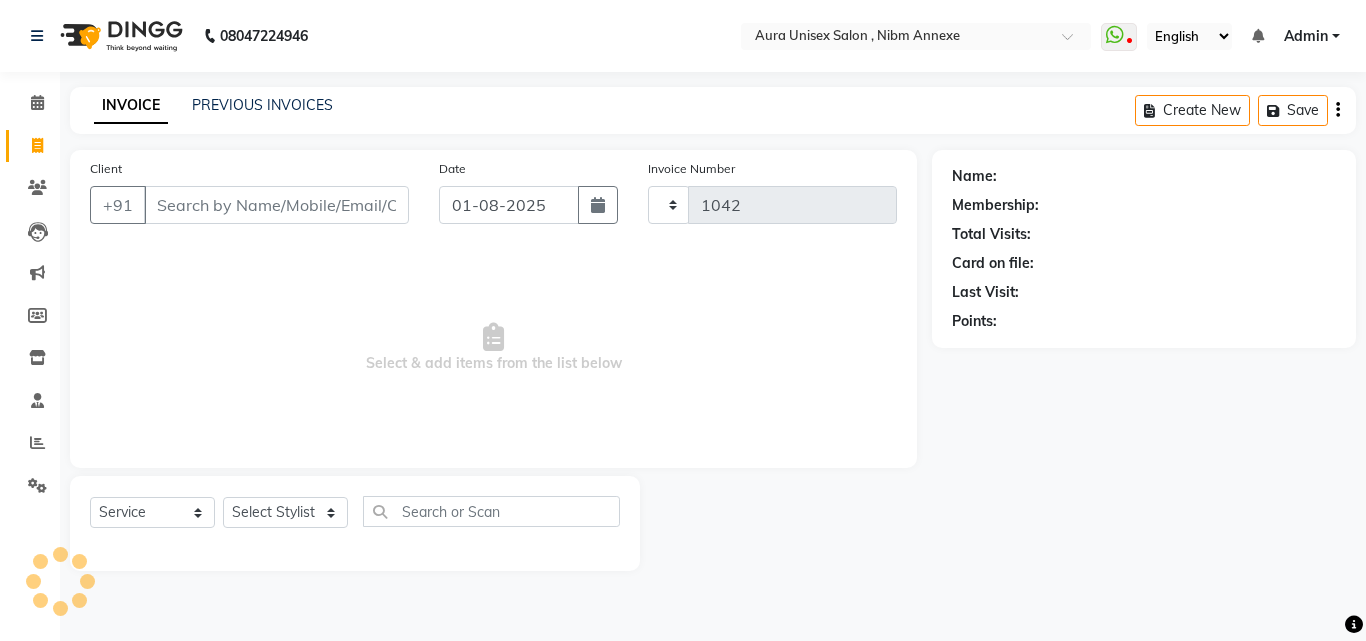 select on "823" 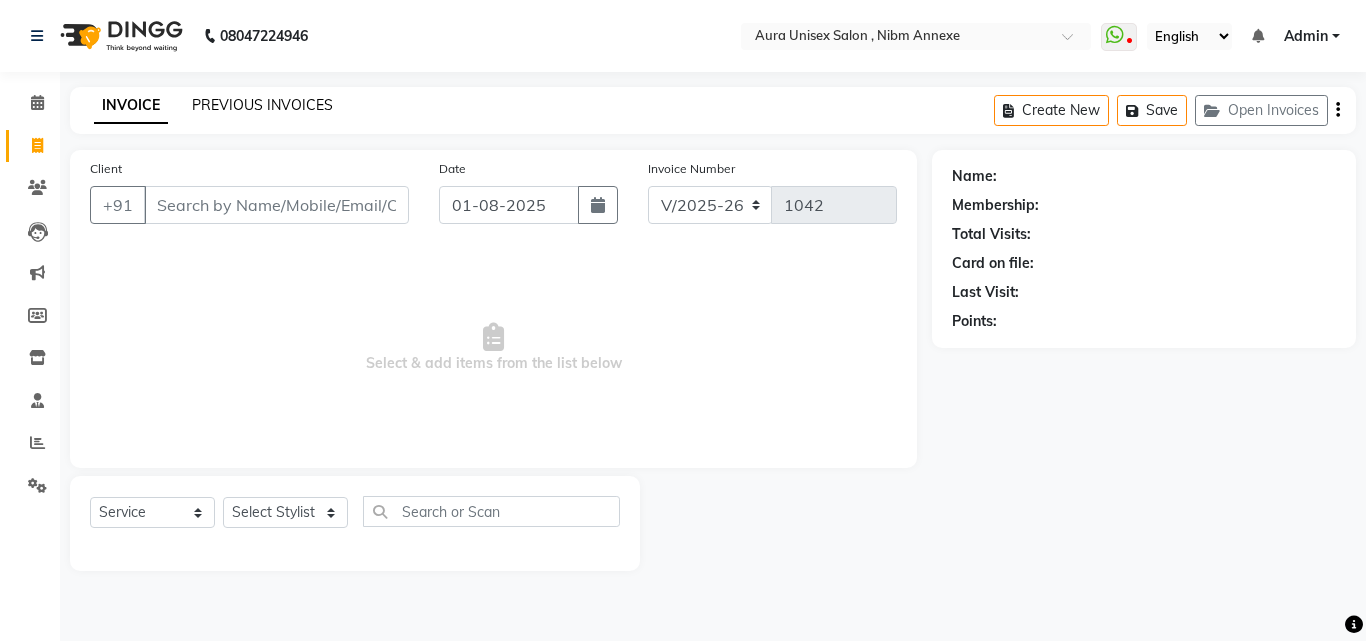 click on "PREVIOUS INVOICES" 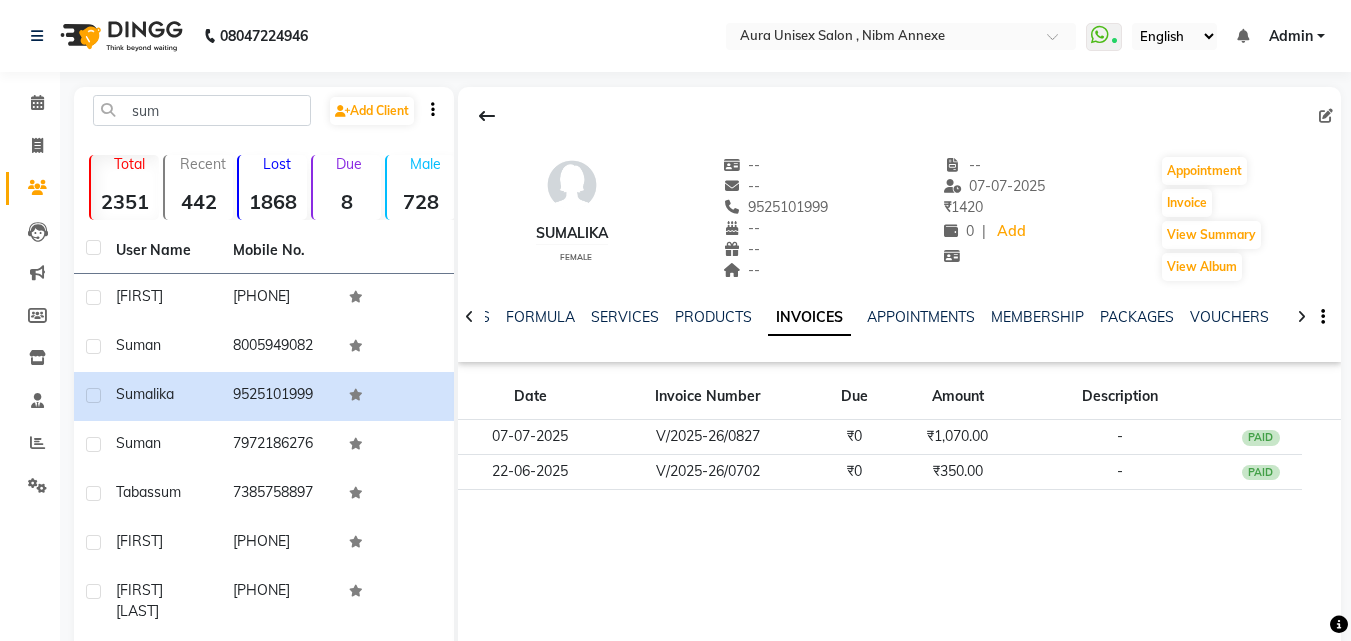 scroll, scrollTop: 0, scrollLeft: 0, axis: both 